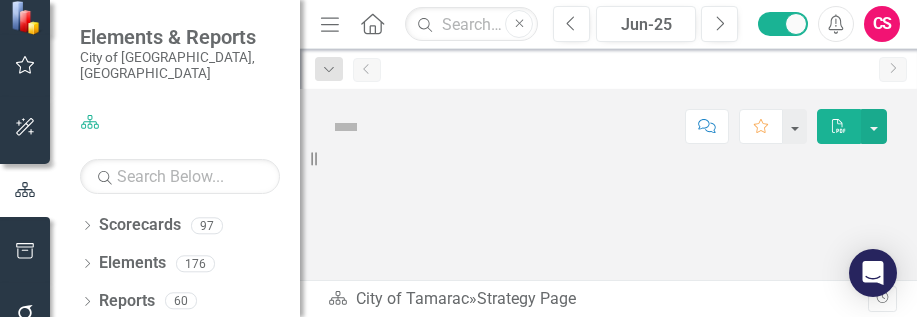 scroll, scrollTop: 0, scrollLeft: 0, axis: both 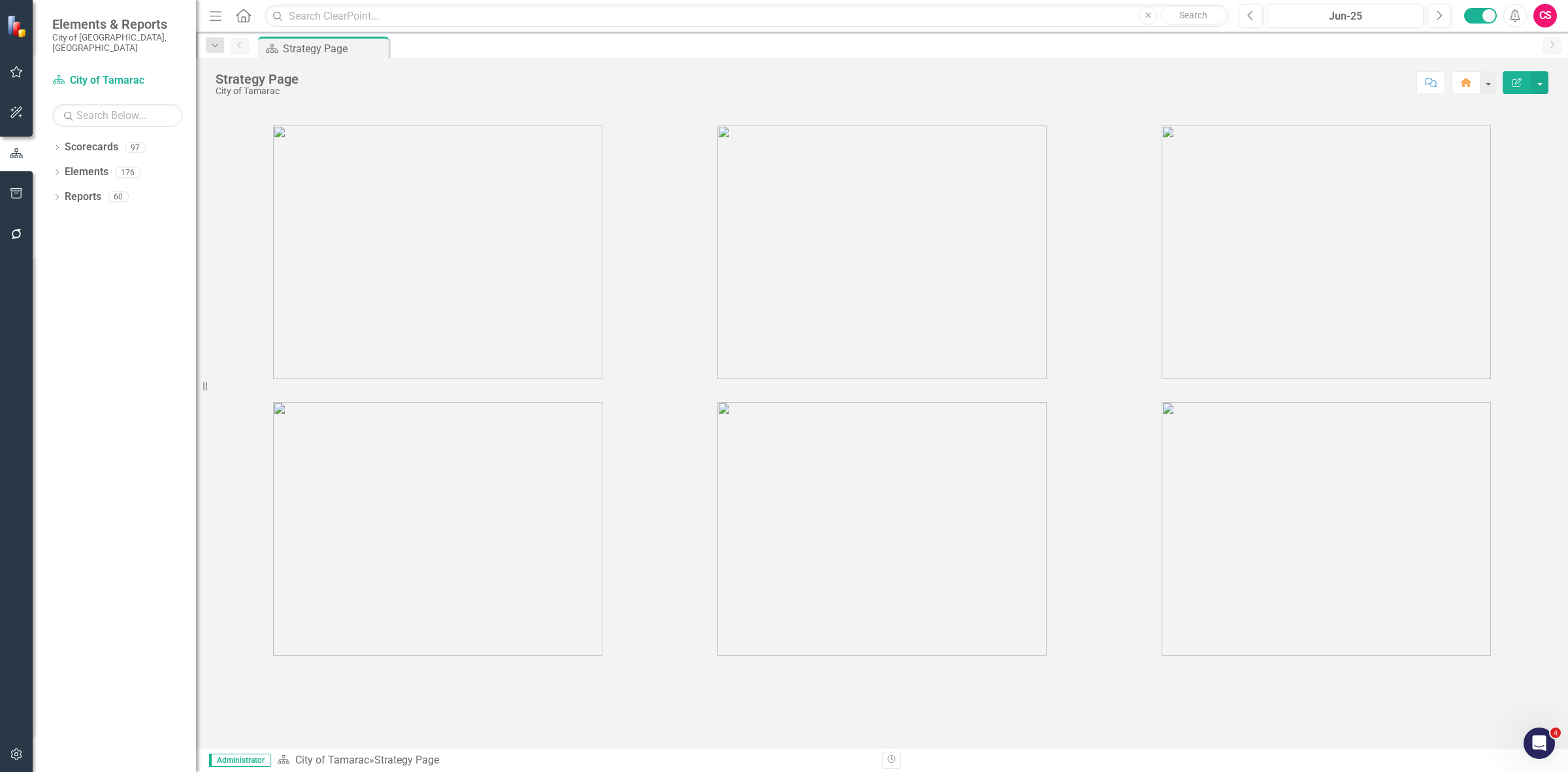 click at bounding box center (16, 753) 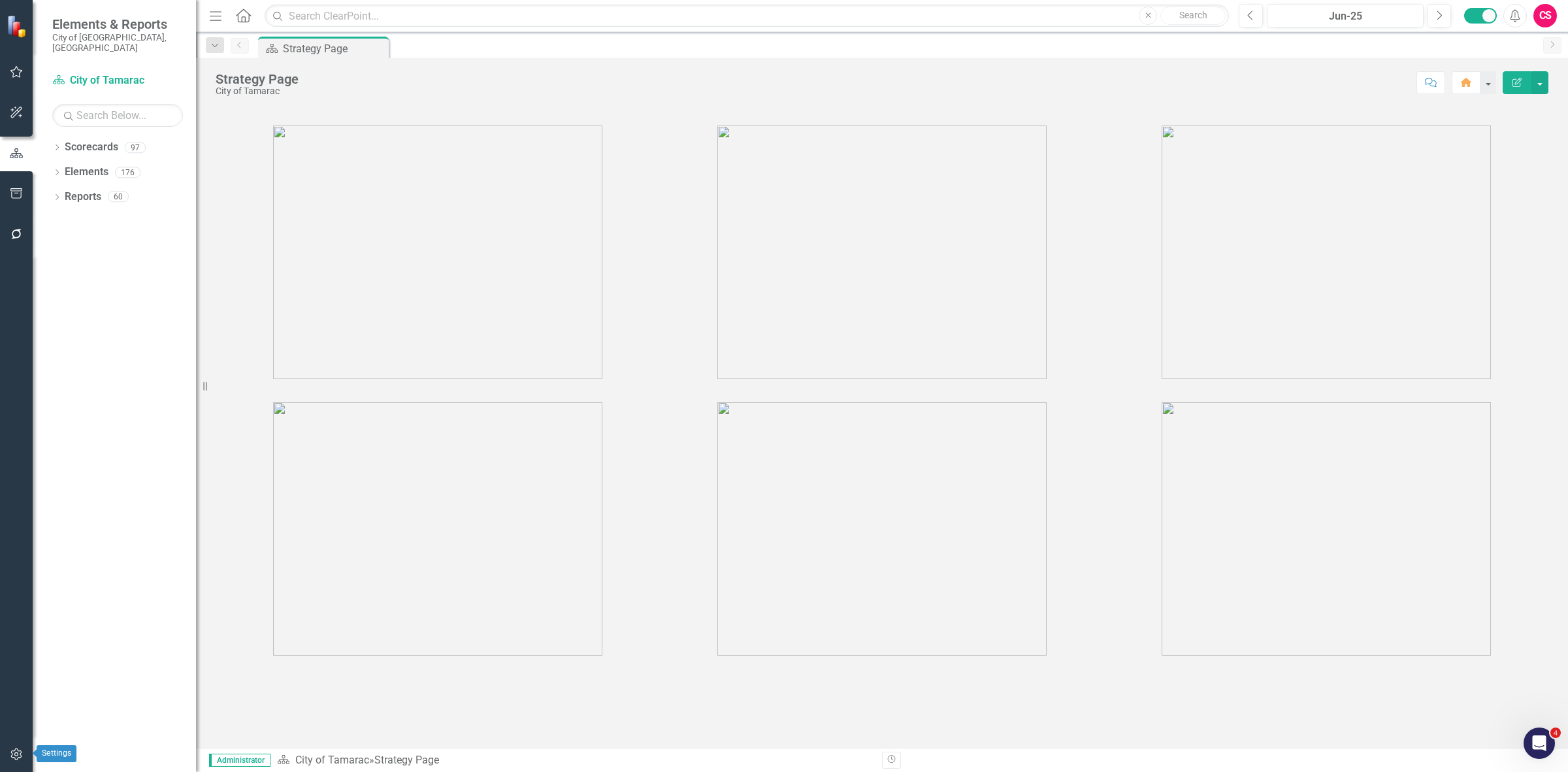 click at bounding box center [16, 755] 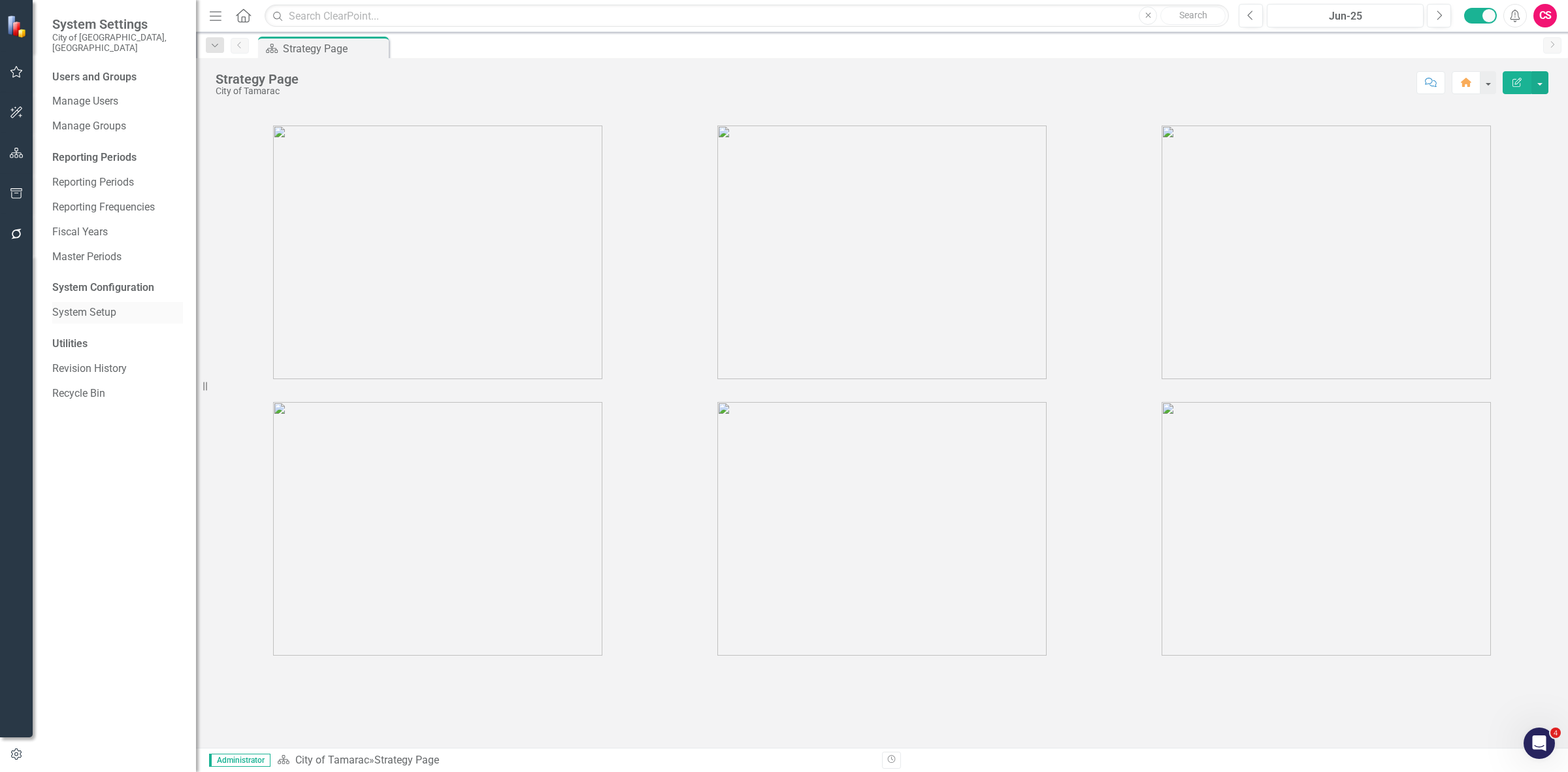 click on "System Setup" at bounding box center [118, 312] 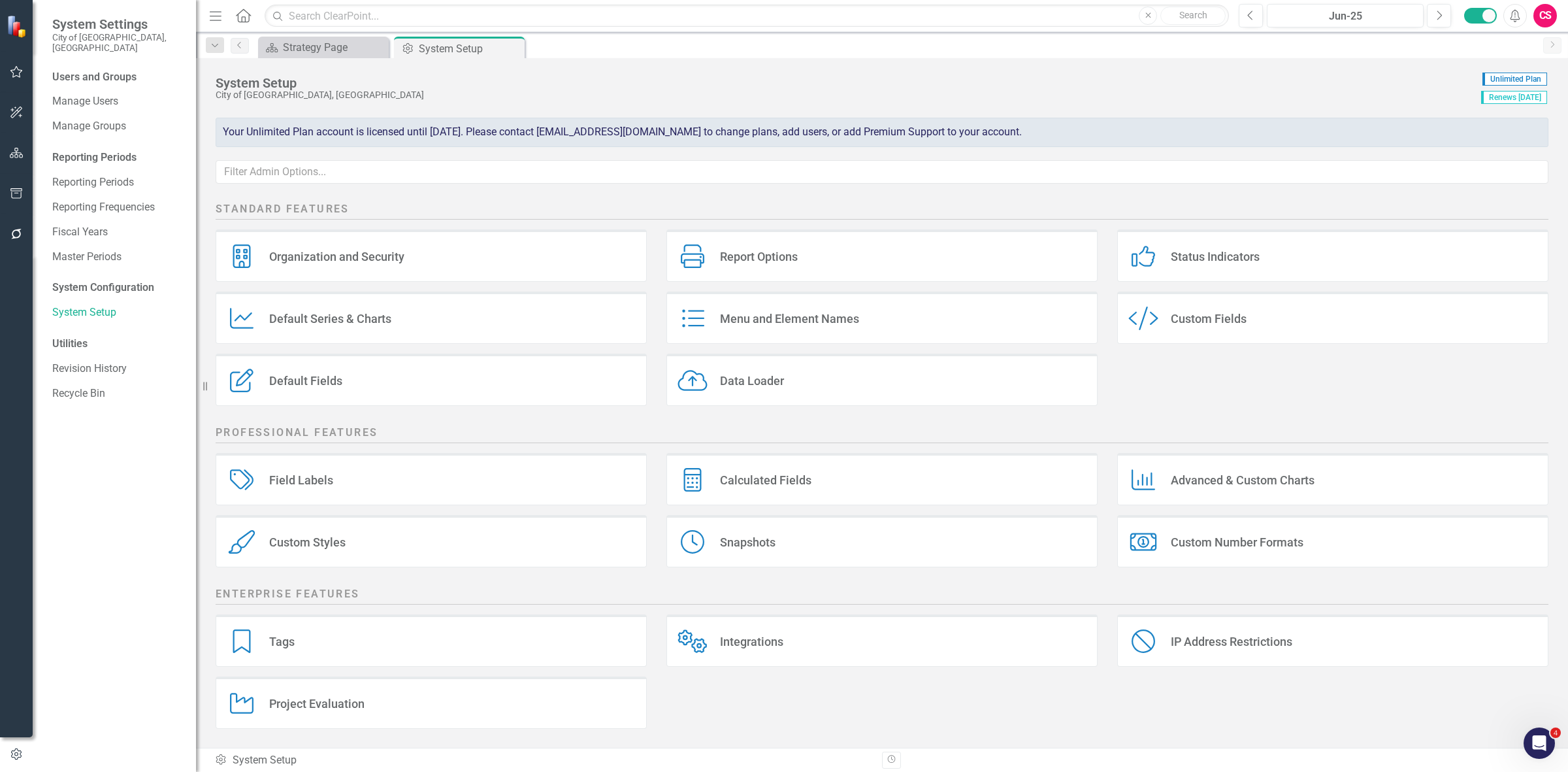 click at bounding box center [16, 235] 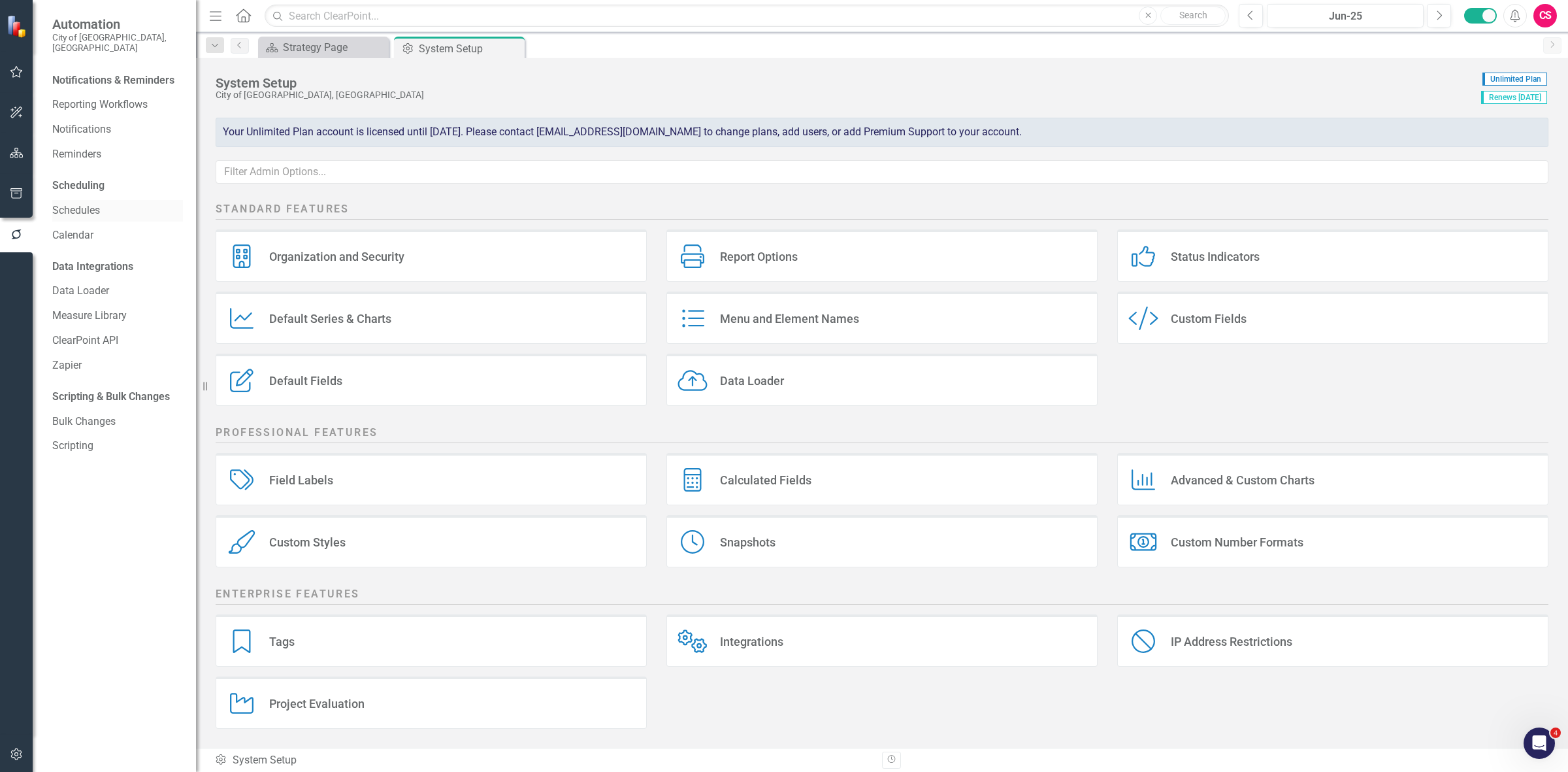 click on "Schedules" at bounding box center (118, 210) 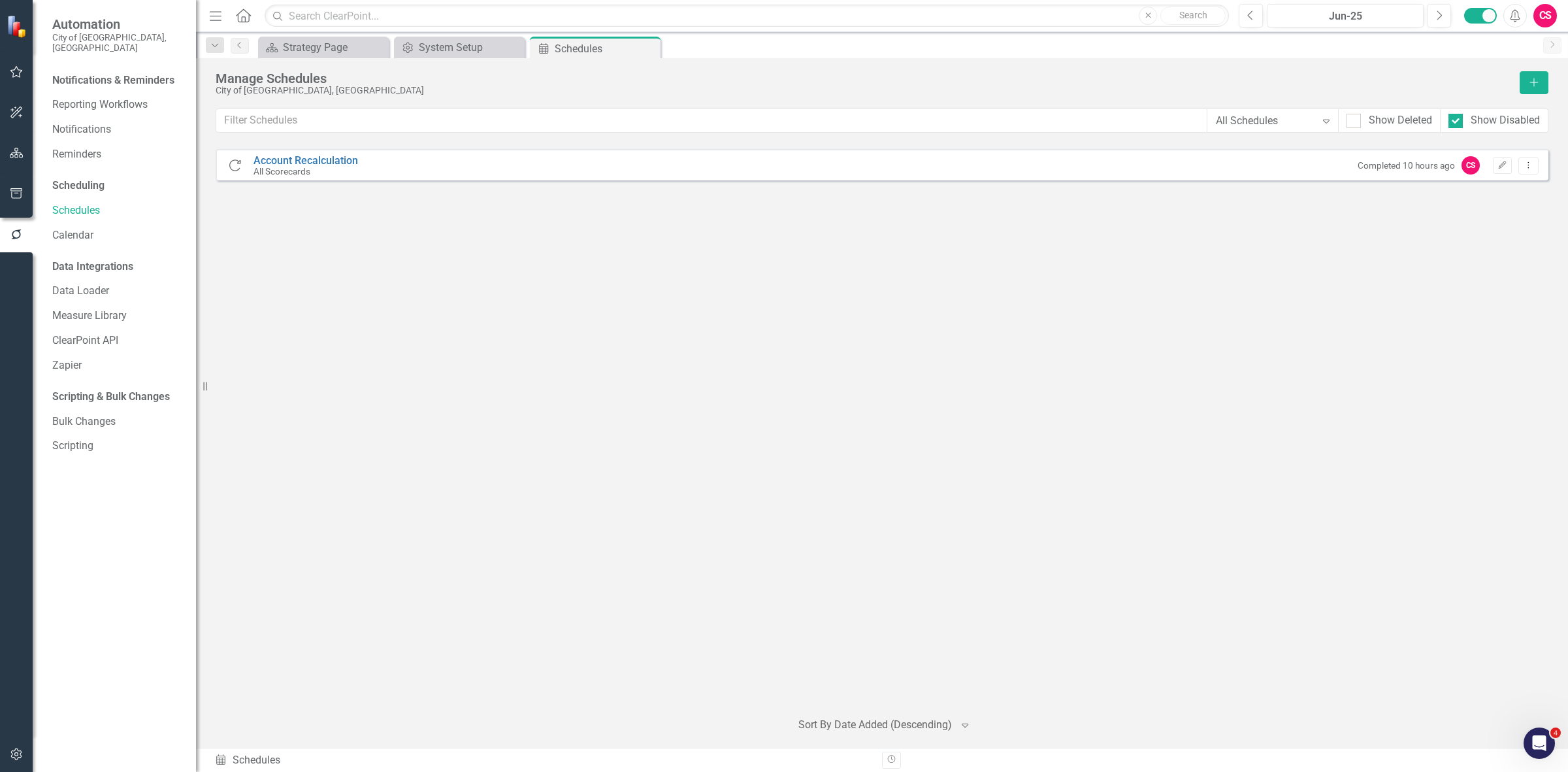 click at bounding box center (16, 194) 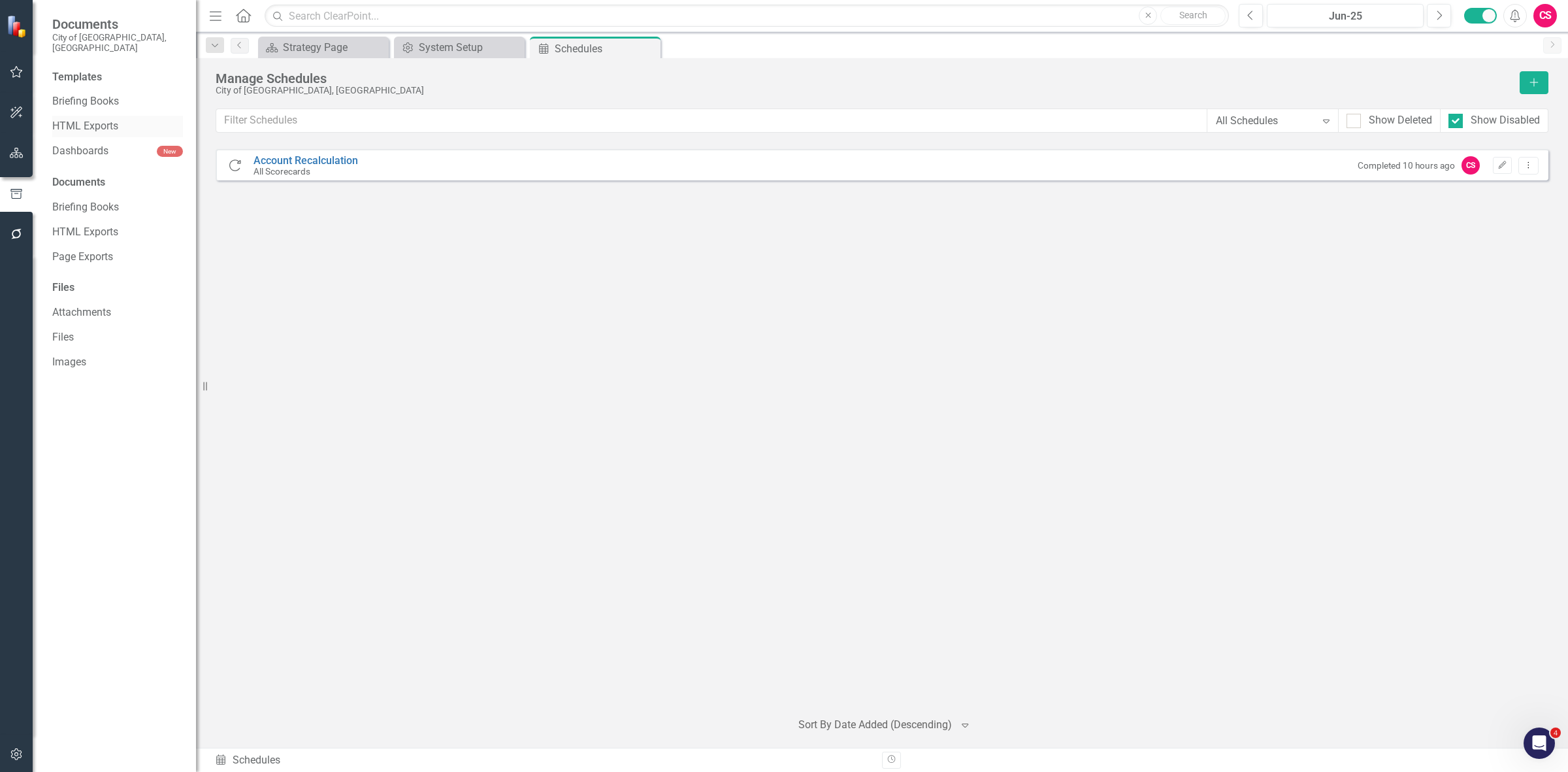 click on "HTML Exports" at bounding box center (118, 126) 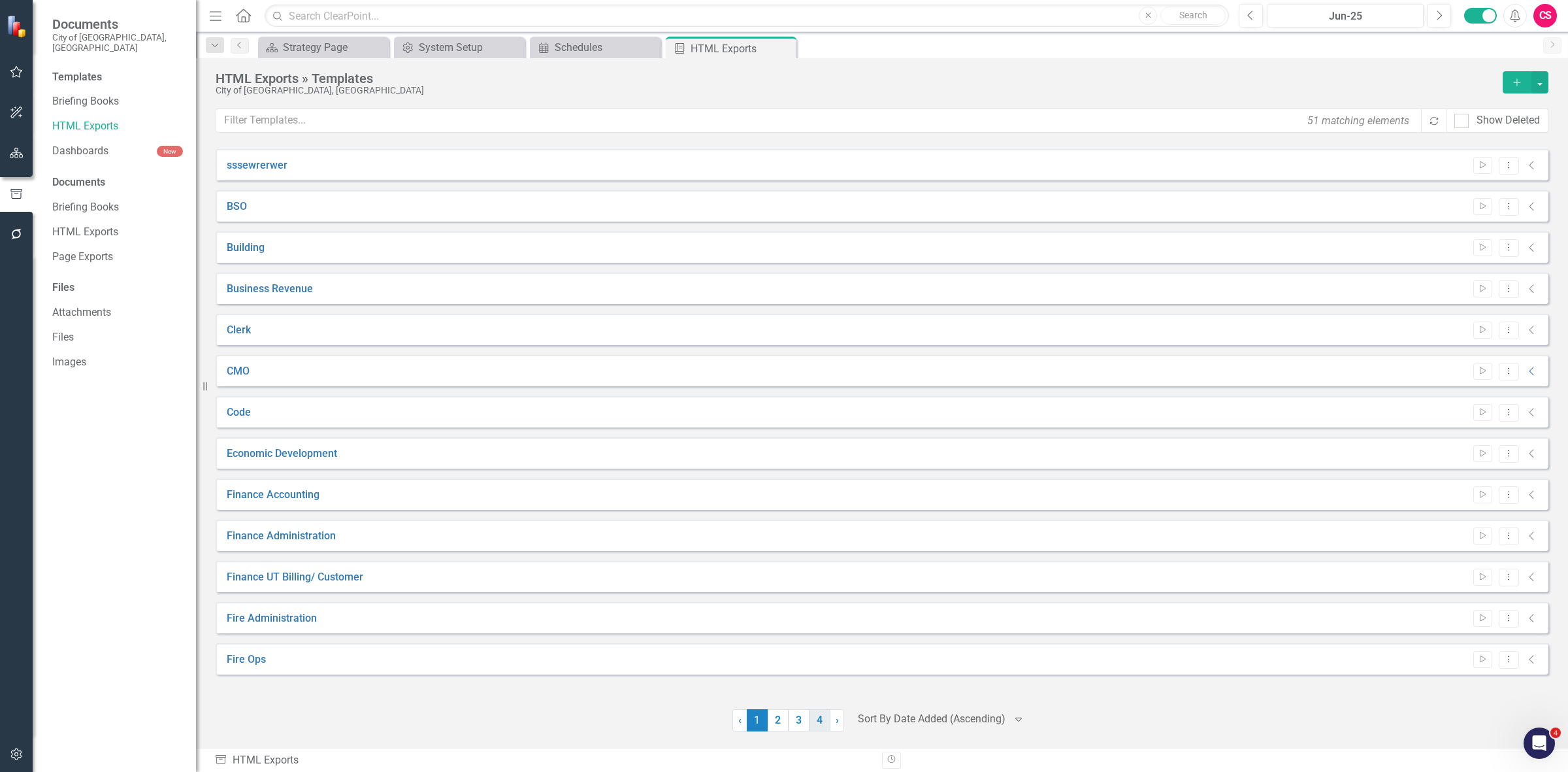 click on "4" at bounding box center [820, 720] 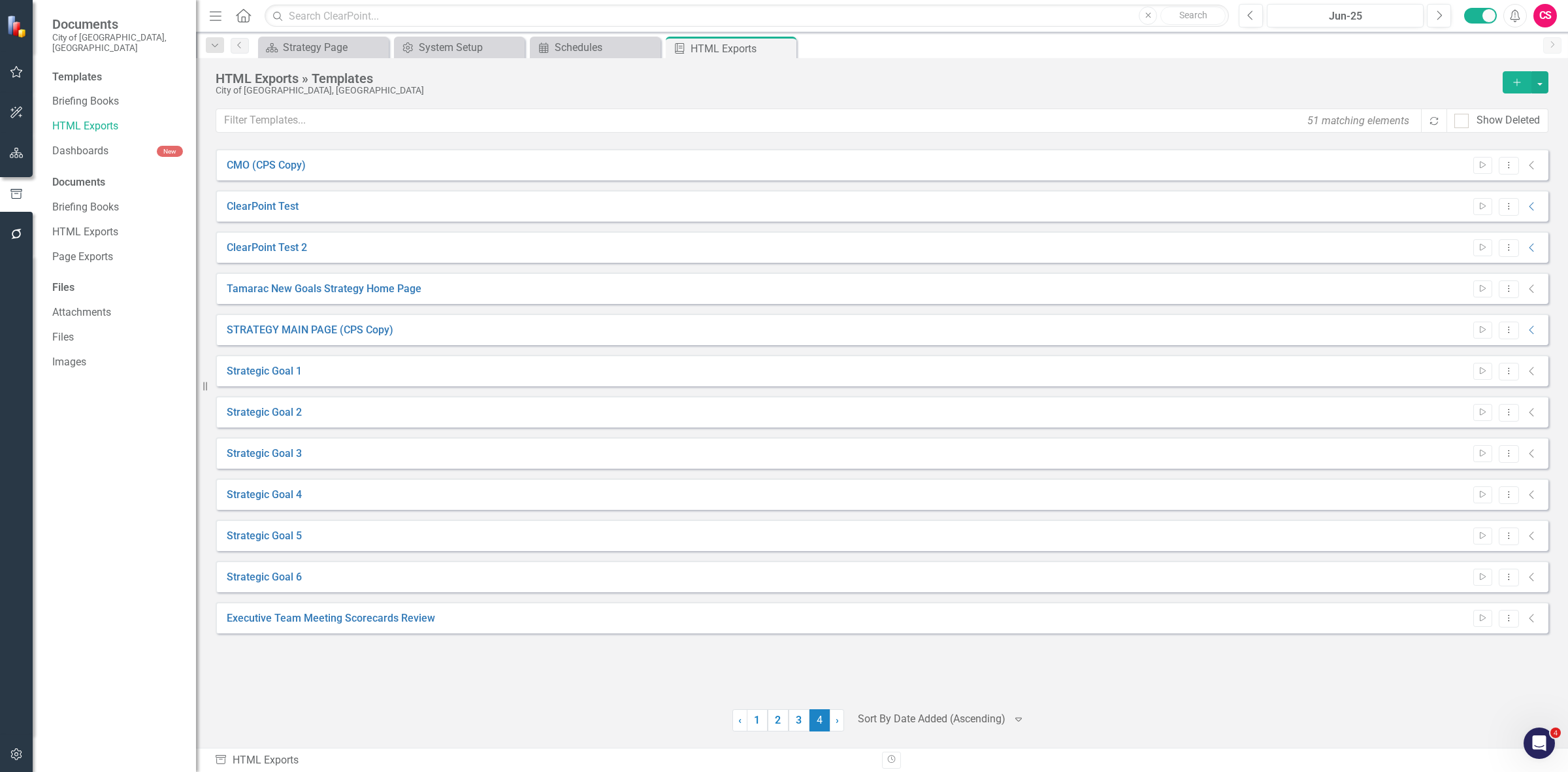 click at bounding box center [16, 755] 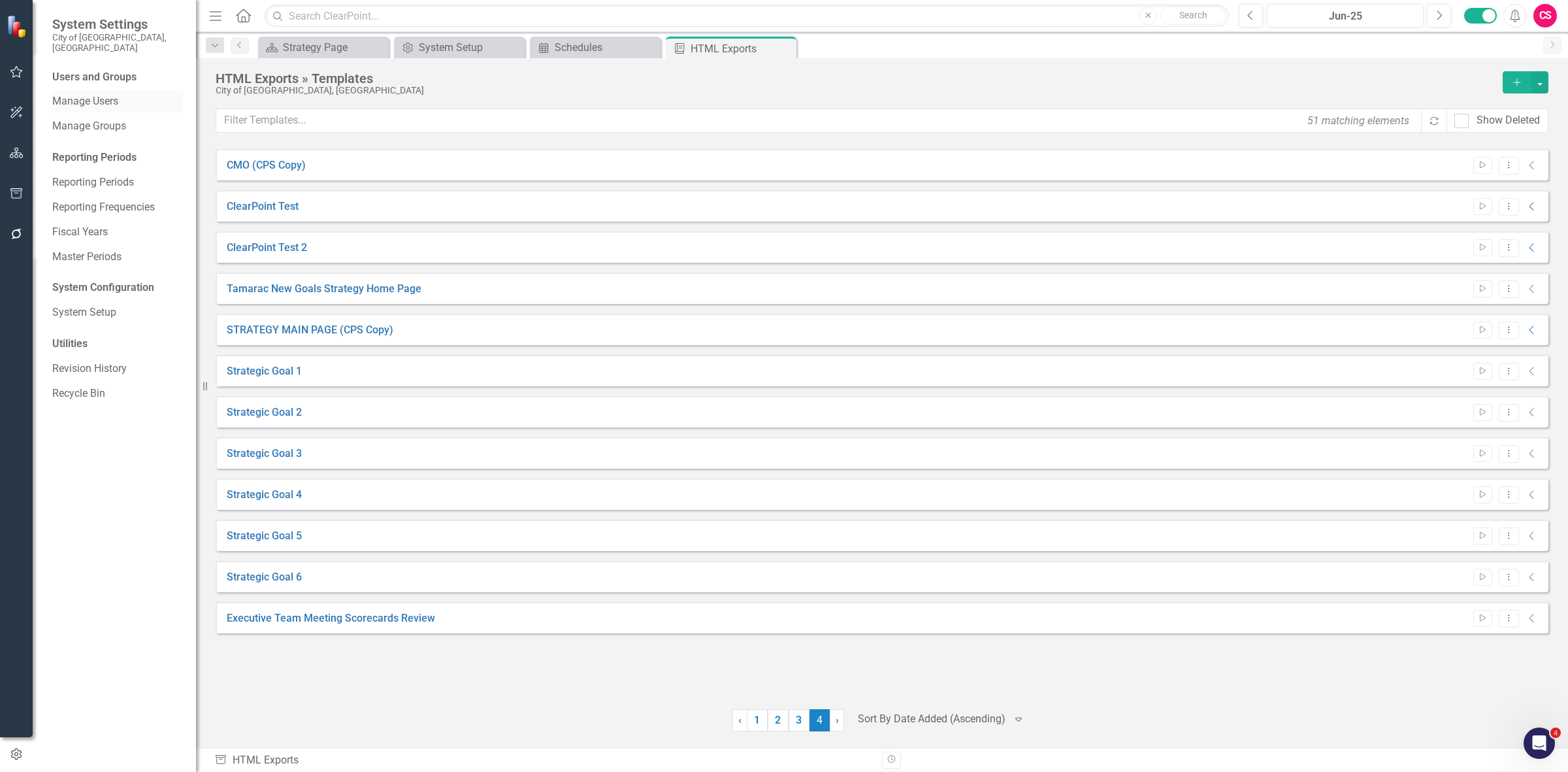click on "Manage Users" at bounding box center (118, 101) 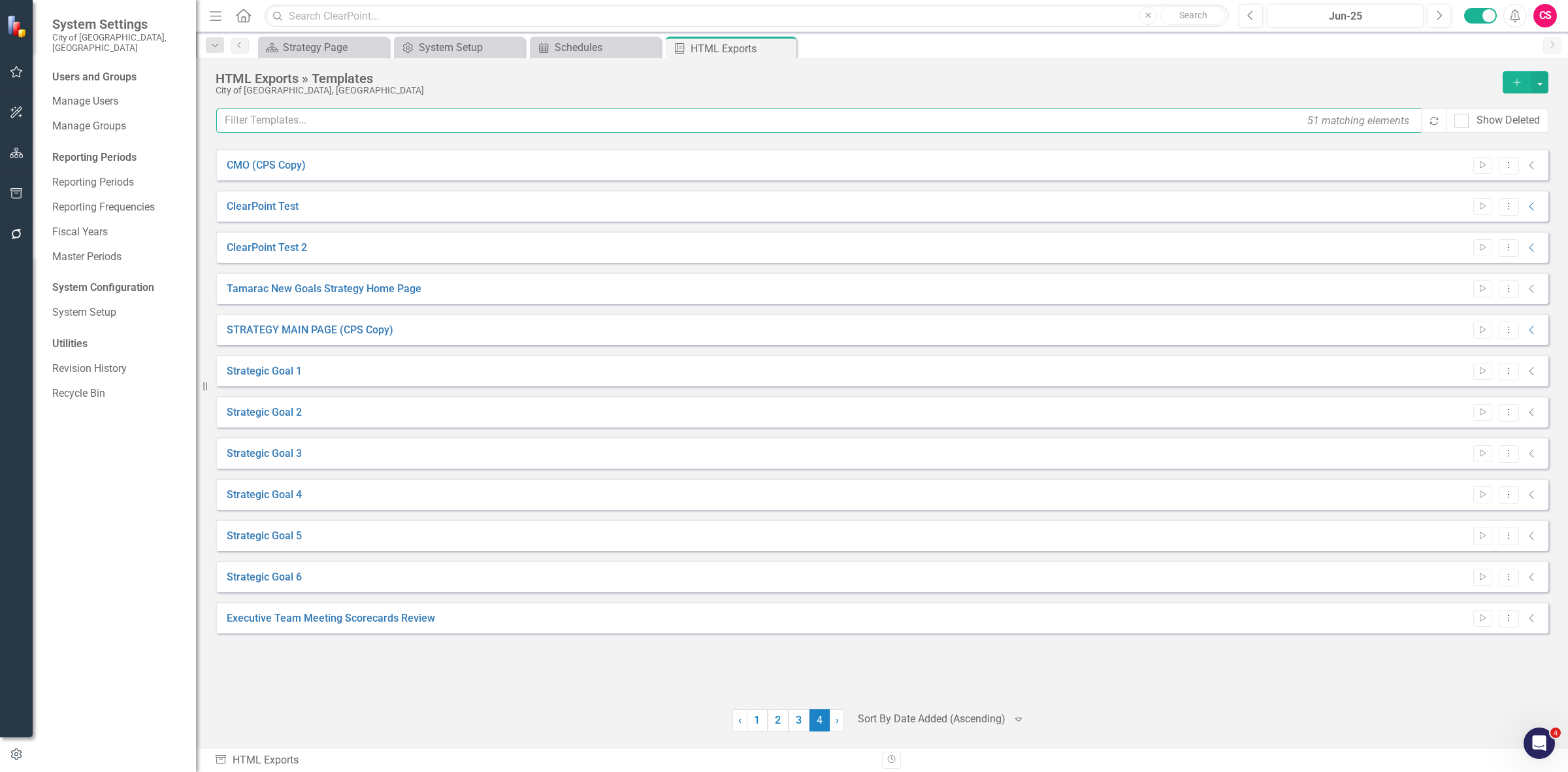 click at bounding box center (819, 120) 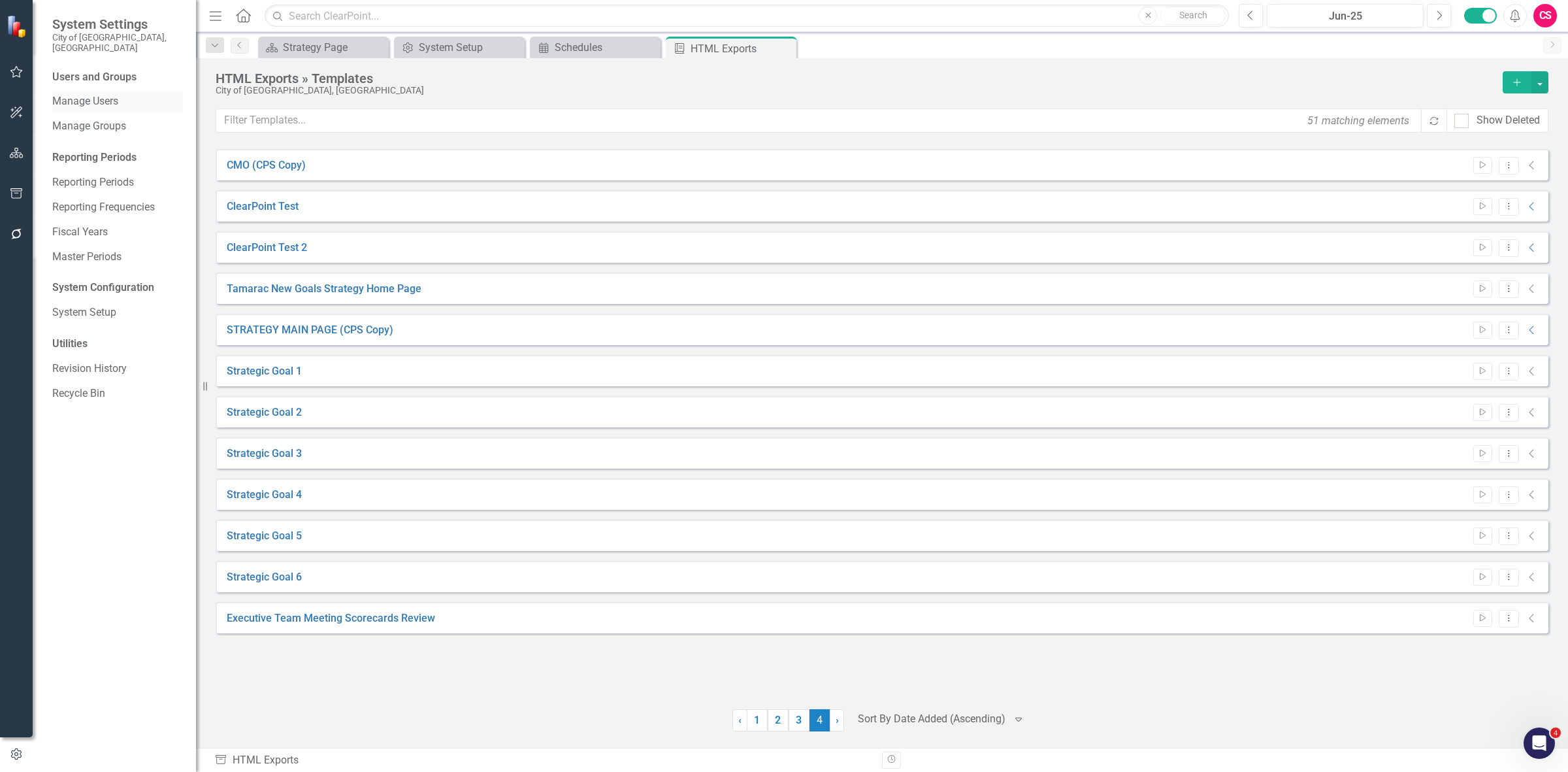click on "Manage Users" at bounding box center (118, 101) 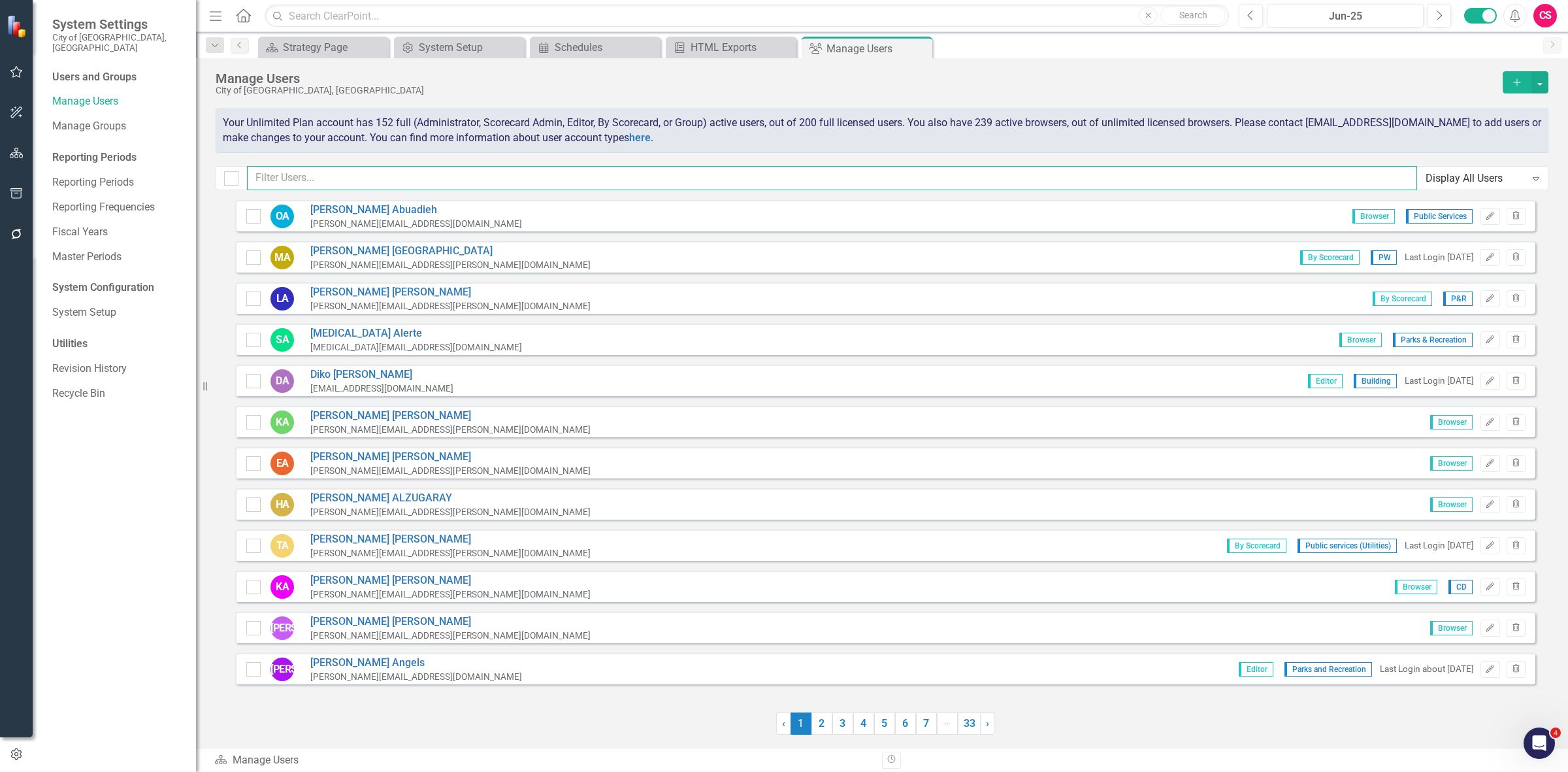 click at bounding box center (832, 178) 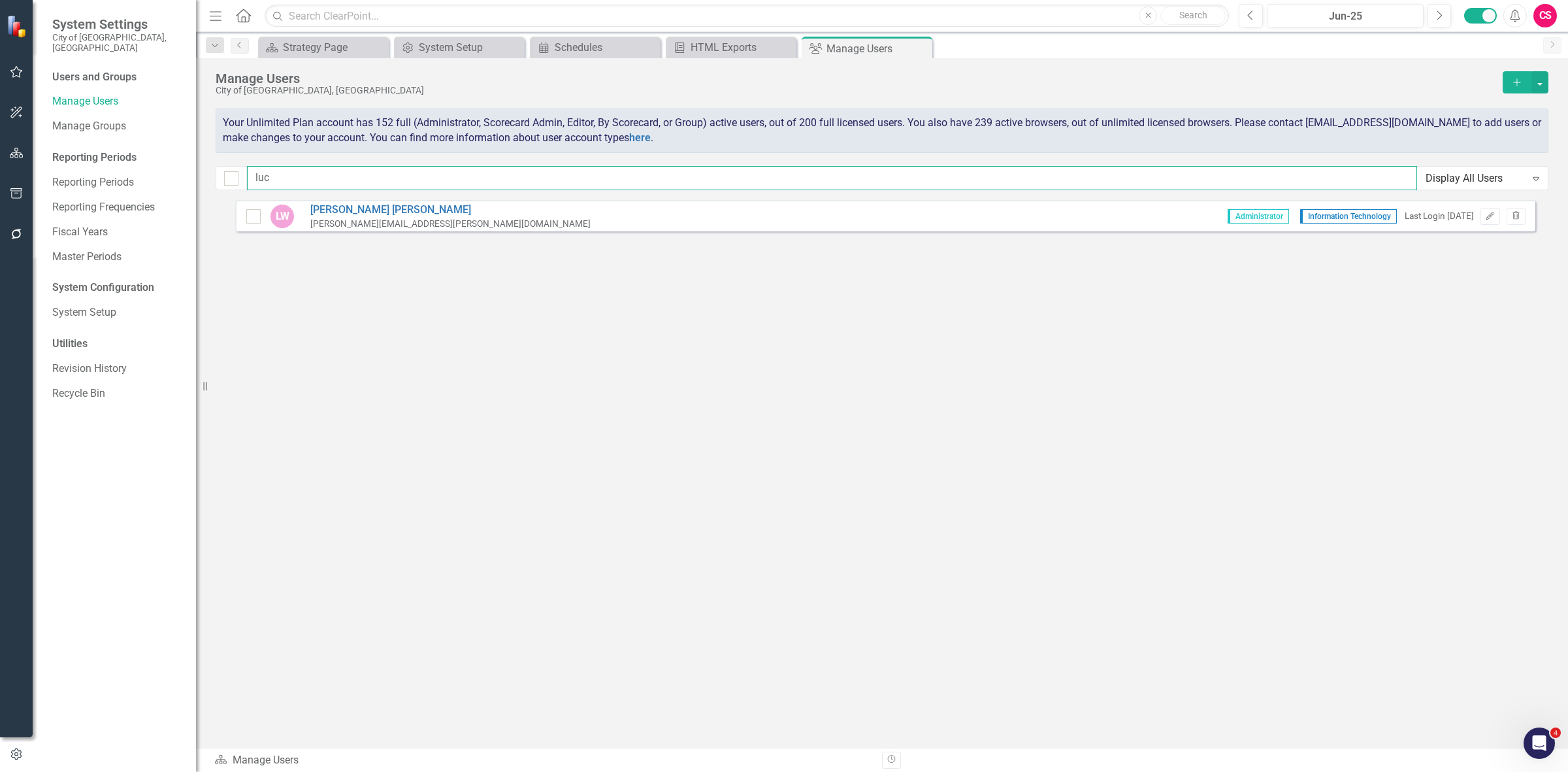 type on "luc" 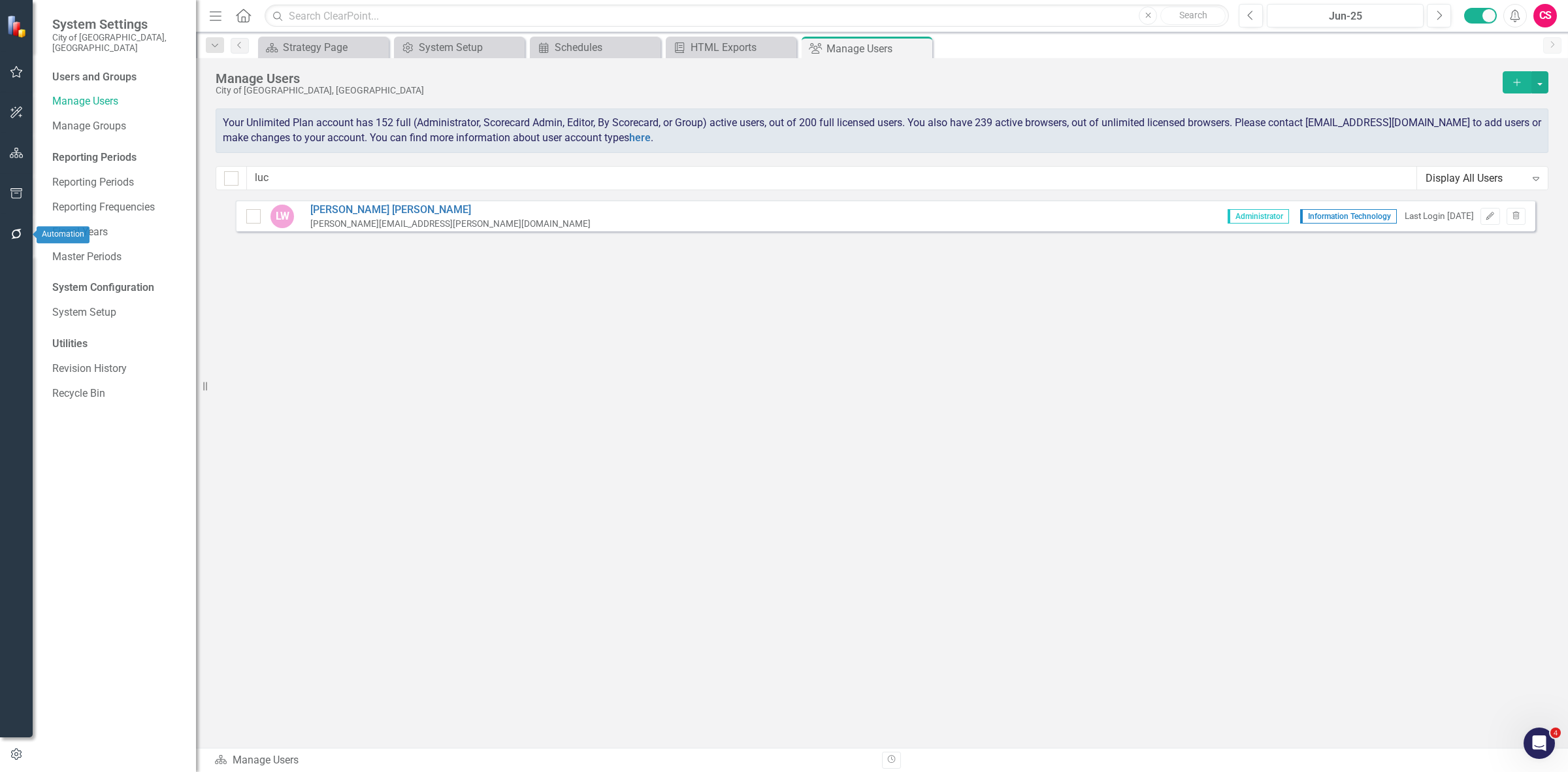 click at bounding box center [16, 194] 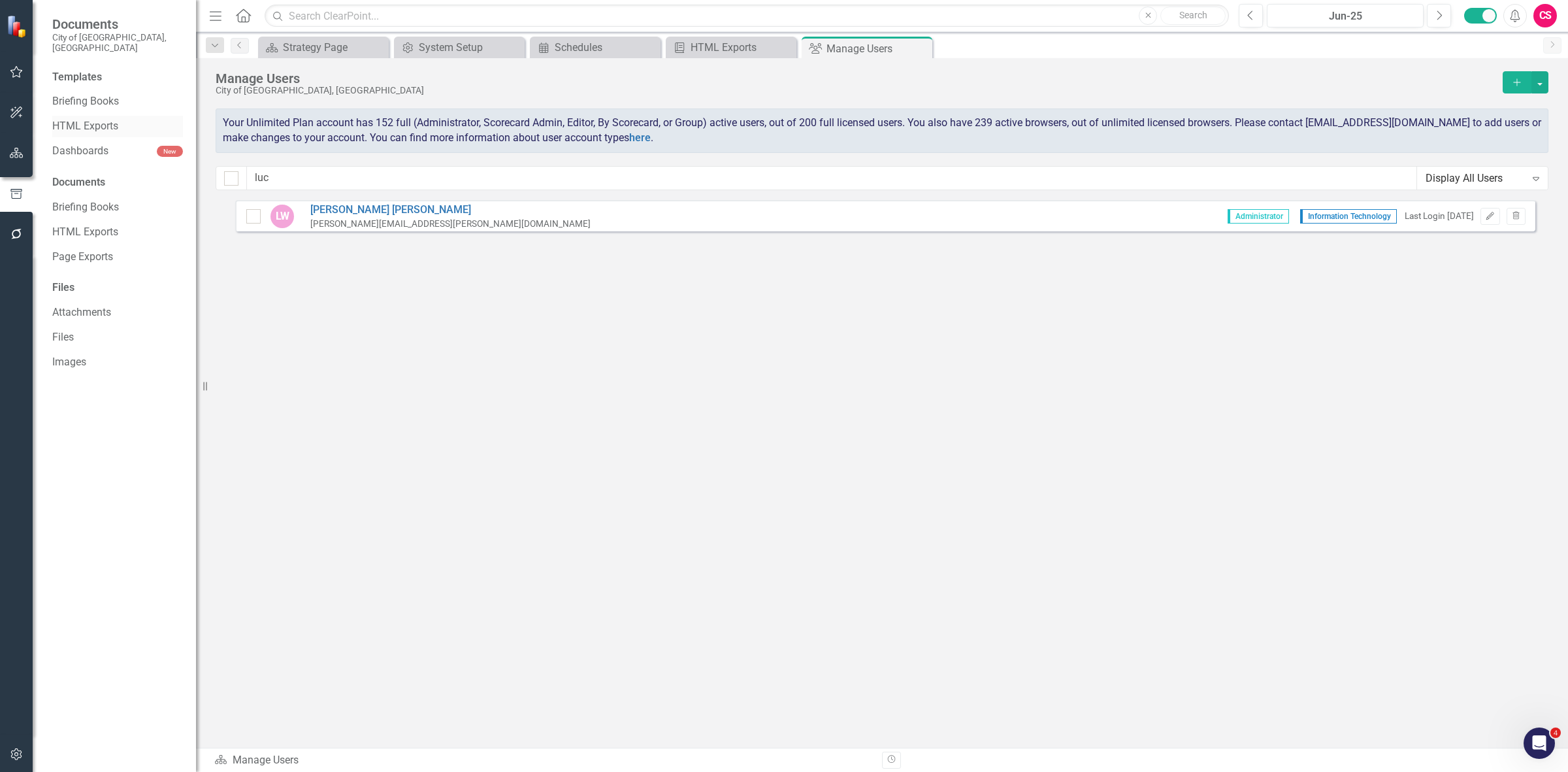 click on "HTML Exports" at bounding box center (118, 126) 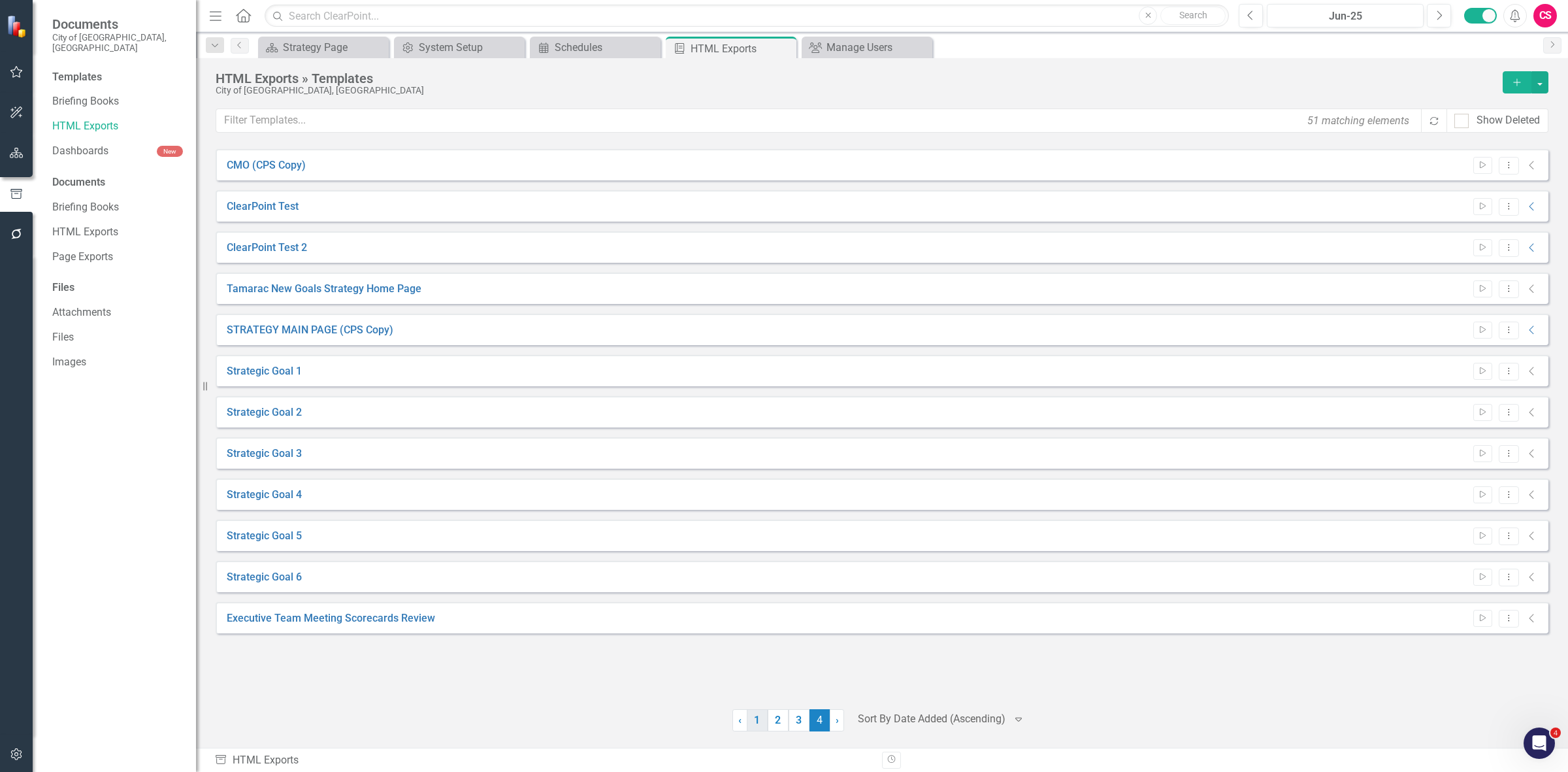 click on "1" at bounding box center [757, 720] 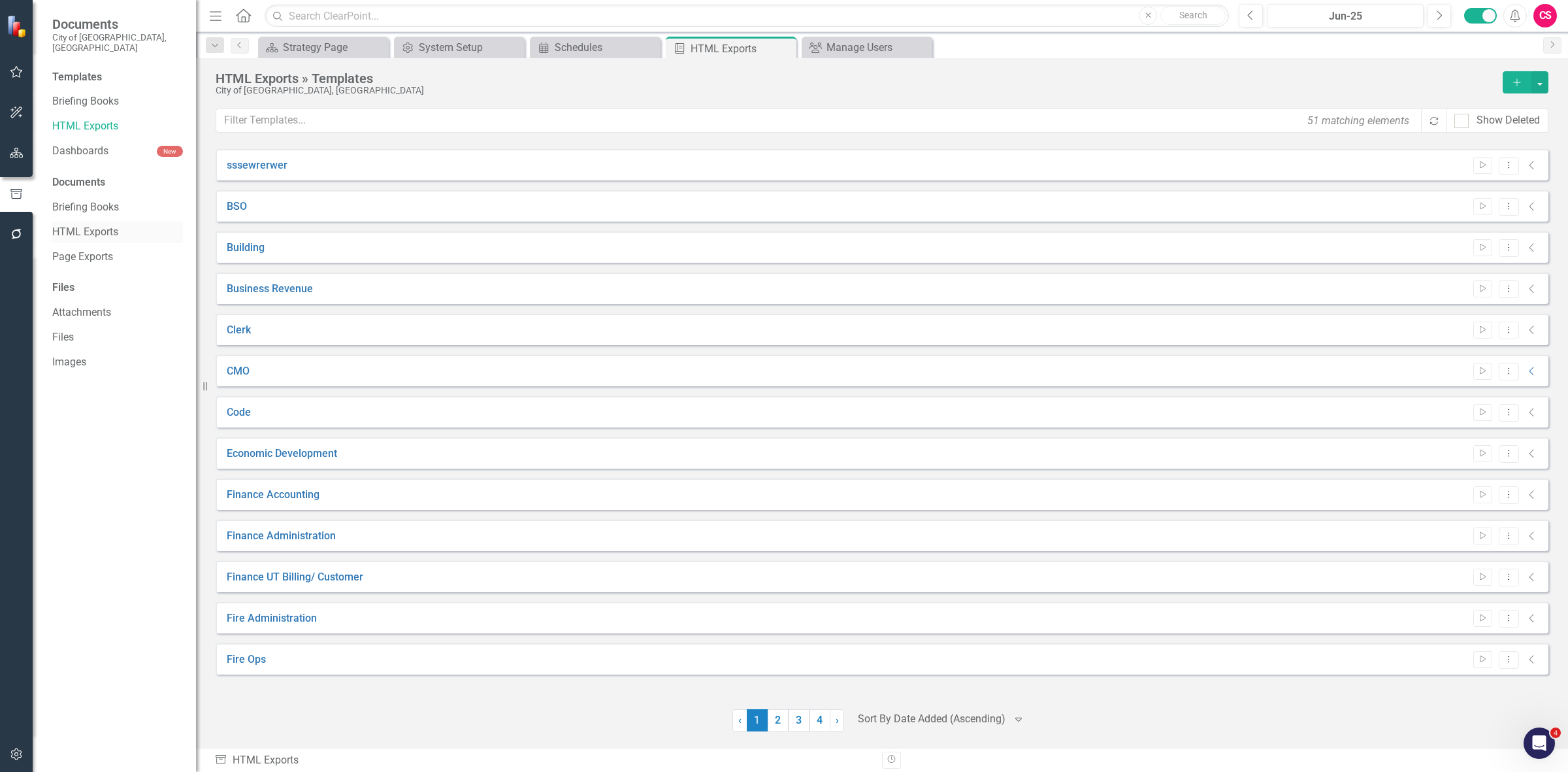 click on "HTML Exports" at bounding box center [118, 232] 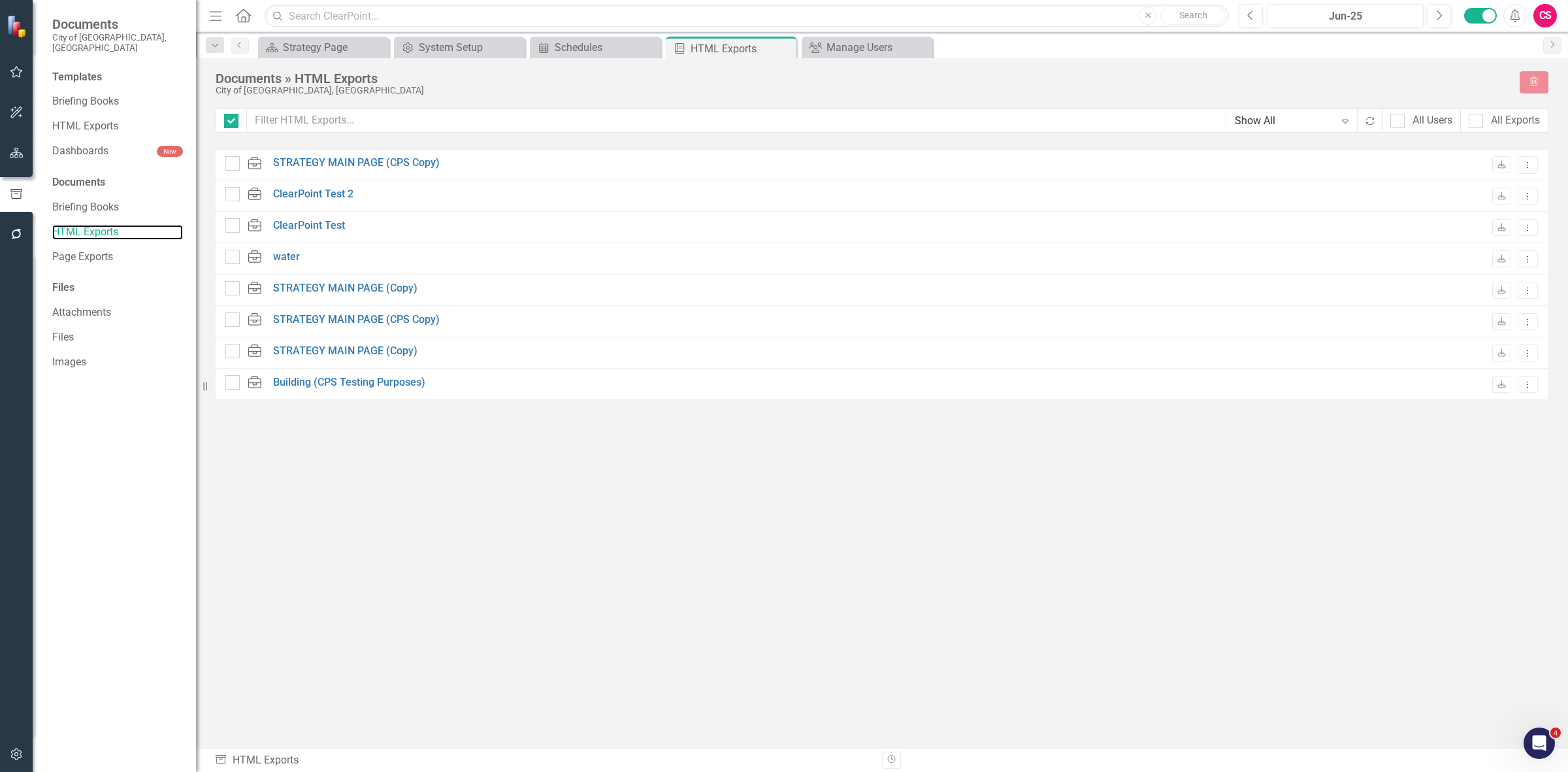checkbox on "false" 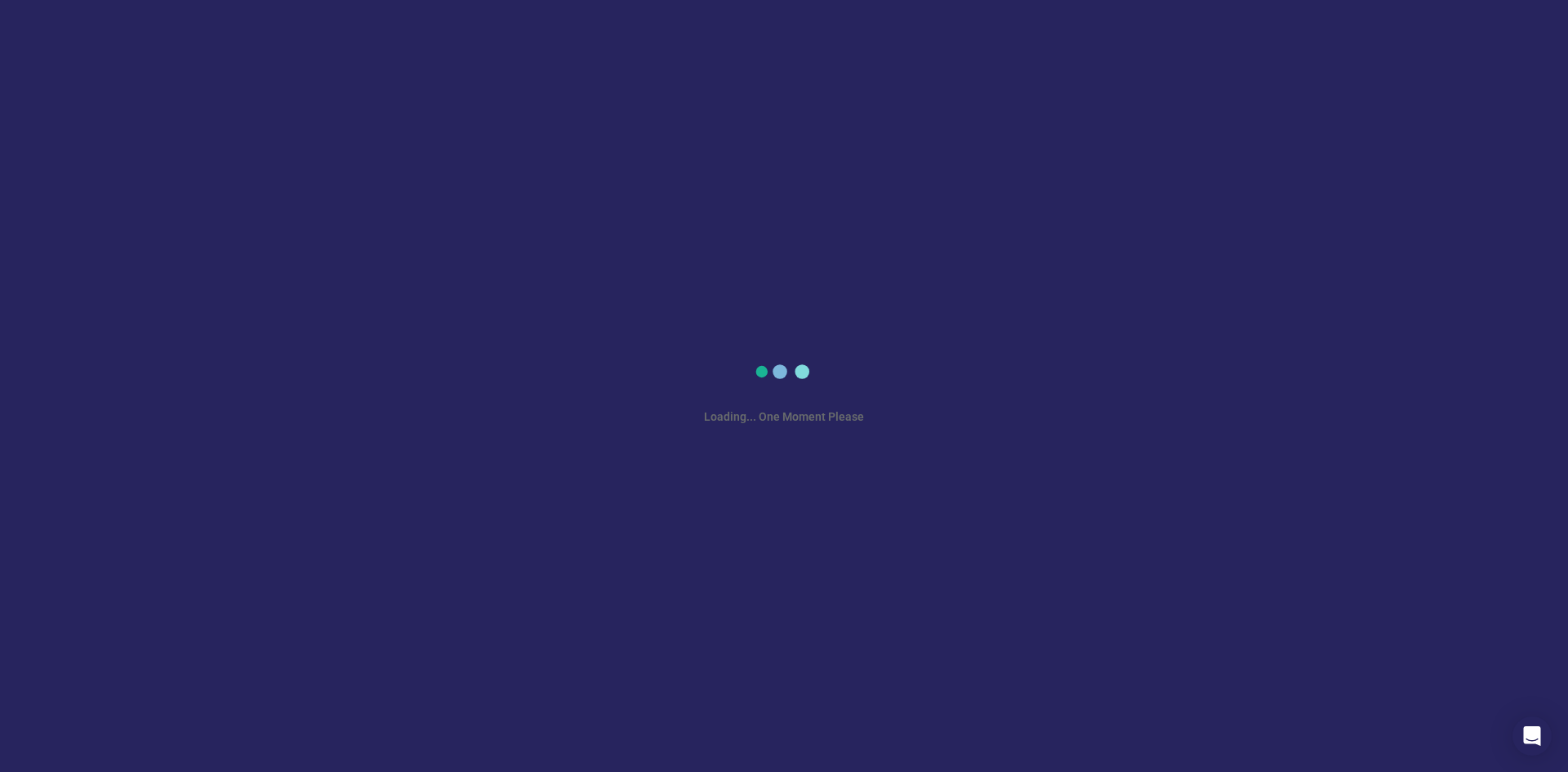 scroll, scrollTop: 0, scrollLeft: 0, axis: both 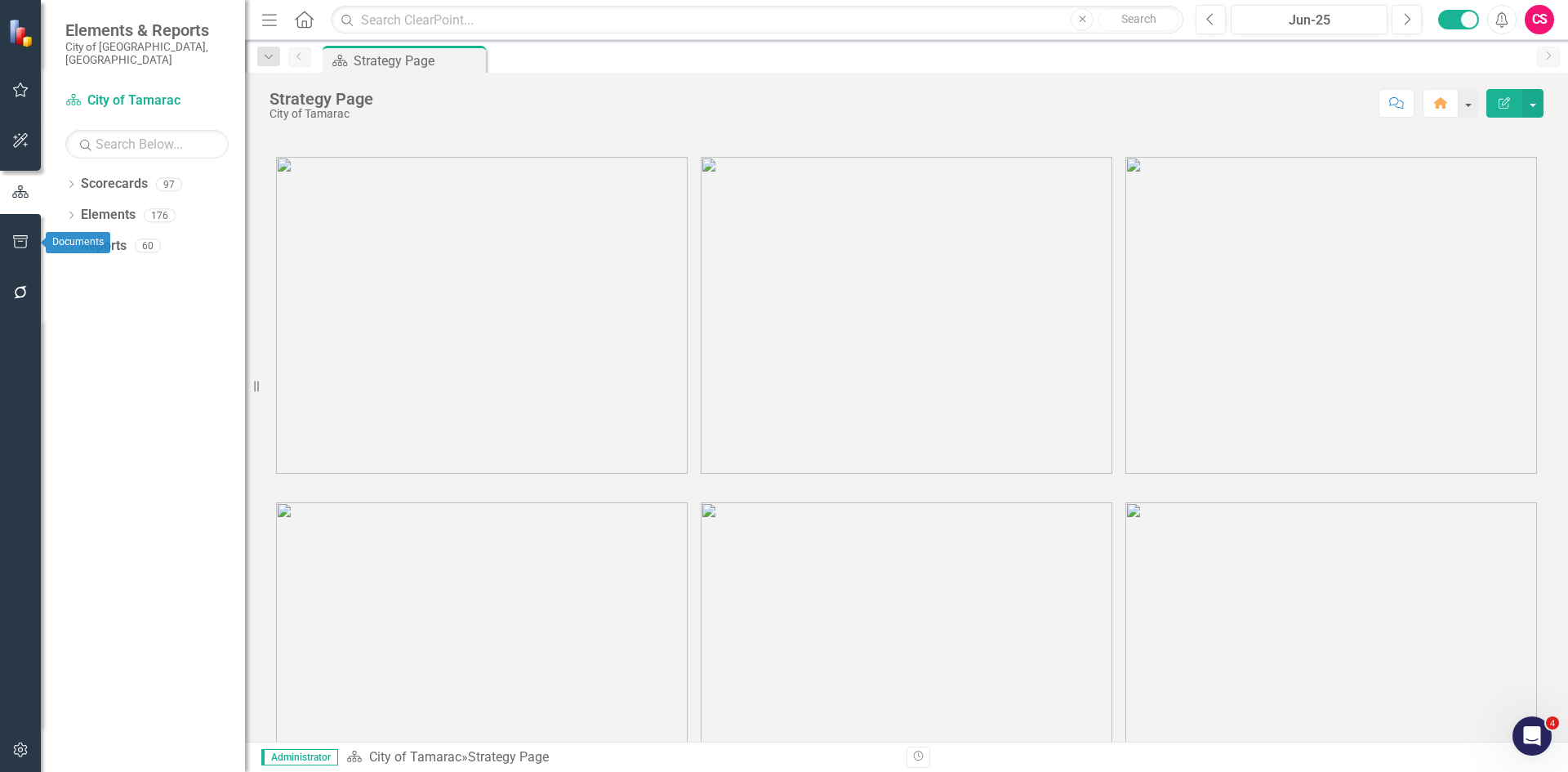 click at bounding box center (20, 243) 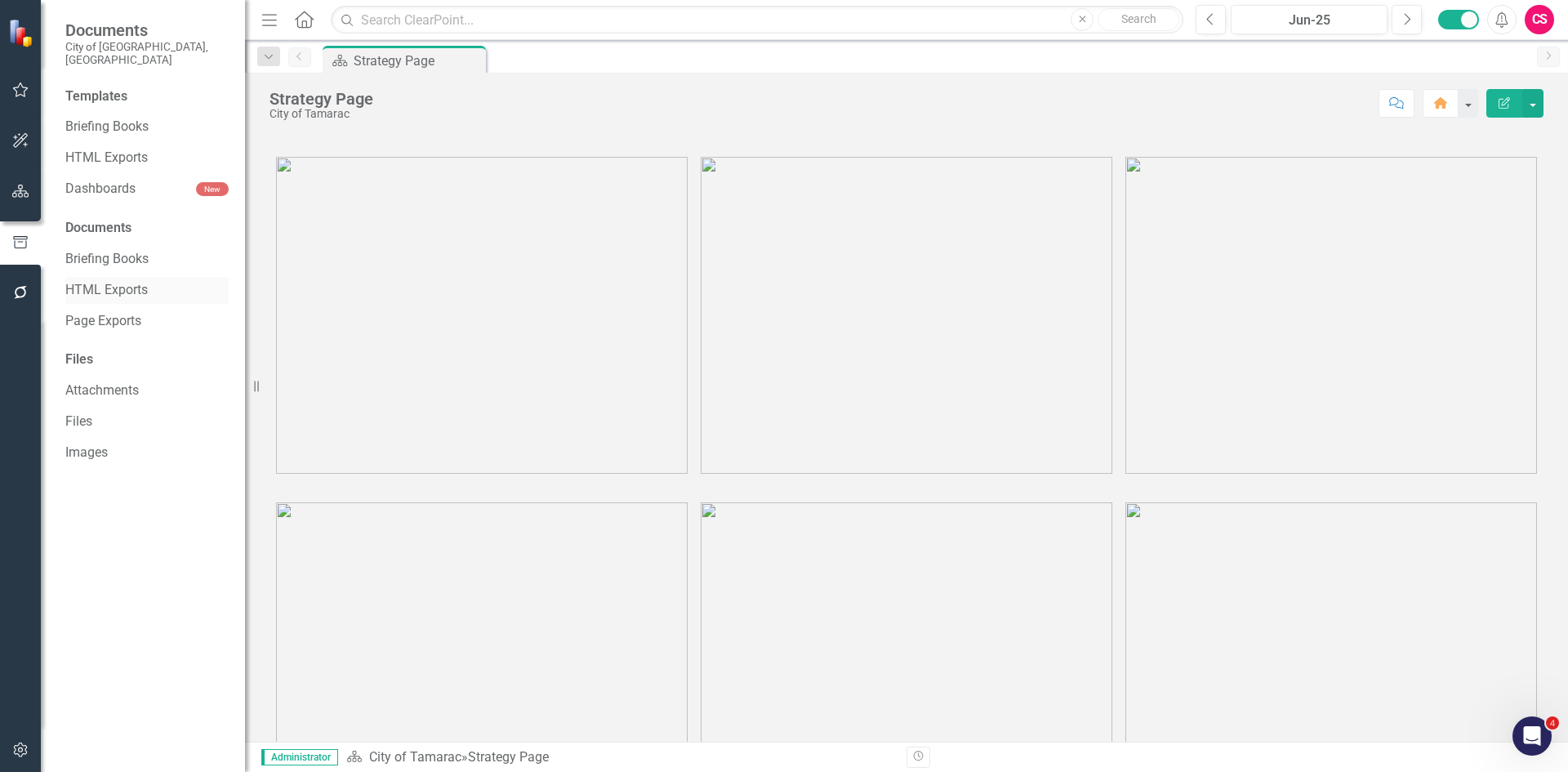 click on "HTML Exports" at bounding box center [147, 290] 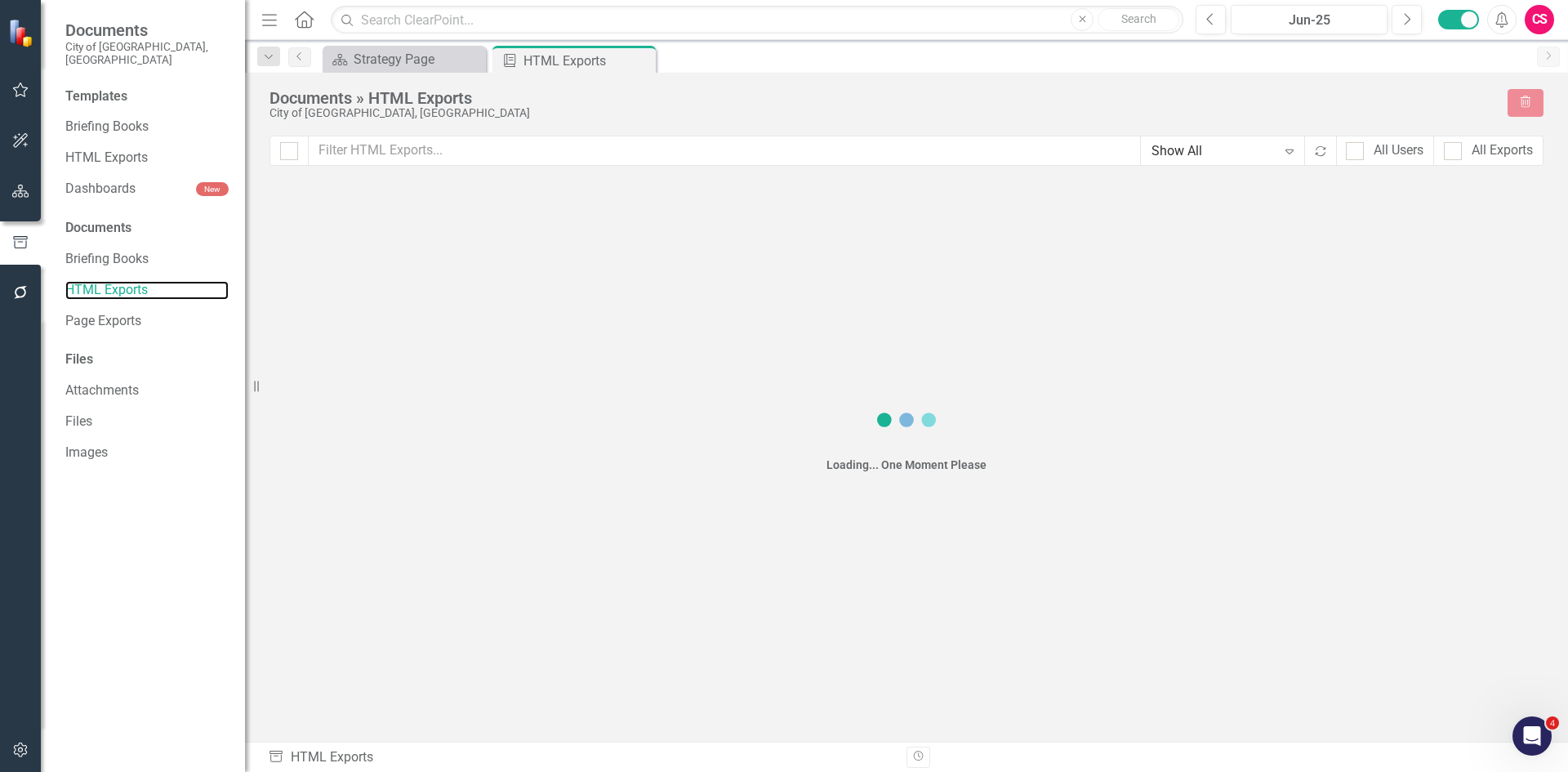 checkbox on "false" 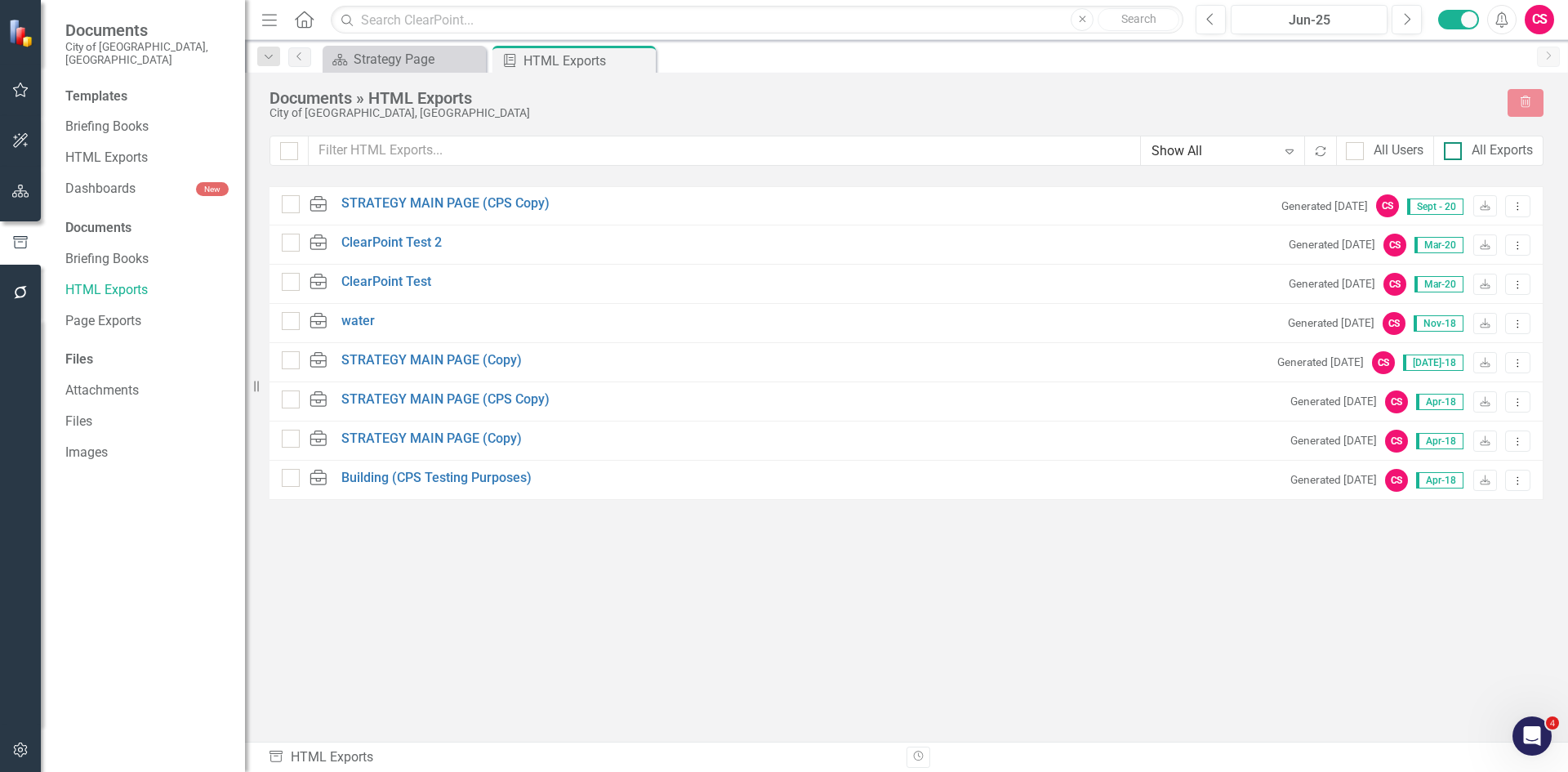 click on "All Exports" at bounding box center [1502, 150] 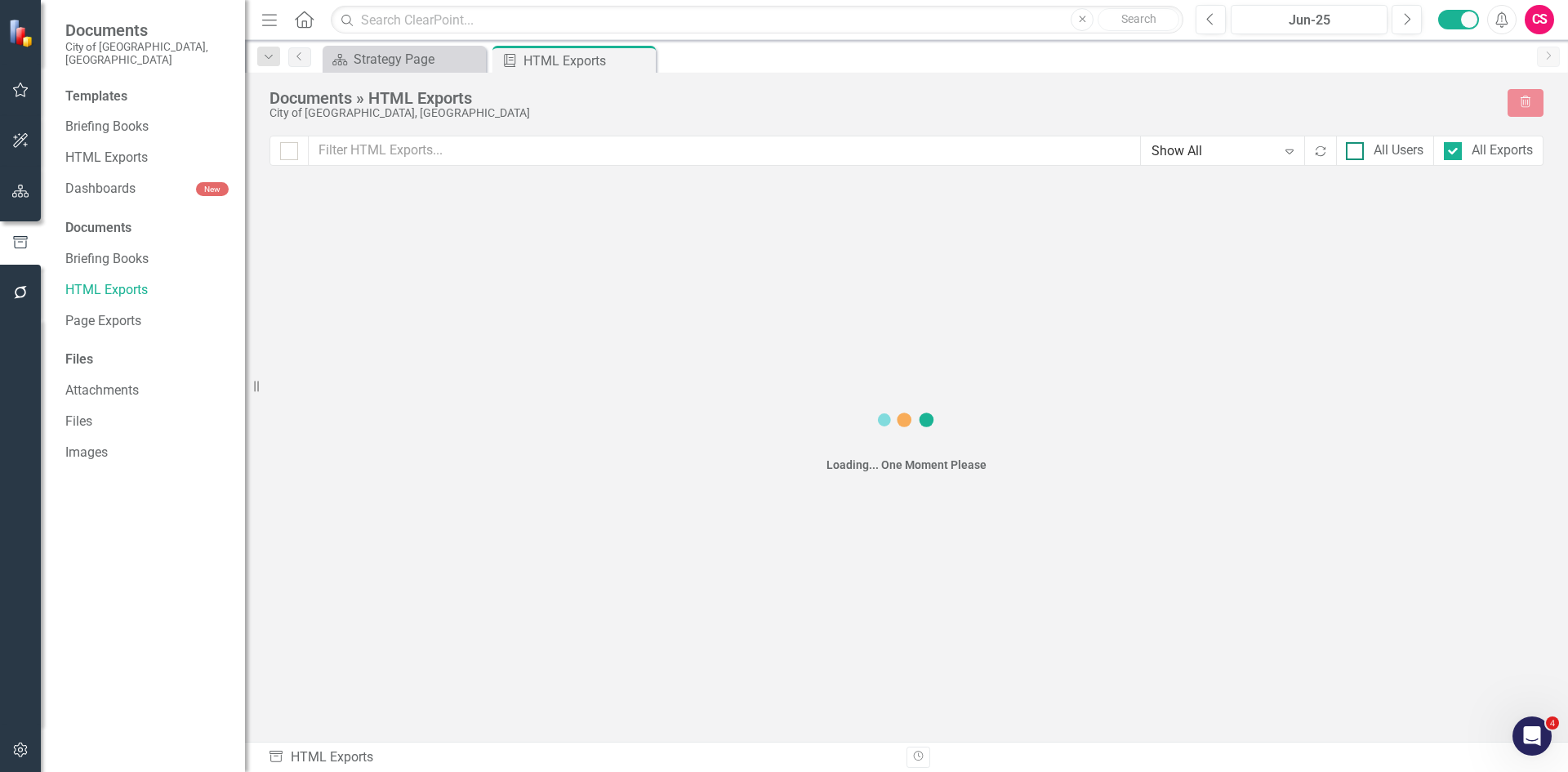 click on "All Users" at bounding box center [1398, 150] 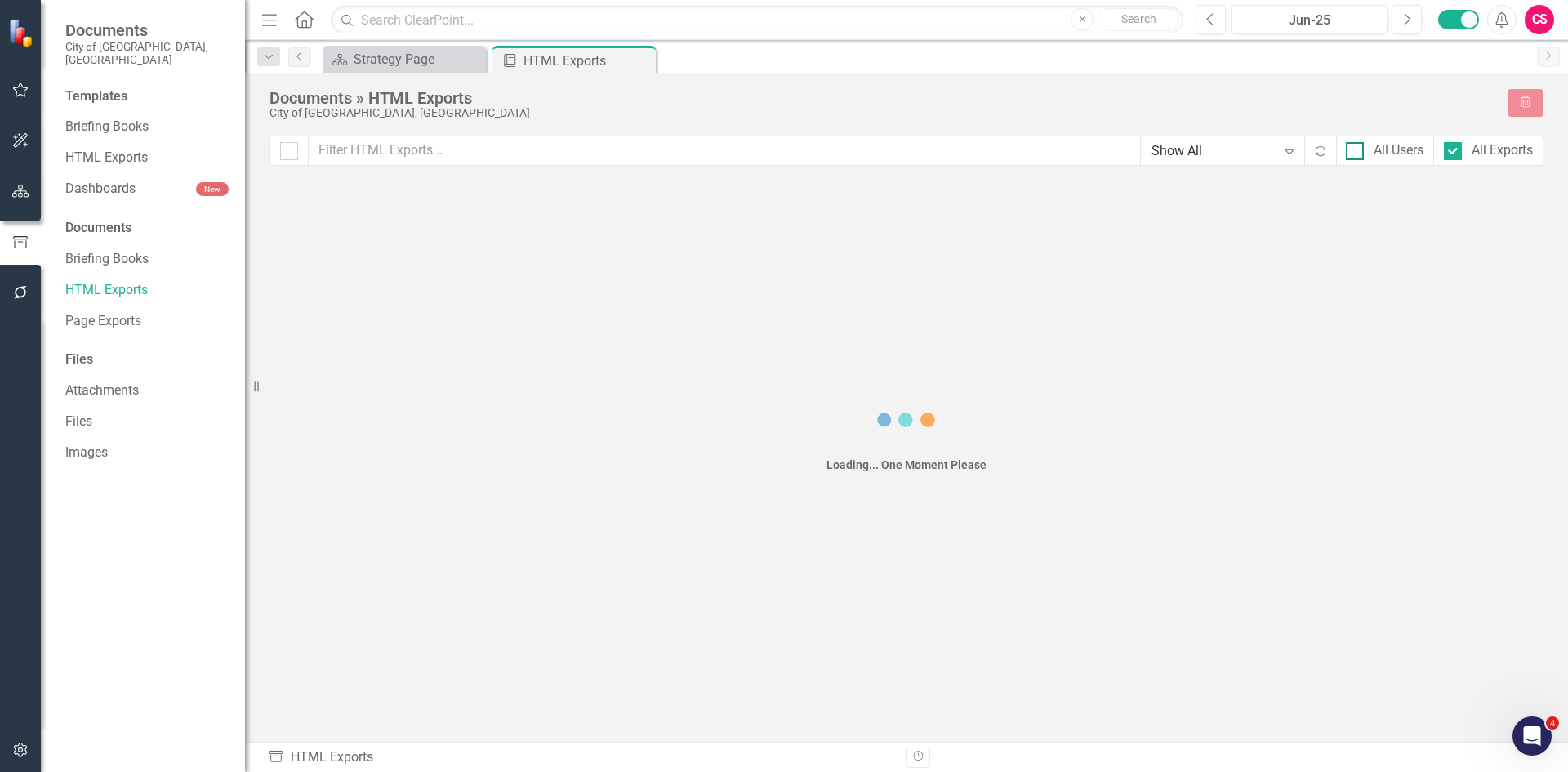 click on "All Users" at bounding box center (1351, 147) 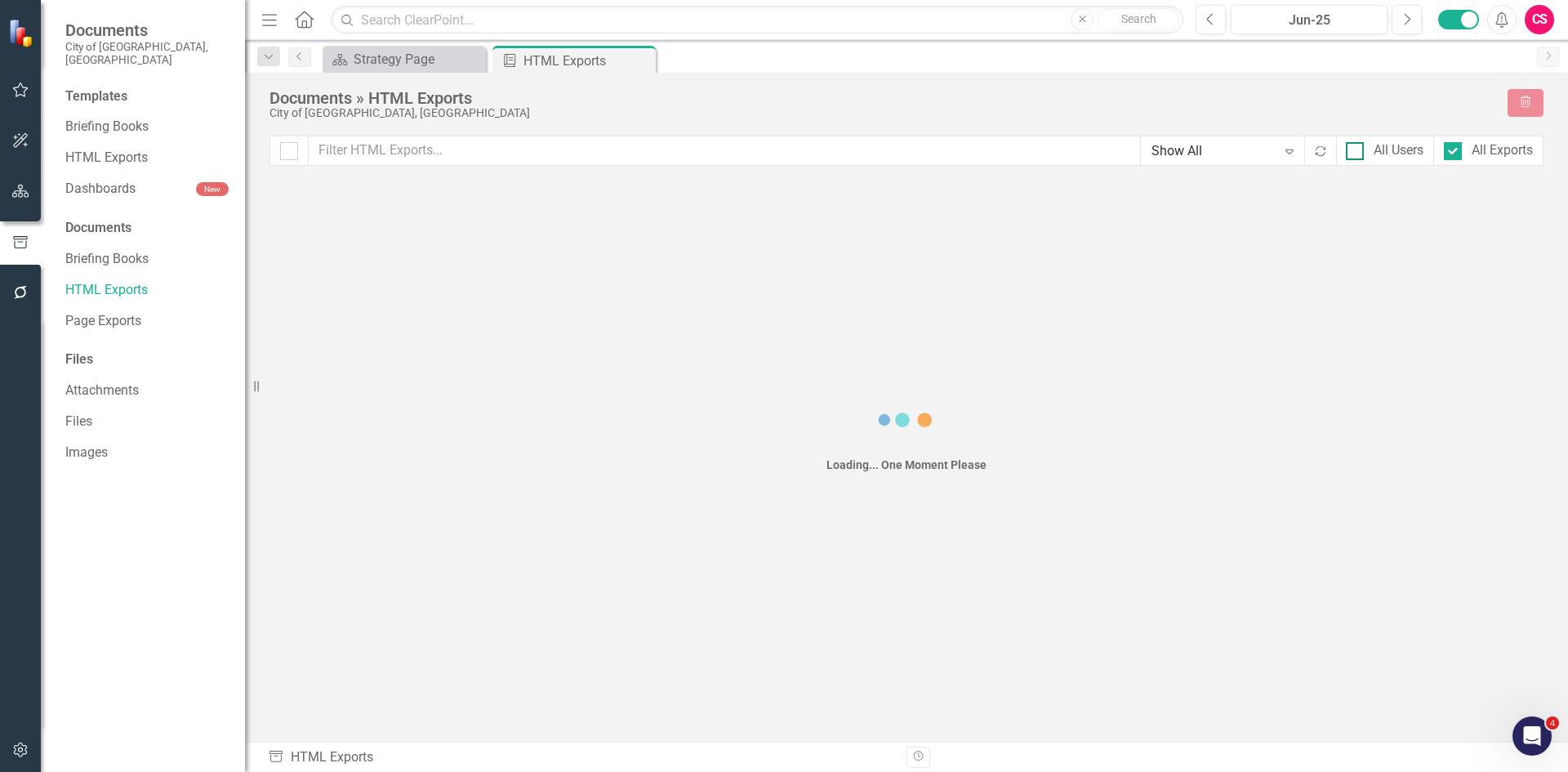 checkbox on "true" 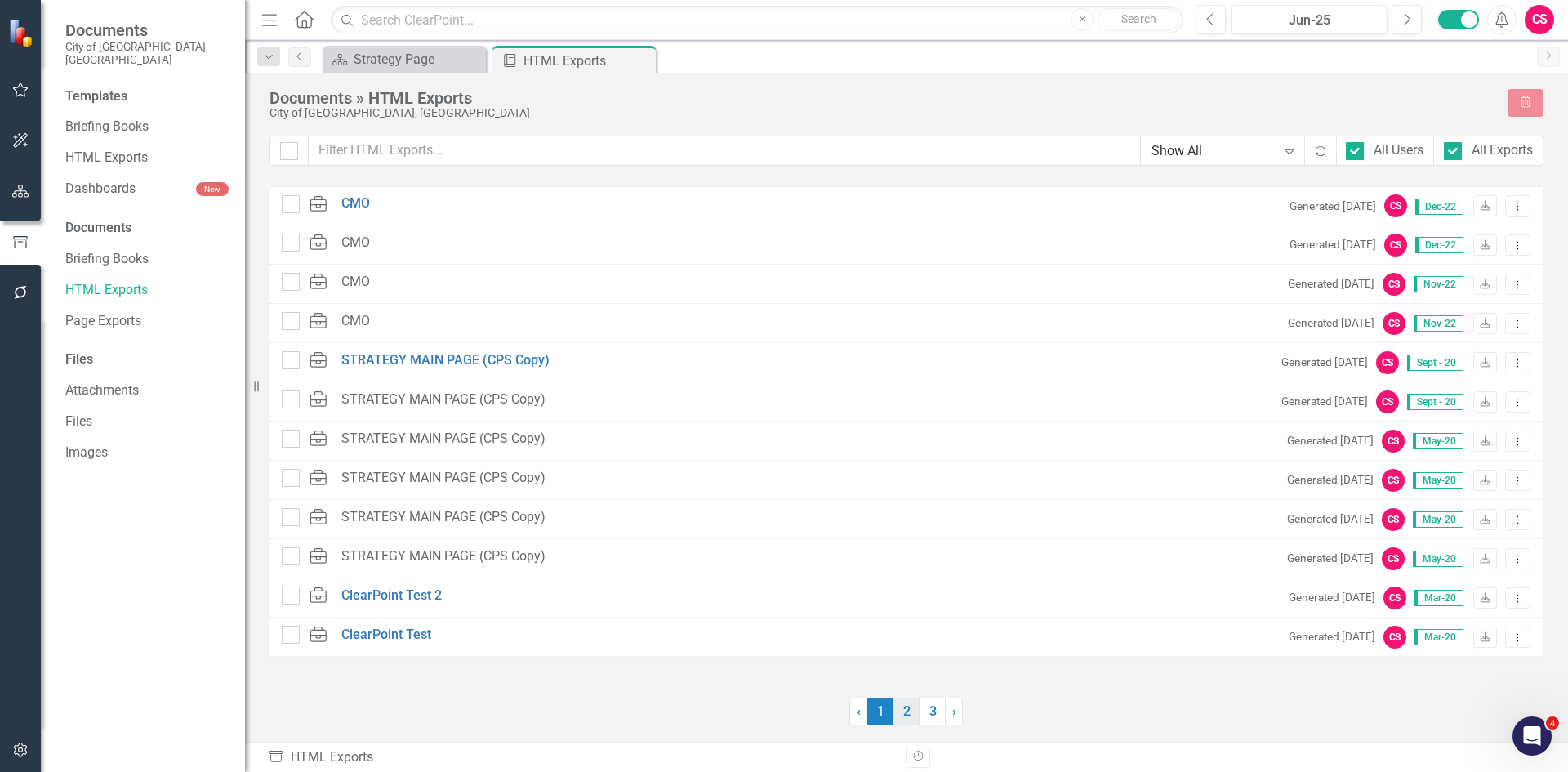 click on "2" at bounding box center (906, 712) 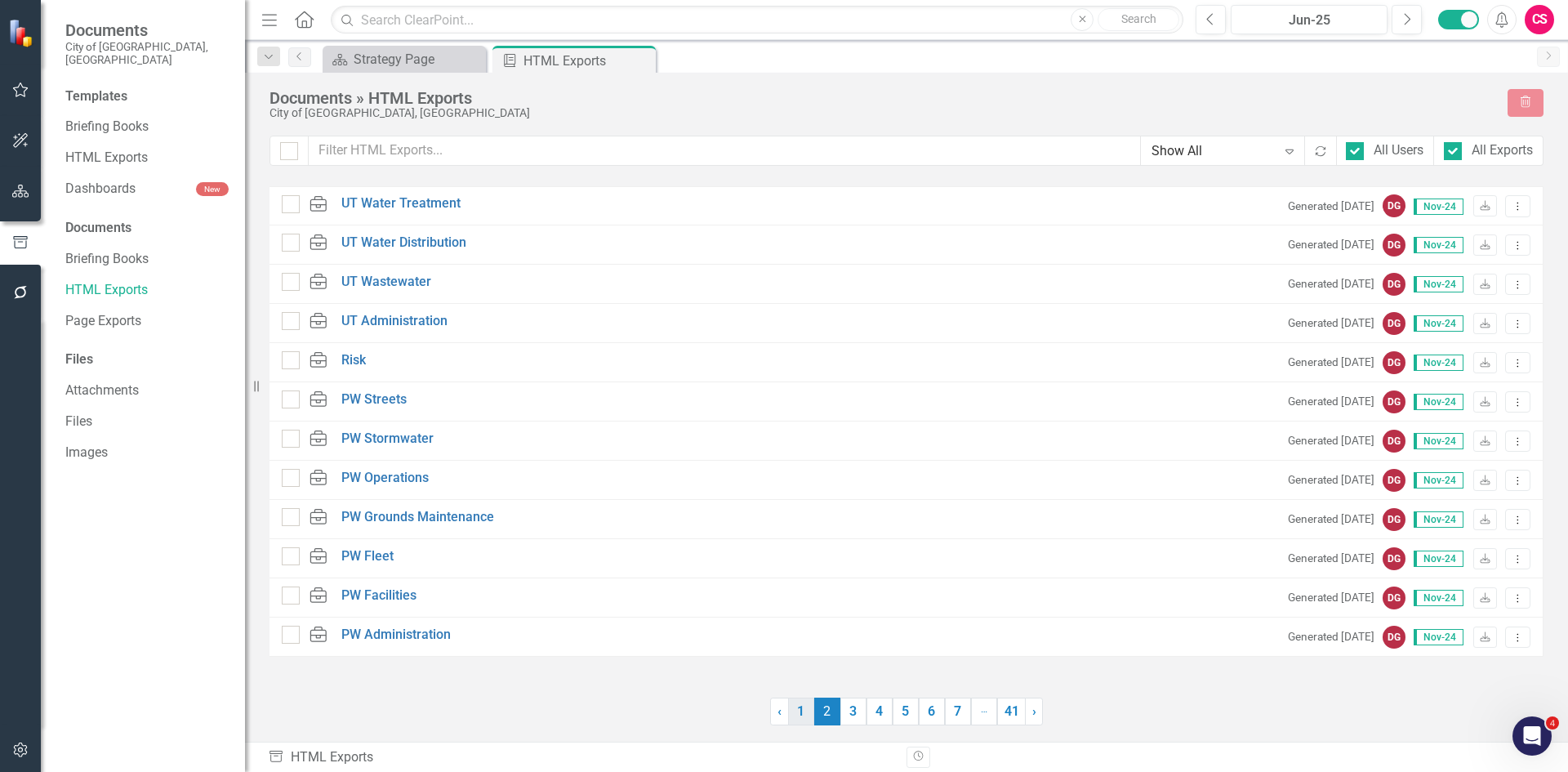 click on "1" at bounding box center [801, 712] 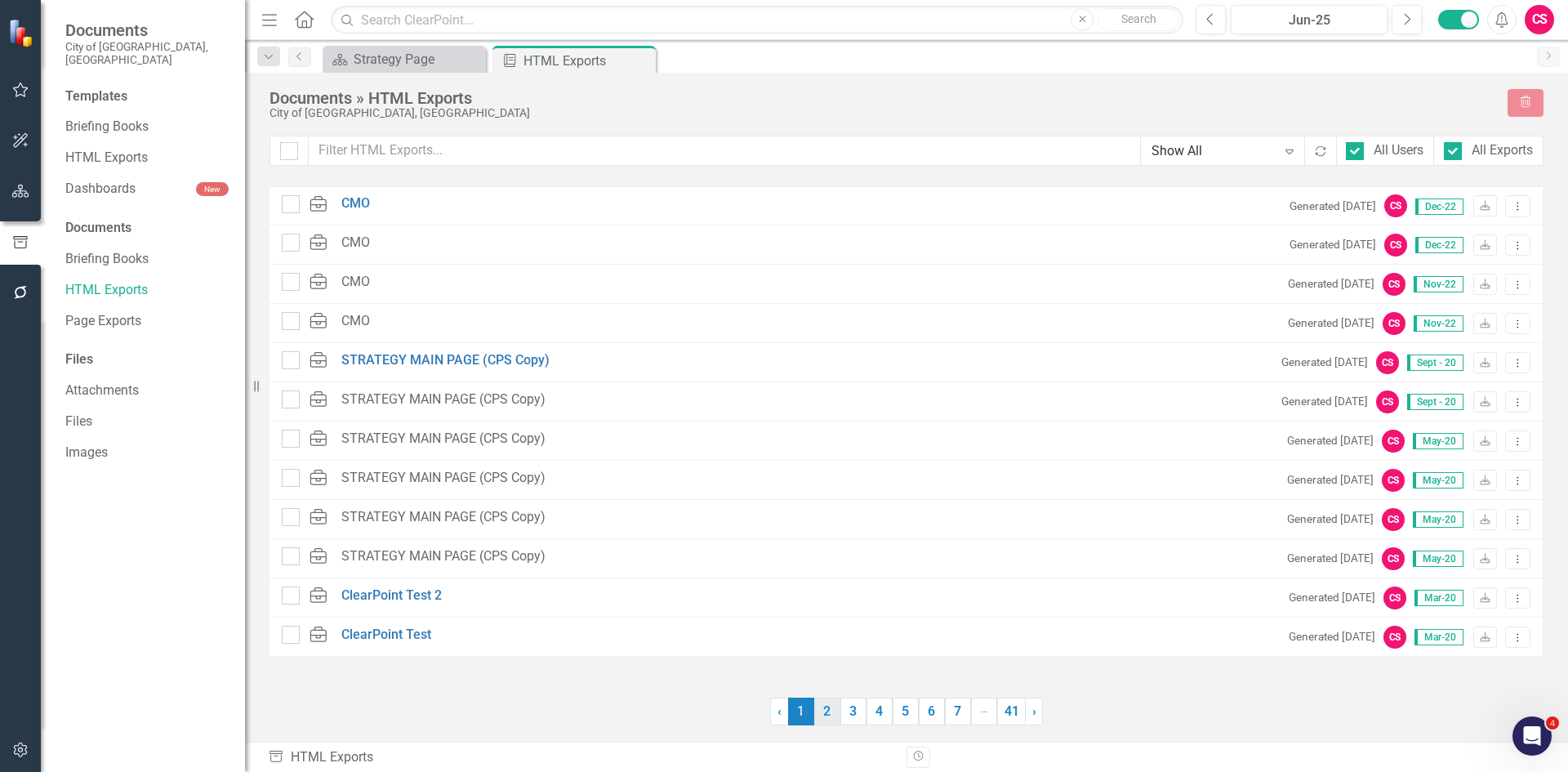 click on "2" at bounding box center [827, 712] 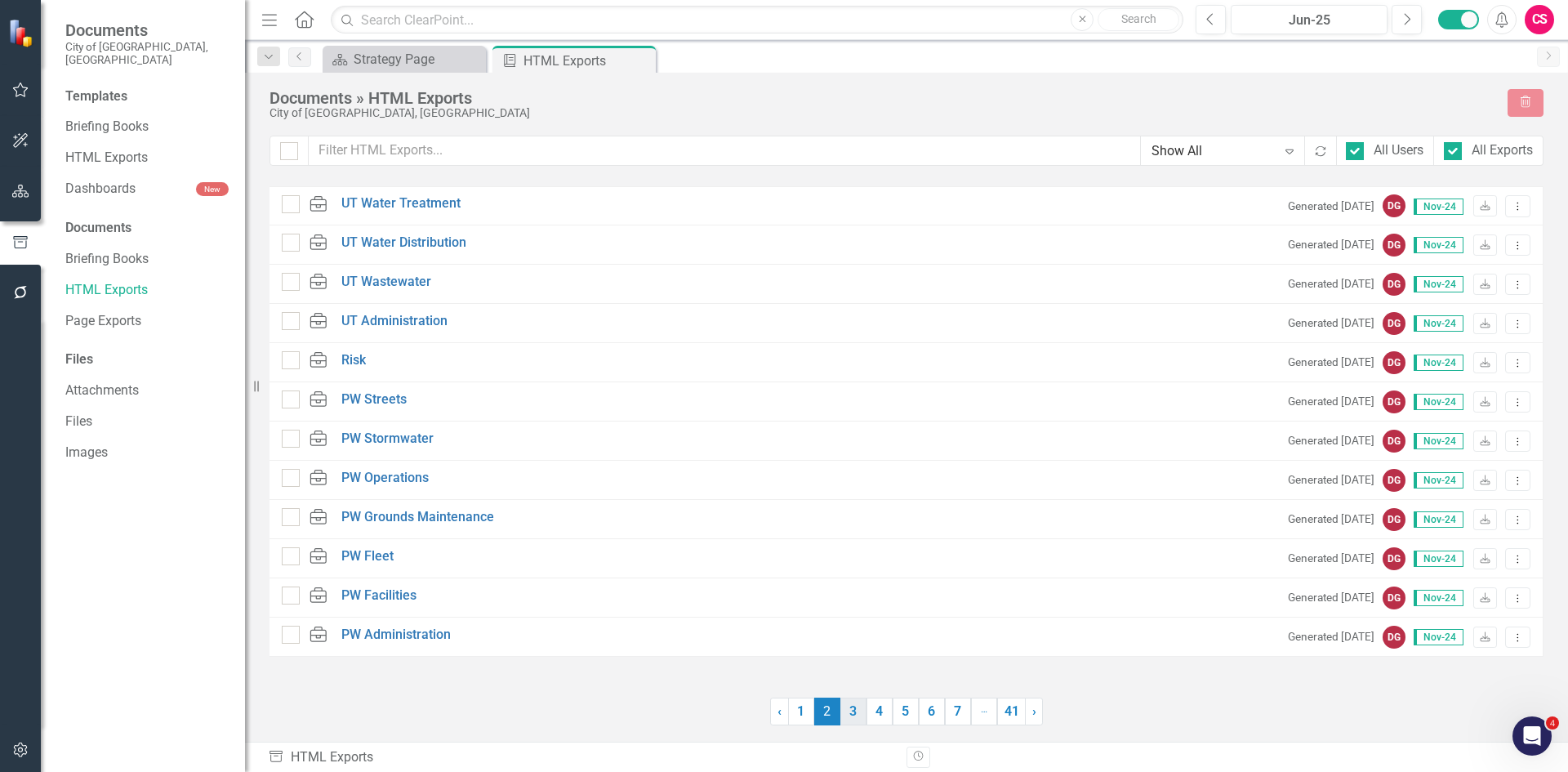 click on "3" at bounding box center [853, 712] 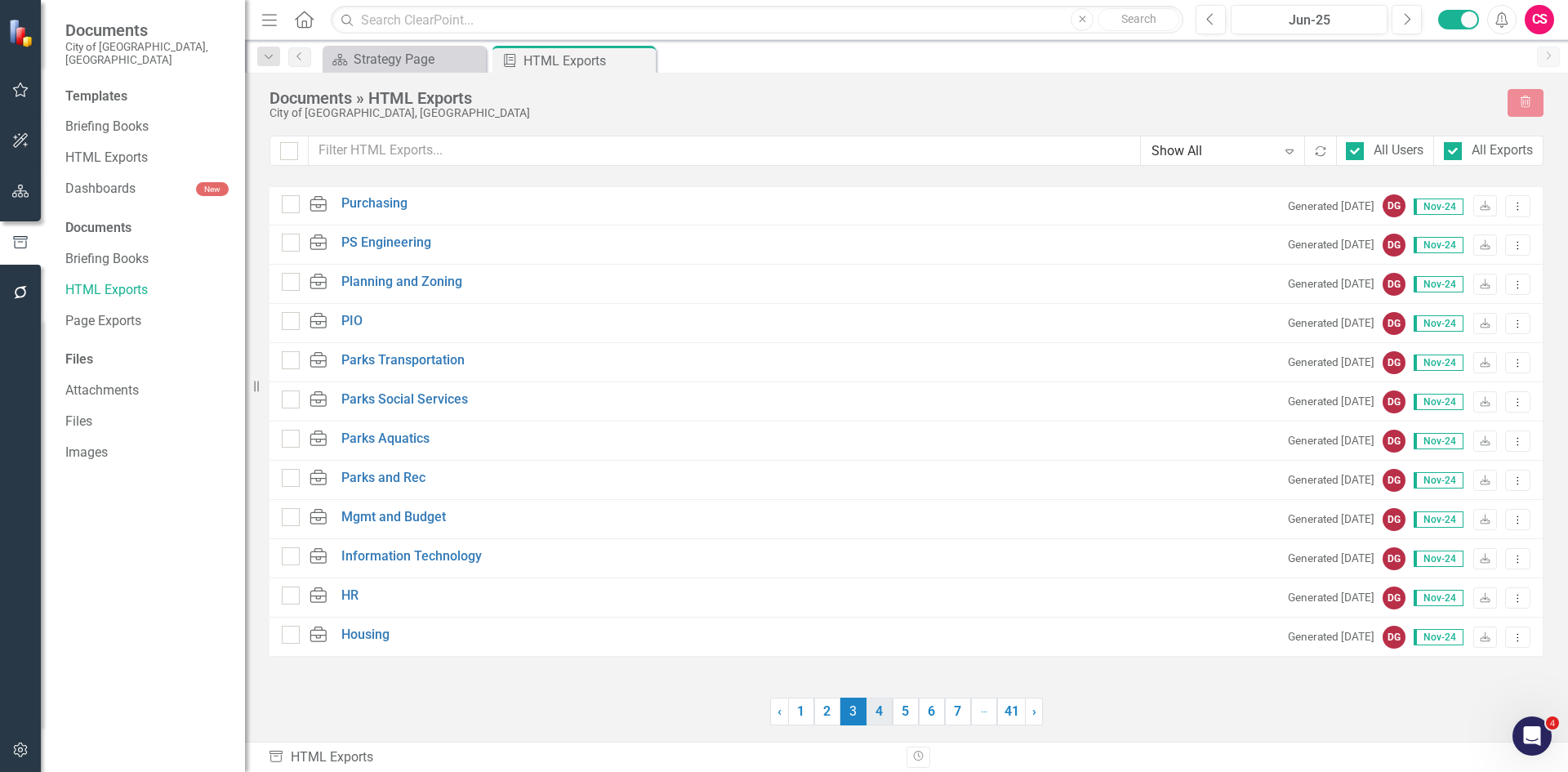 click on "4" at bounding box center (880, 712) 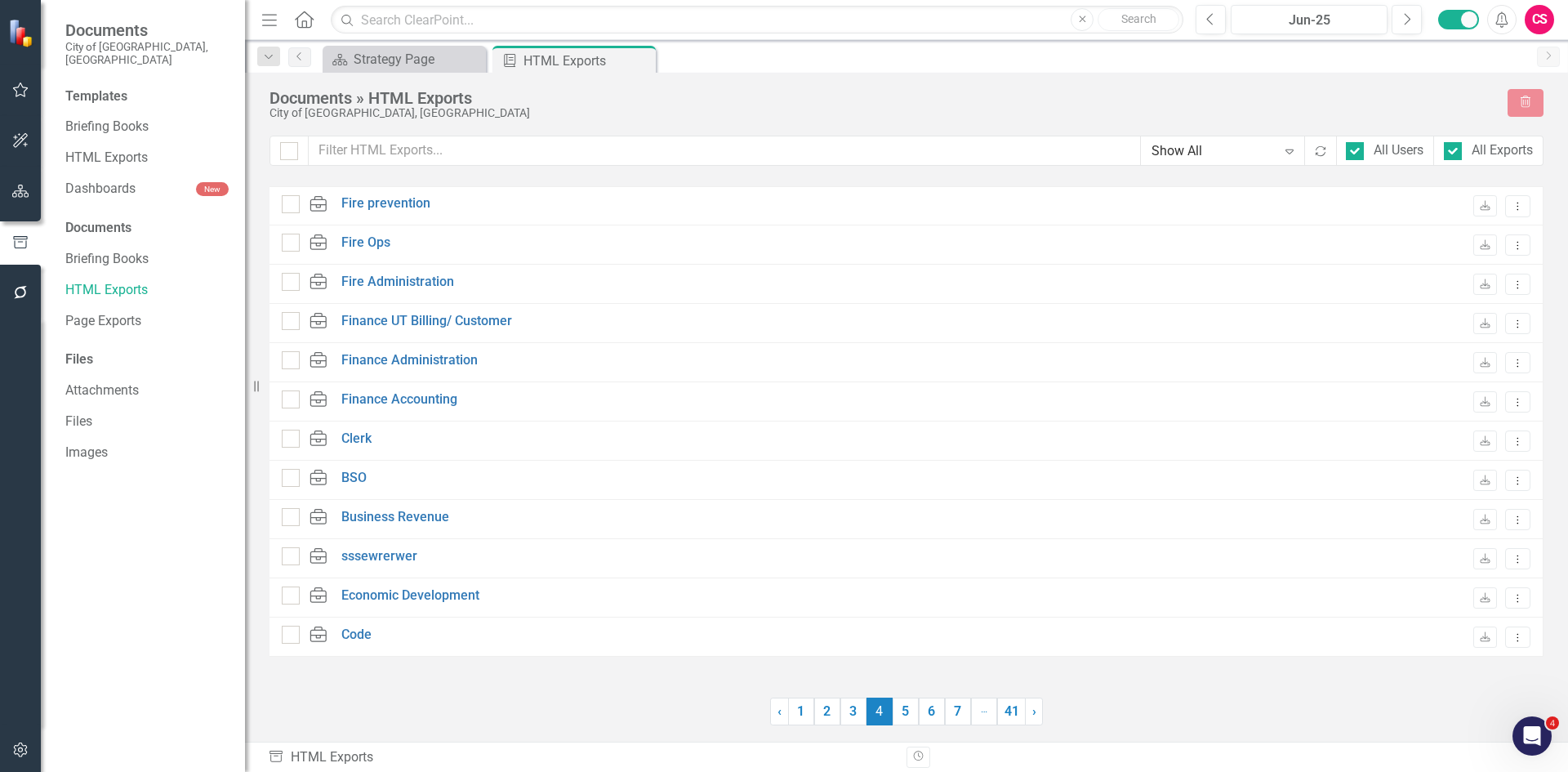 checkbox on "false" 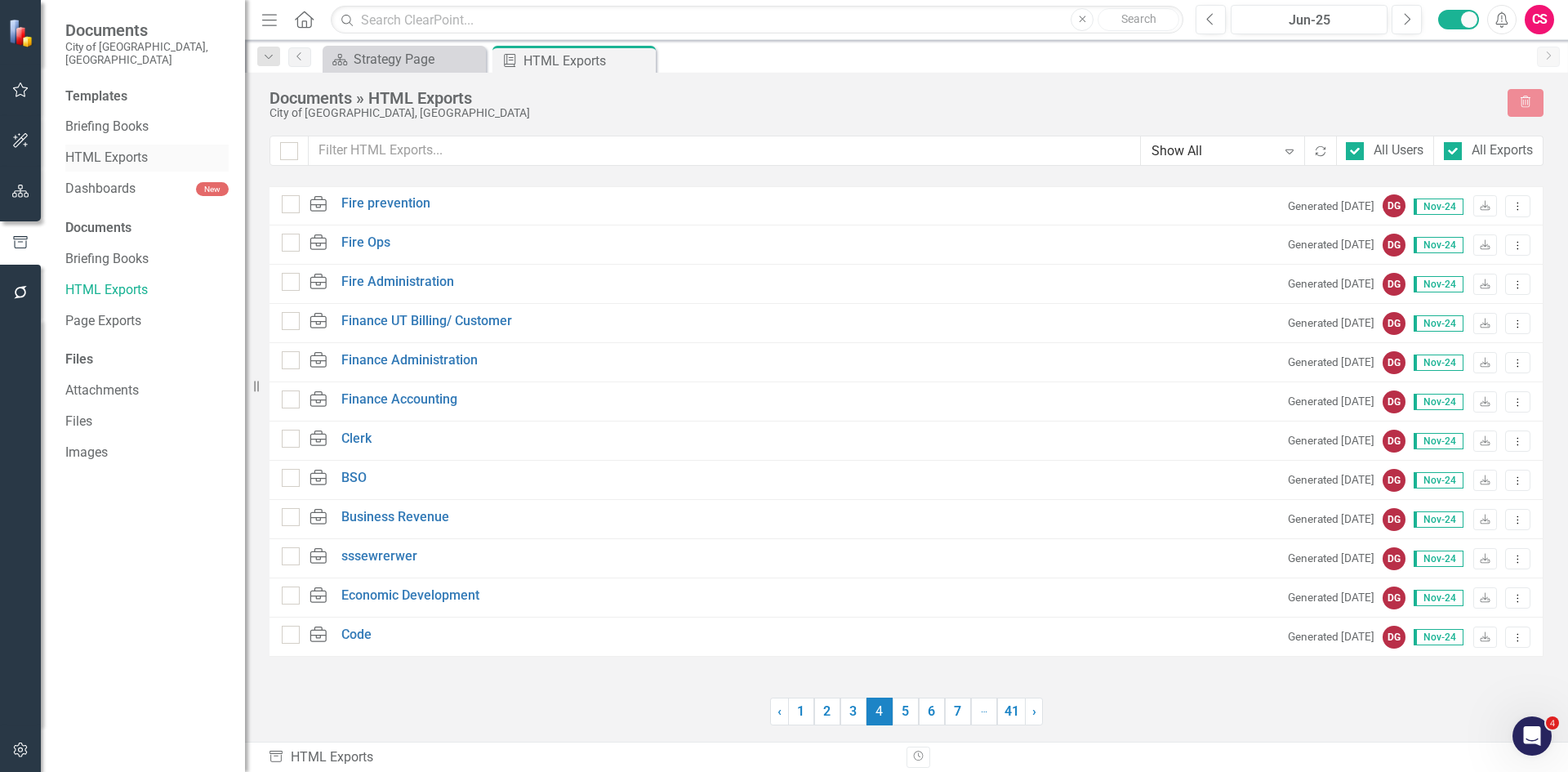 click on "HTML Exports" at bounding box center [147, 158] 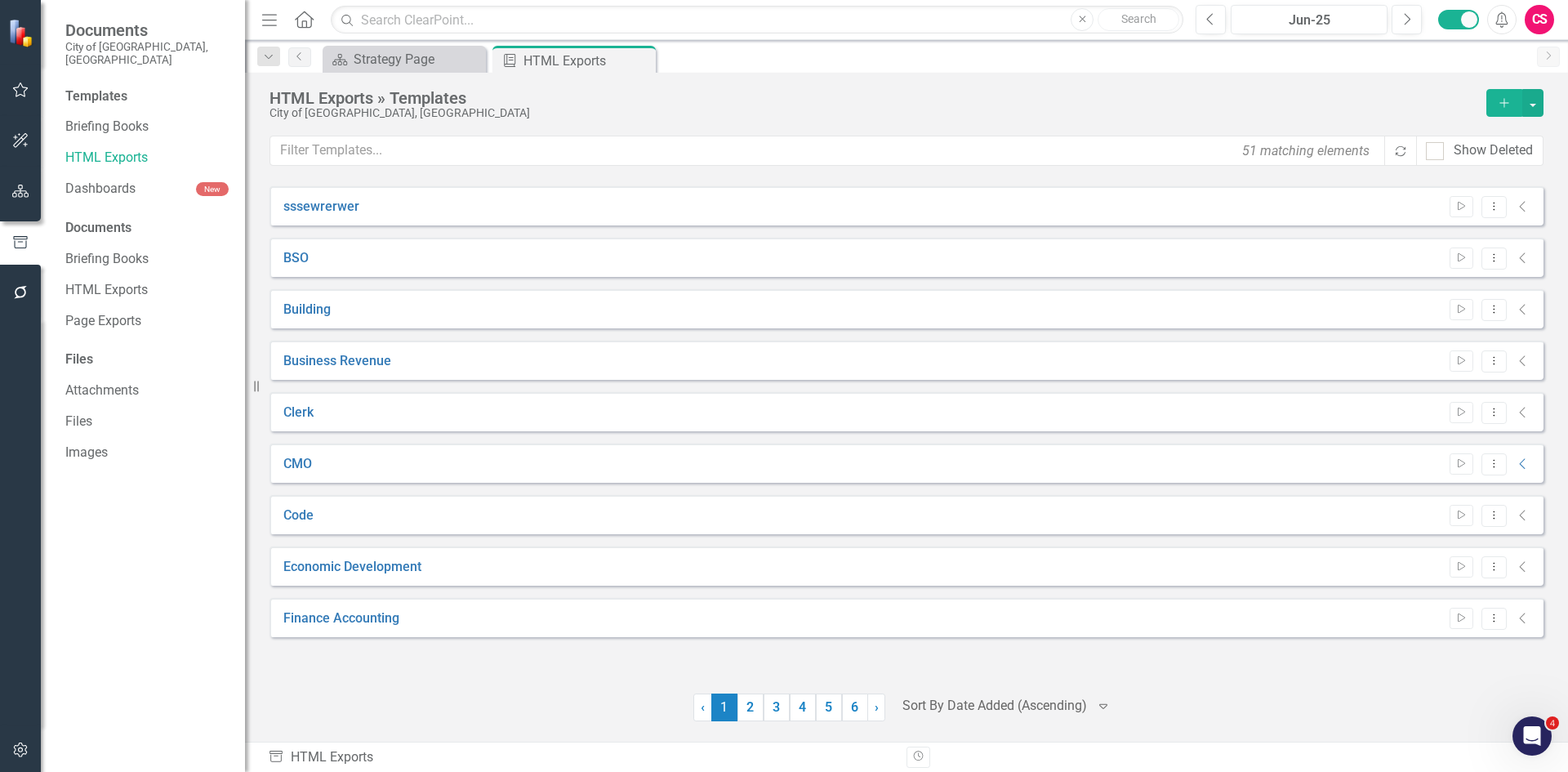 click on "Start Dropdown Menu Collapse" at bounding box center (1486, 618) 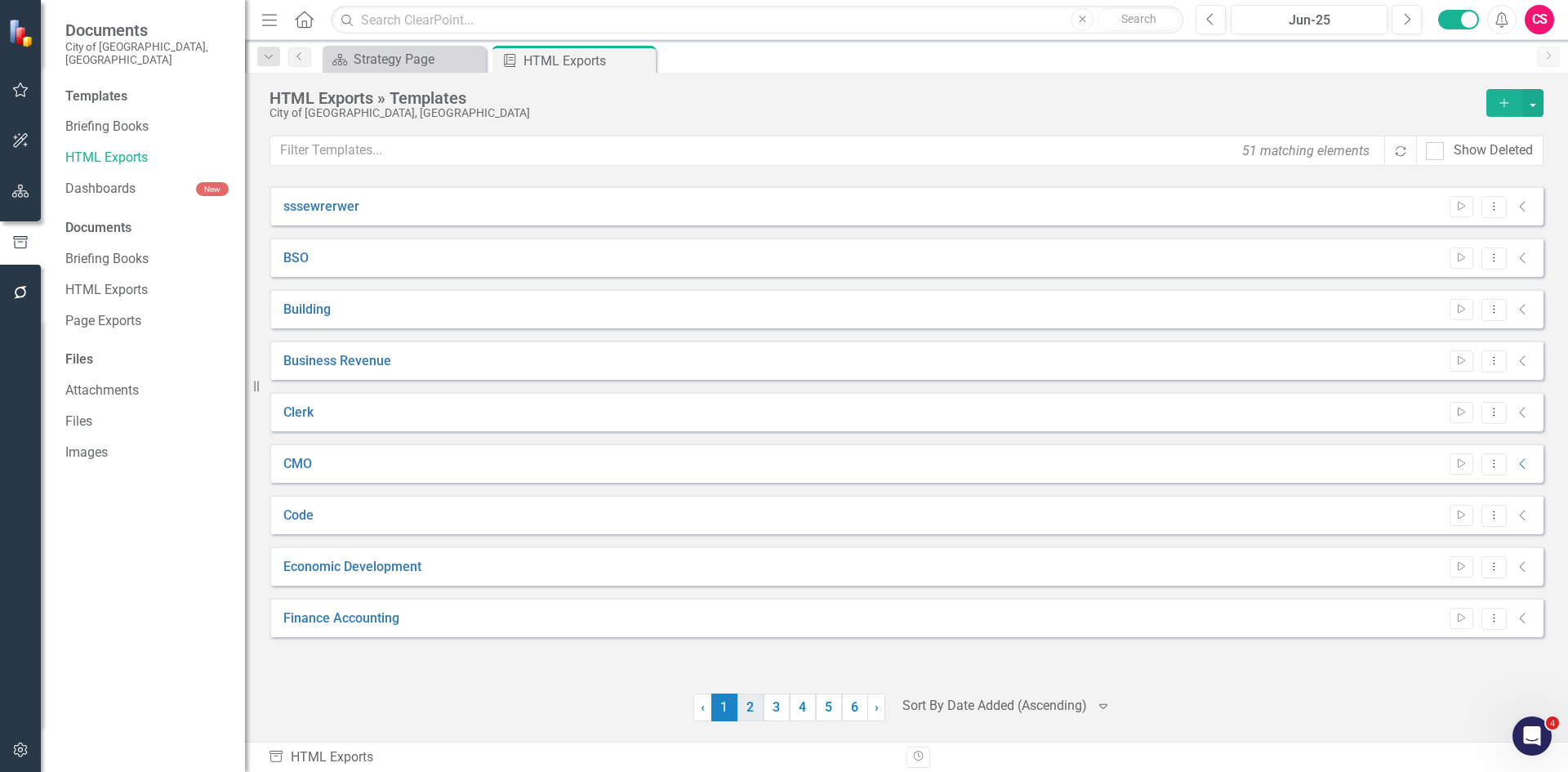 click on "2" at bounding box center (751, 707) 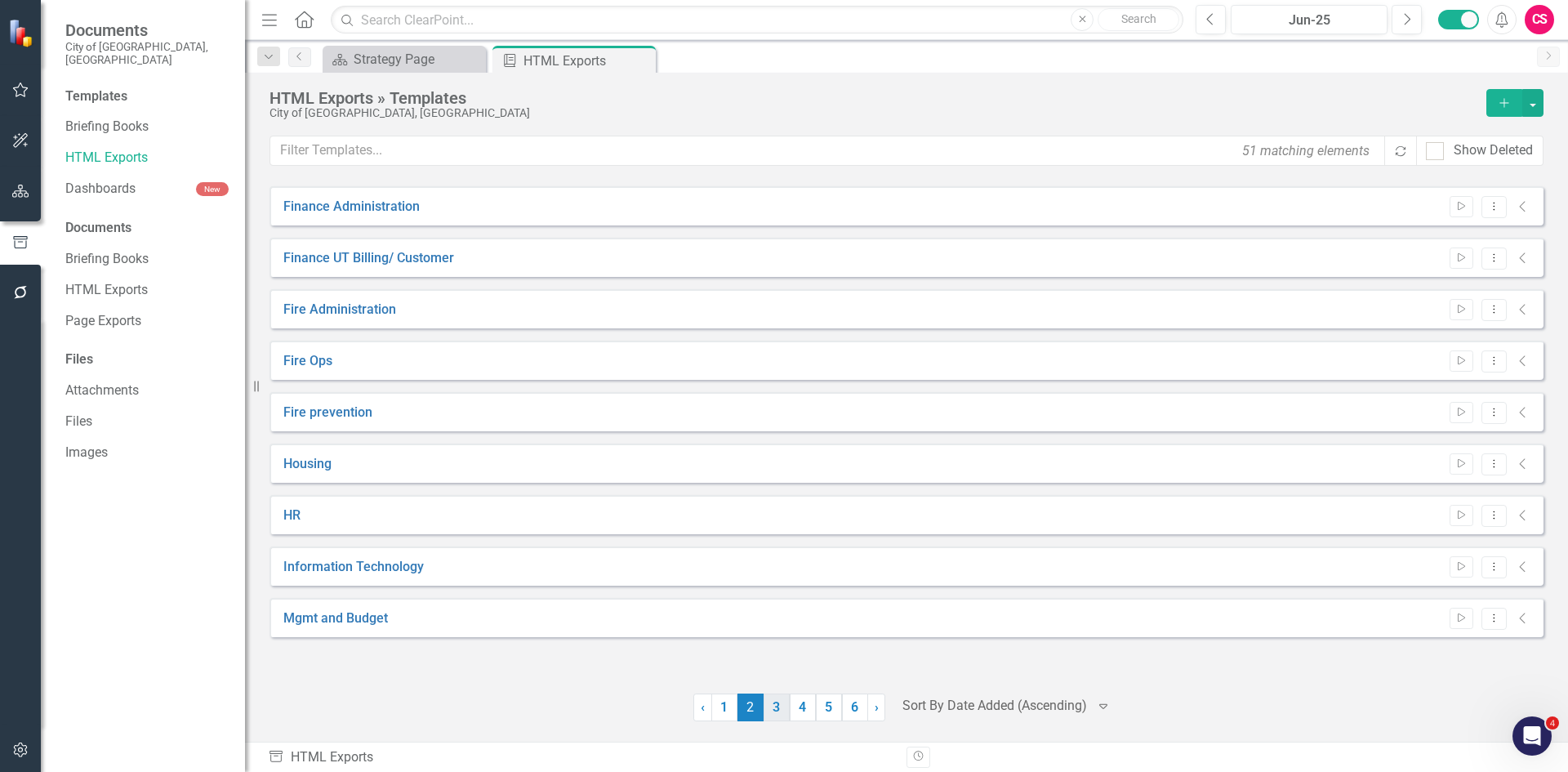 click on "3" at bounding box center (777, 707) 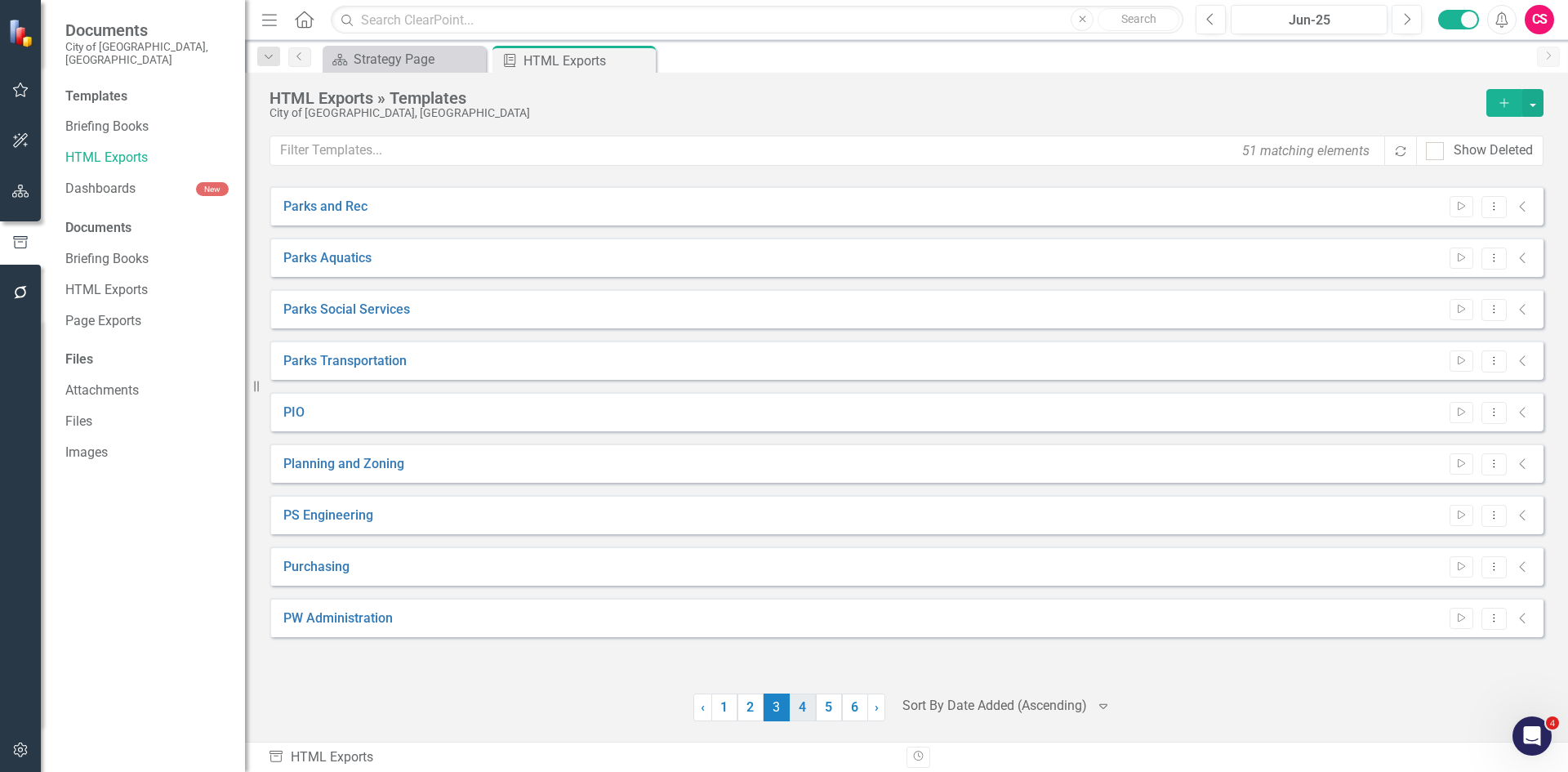 click on "4" at bounding box center (803, 707) 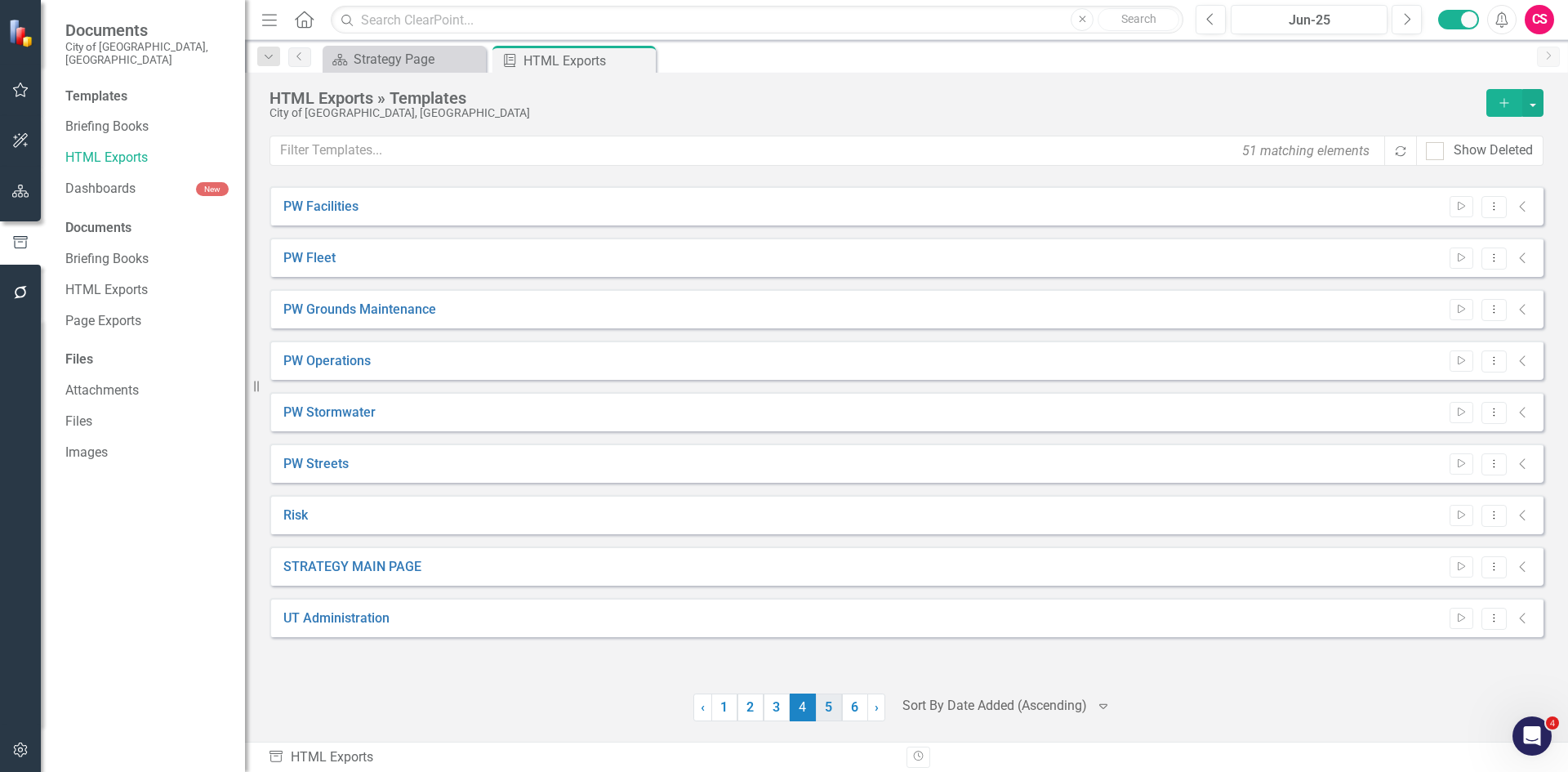 click on "5" at bounding box center (829, 707) 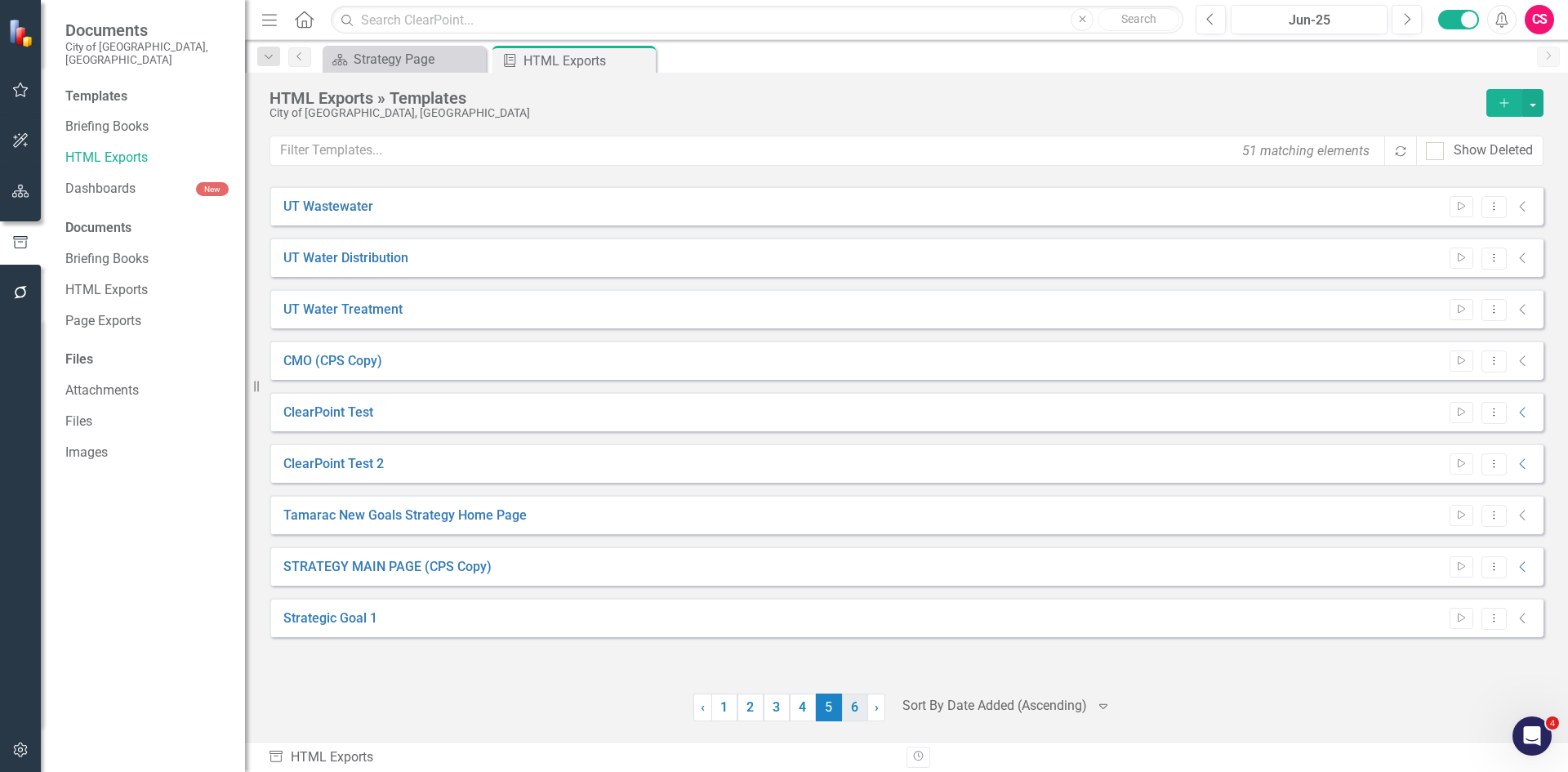 click on "6" at bounding box center (855, 707) 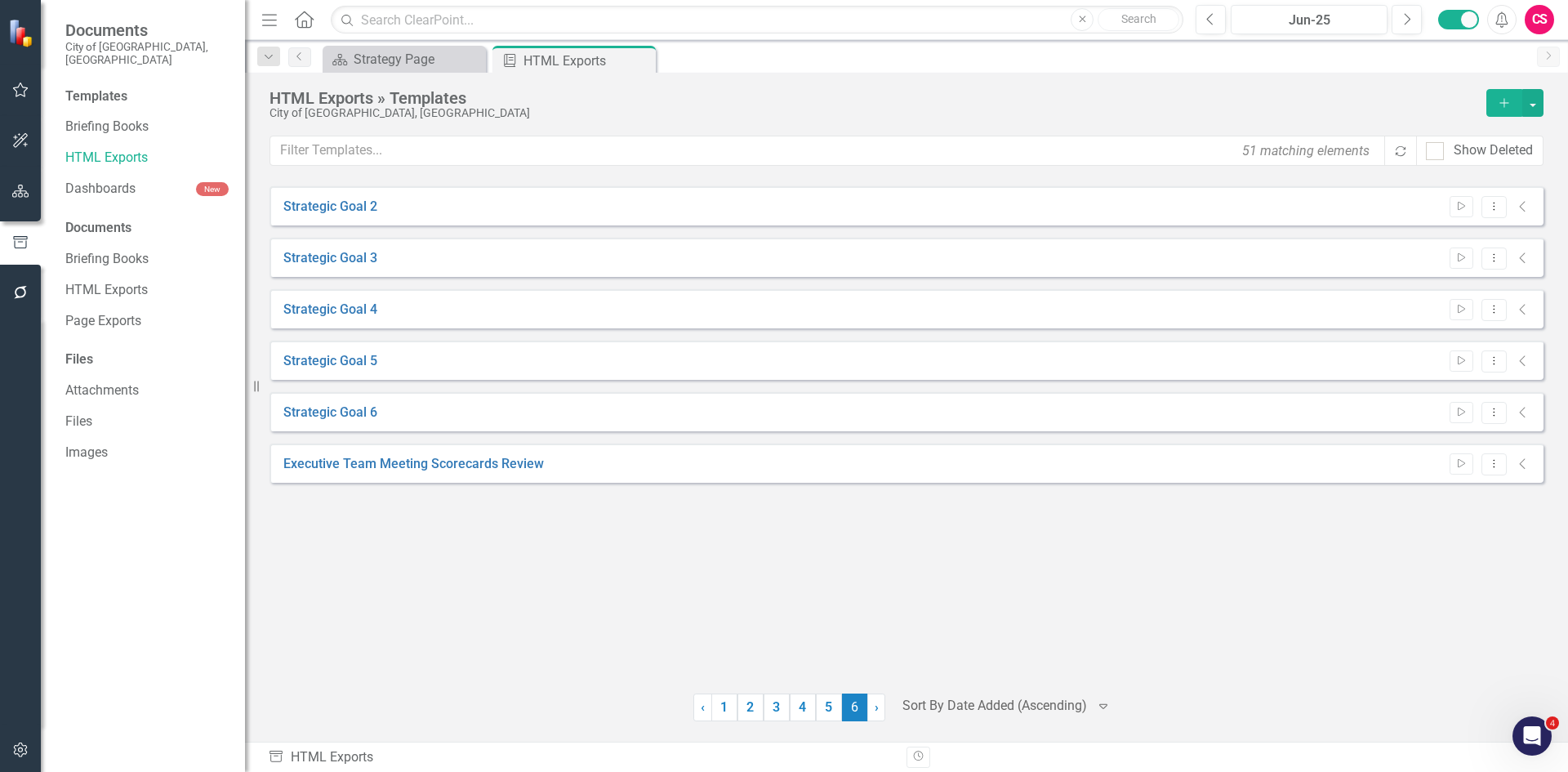 click 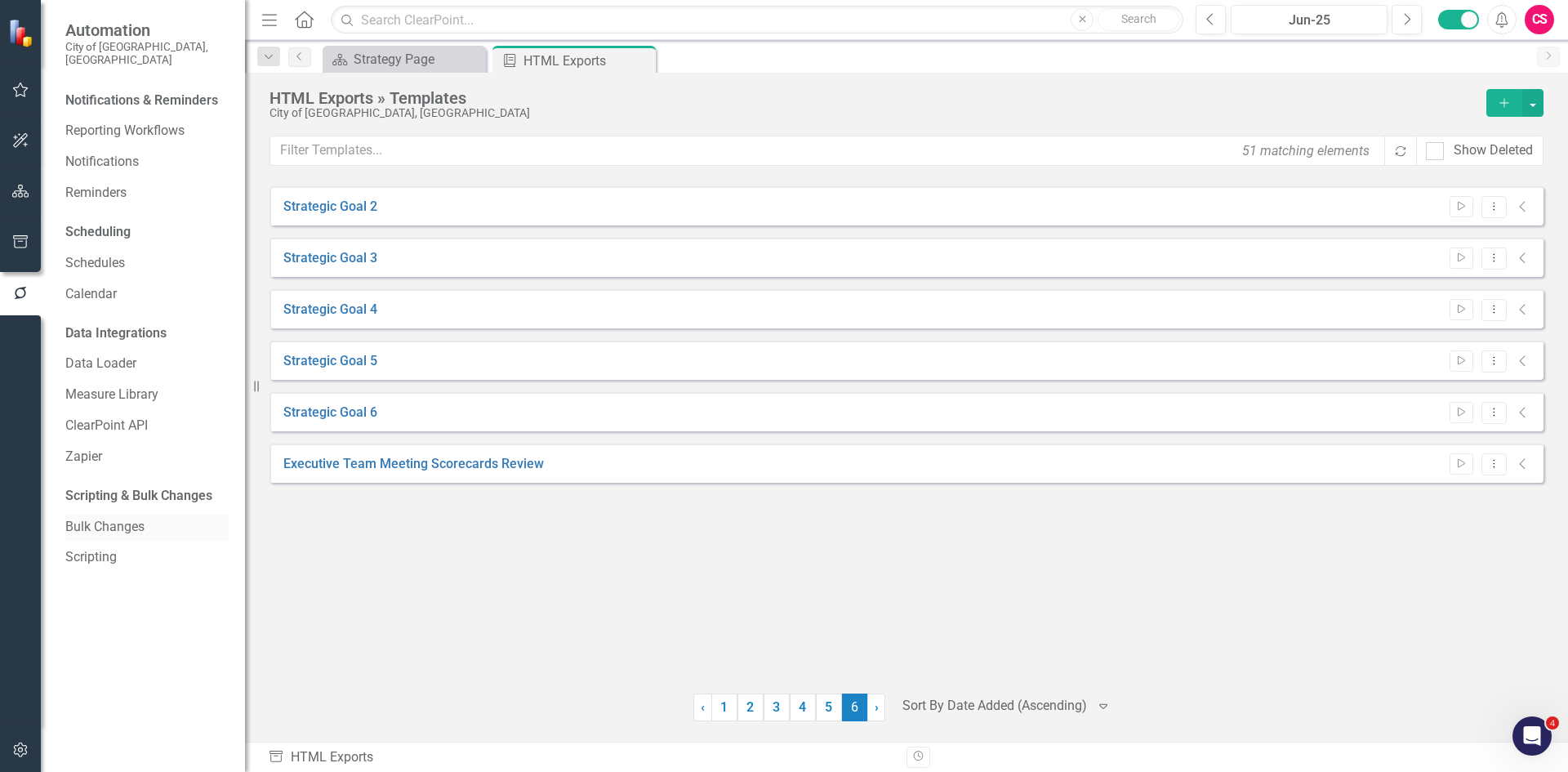 click on "Bulk Changes" at bounding box center (147, 527) 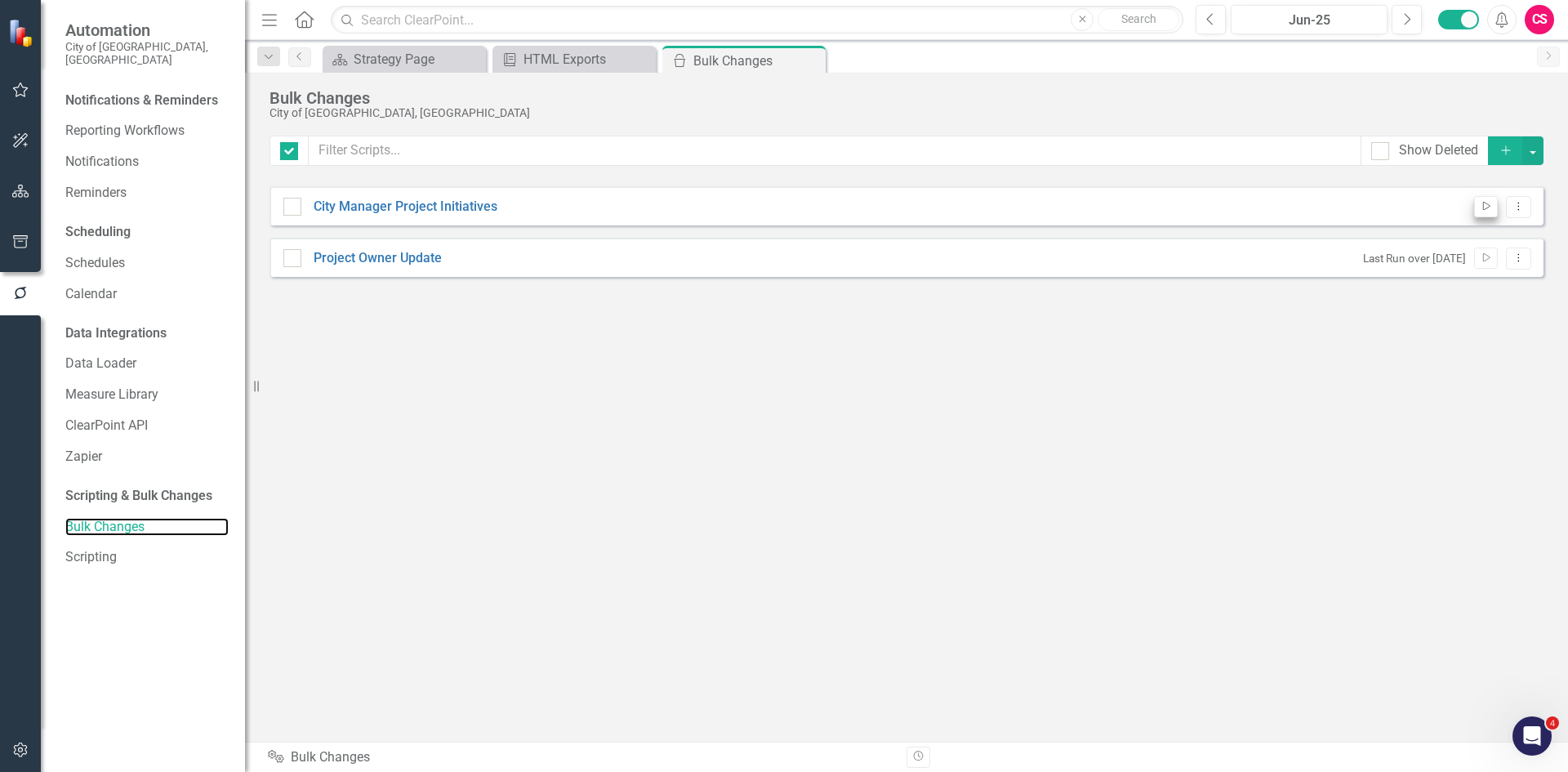 checkbox on "false" 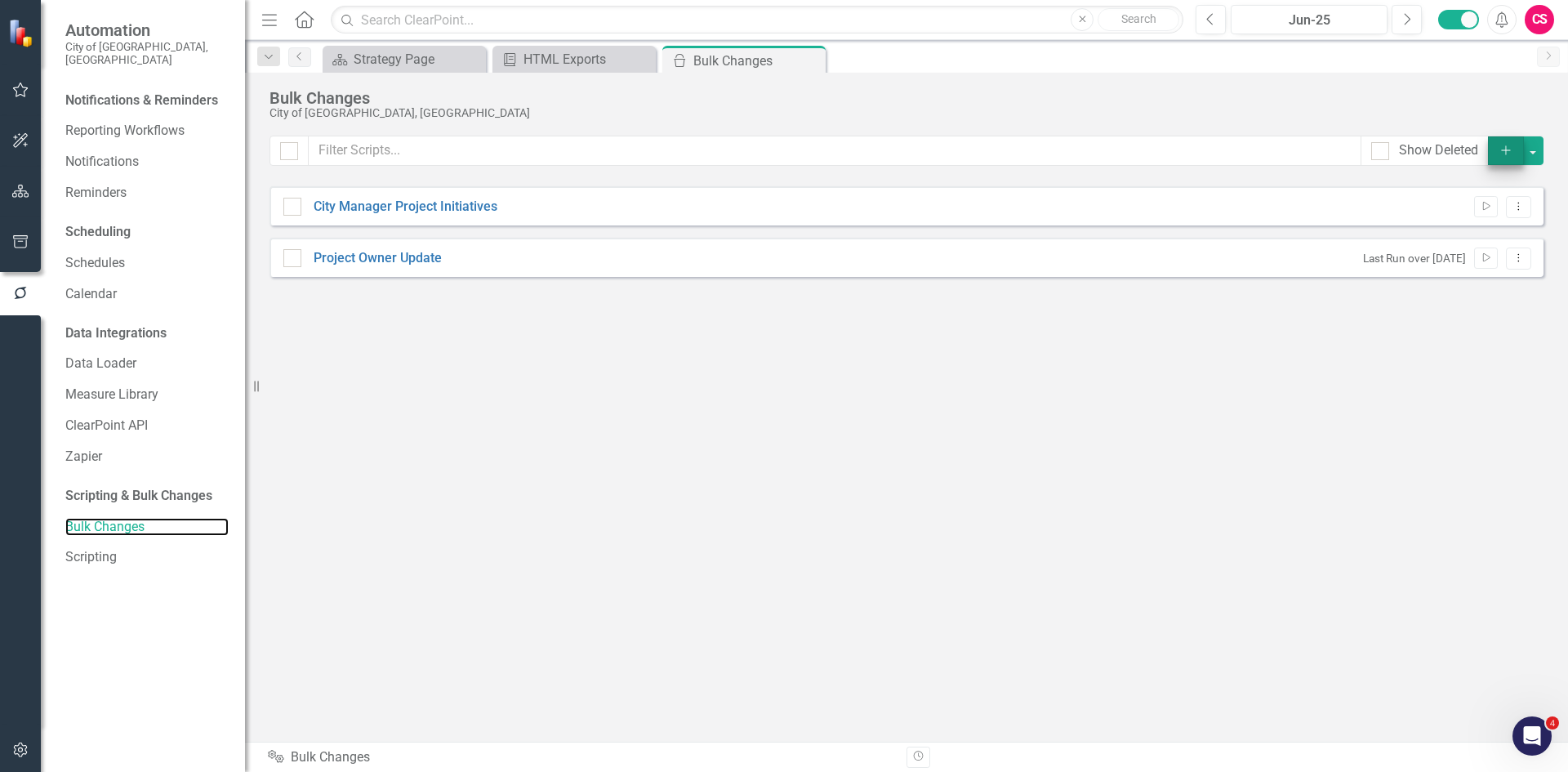 scroll, scrollTop: 0, scrollLeft: 0, axis: both 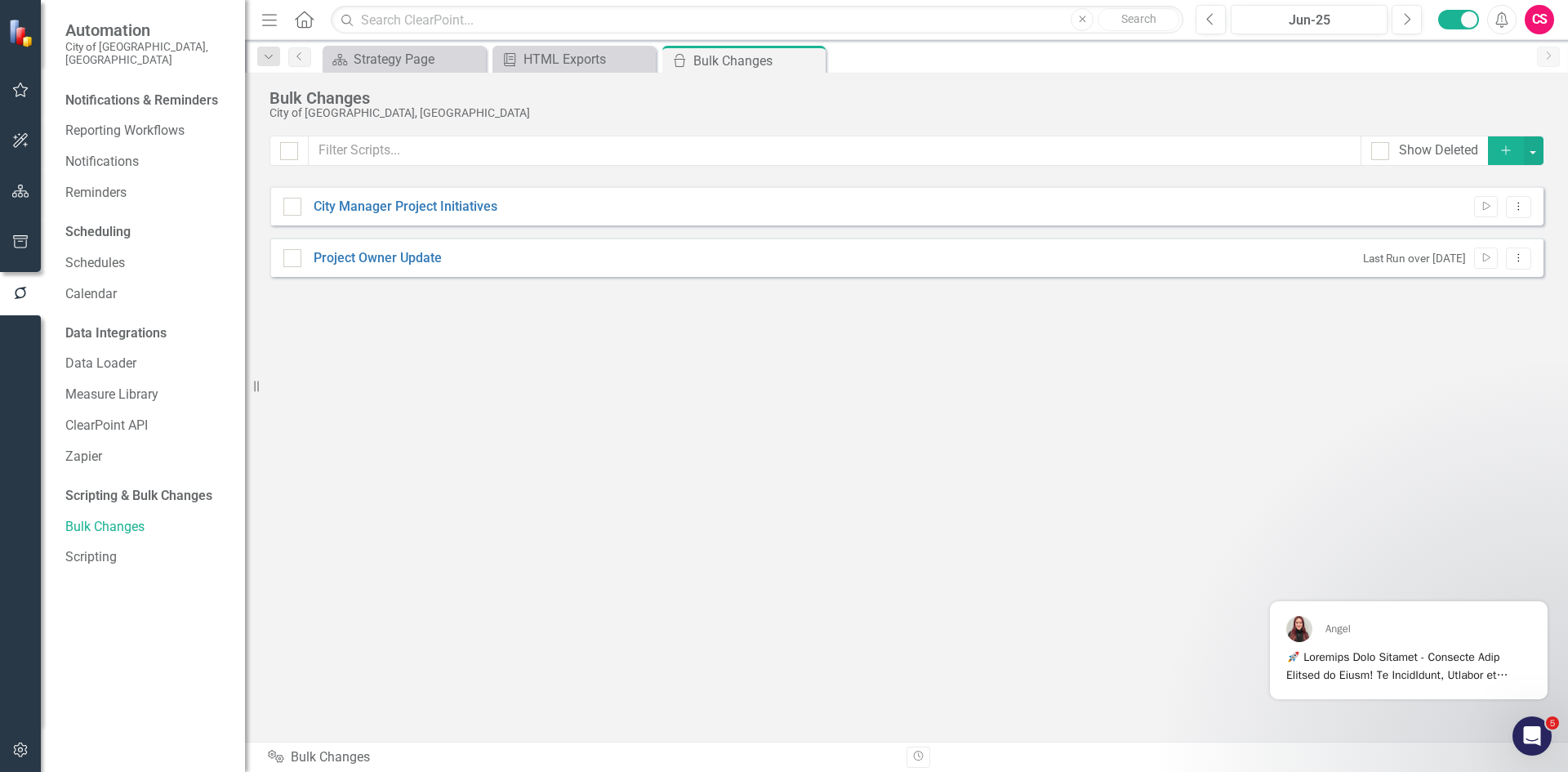 click on "Add" at bounding box center (1506, 150) 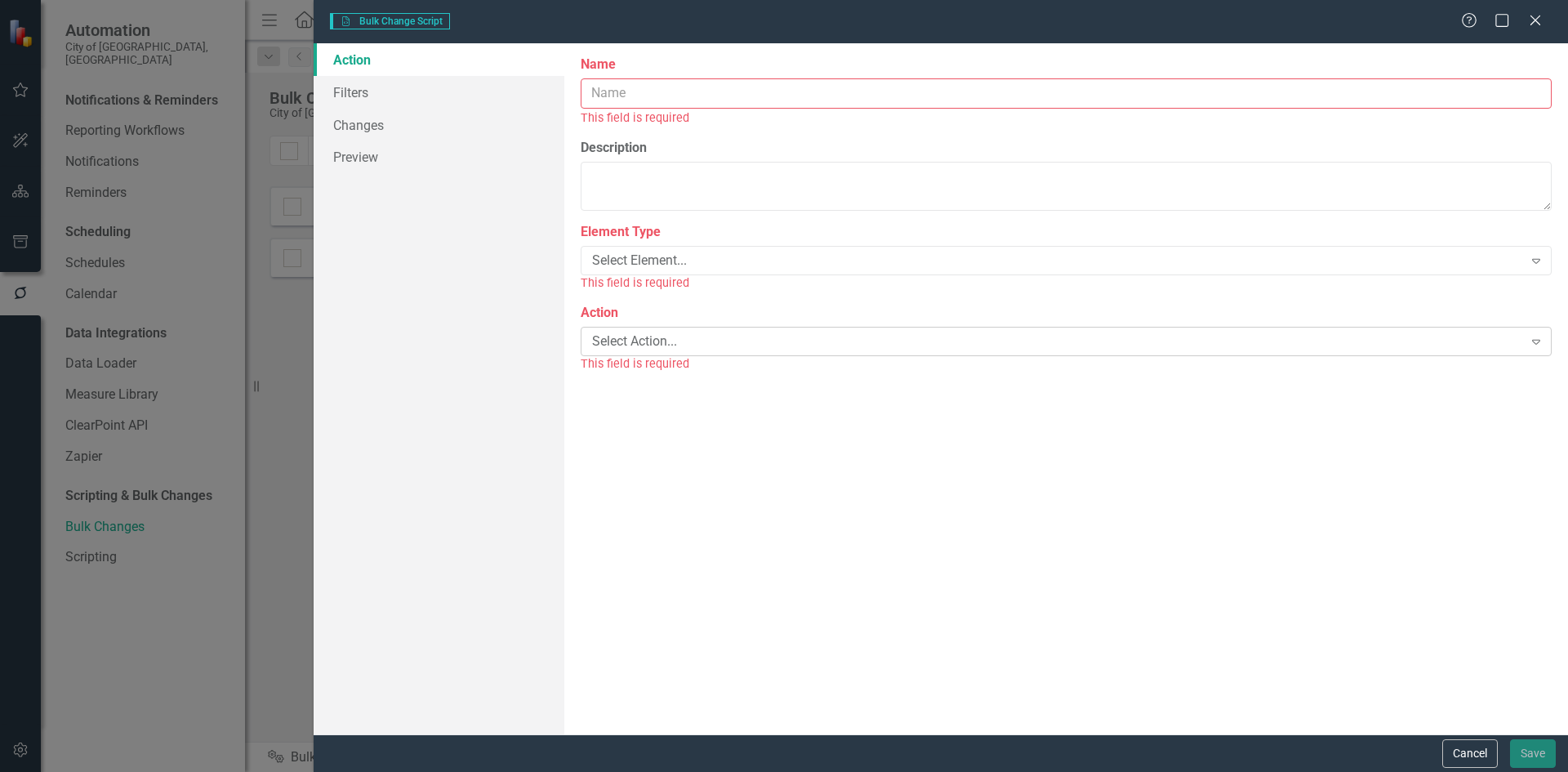 click on "Select Action..." at bounding box center (1057, 341) 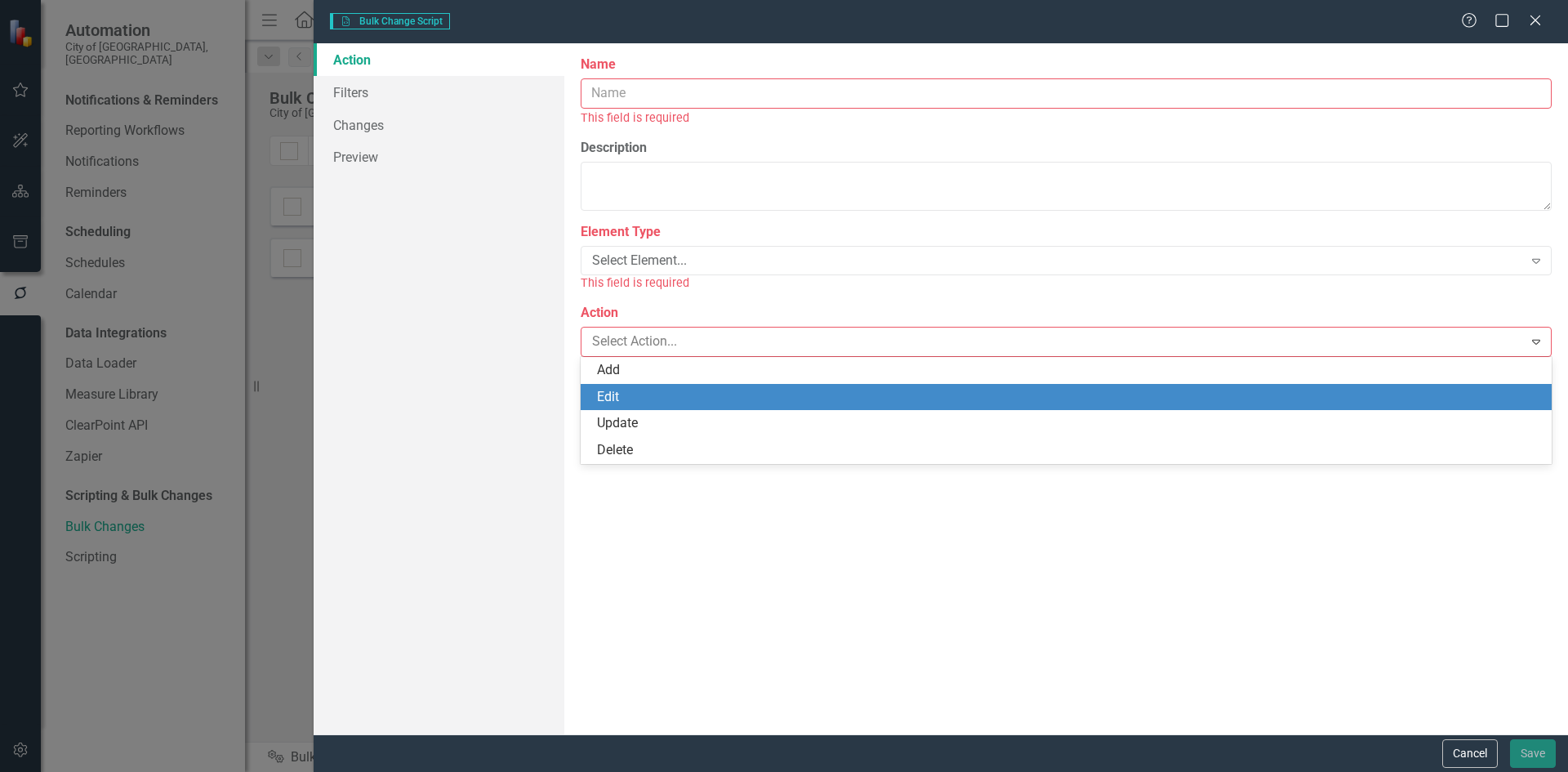 click on "Edit" at bounding box center [1069, 397] 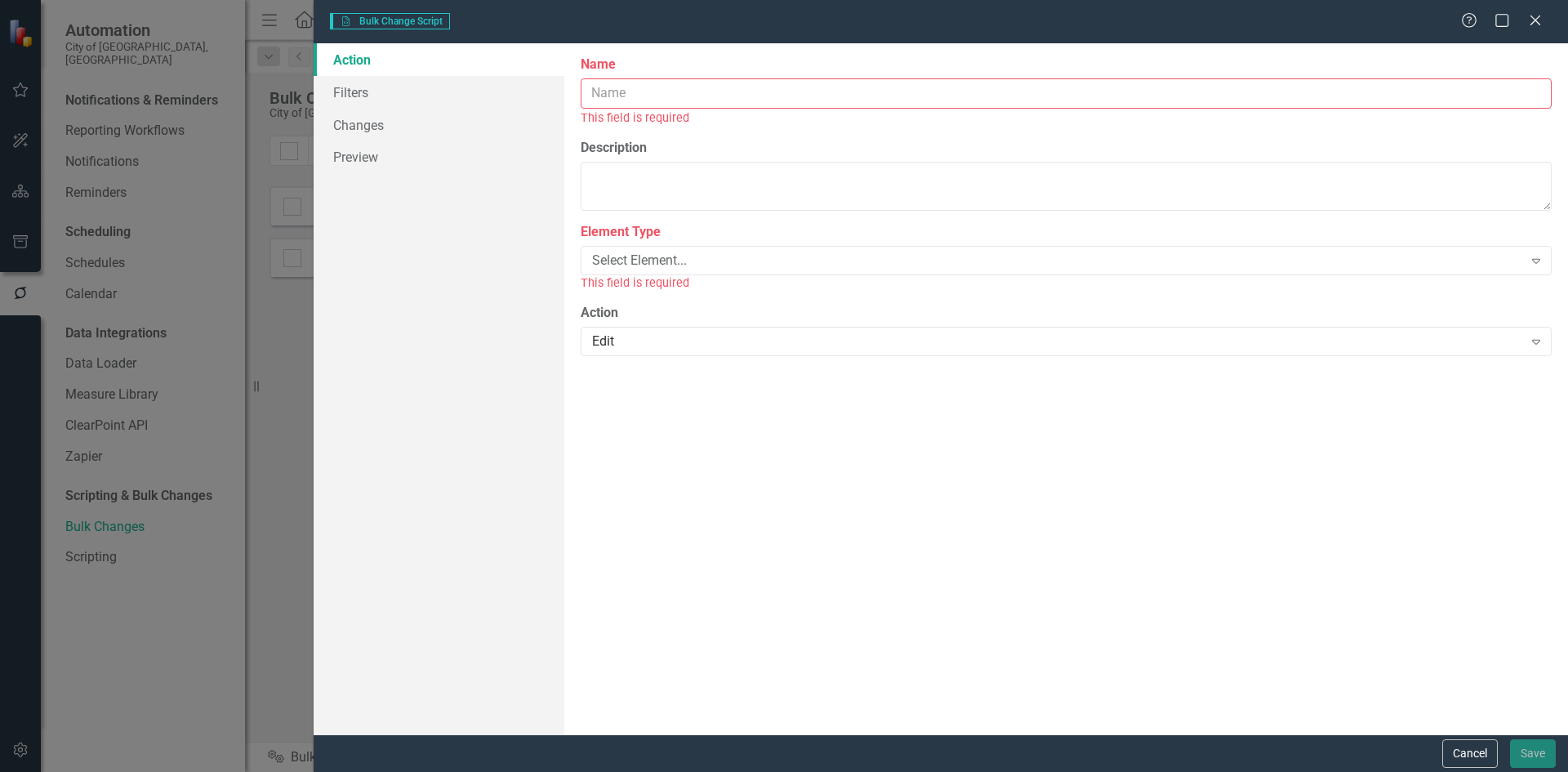 click on "Element Type" at bounding box center (1066, 232) 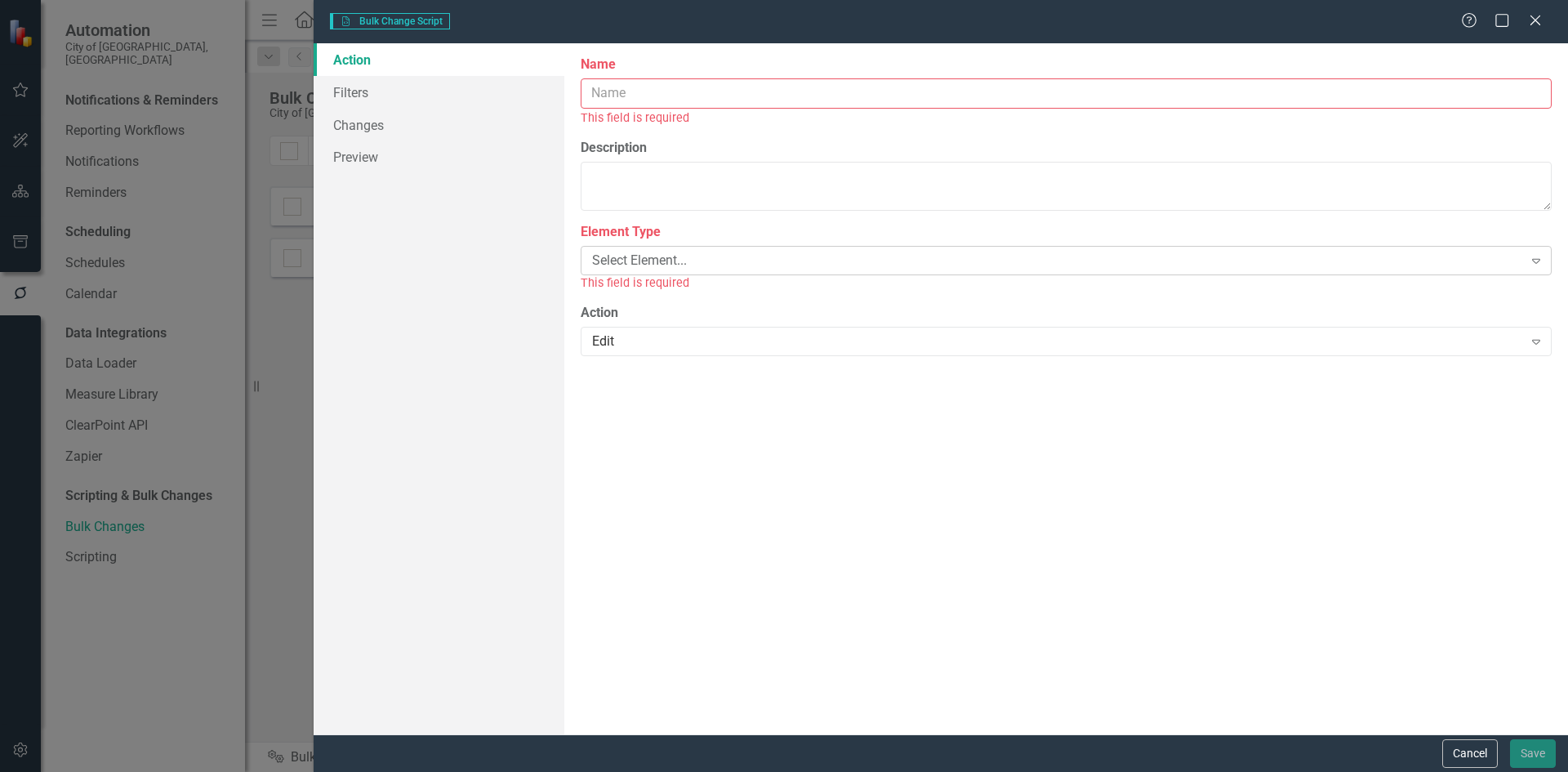 click on "Select Element..." at bounding box center [1057, 260] 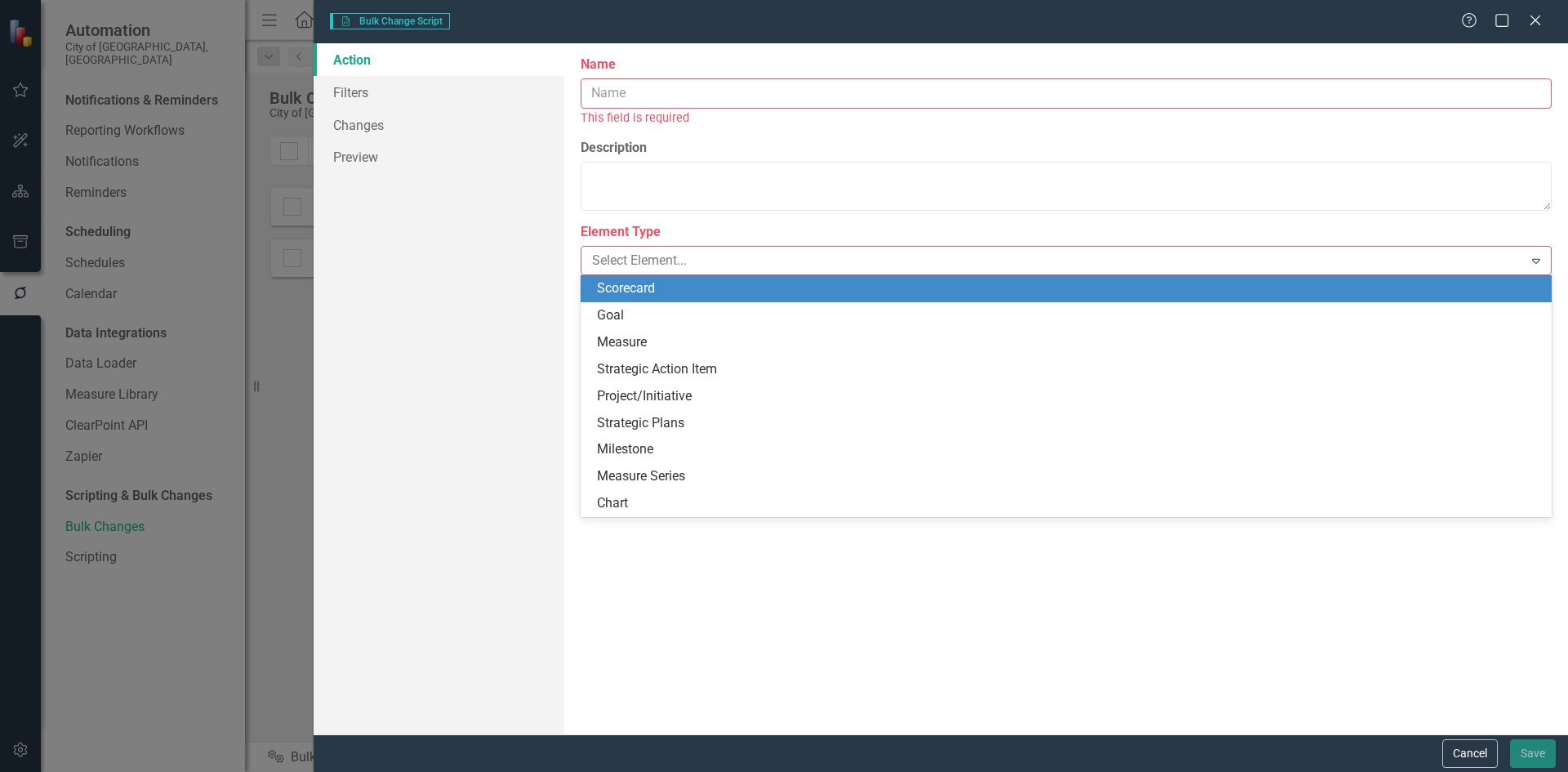 click on "Scorecard" at bounding box center (1069, 288) 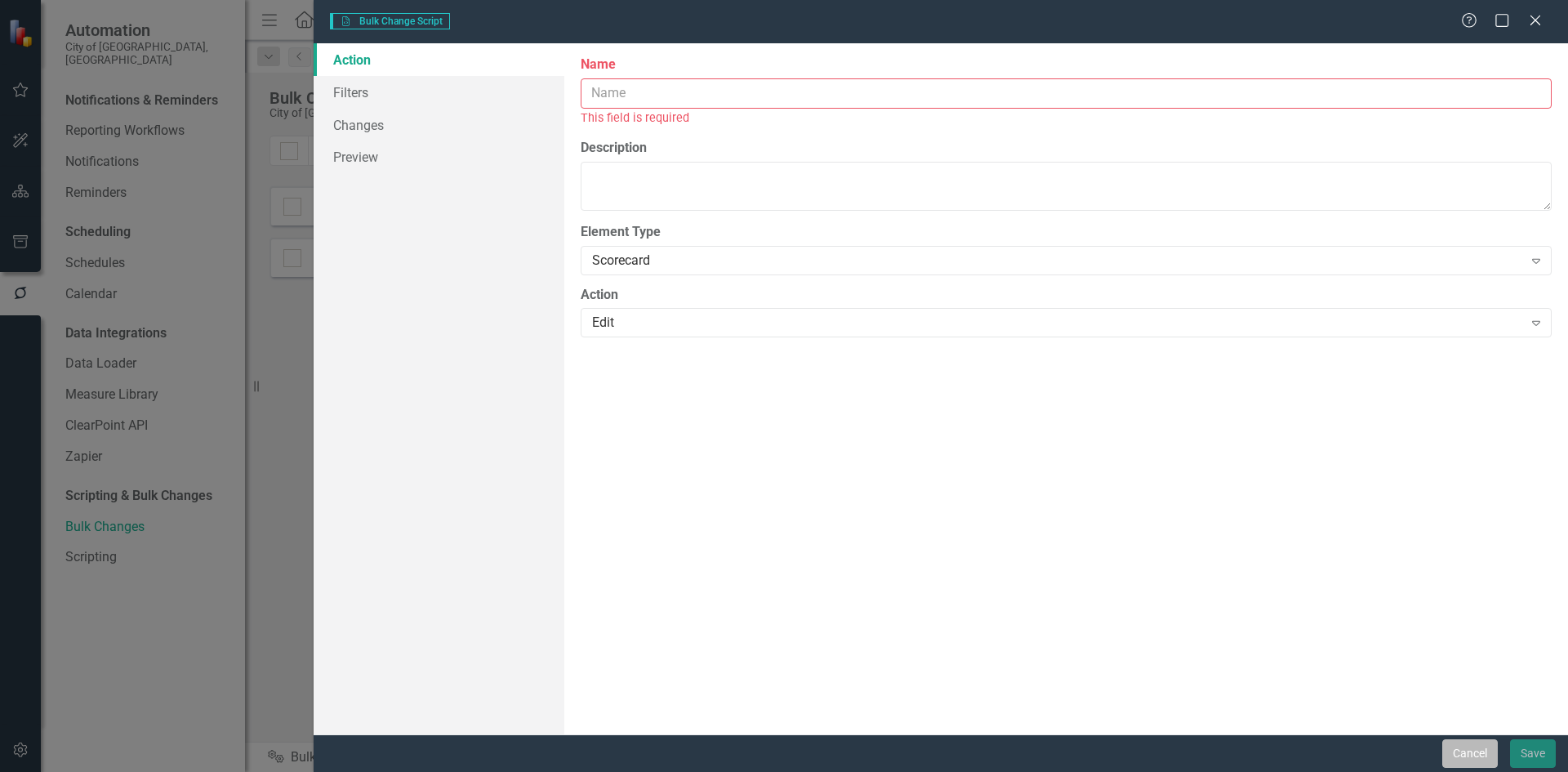 click on "Cancel" at bounding box center (1470, 753) 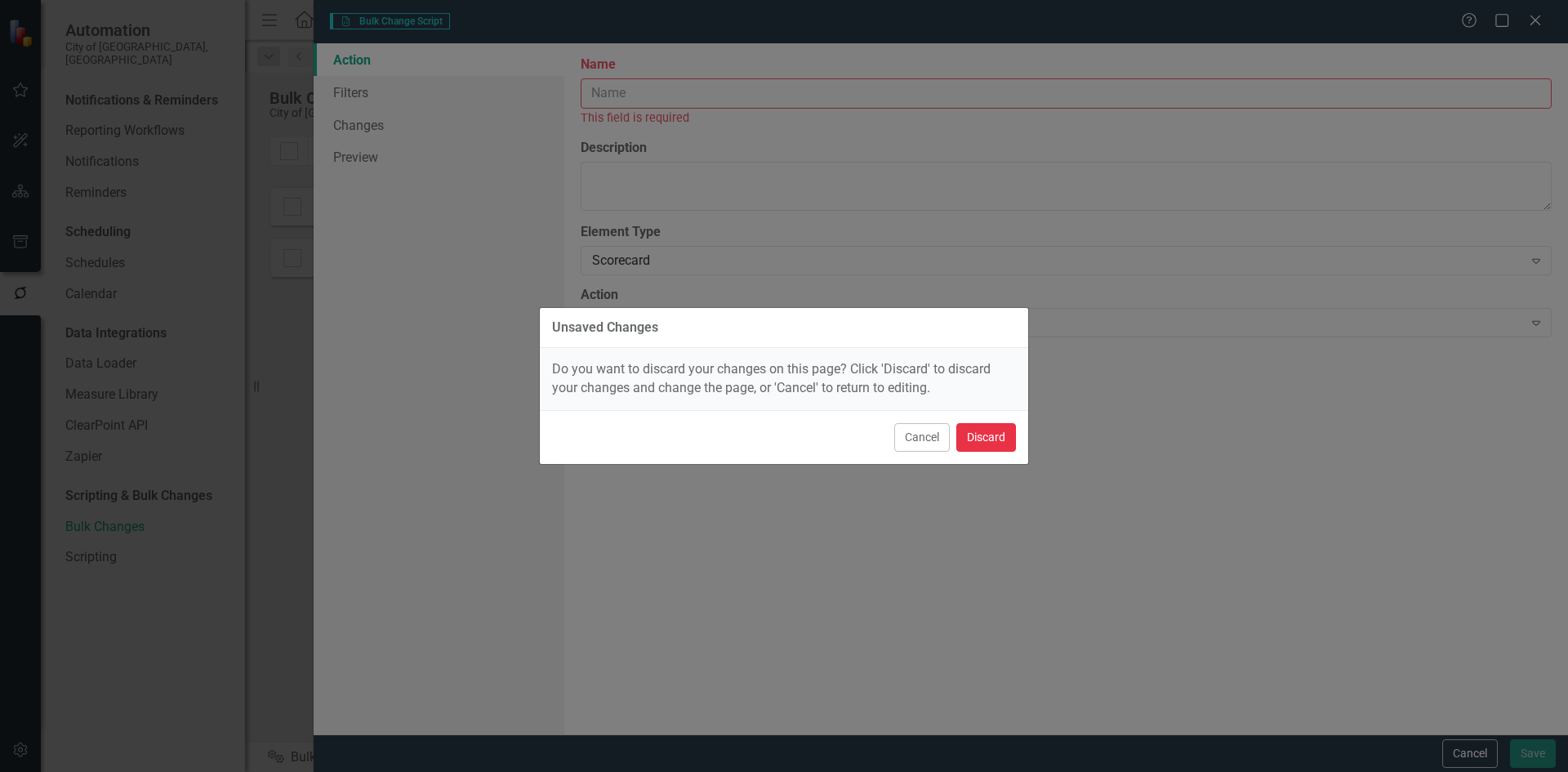 click on "Discard" at bounding box center [986, 437] 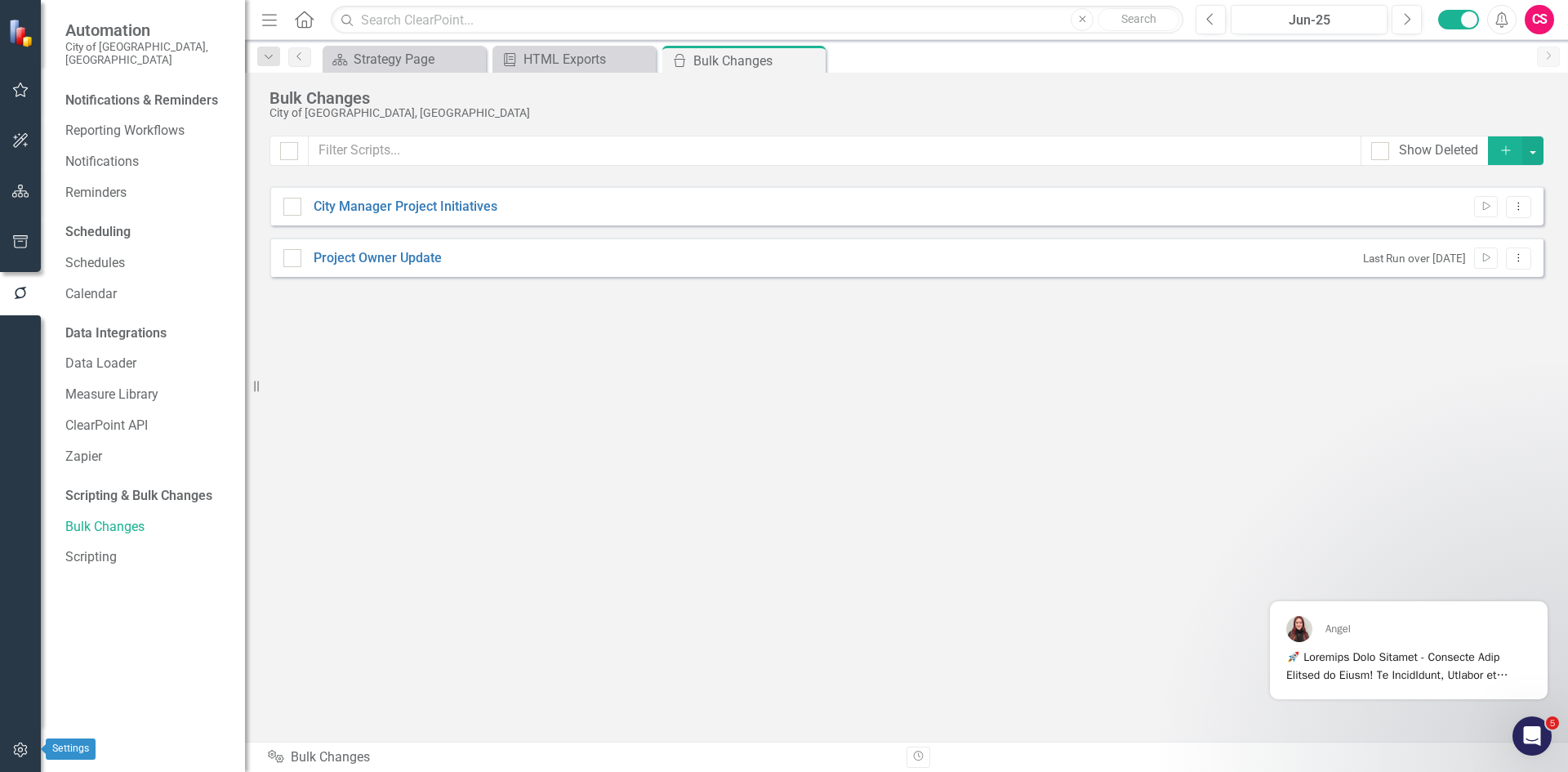 click 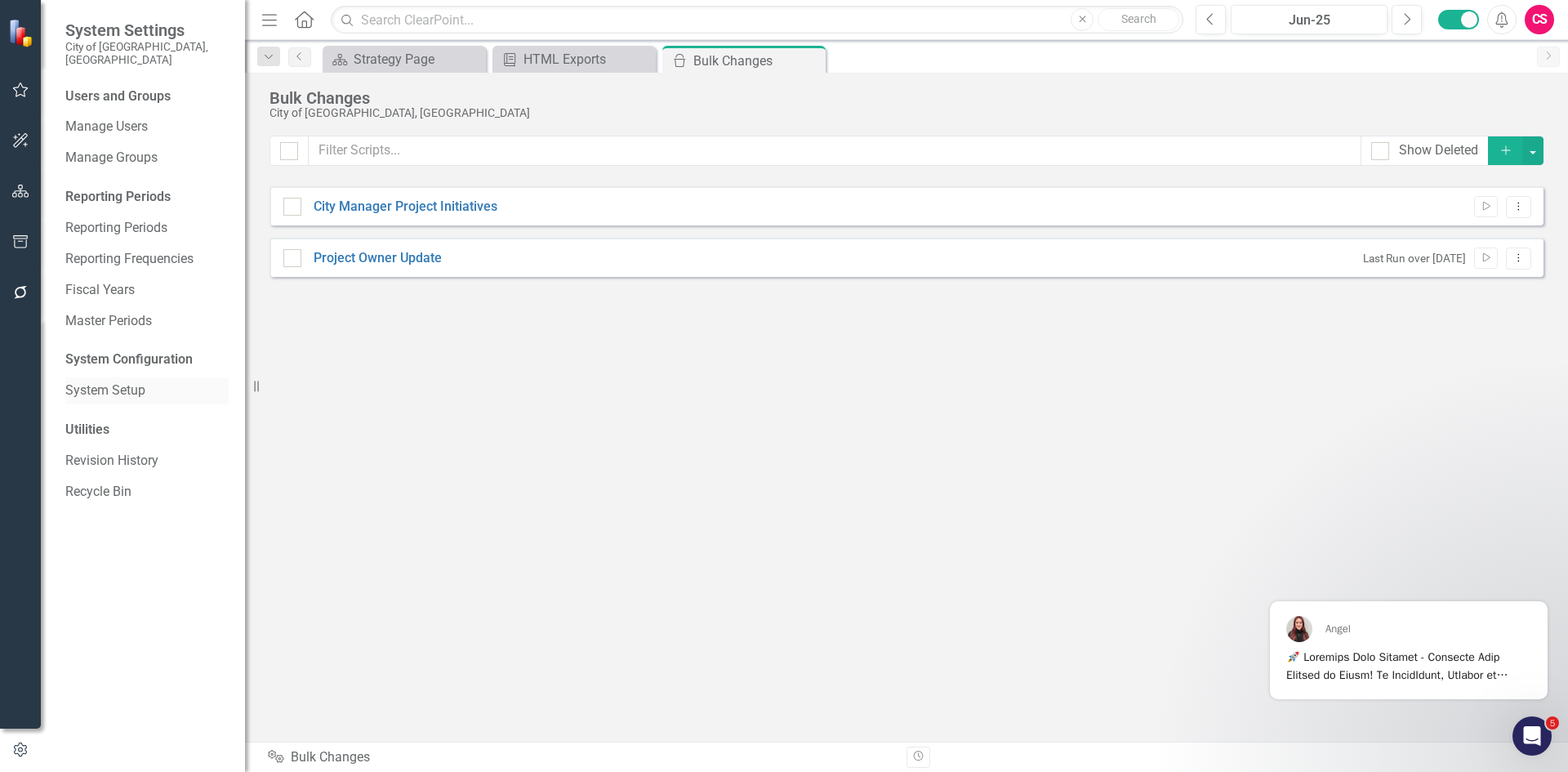 click on "System Setup" at bounding box center (147, 390) 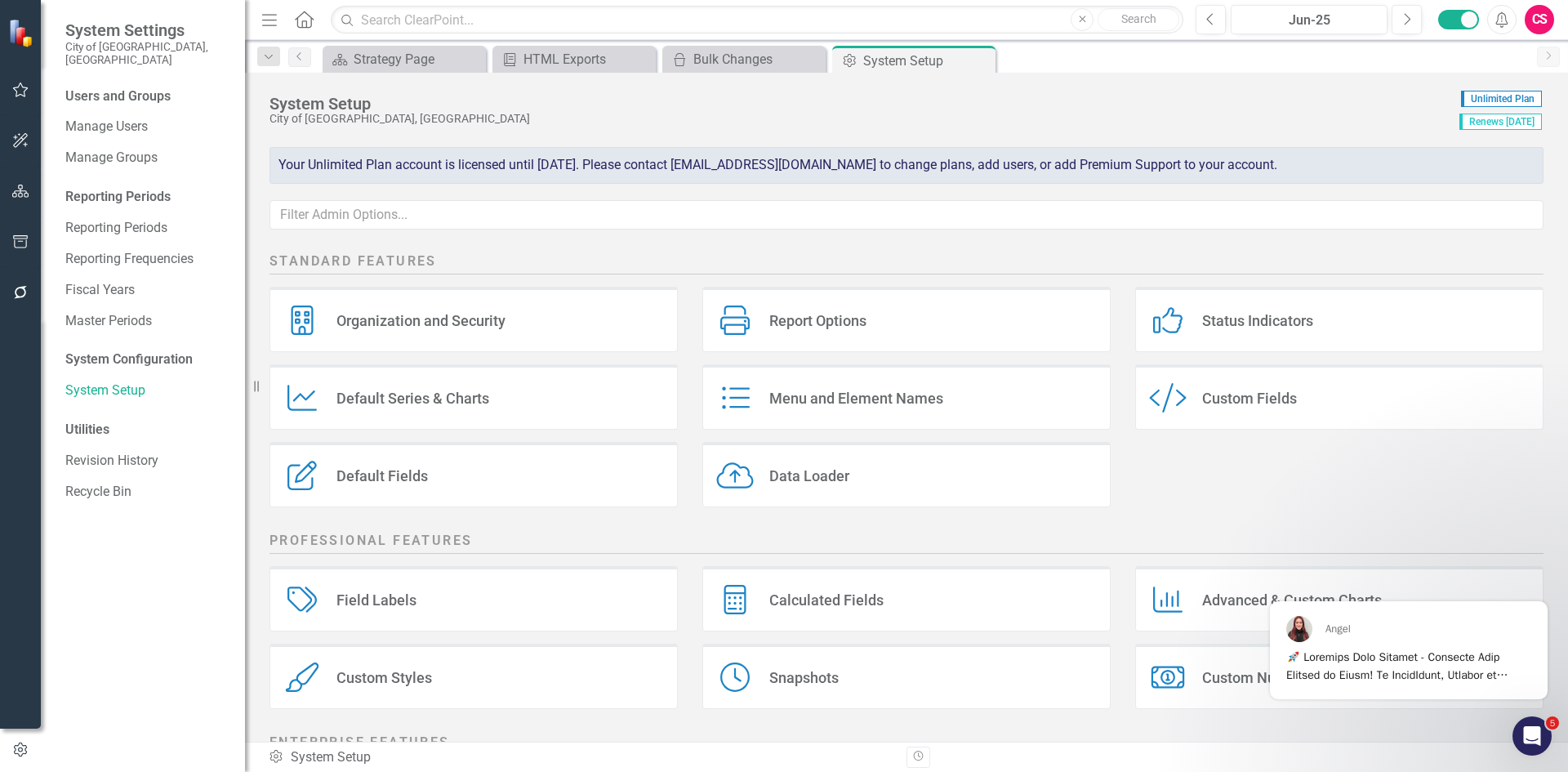 click on "Custom Styles Custom Styles" at bounding box center (474, 676) 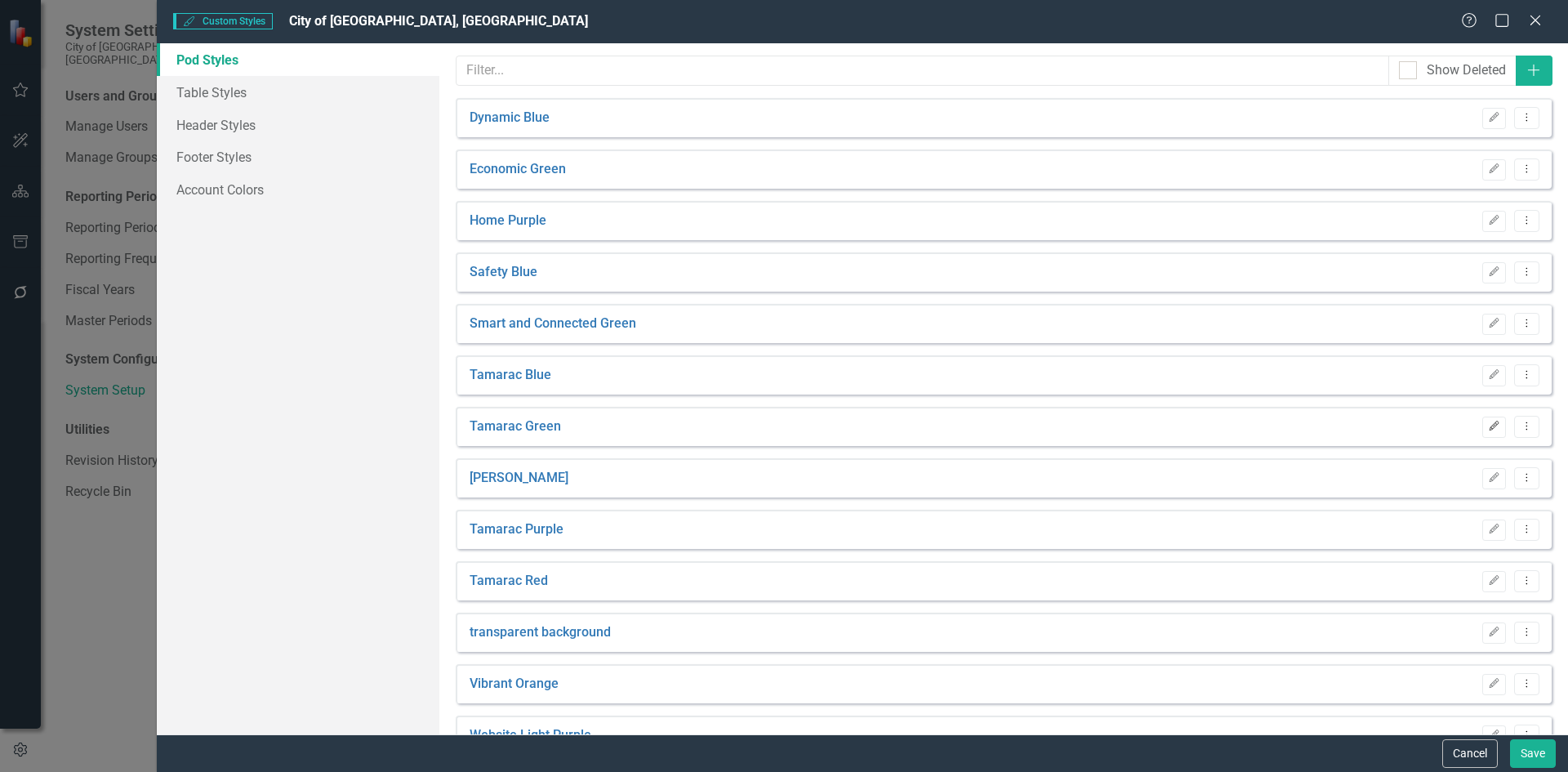 click on "Edit" at bounding box center [1494, 427] 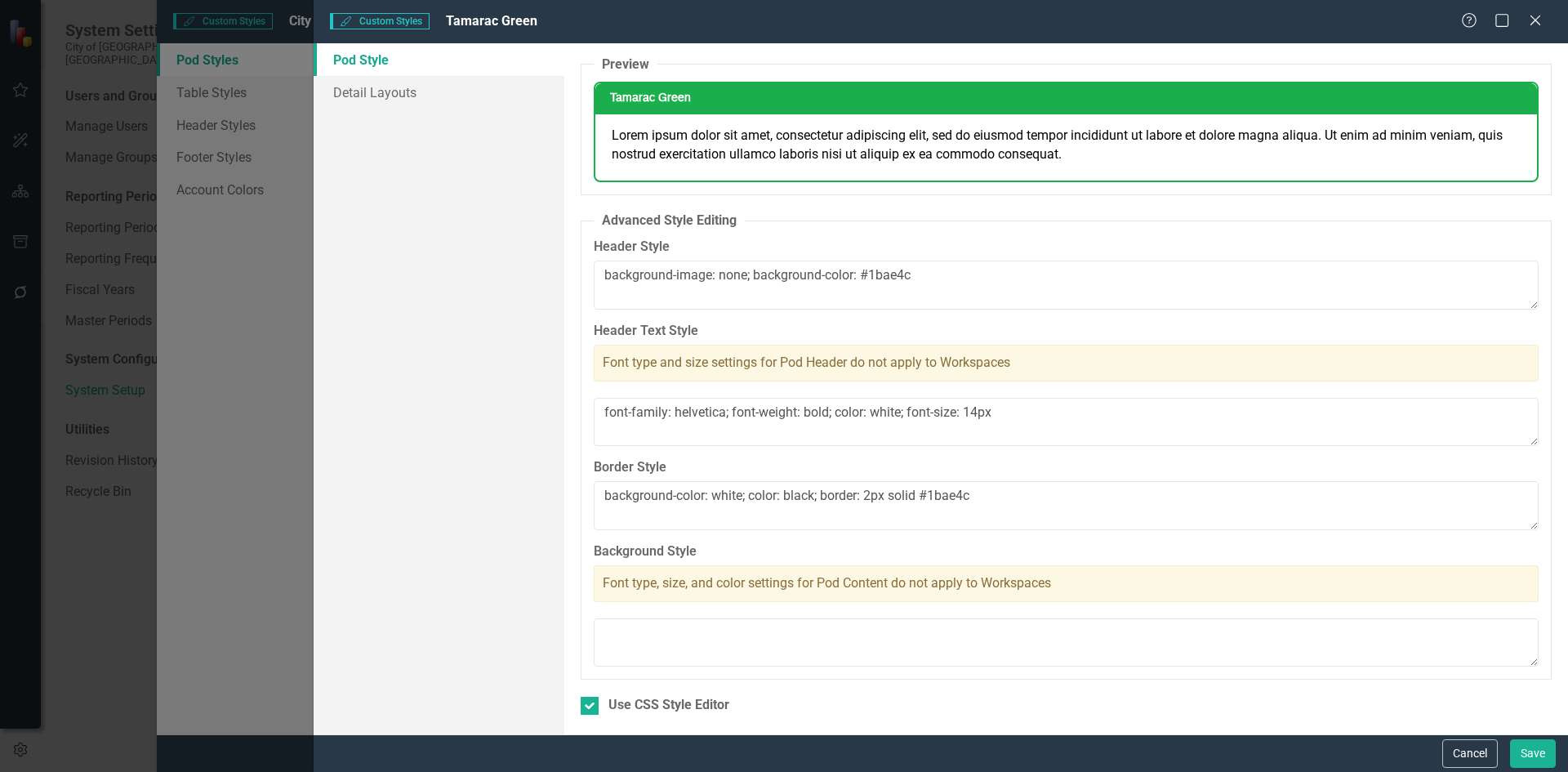 scroll, scrollTop: 87, scrollLeft: 0, axis: vertical 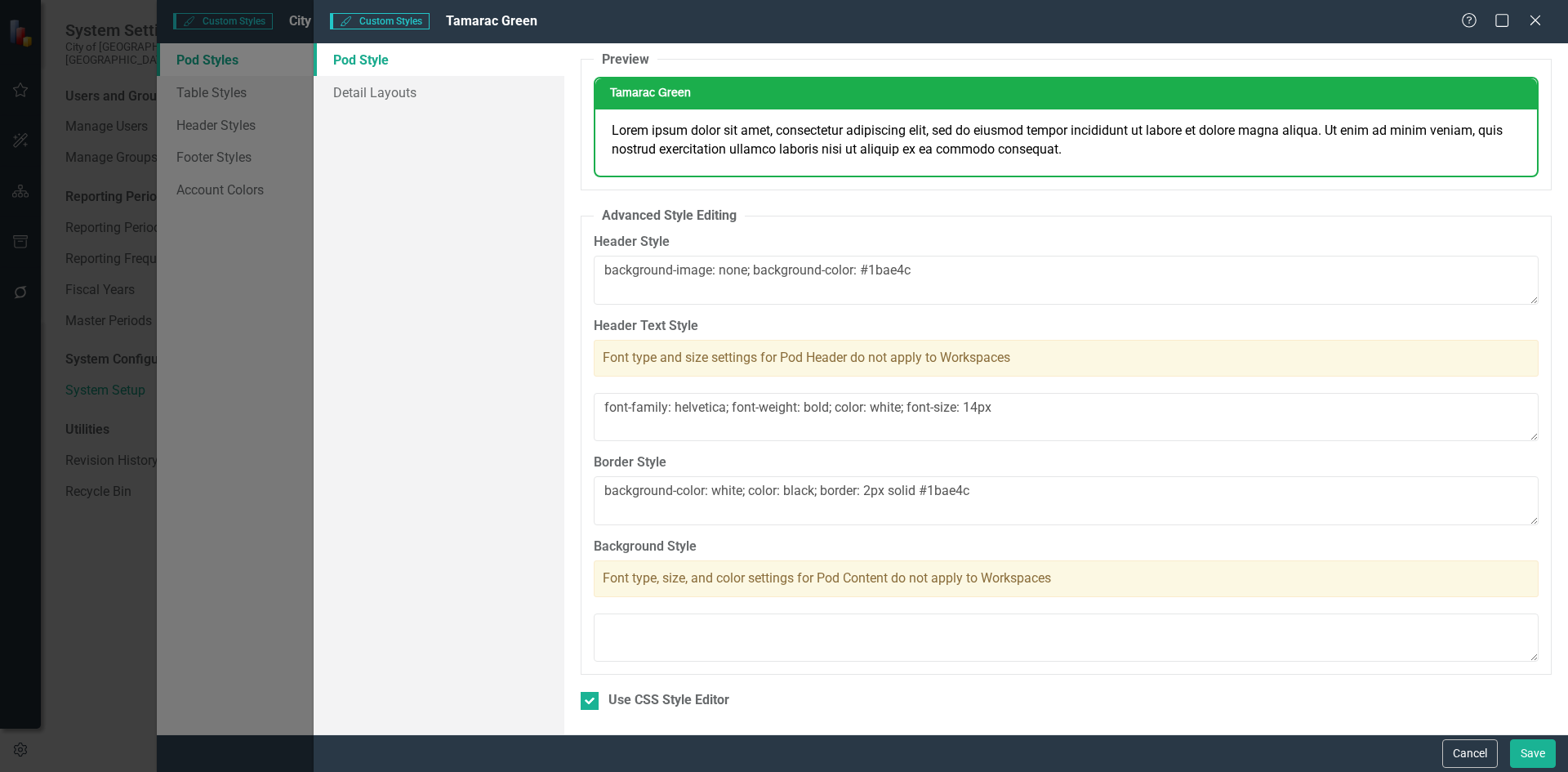 click on "Cancel" at bounding box center [1470, 753] 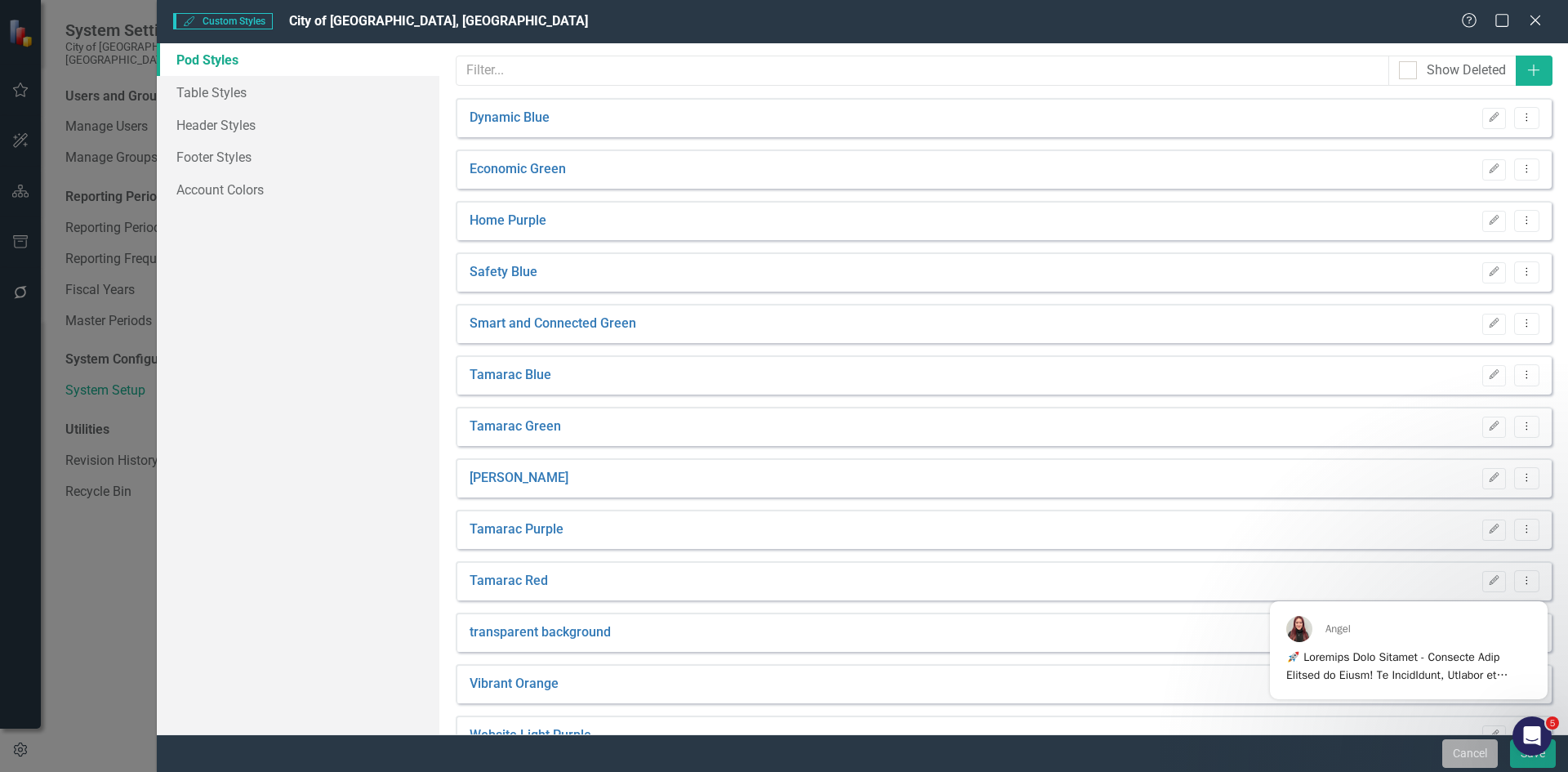 click on "Cancel" at bounding box center (1470, 753) 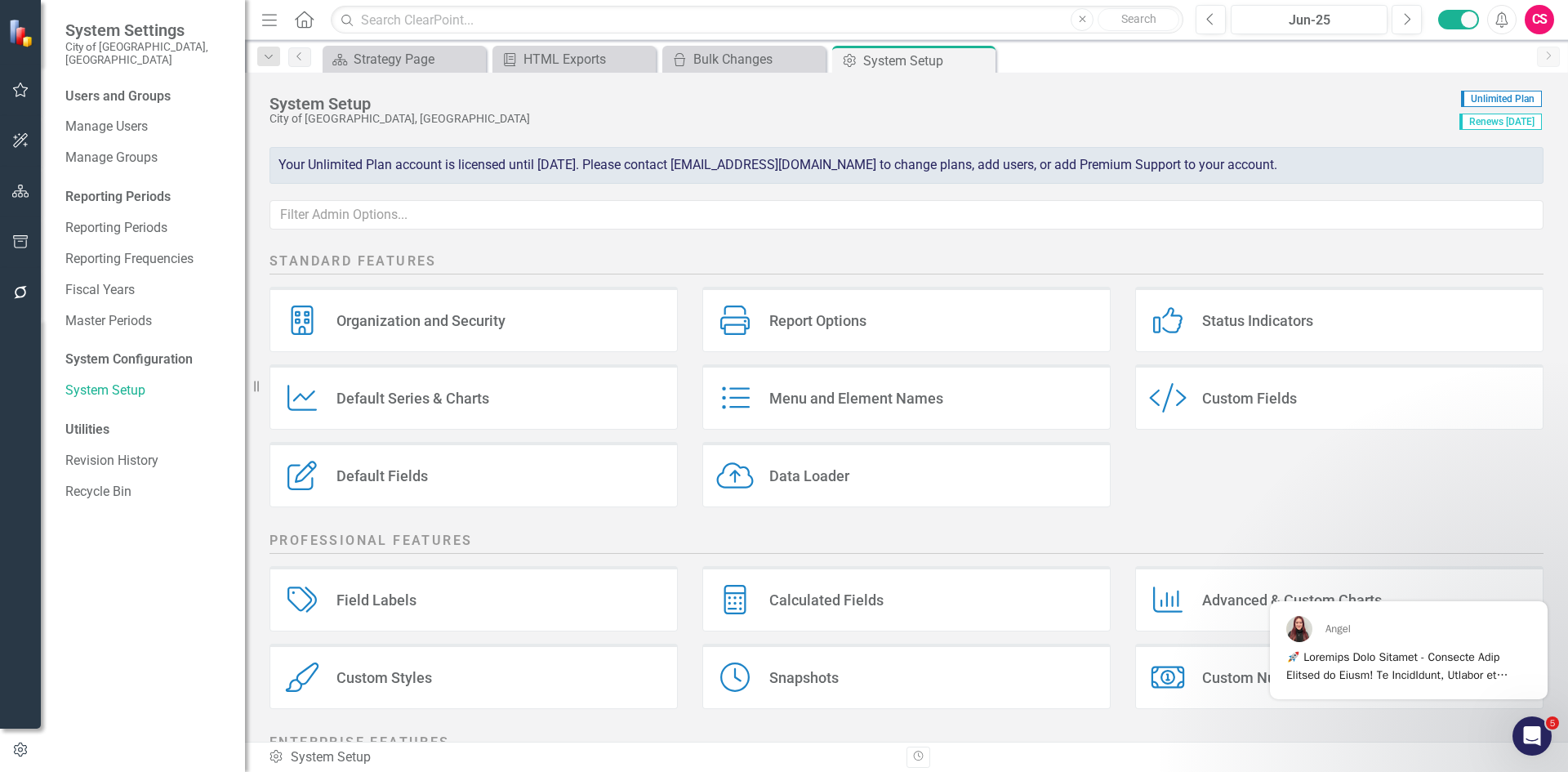 click at bounding box center [20, 192] 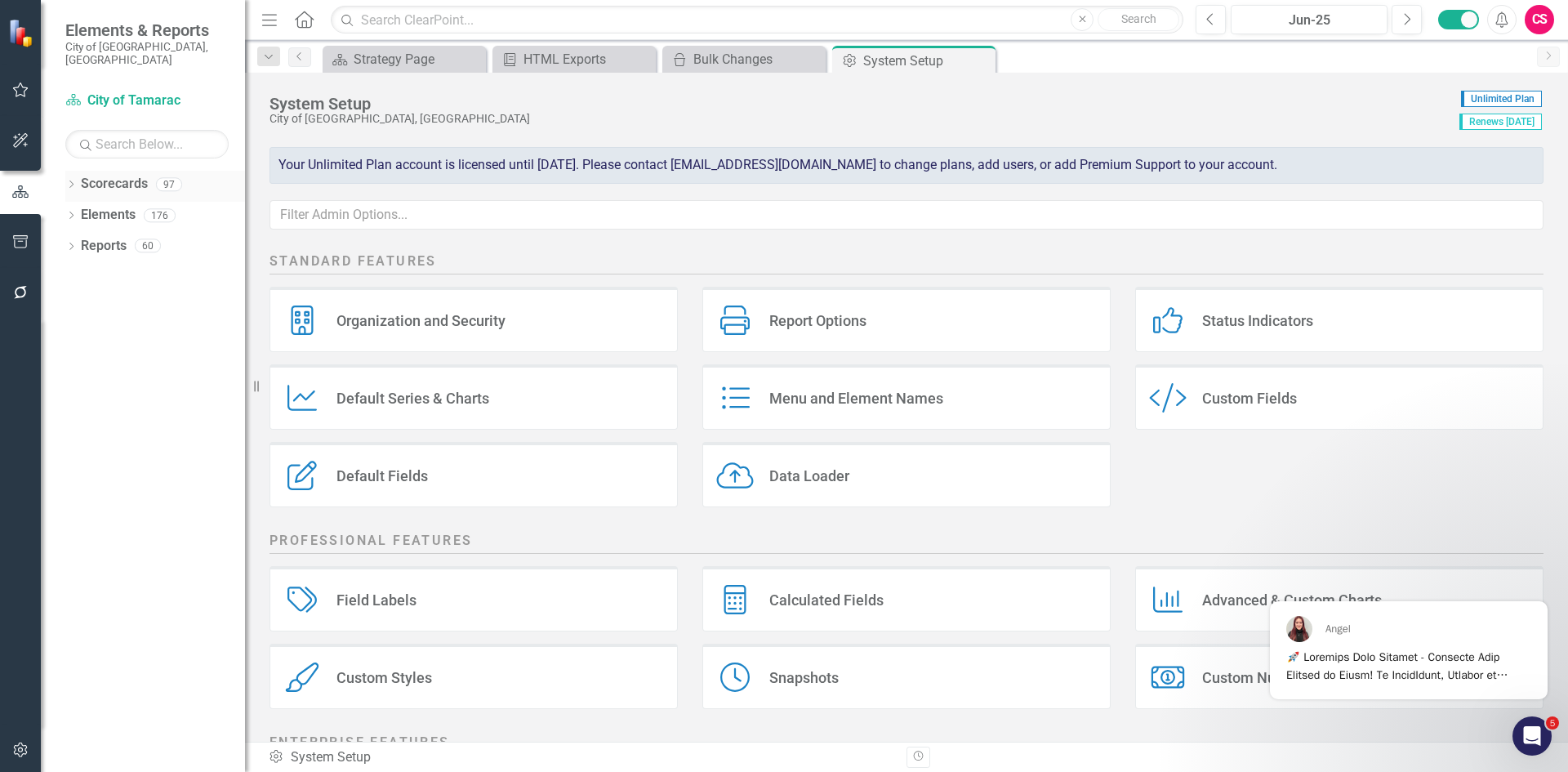 click on "Scorecards" at bounding box center [114, 184] 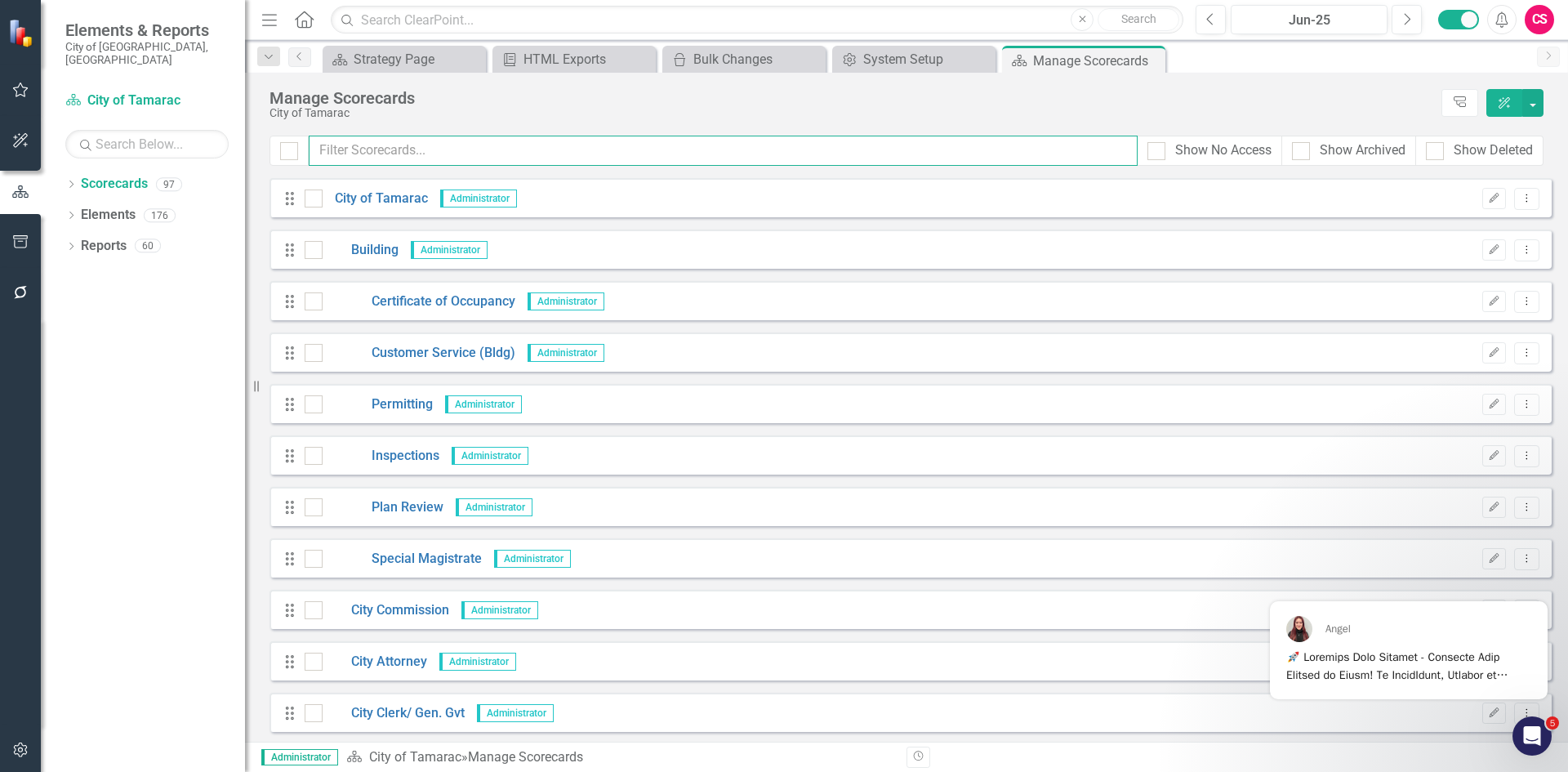 click at bounding box center (723, 150) 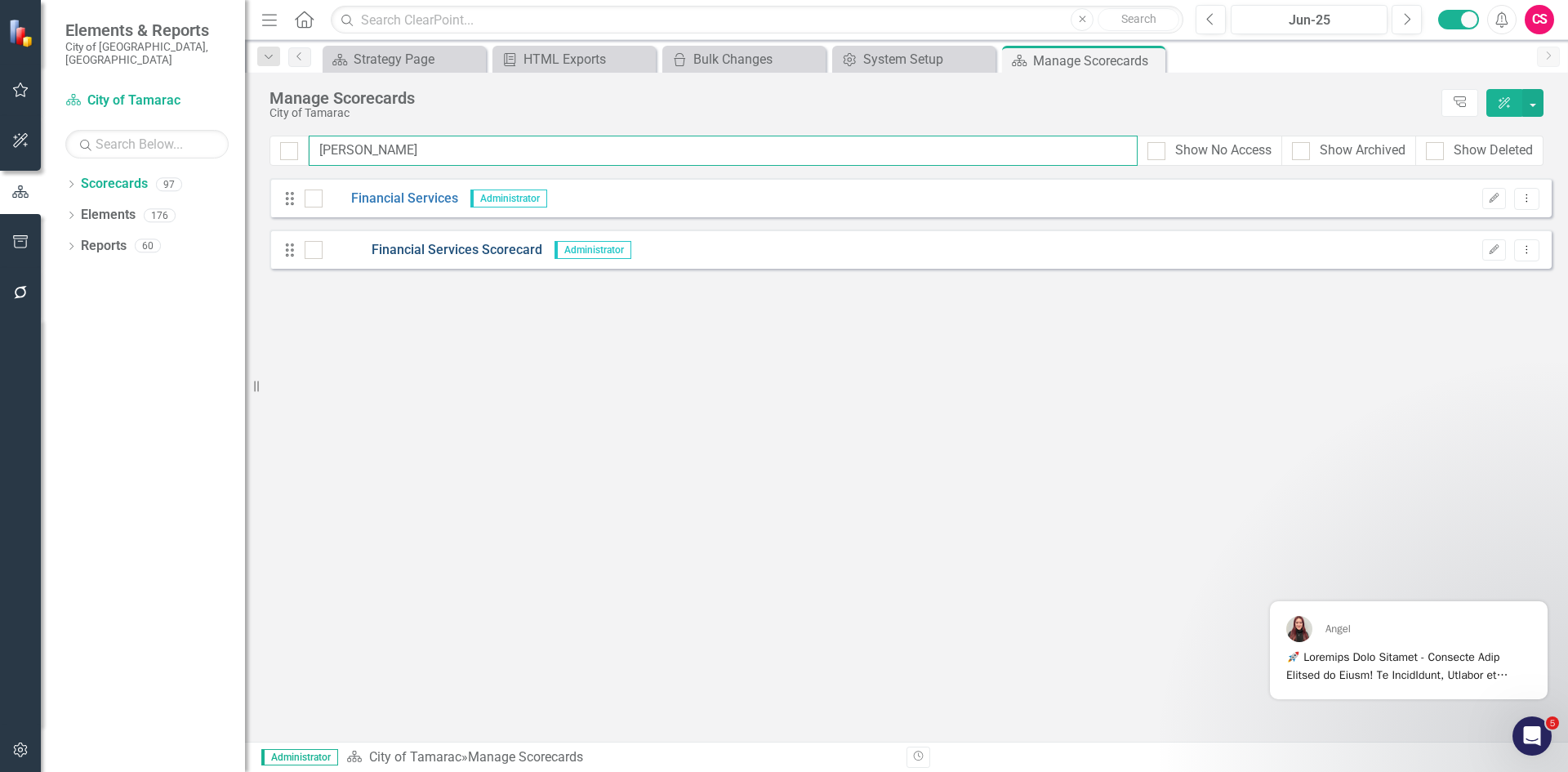 type on "[PERSON_NAME]" 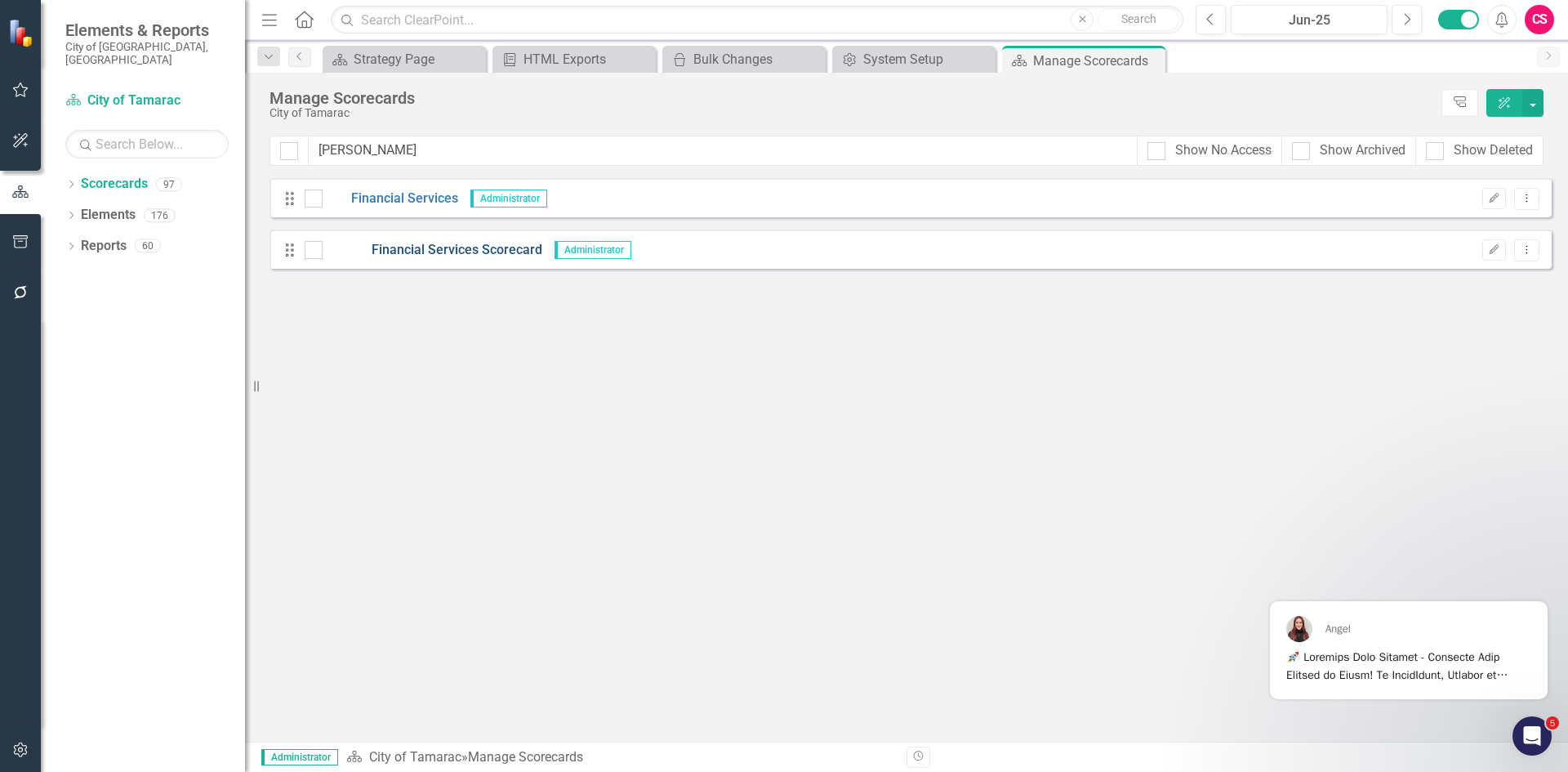 click on "Financial Services Scorecard" at bounding box center [432, 250] 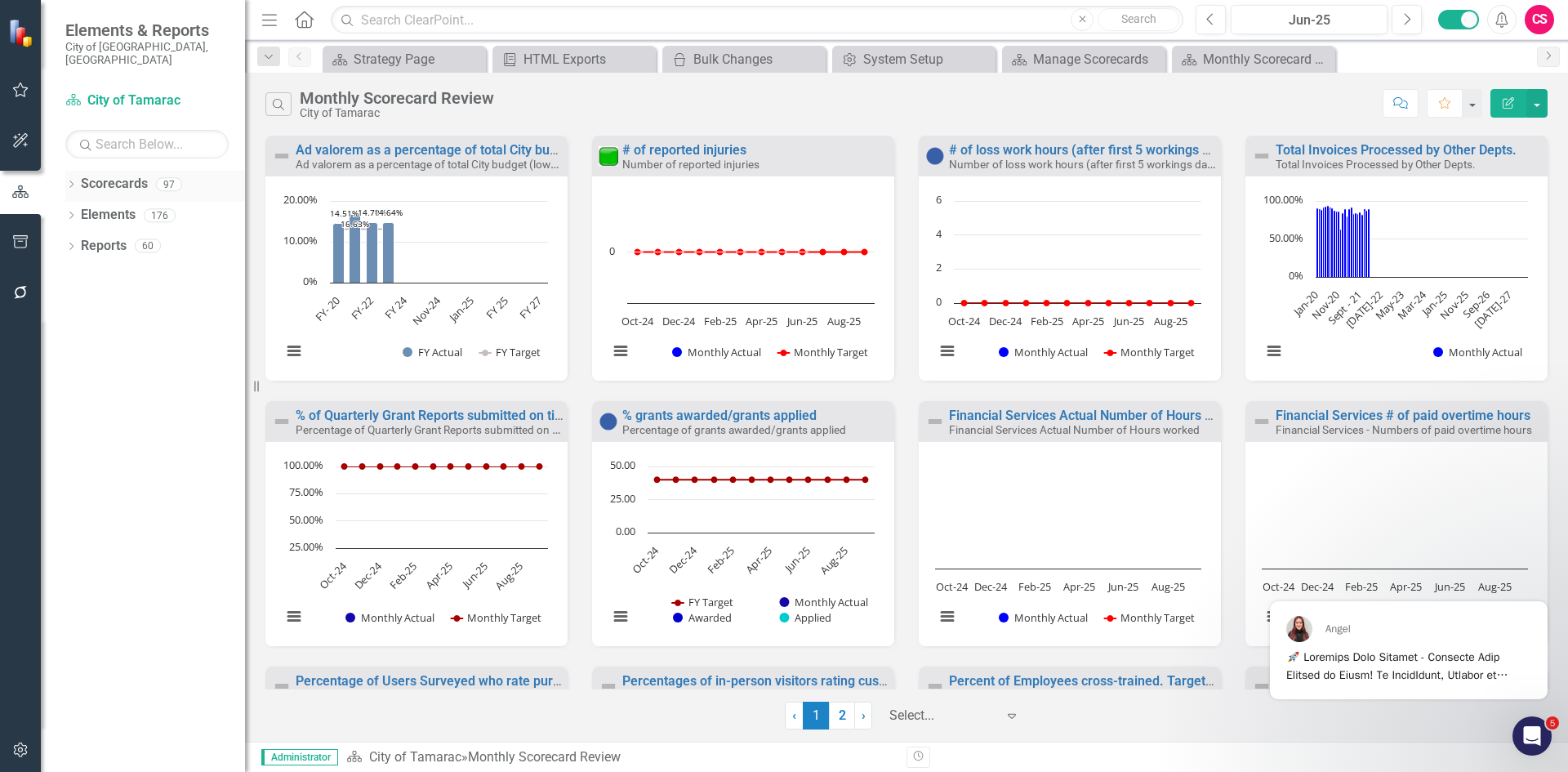 click on "Scorecards" at bounding box center (114, 184) 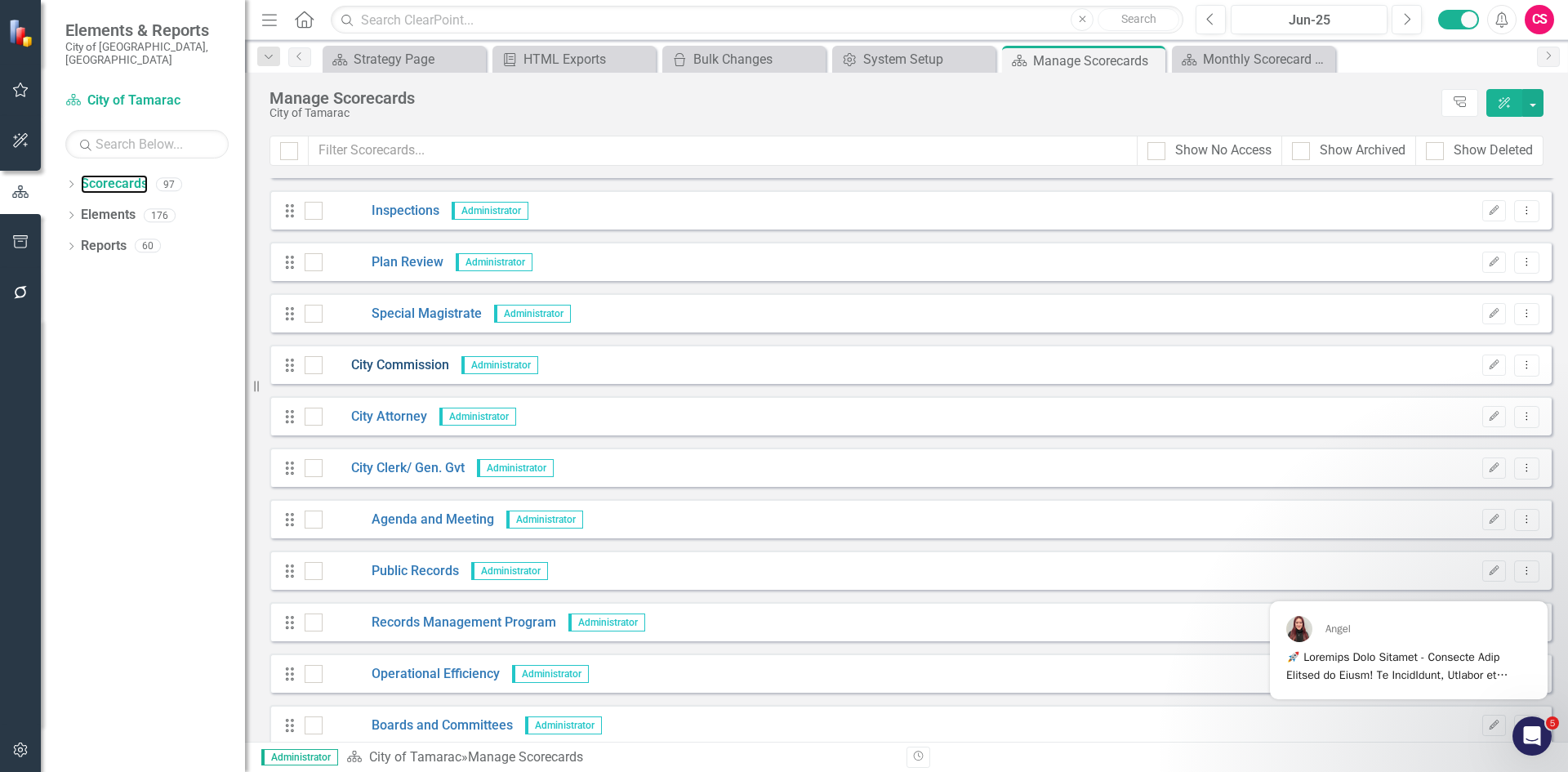 scroll, scrollTop: 408, scrollLeft: 0, axis: vertical 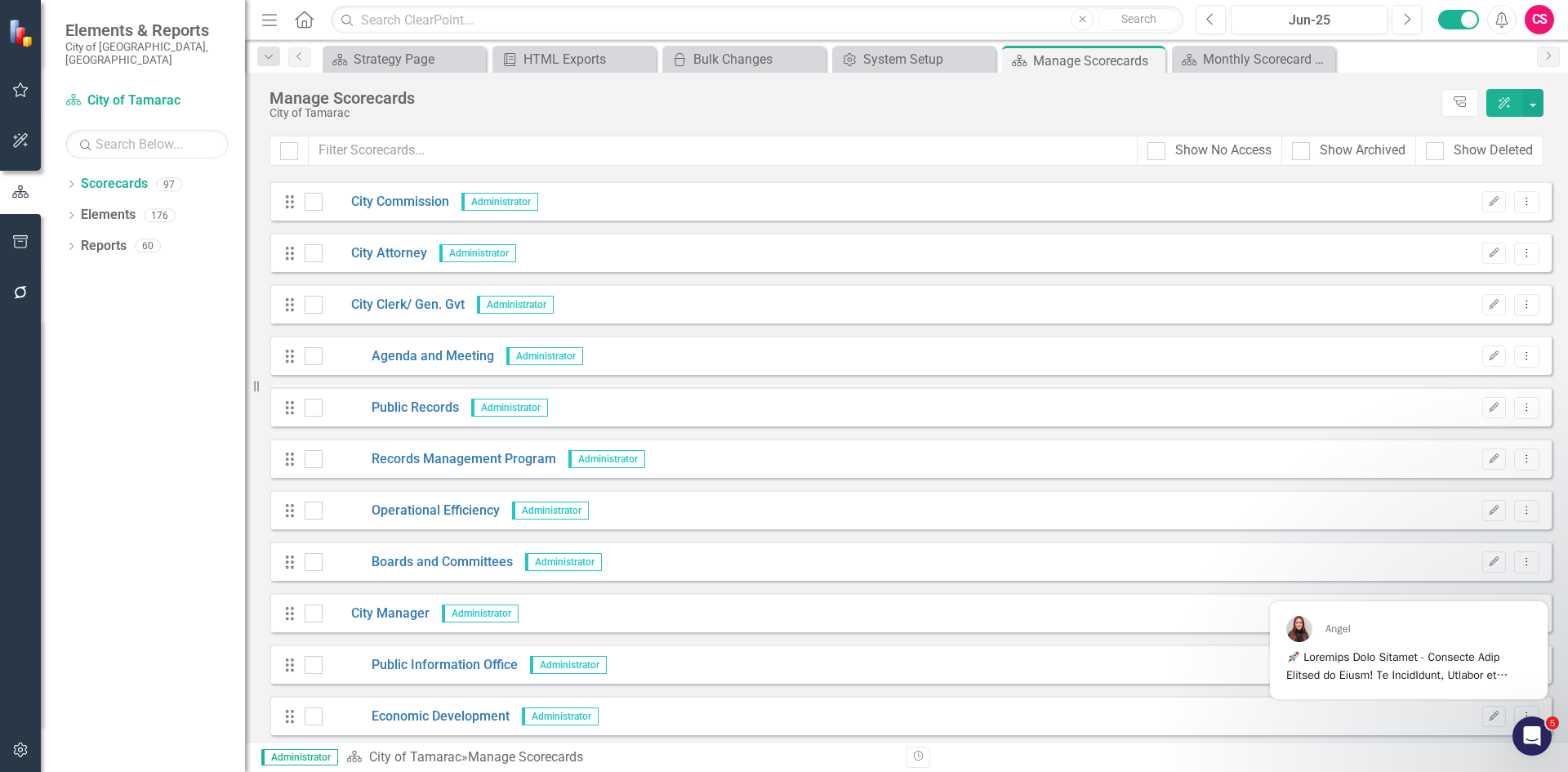 click on "Manage Scorecards City of Tamarac Tree Explorer ClearPoint AI Show No Access Show Archived Show Deleted Looks like you don't have any Scorecards set up yet. Why don't you add a Scorecard or learn more about Scorecards. Drag City of Tamarac Administrator Edit Dropdown Menu Drag Building Administrator Edit Dropdown Menu Drag Certificate of Occupancy Administrator Edit Dropdown Menu Drag Customer Service (Bldg) Administrator Edit Dropdown Menu Drag Permitting  Administrator Edit Dropdown Menu Drag Inspections Administrator Edit Dropdown Menu Drag Plan Review Administrator Edit Dropdown Menu Drag Special Magistrate  Administrator Edit Dropdown Menu Drag City Commission Administrator Edit Dropdown Menu Drag City Attorney Administrator Edit Dropdown Menu Drag City Clerk/ Gen. Gvt Administrator Edit Dropdown Menu Drag Agenda and Meeting Administrator Edit Dropdown Menu Drag Public Records Administrator Edit Dropdown Menu Drag Records Management Program Administrator Edit Dropdown Menu Drag Operational Efficiency TCC" at bounding box center [906, 407] 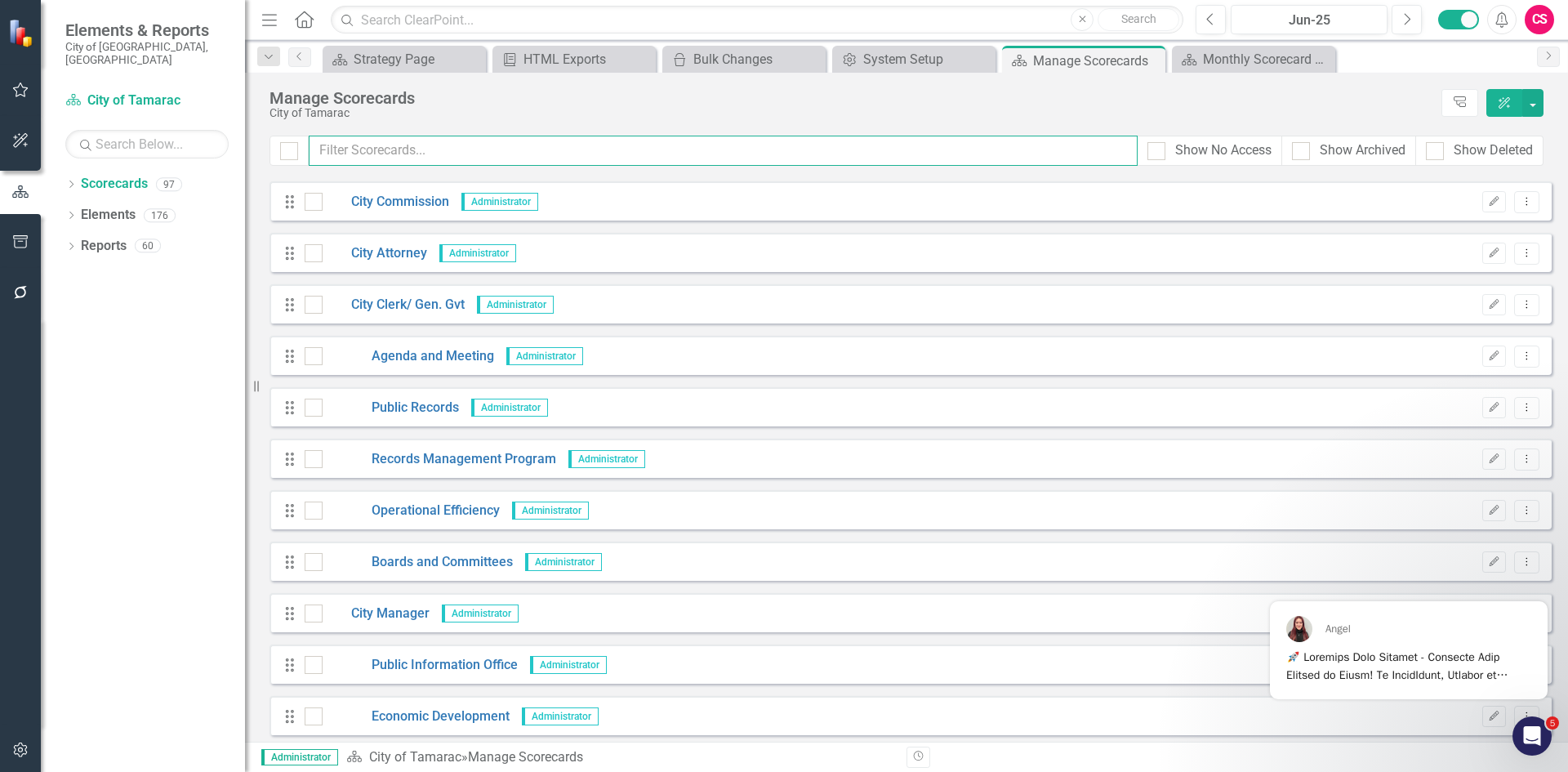 click at bounding box center [723, 150] 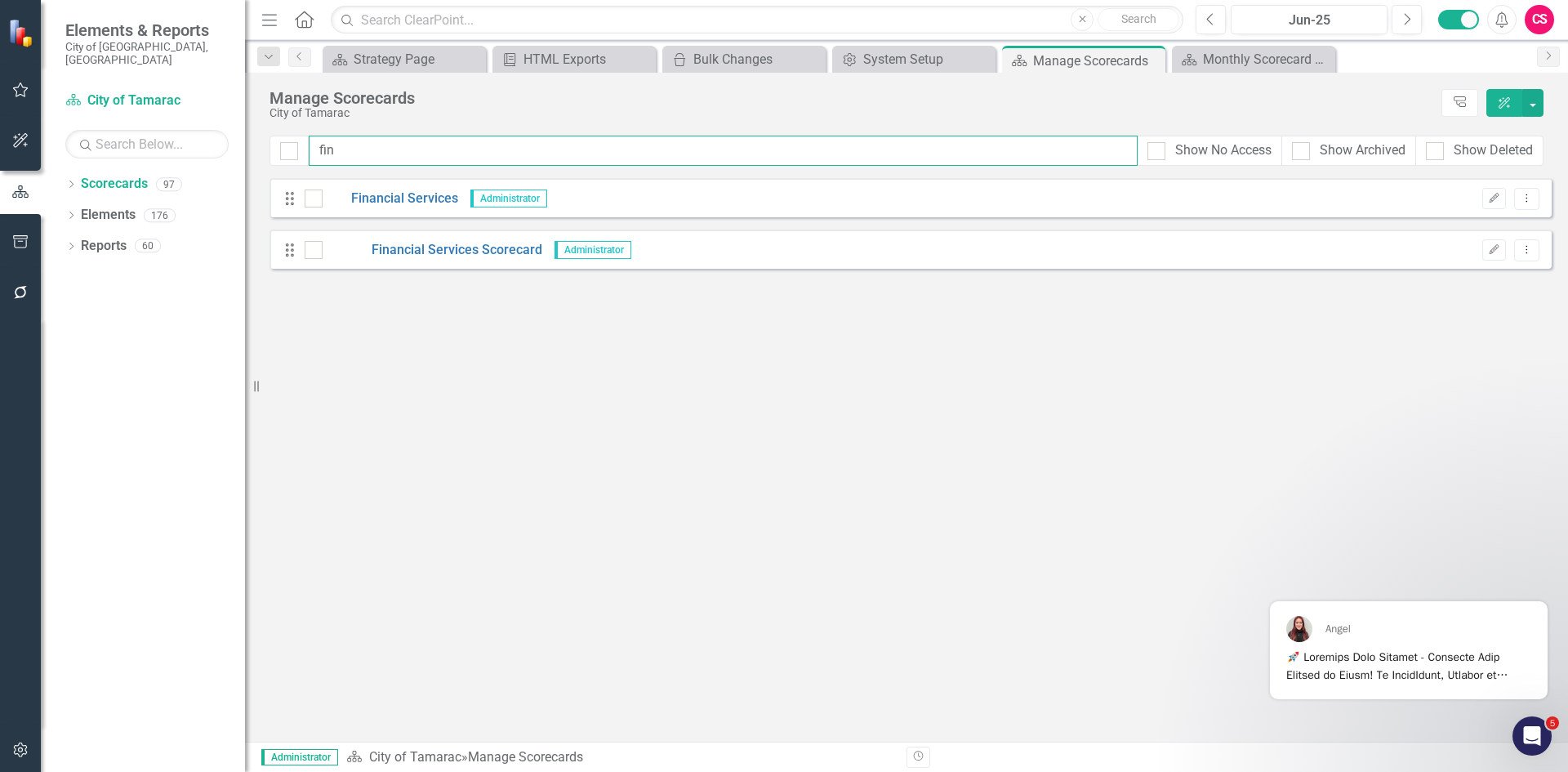 scroll, scrollTop: 0, scrollLeft: 0, axis: both 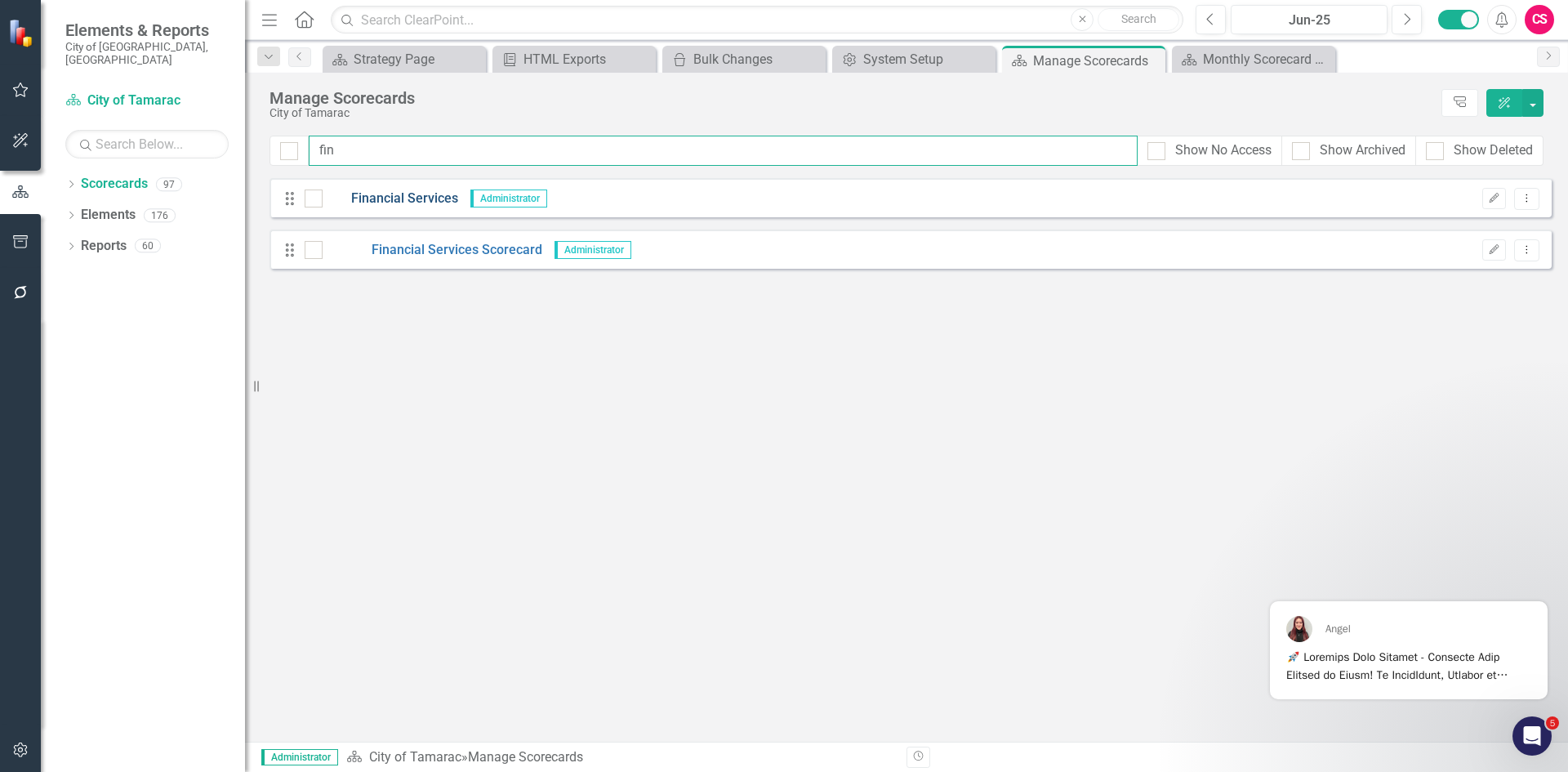 type on "fin" 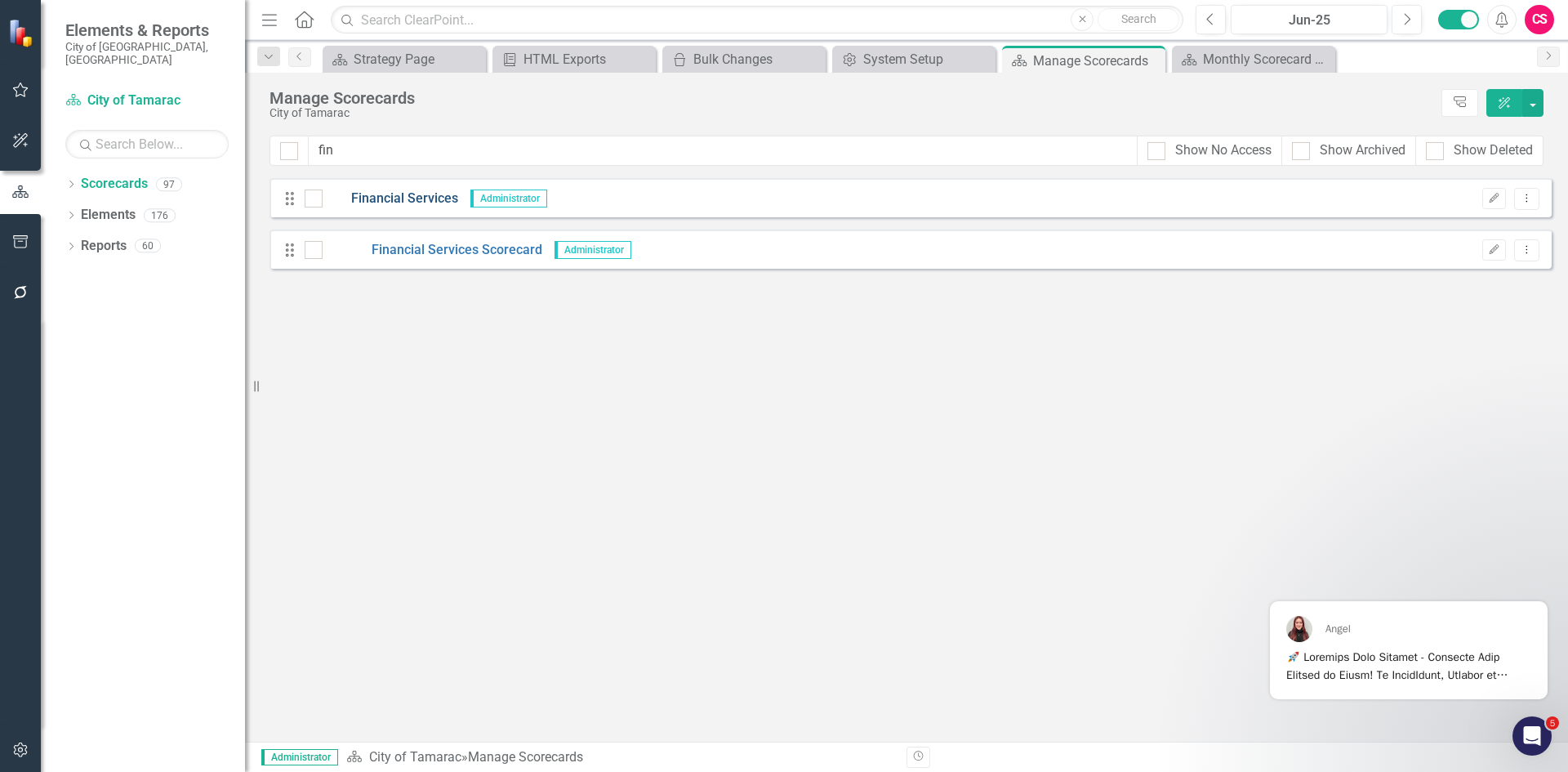 click on "Financial Services" at bounding box center (390, 199) 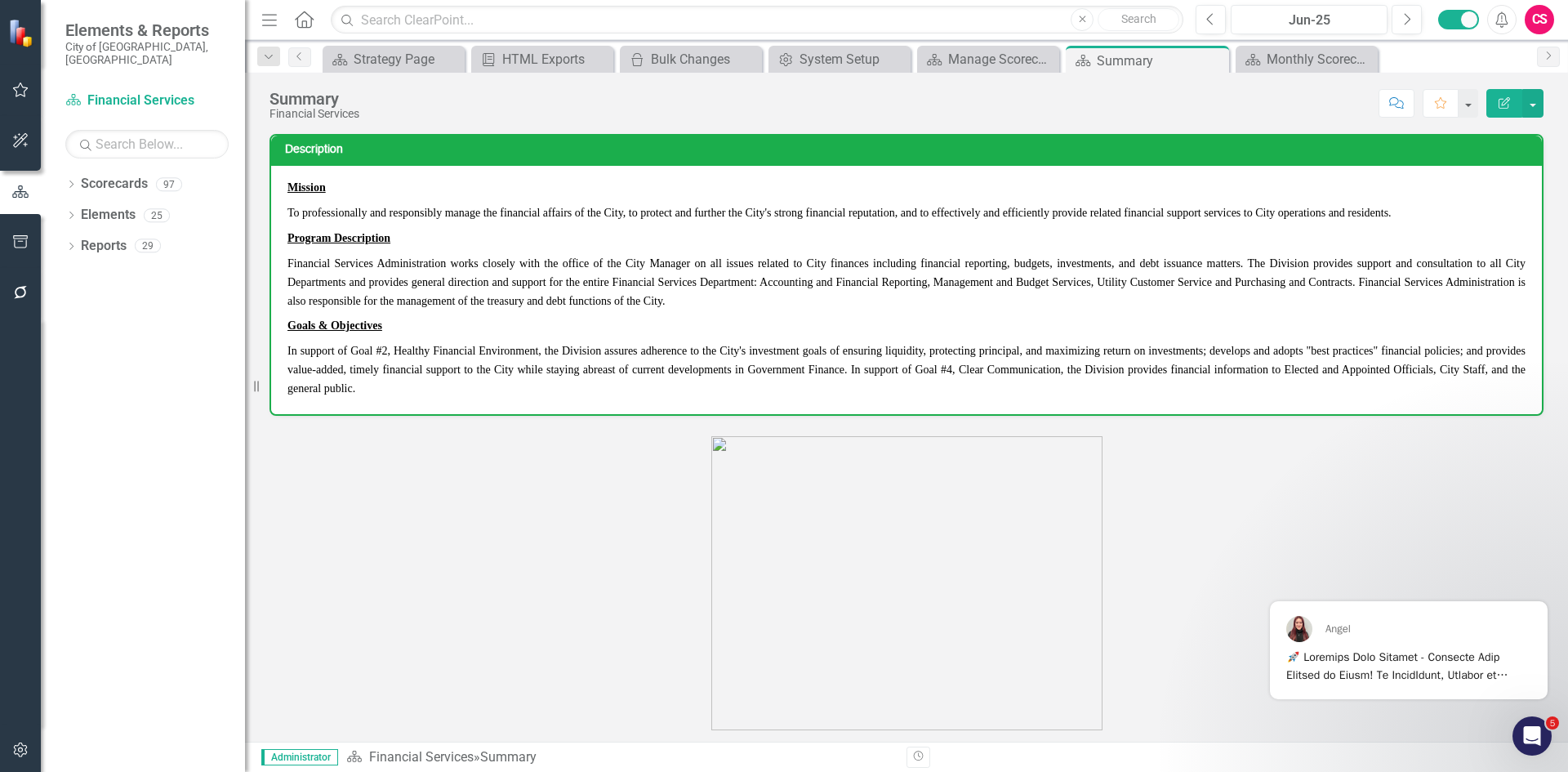 click on "Dropdown Scorecards 97 Dropdown City of Tamarac Dropdown Building Certificate of Occupancy Customer Service (Bldg) Permitting  Inspections Plan Review Special Magistrate  City Commission City Attorney Dropdown City Clerk/ Gen. Gvt Agenda and Meeting Public Records Records Management Program Operational Efficiency Boards and Committees Dropdown City Manager Public Information Office Economic Development Dropdown Community Development Planning and Zoning Code Compliance Business Revenue Housing Dropdown Financial Services Financial Services Scorecard 1. Safety Dropdown 2. Quality Accounting Management and Budget Procurement Administration Utility Billing 3.Cost/Budget 4. Hours Worked vs Available hours Utility Billing Transactional Survey Dropdown Fire Rescue Fire Rescue- Operations EMS  Dropdown Prevention (Inspections) Car Seat Installation Survey Fire & Rescue Volunteers Fire & Rescue Training Dropdown Human Resources Dropdown Benefits Benefits Numbers Labor Relations Recruitment Risk HR Training Dropdown 25" at bounding box center [143, 471] 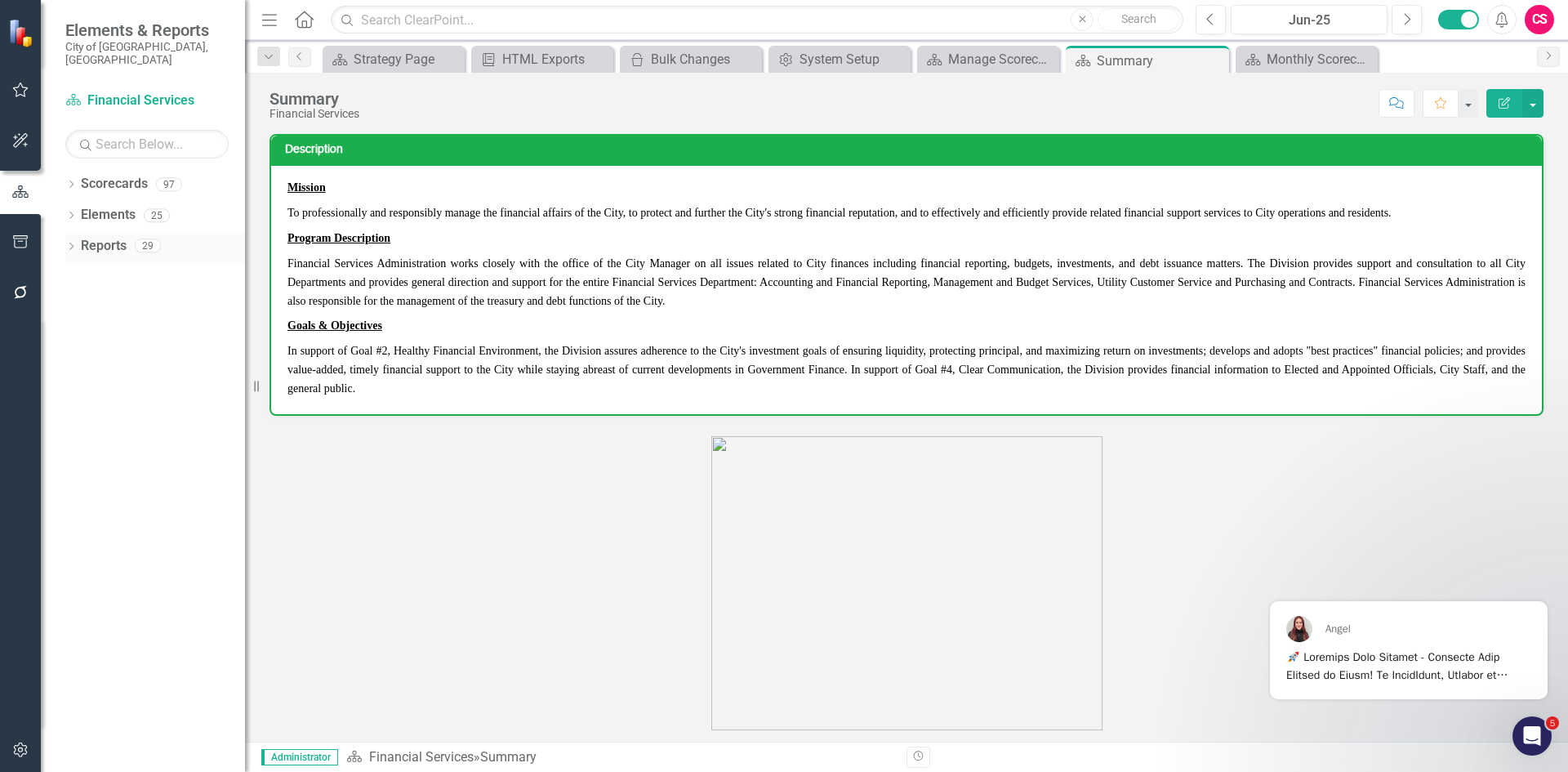 click on "Dropdown" 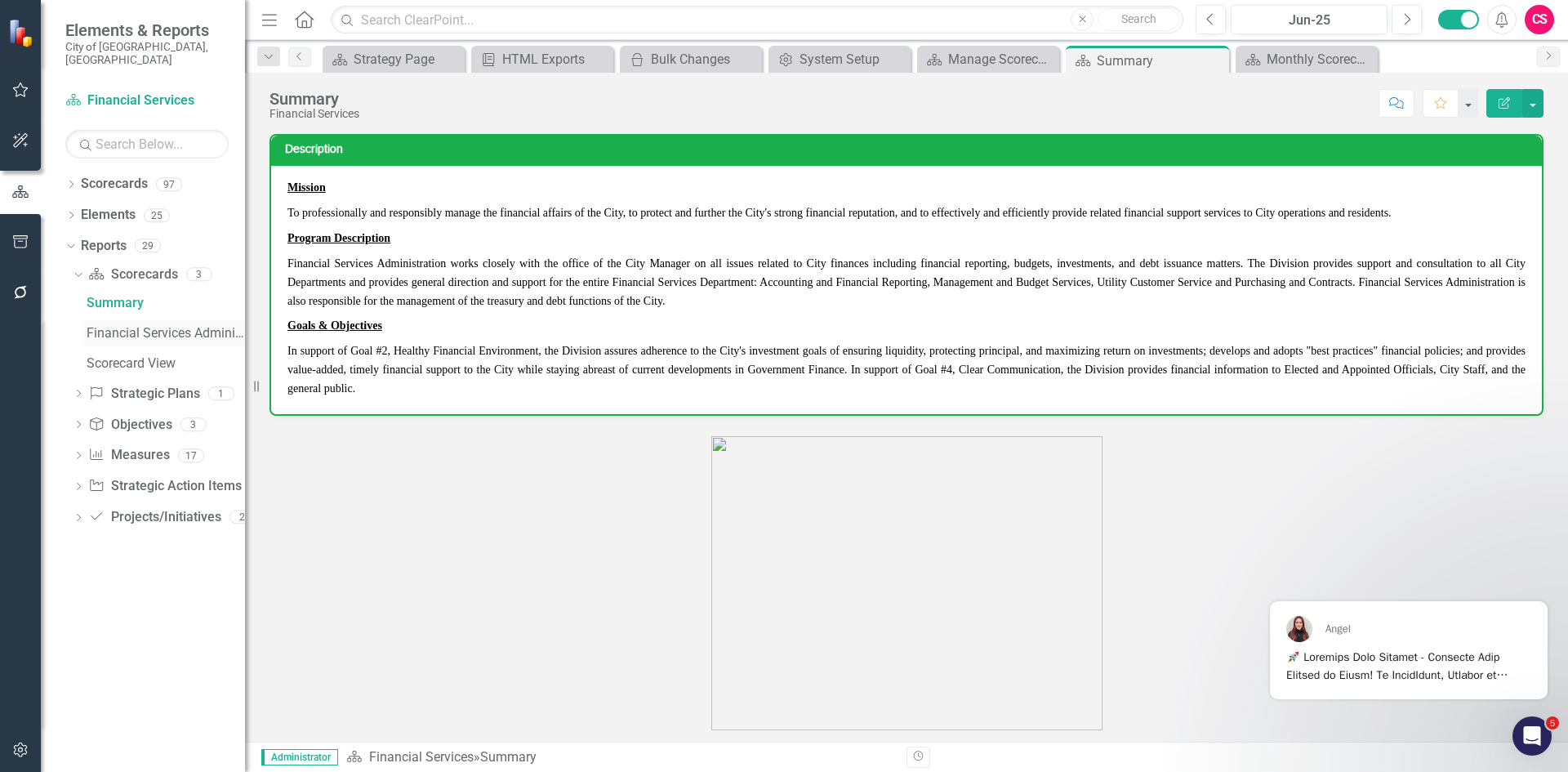 click on "Financial Services Administration (1501)" at bounding box center [166, 333] 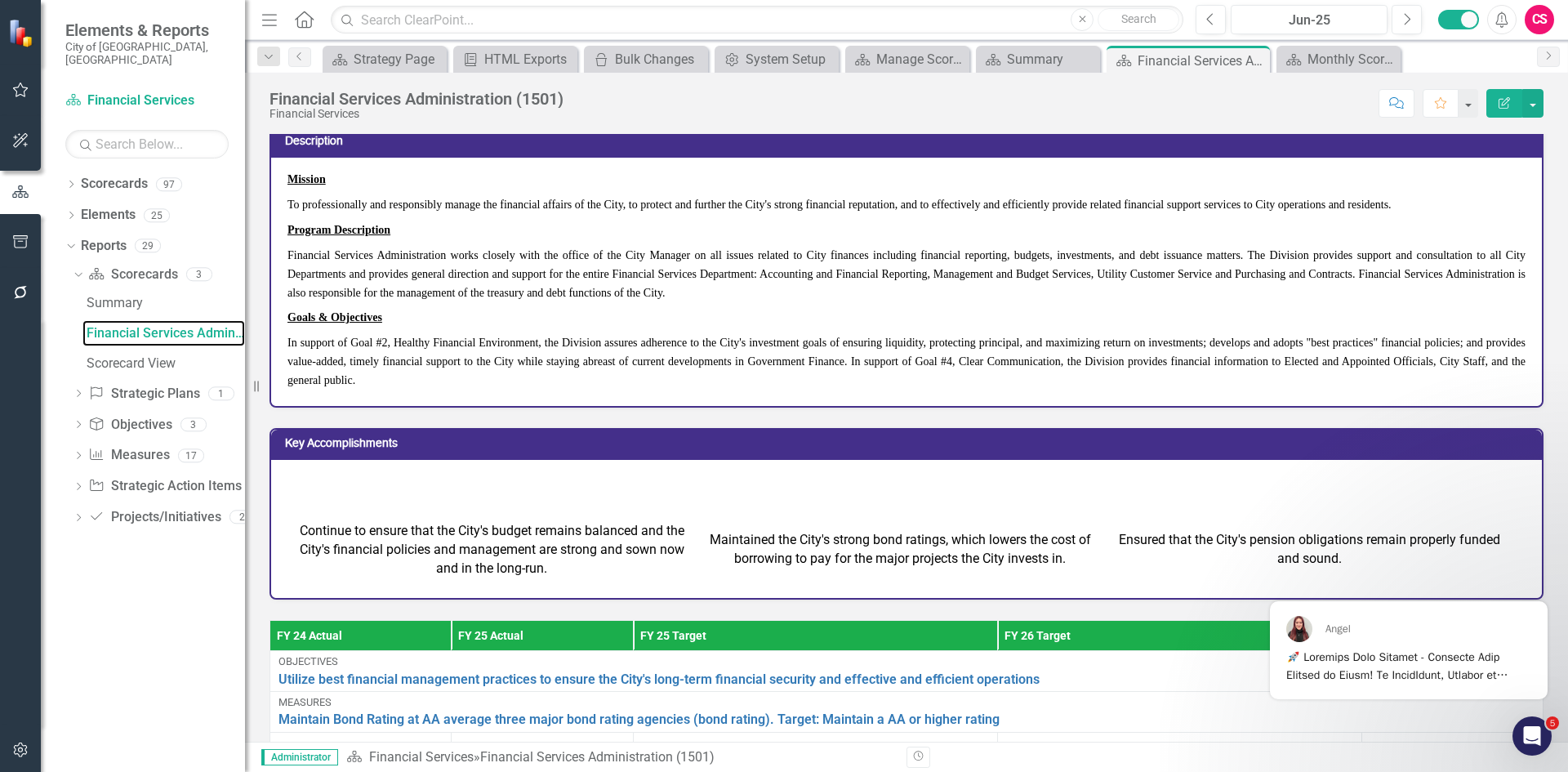 scroll, scrollTop: 0, scrollLeft: 0, axis: both 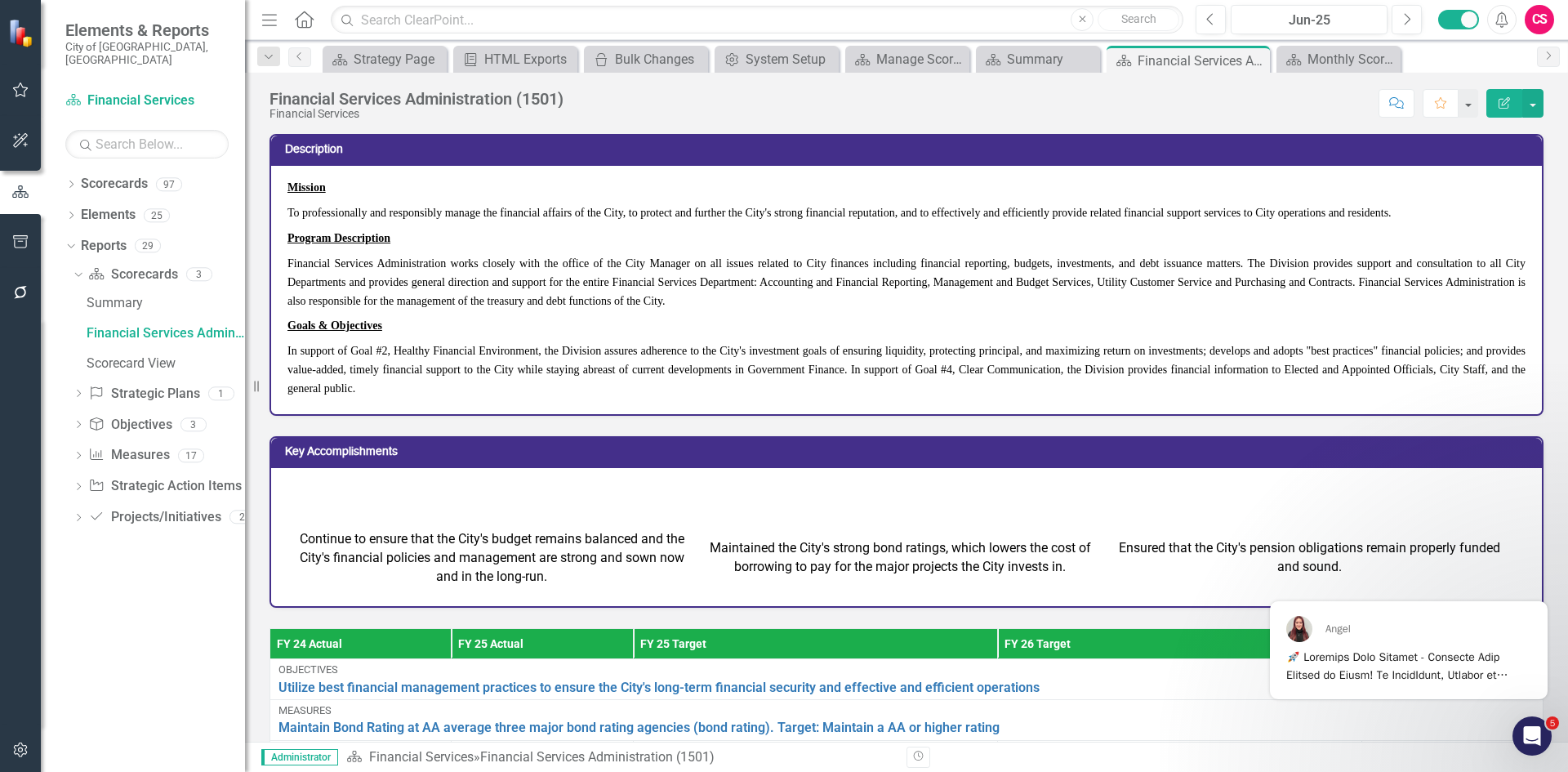 click 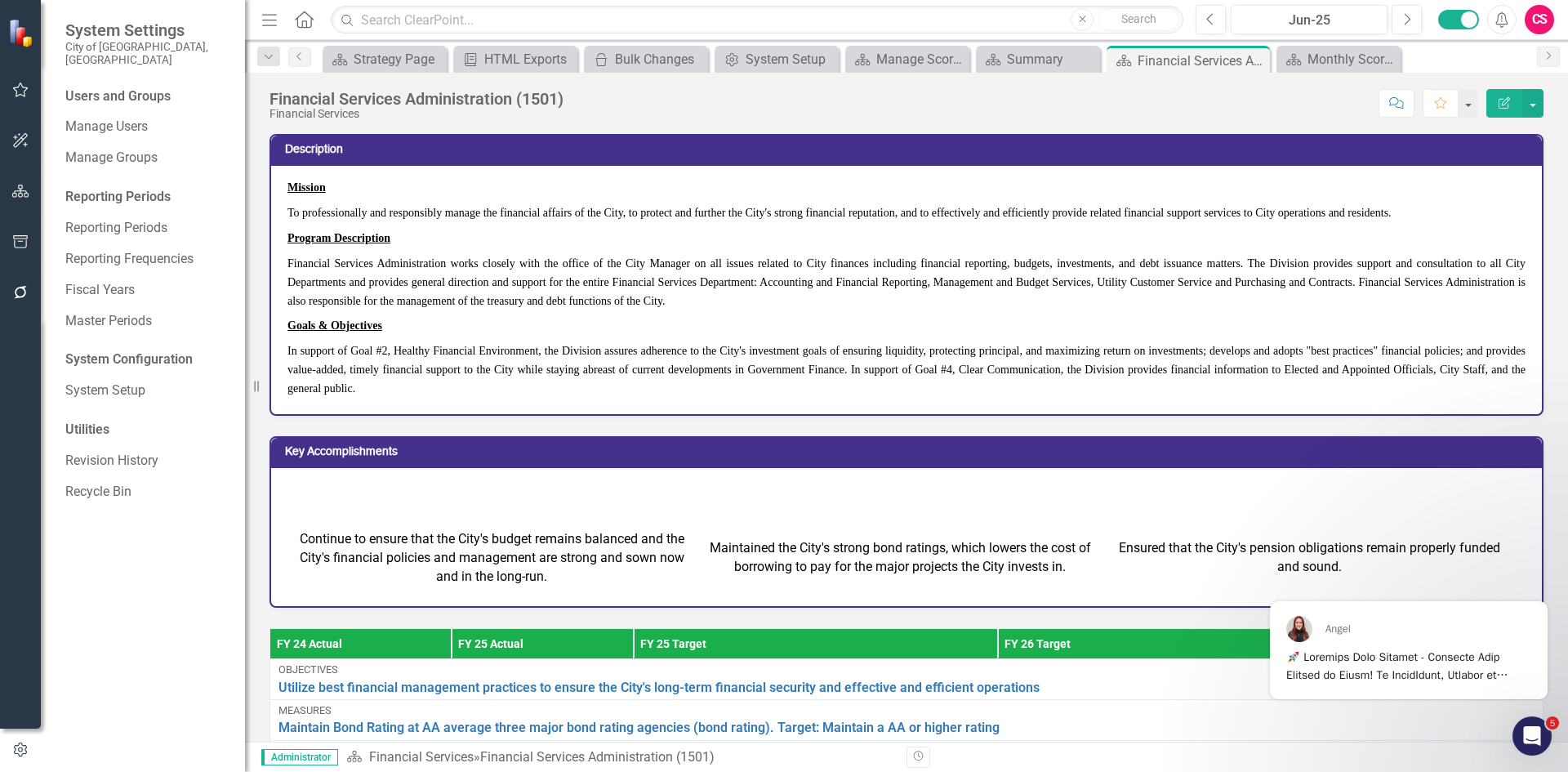 click at bounding box center [20, 243] 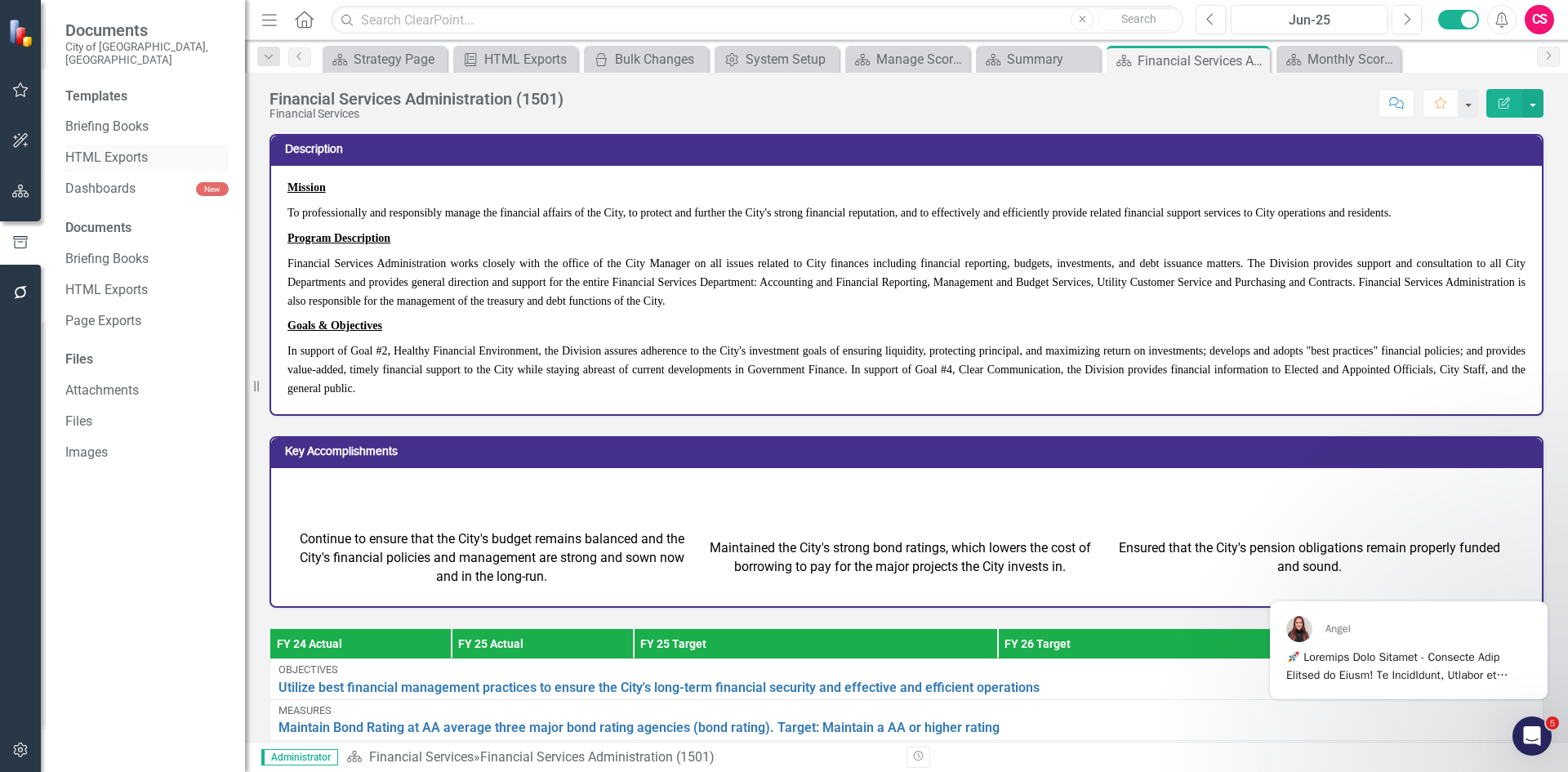 click on "HTML Exports" at bounding box center [147, 158] 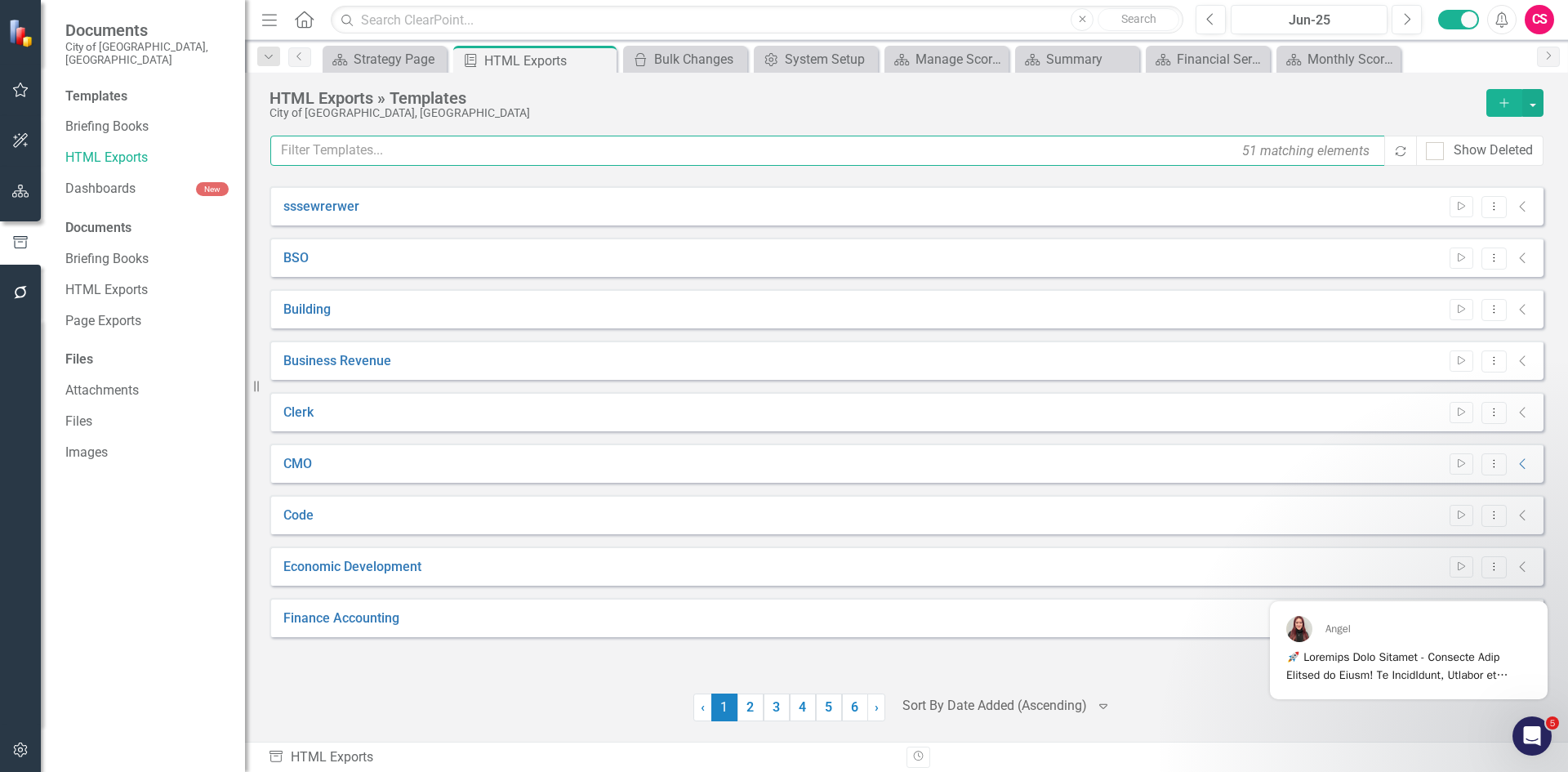 click at bounding box center [828, 150] 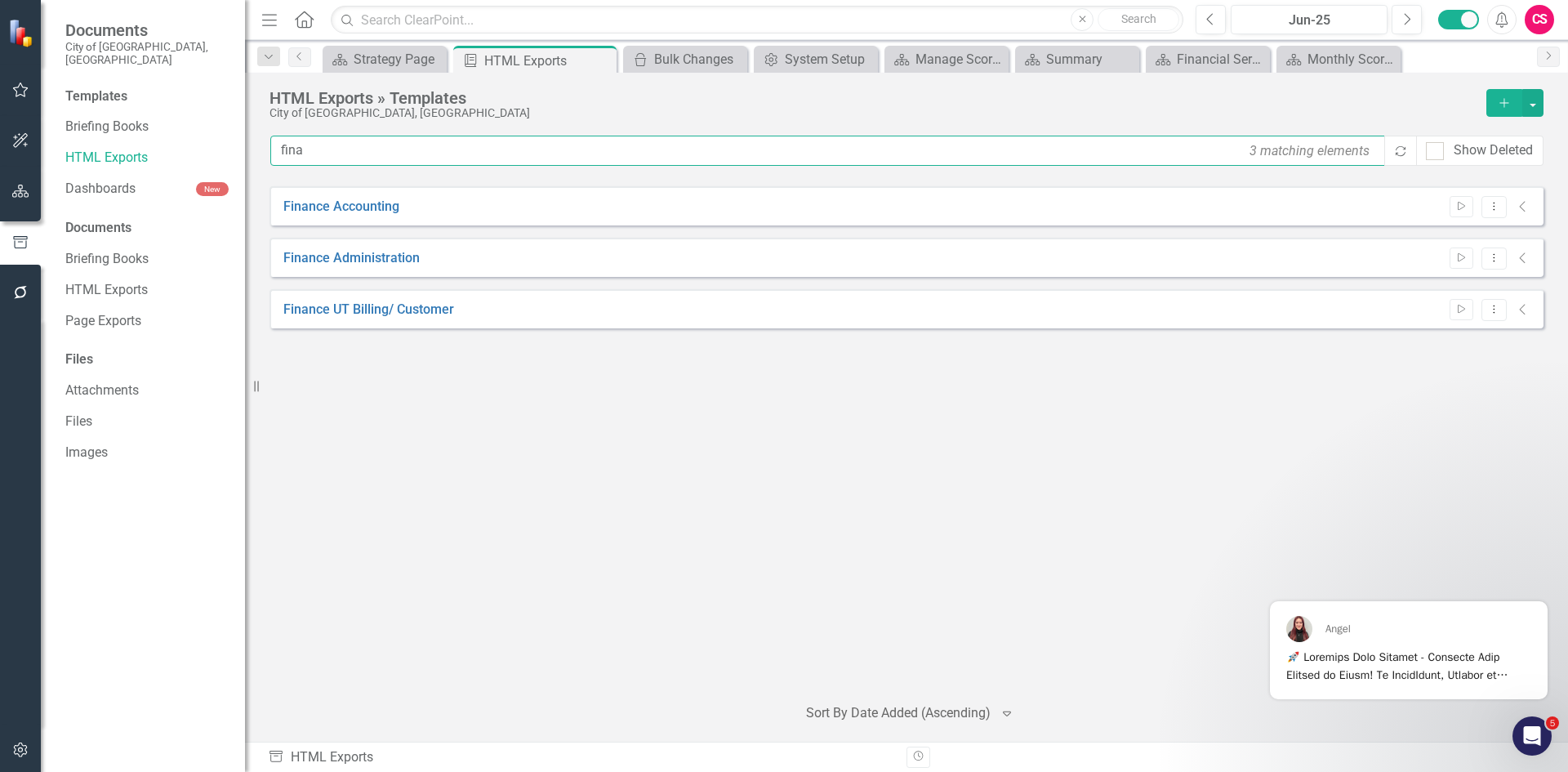 type on "fina" 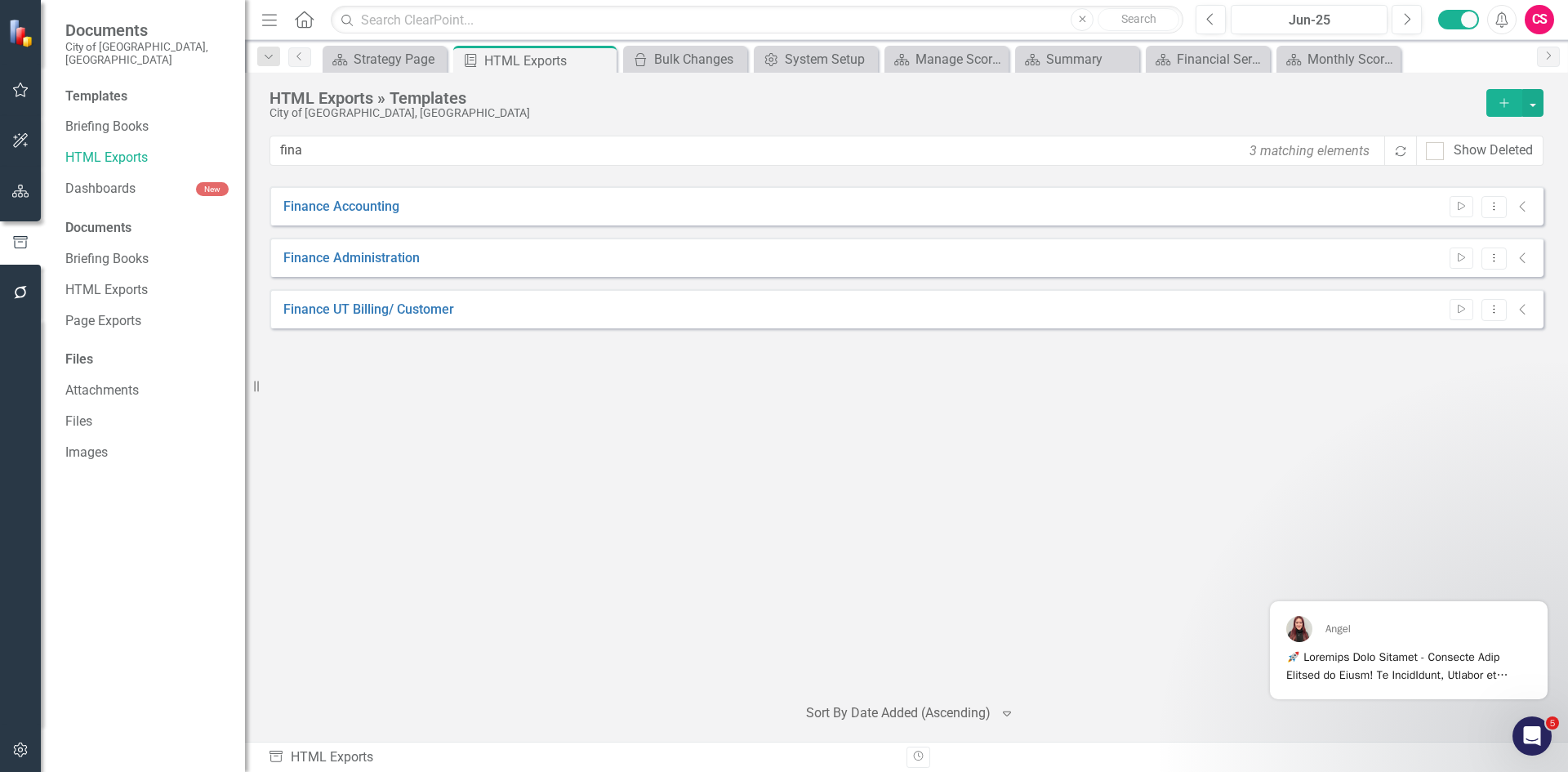 click 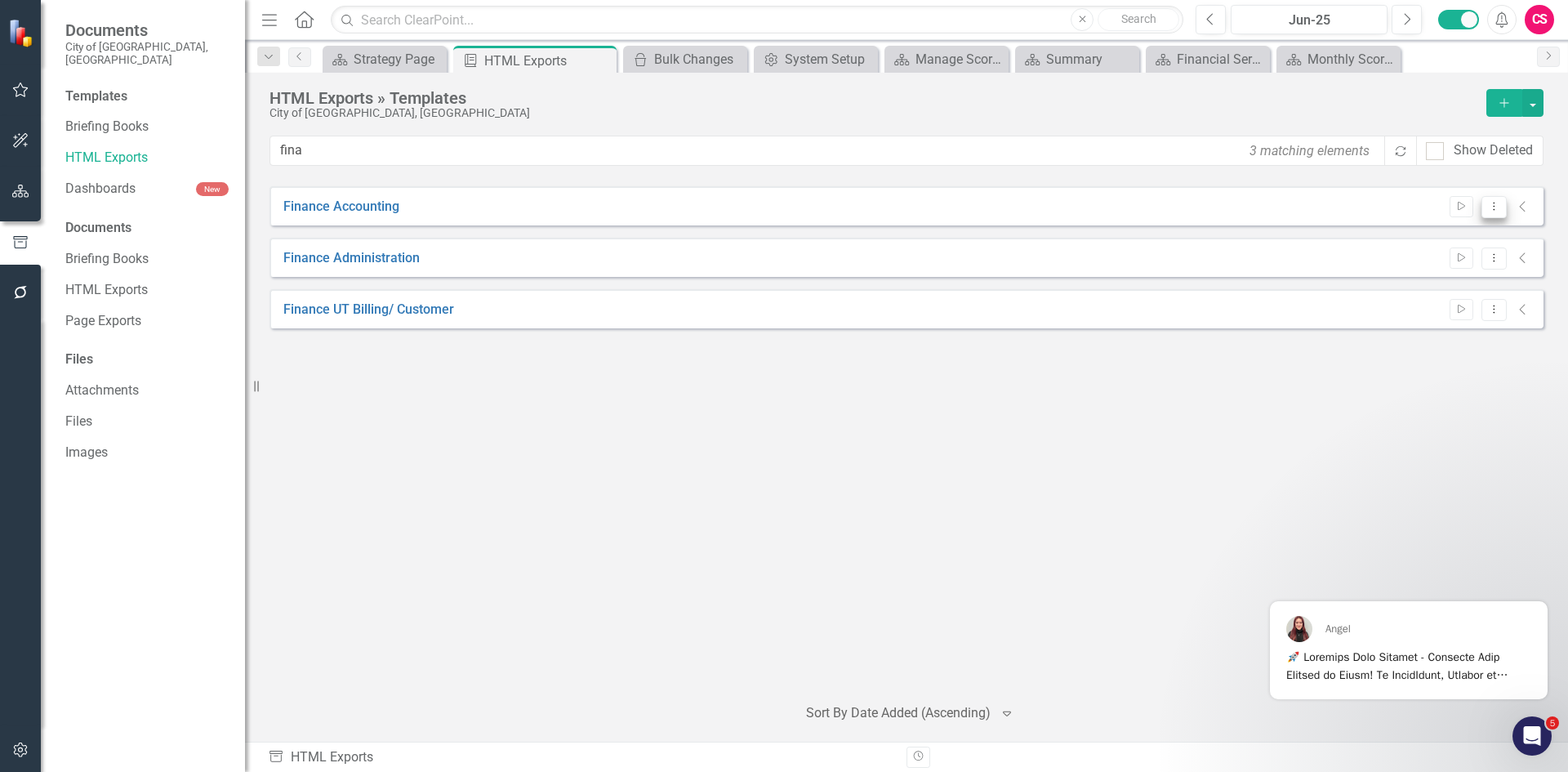 click on "Dropdown Menu" at bounding box center [1494, 207] 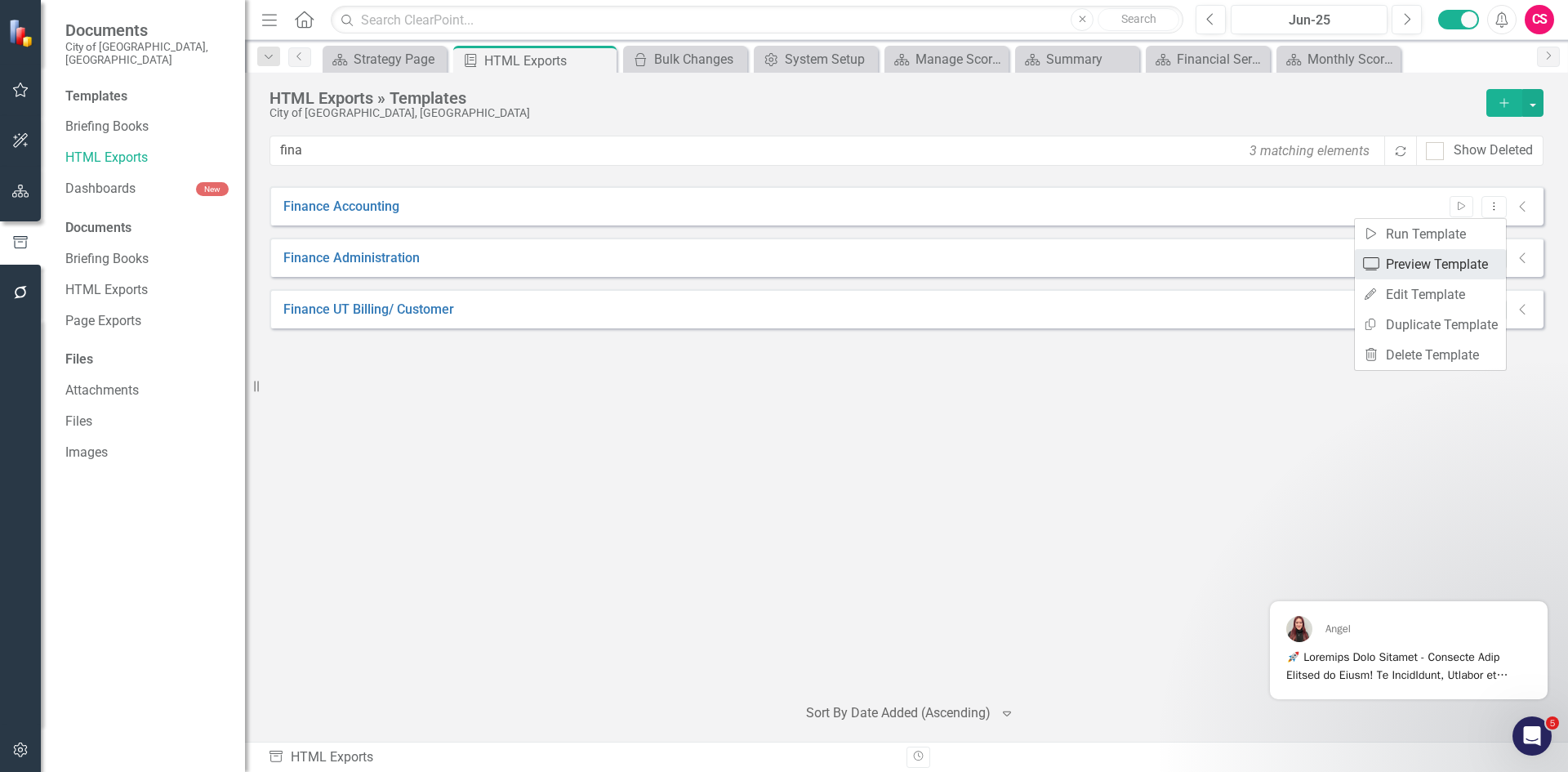 click on "Preview Preview Template" at bounding box center (1430, 264) 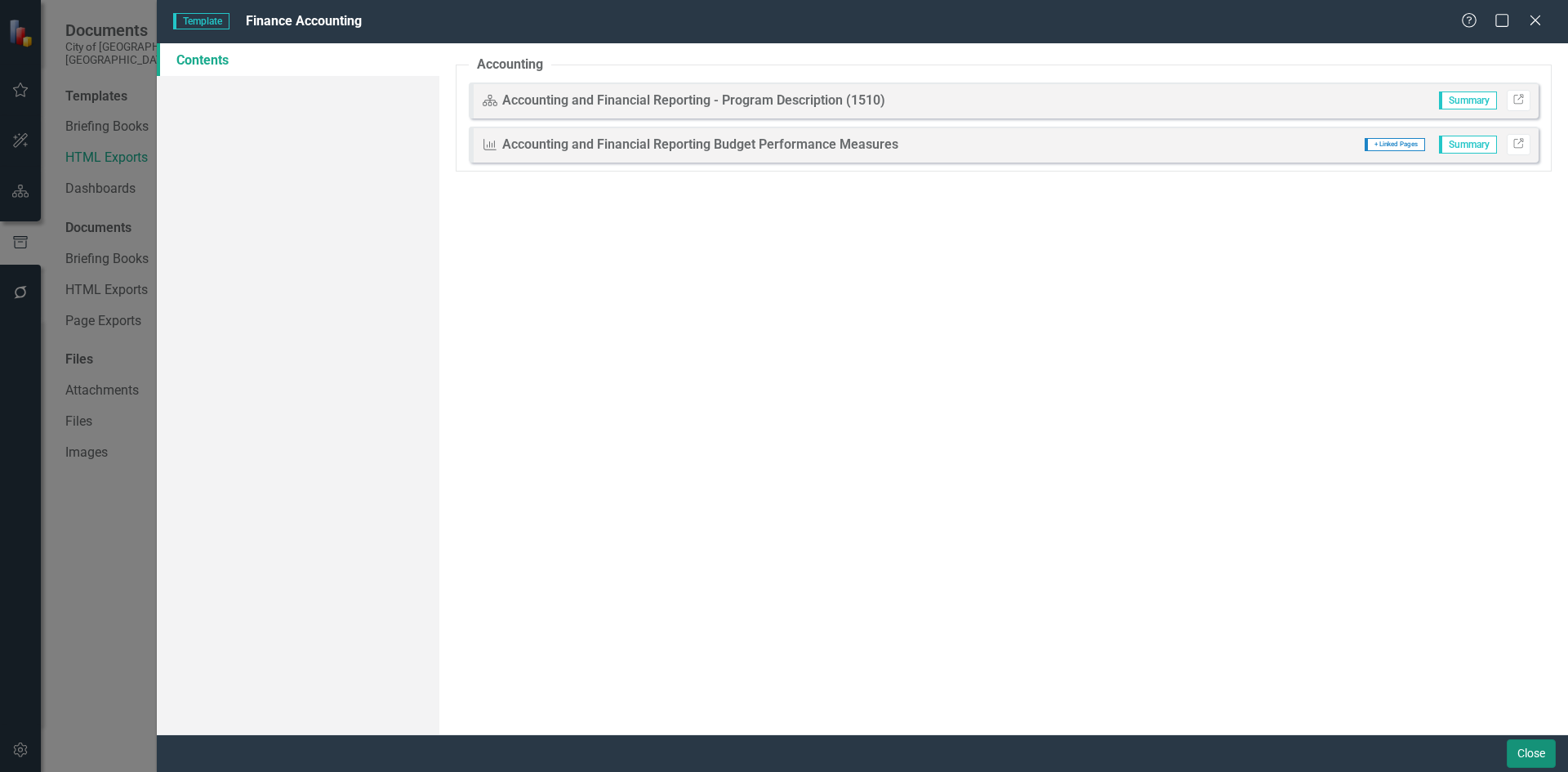 click on "Close" at bounding box center [1531, 753] 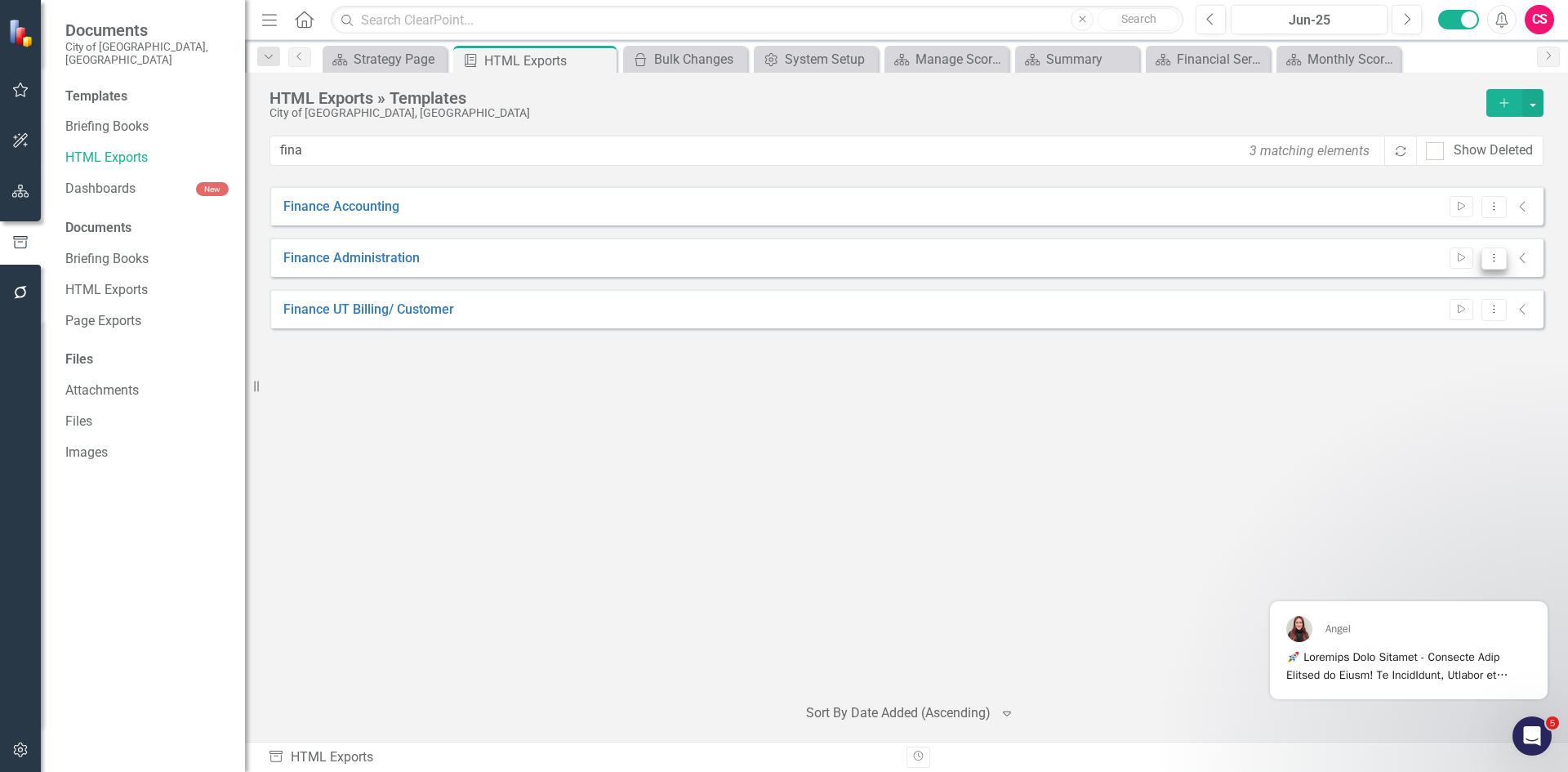 click on "Dropdown Menu" at bounding box center [1494, 258] 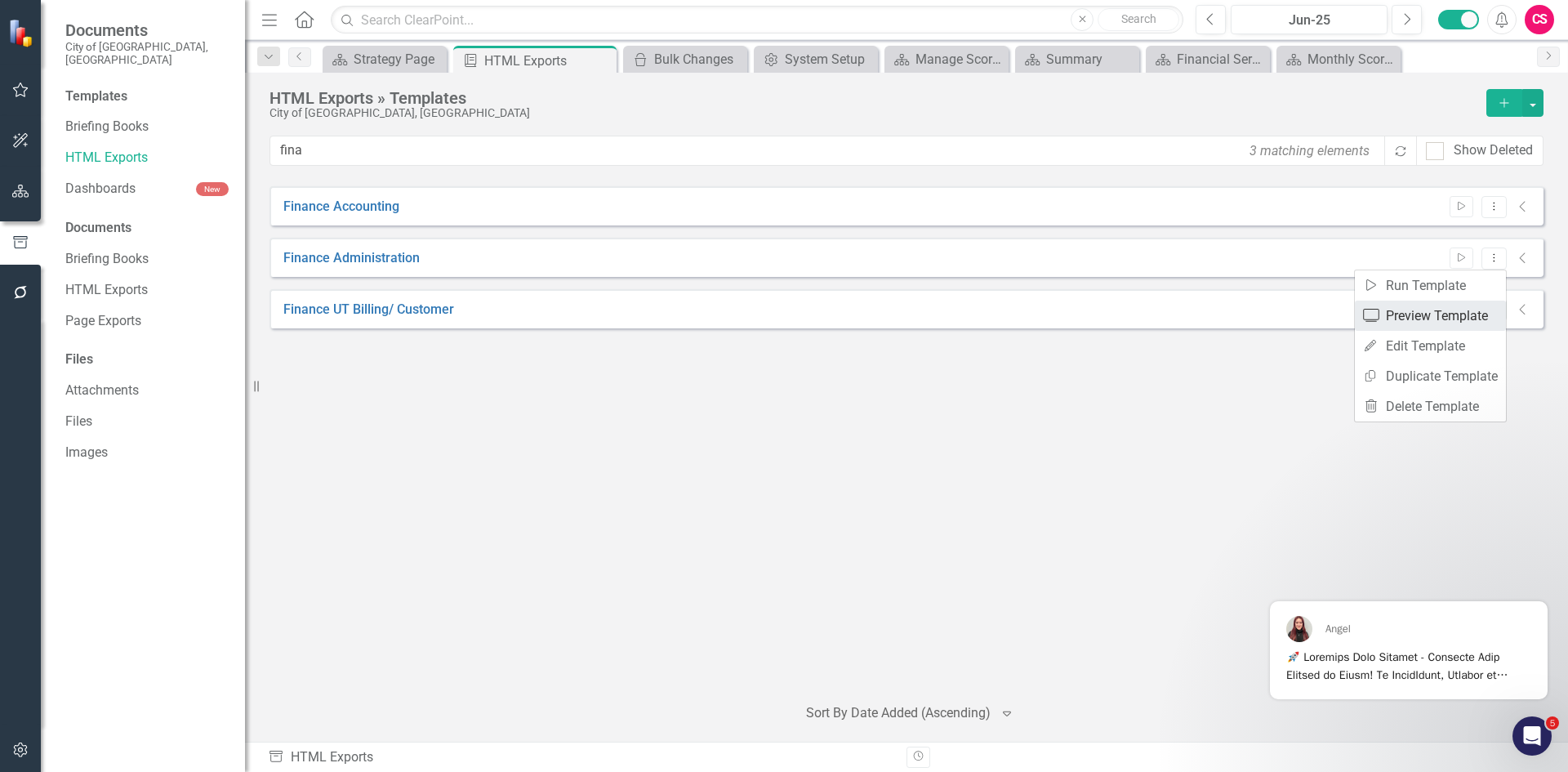 click on "Preview Preview Template" at bounding box center [1430, 315] 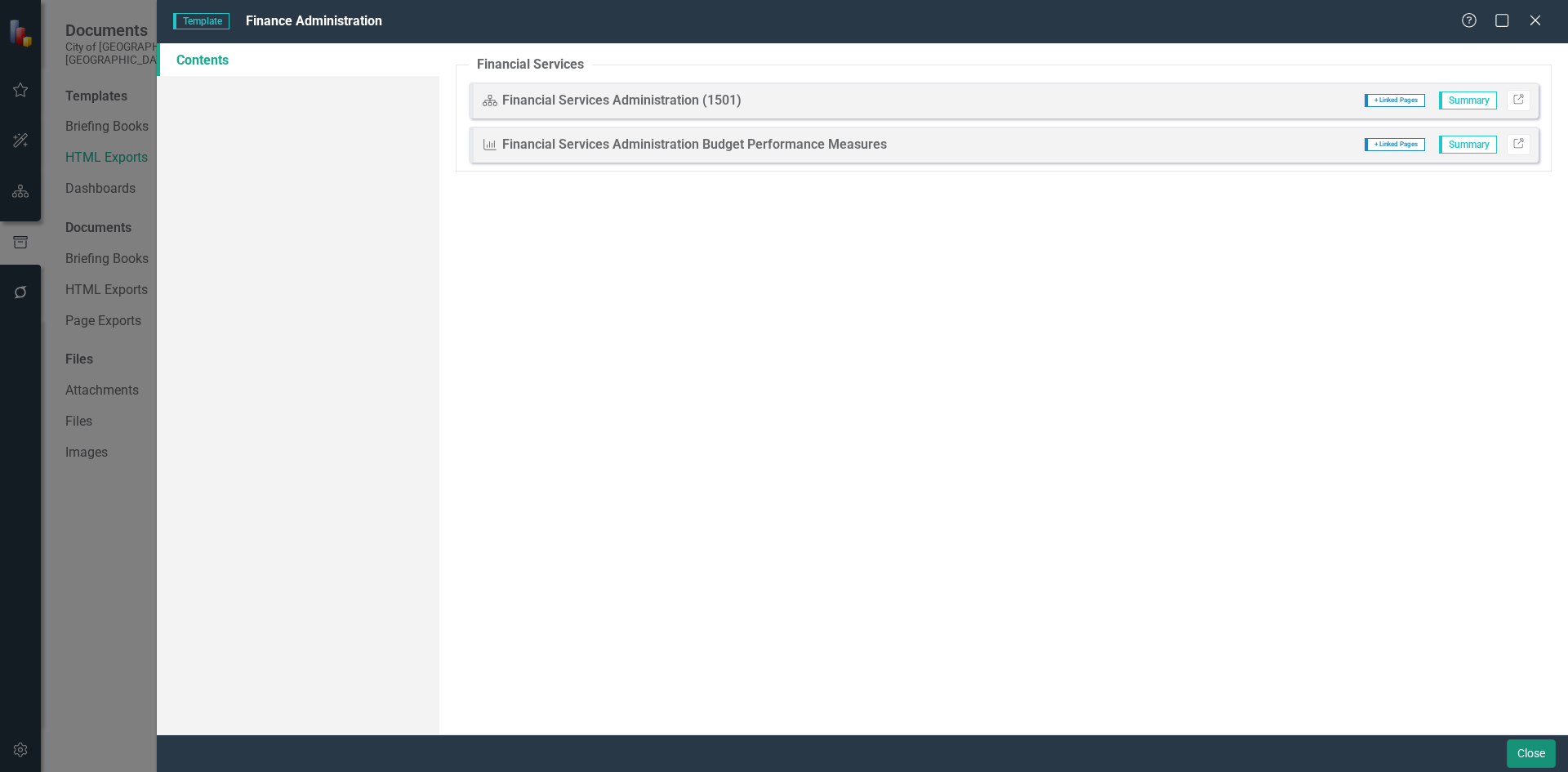 click on "Close" at bounding box center (1531, 753) 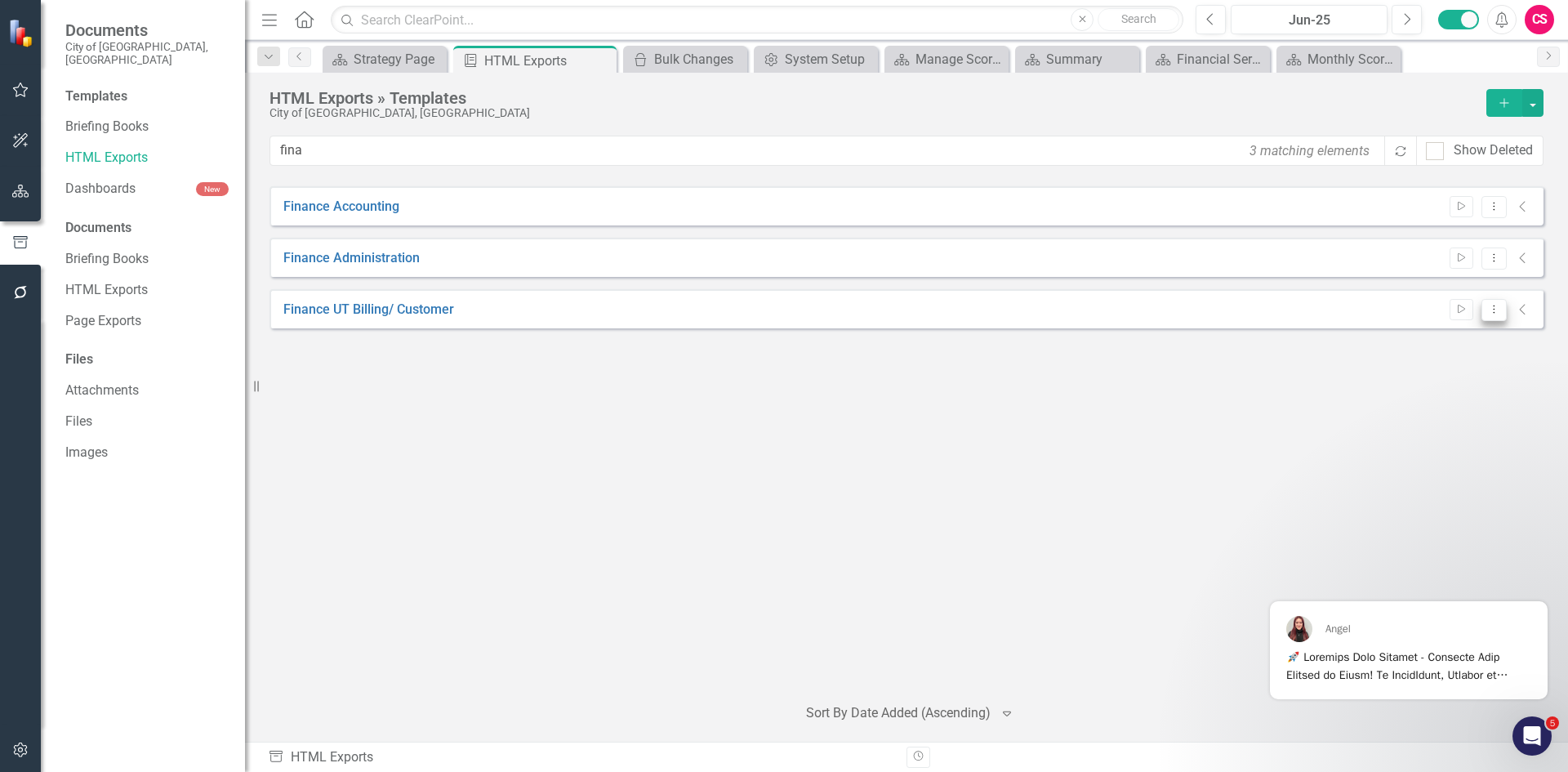 click on "Dropdown Menu" 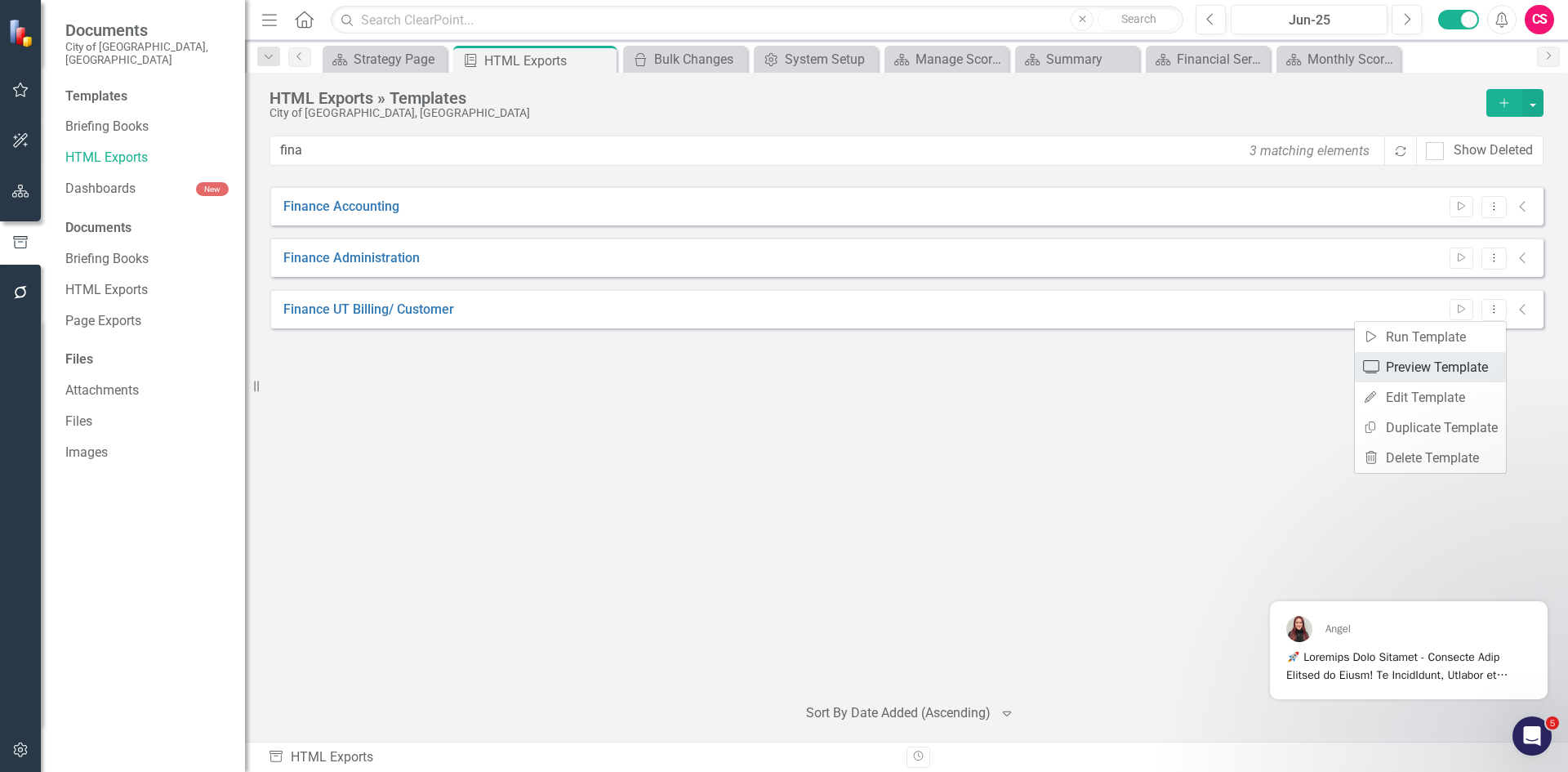 click on "Preview Preview Template" at bounding box center [1430, 367] 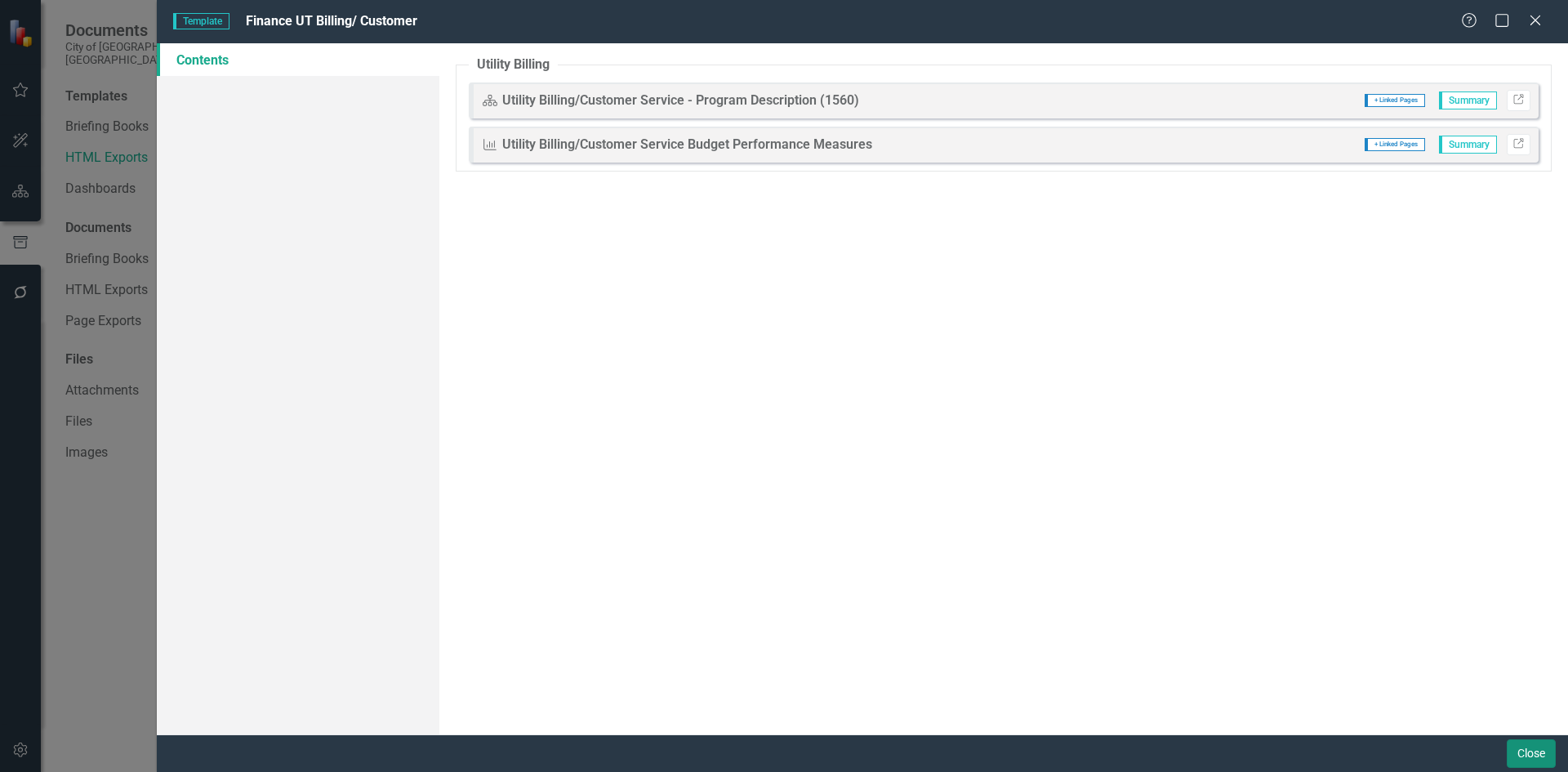 click on "Close" at bounding box center [1531, 753] 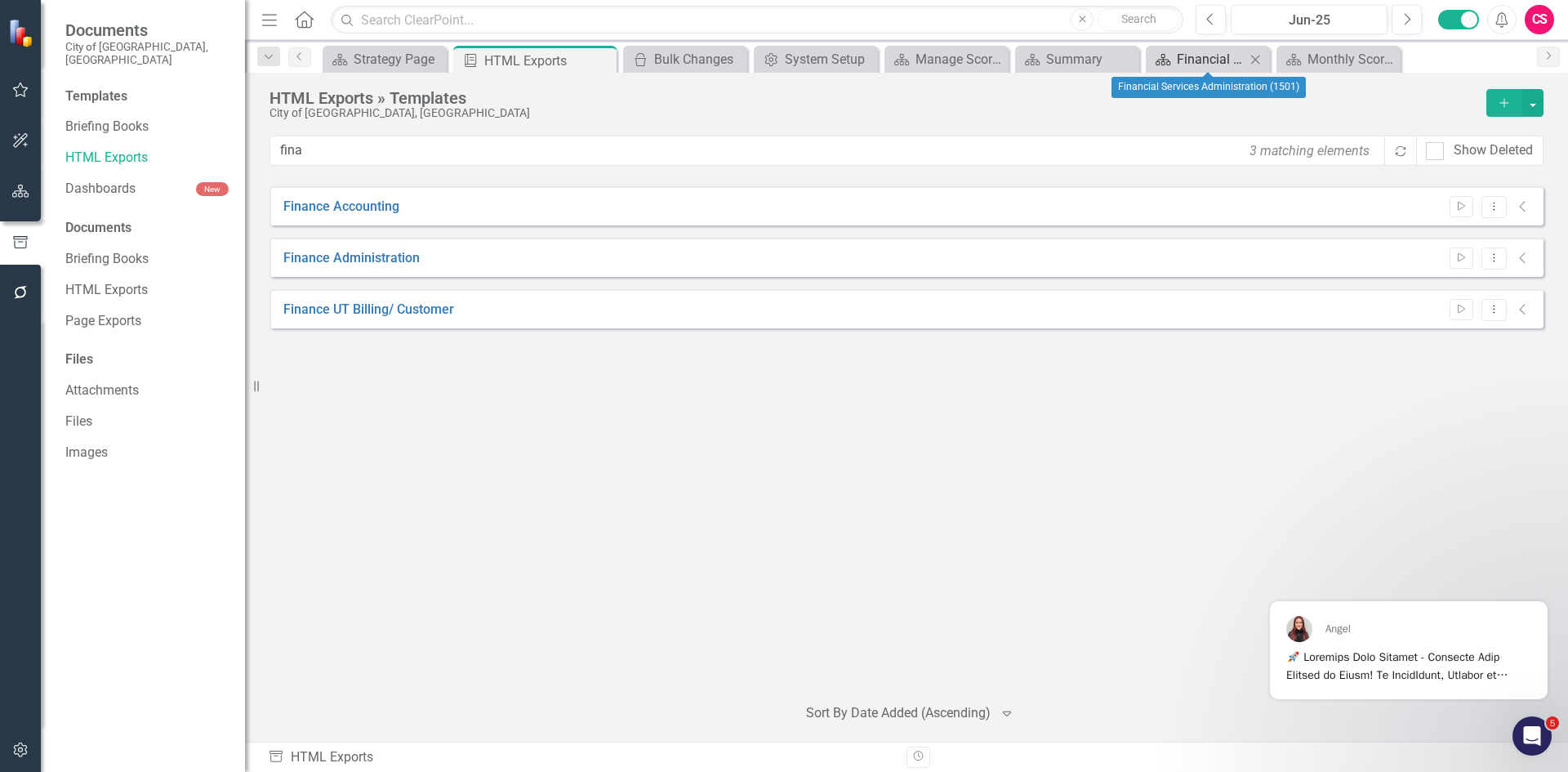 click on "Financial Services Administration (1501)" at bounding box center [1211, 59] 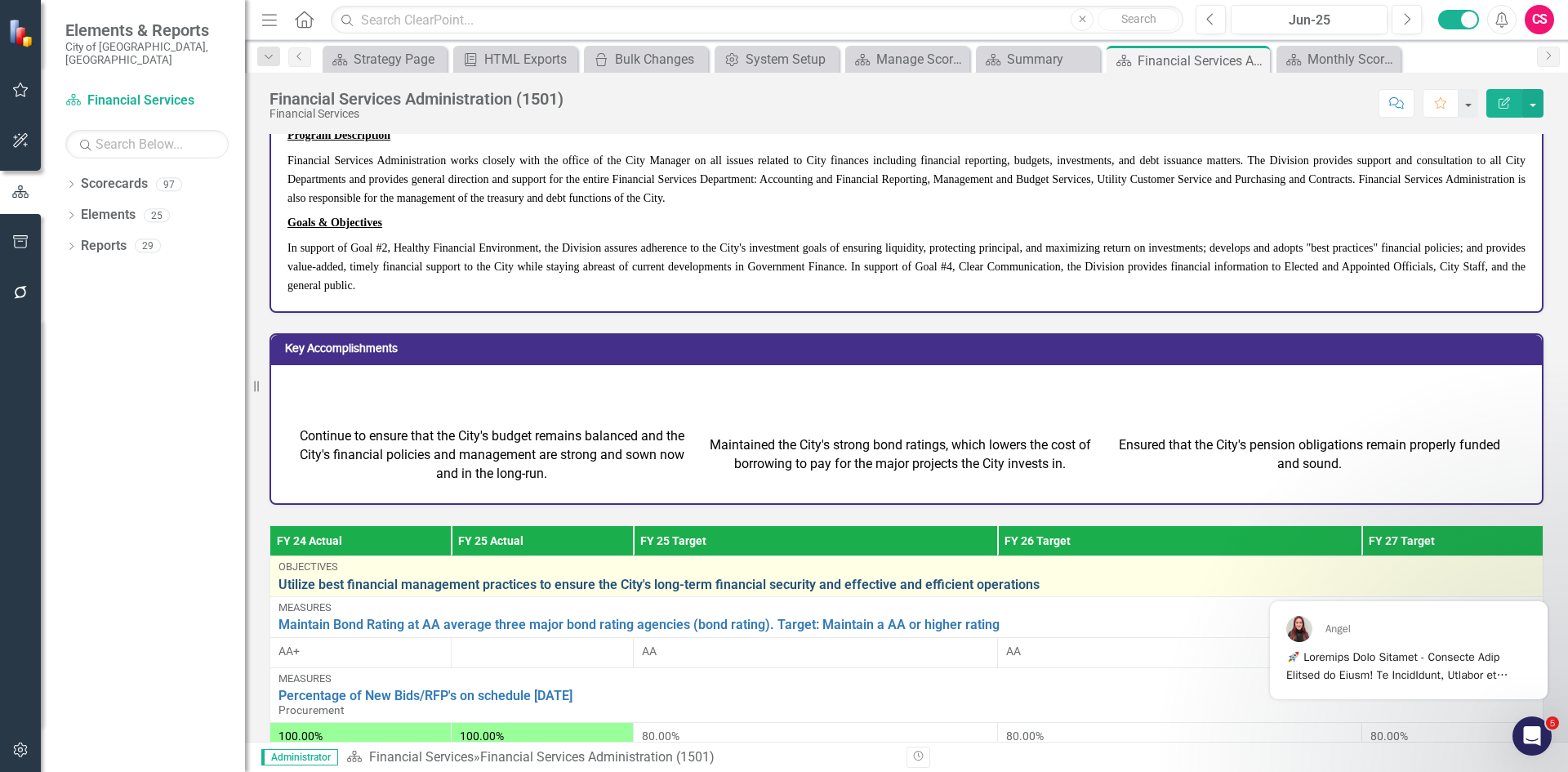 scroll, scrollTop: 0, scrollLeft: 0, axis: both 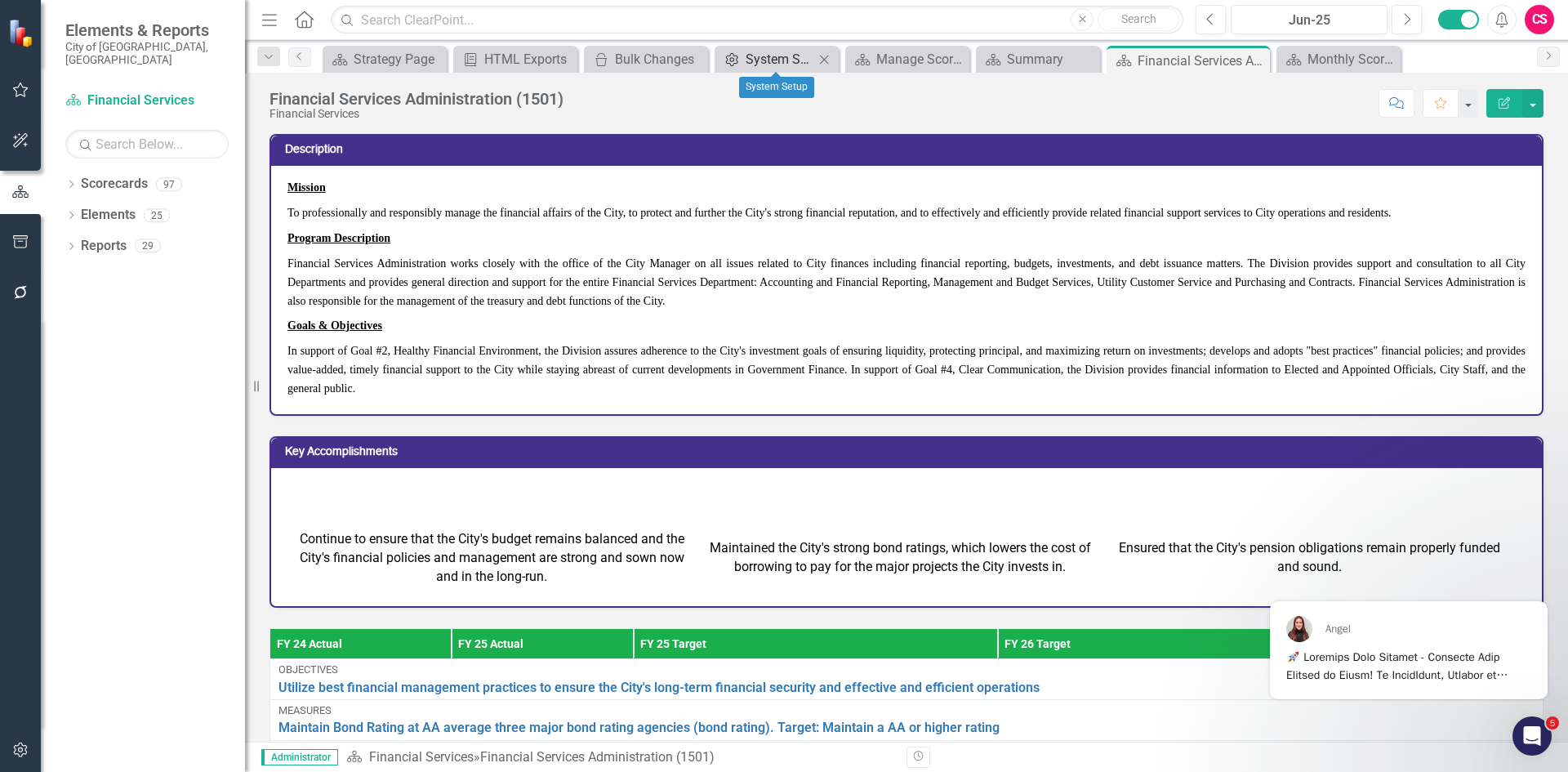 click on "System Setup" at bounding box center [780, 59] 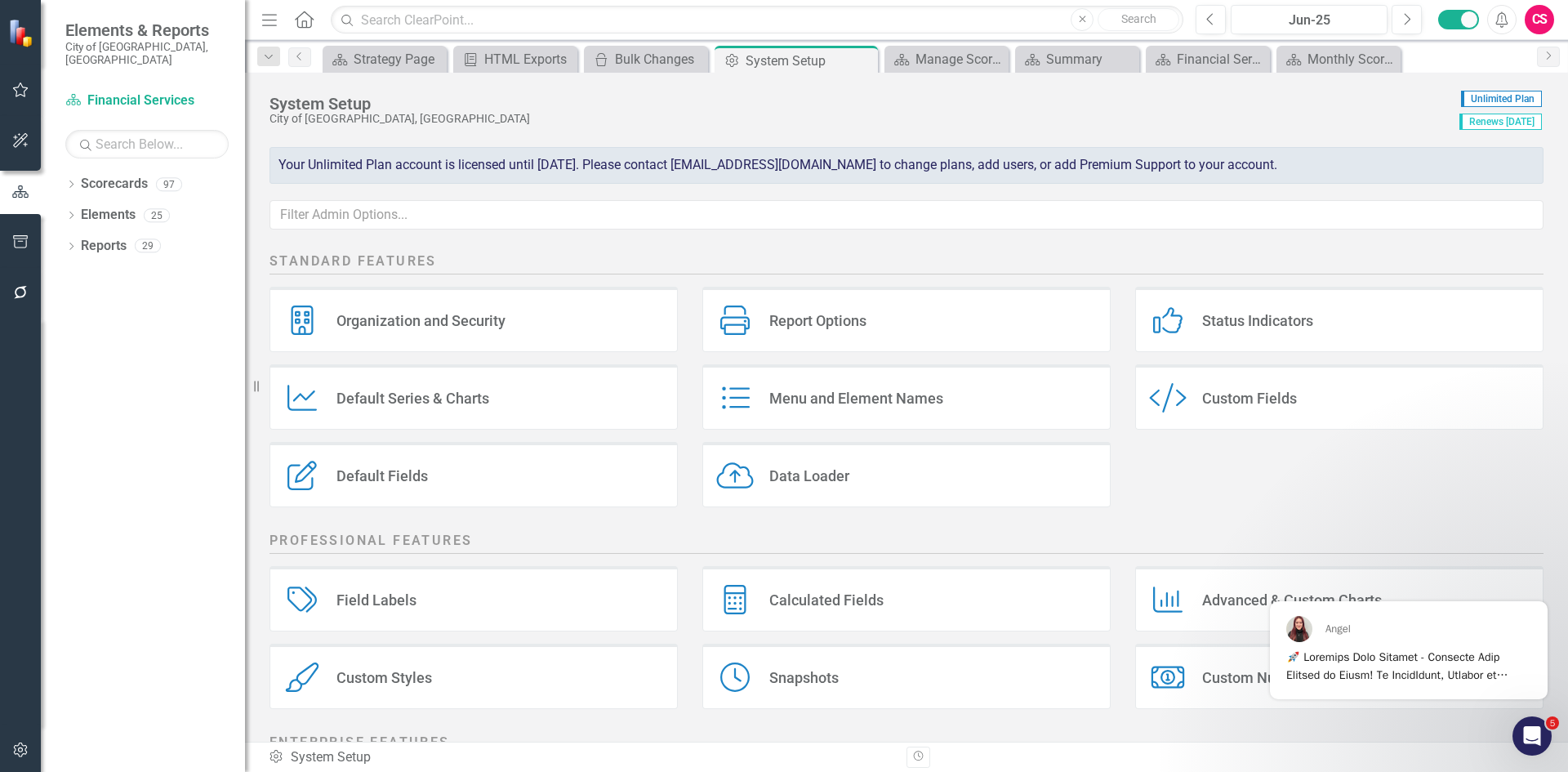click at bounding box center [20, 243] 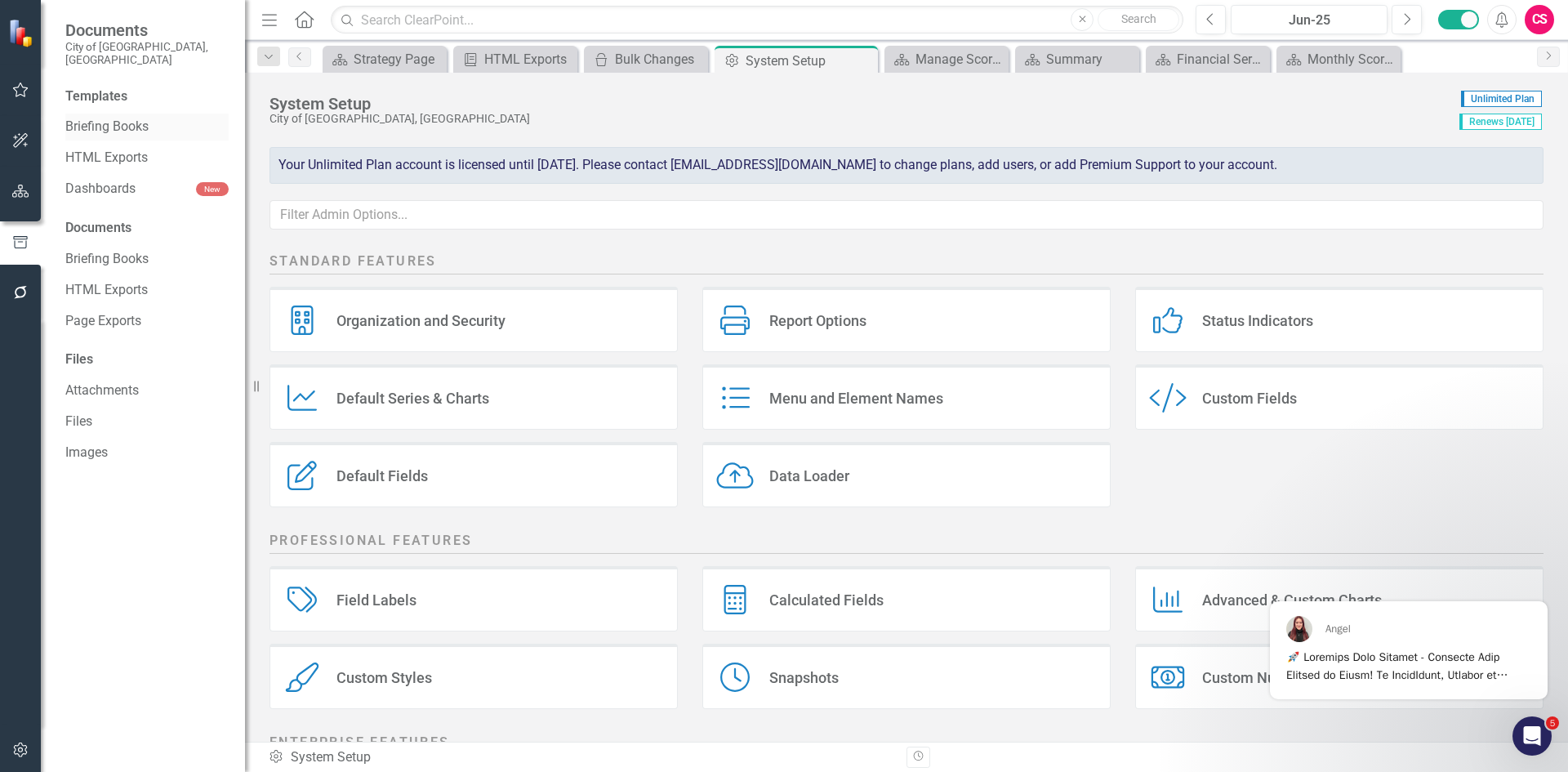 click on "Briefing Books" at bounding box center (147, 127) 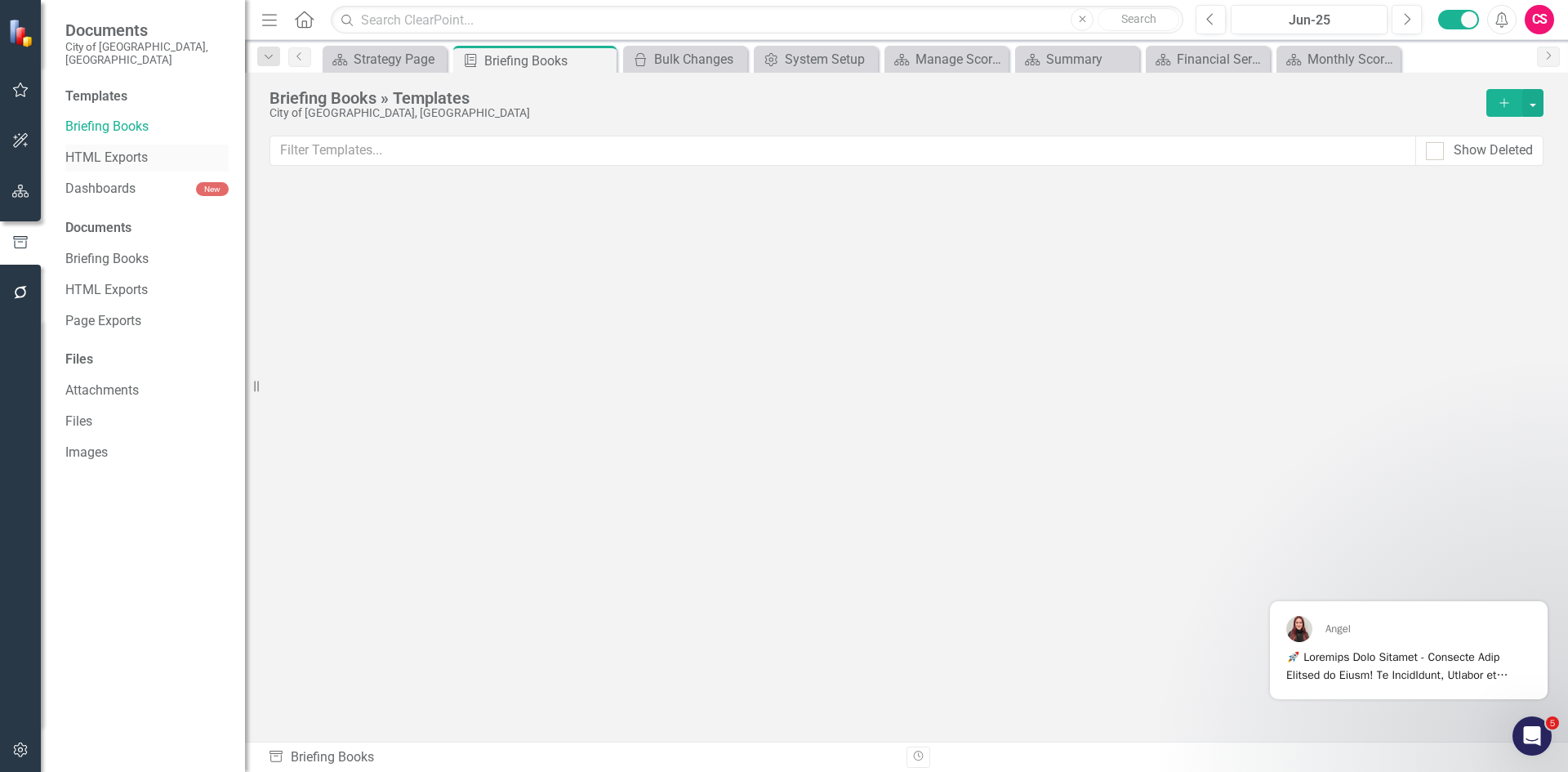 click on "HTML Exports" at bounding box center (147, 158) 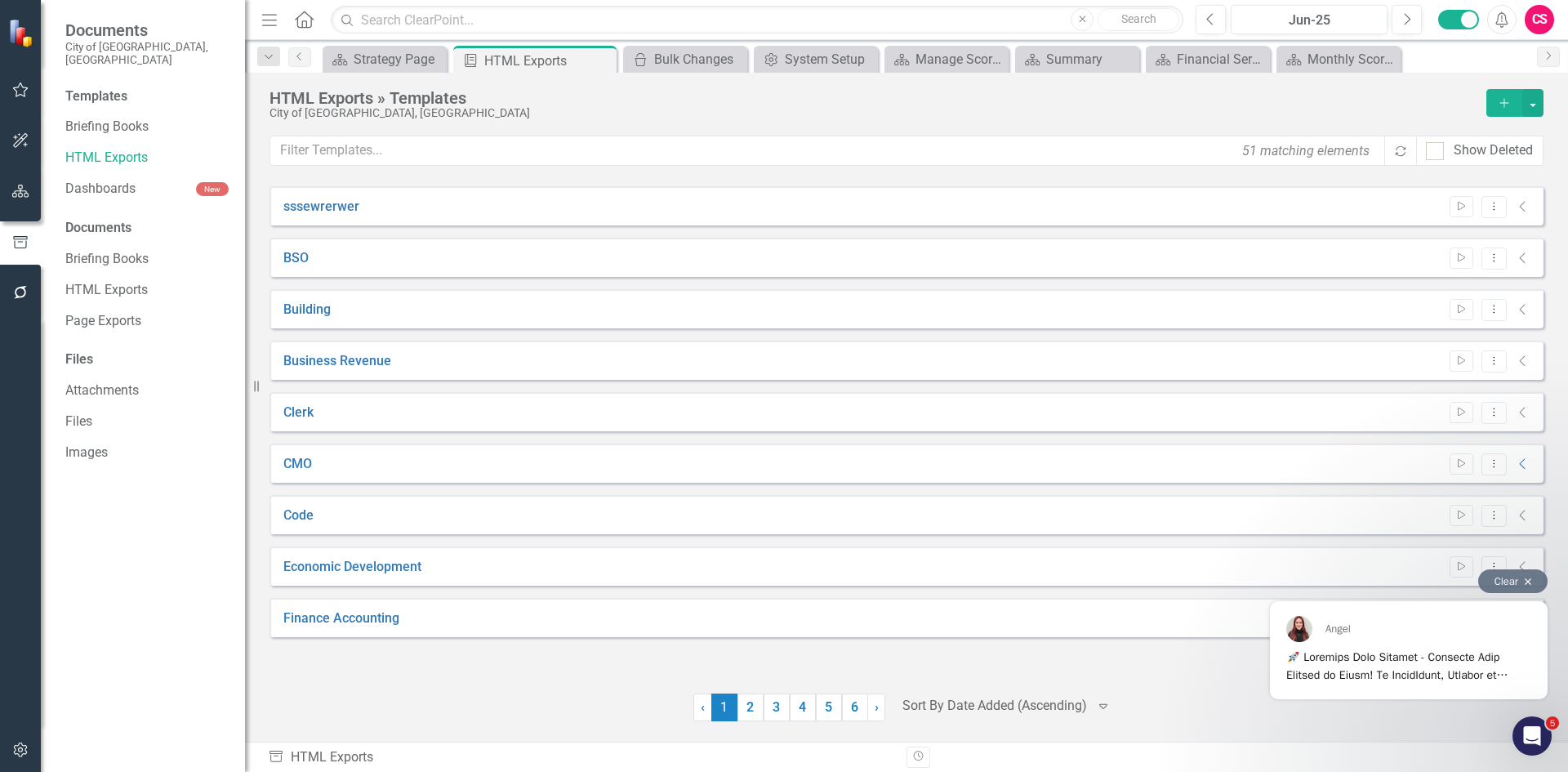 click at bounding box center [1528, 582] 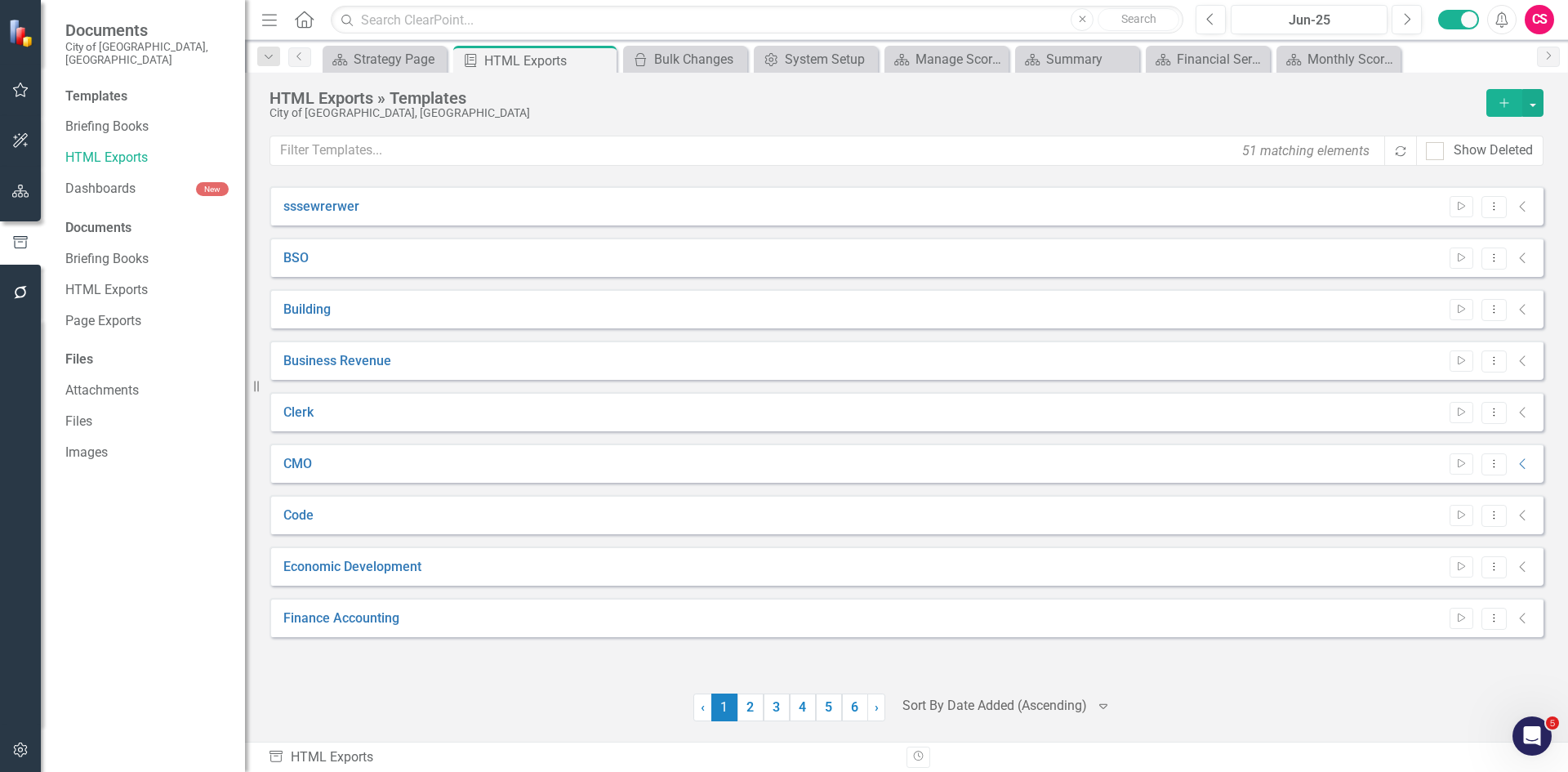 click on "Finance Accounting Start Dropdown Menu Collapse" at bounding box center (906, 618) 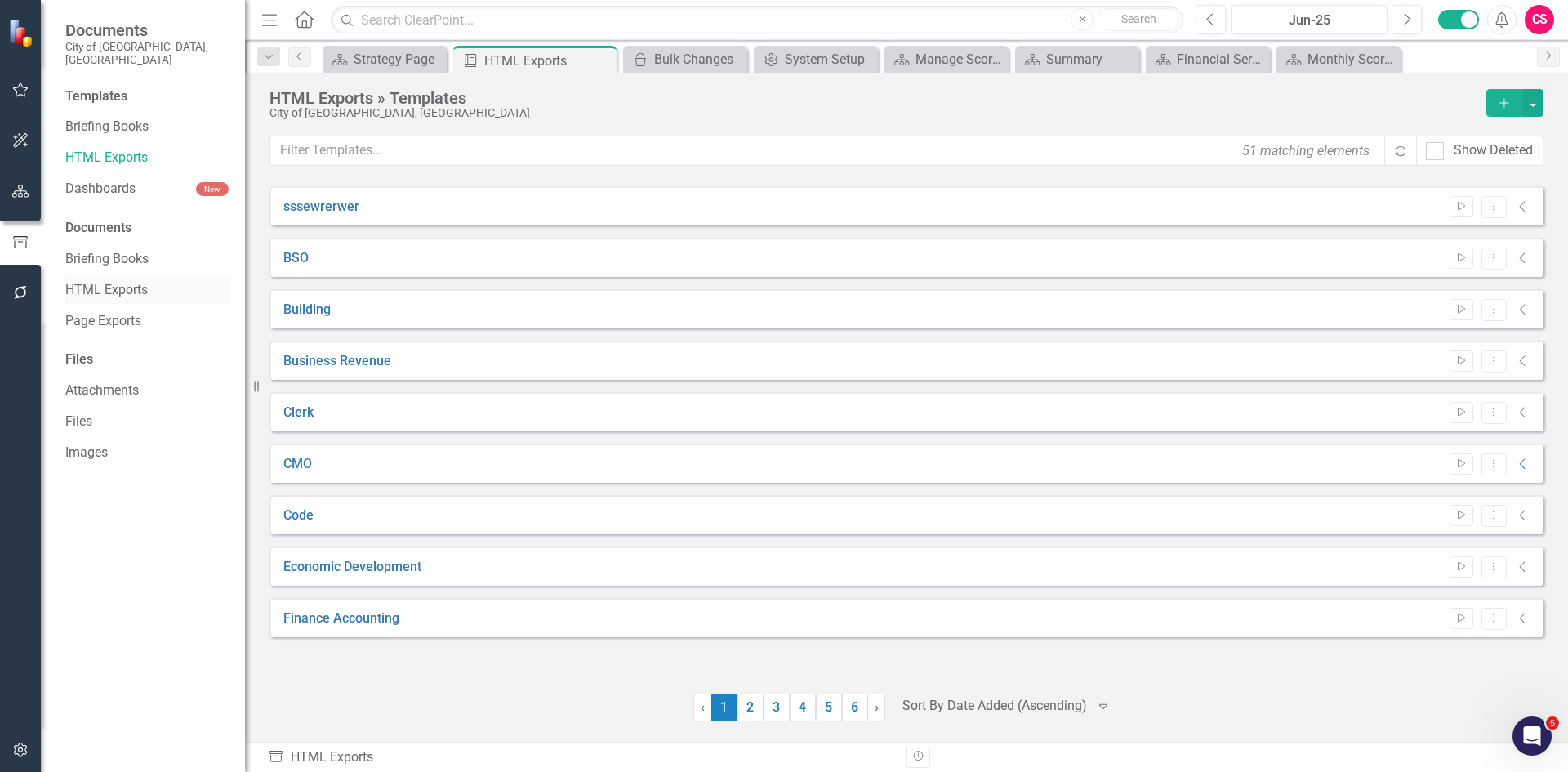 click on "HTML Exports" at bounding box center (147, 290) 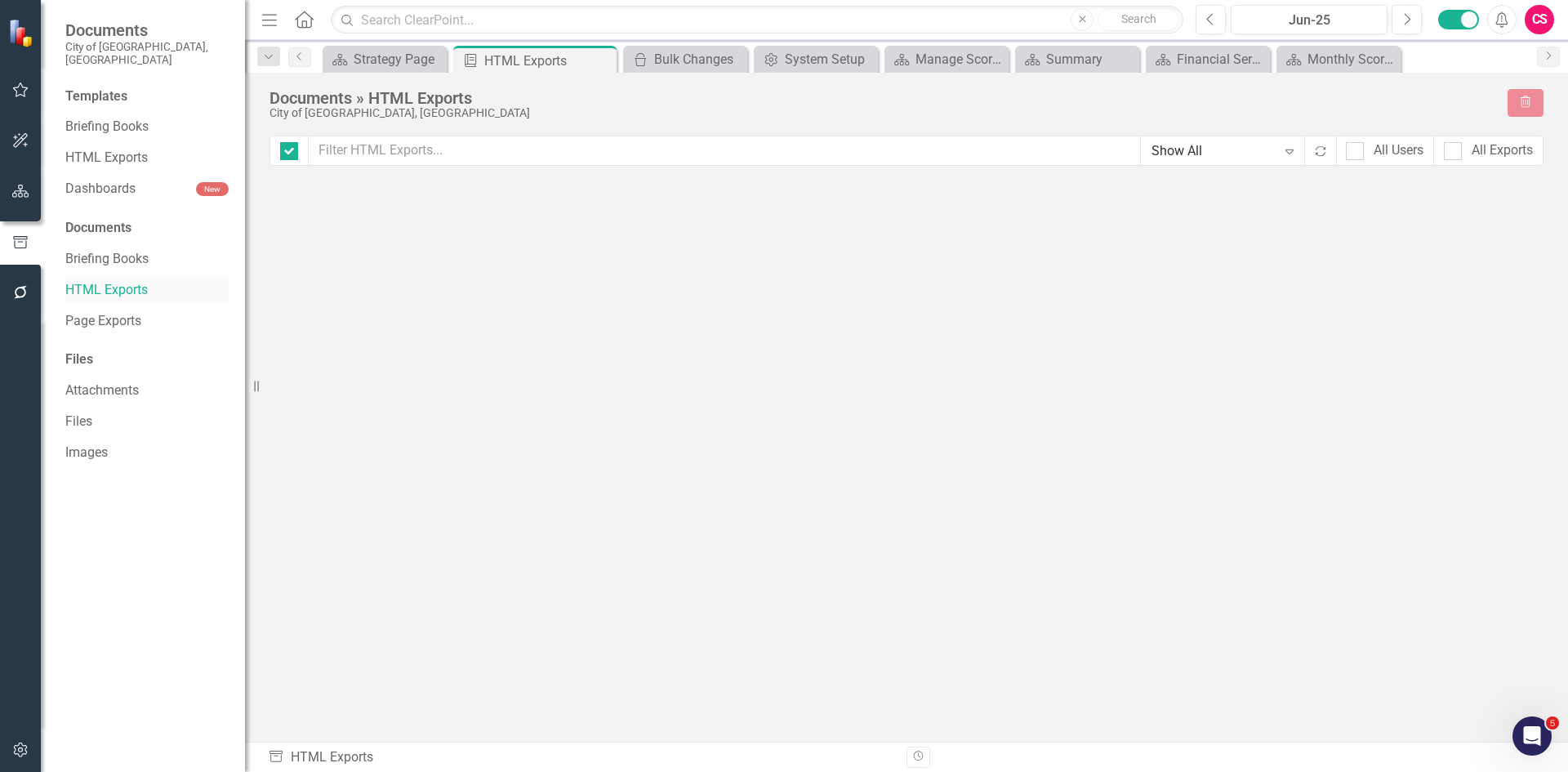 checkbox on "false" 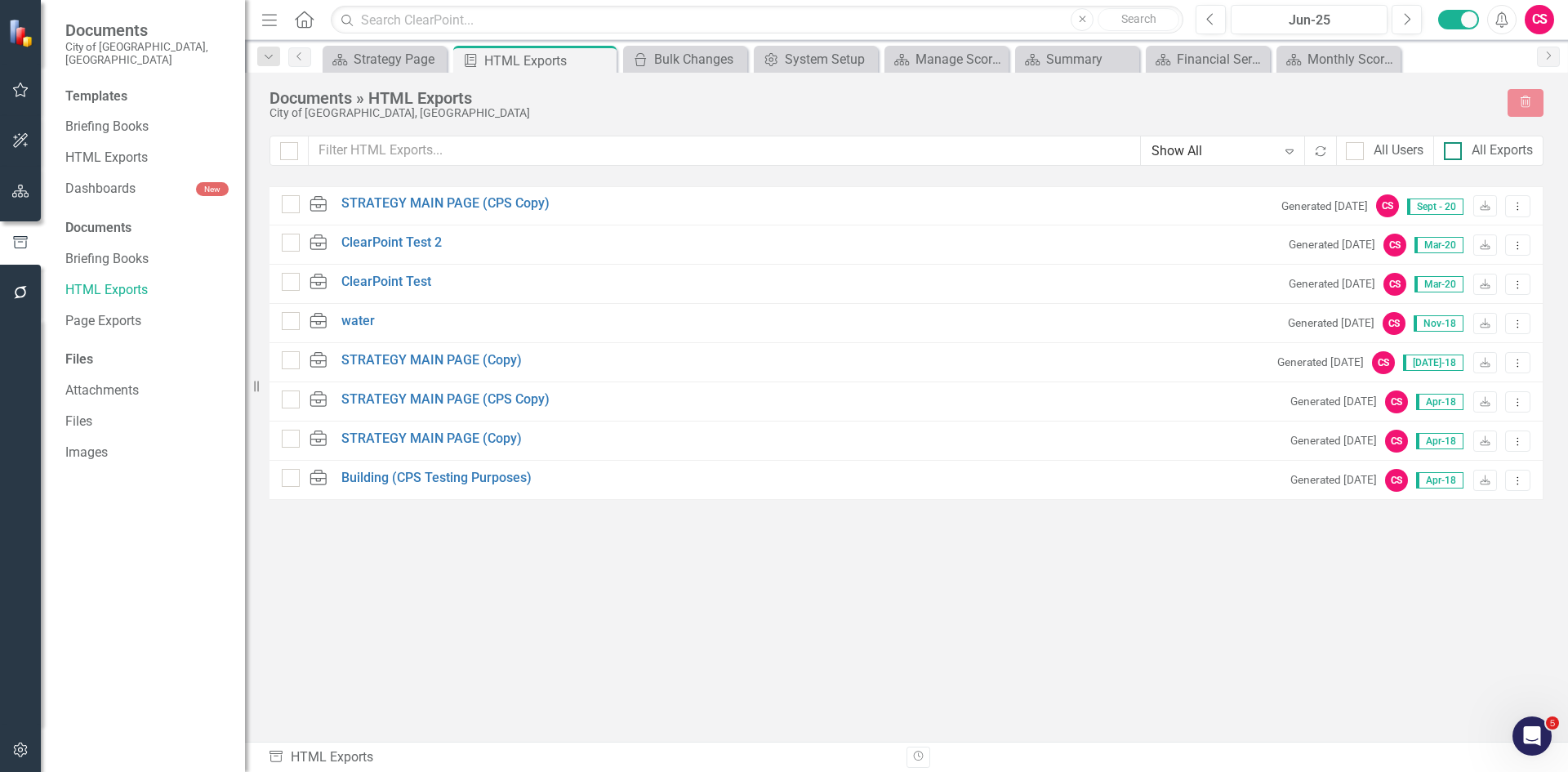 click on "All Exports" at bounding box center [1488, 150] 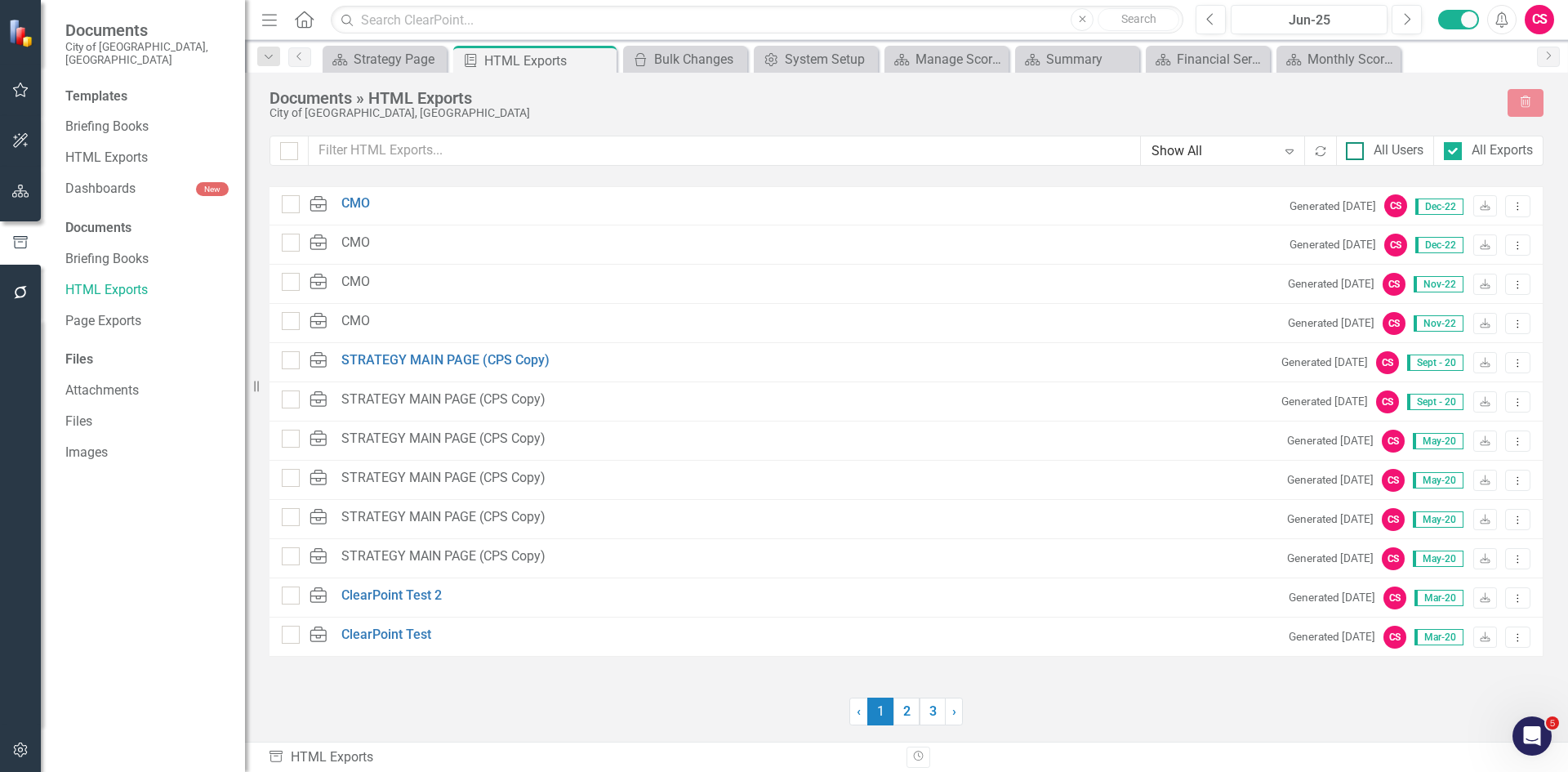 click on "All Users" at bounding box center [1398, 150] 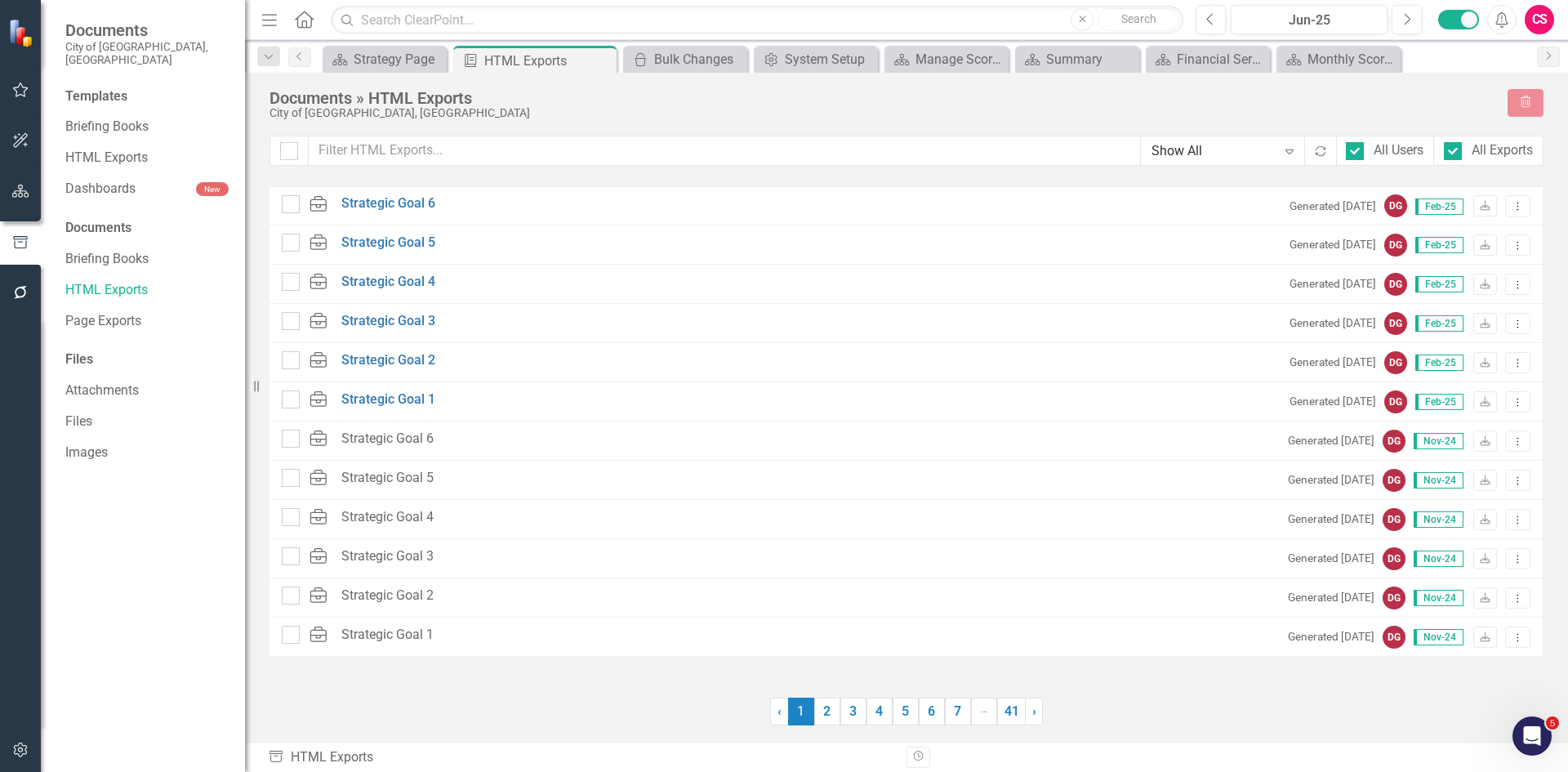 click on "Show All  Expand Recalculate All Users All Exports HTML Strategic Goal 6 Generated   [DATE] DG Feb-25 Download Dropdown Menu HTML Strategic Goal 5 Generated   [DATE] DG Feb-25 Download Dropdown Menu HTML Strategic Goal 4 Generated   [DATE] DG Feb-25 Download Dropdown Menu HTML Strategic Goal 3 Generated   [DATE] DG Feb-25 Download Dropdown Menu HTML Strategic Goal 2 Generated   [DATE] DG Feb-25 Download Dropdown Menu HTML Strategic Goal 1 Generated   [DATE] DG Feb-25 Download Dropdown Menu HTML Strategic Goal 6 Generated   [DATE] DG Nov-24 Download Dropdown Menu HTML Strategic Goal 5 Generated   [DATE] DG Nov-24 Download Dropdown Menu HTML Strategic Goal 4 Generated   [DATE] DG Nov-24 Download Dropdown Menu HTML Strategic Goal 3 Generated   [DATE] DG Nov-24 Download Dropdown Menu HTML Strategic Goal 2 Generated   [DATE] DG Nov-24 Download Dropdown Menu HTML Strategic Goal 1 Generated   [DATE] DG Nov-24 Download Dropdown Menu ‹ Previous" at bounding box center (906, 431) 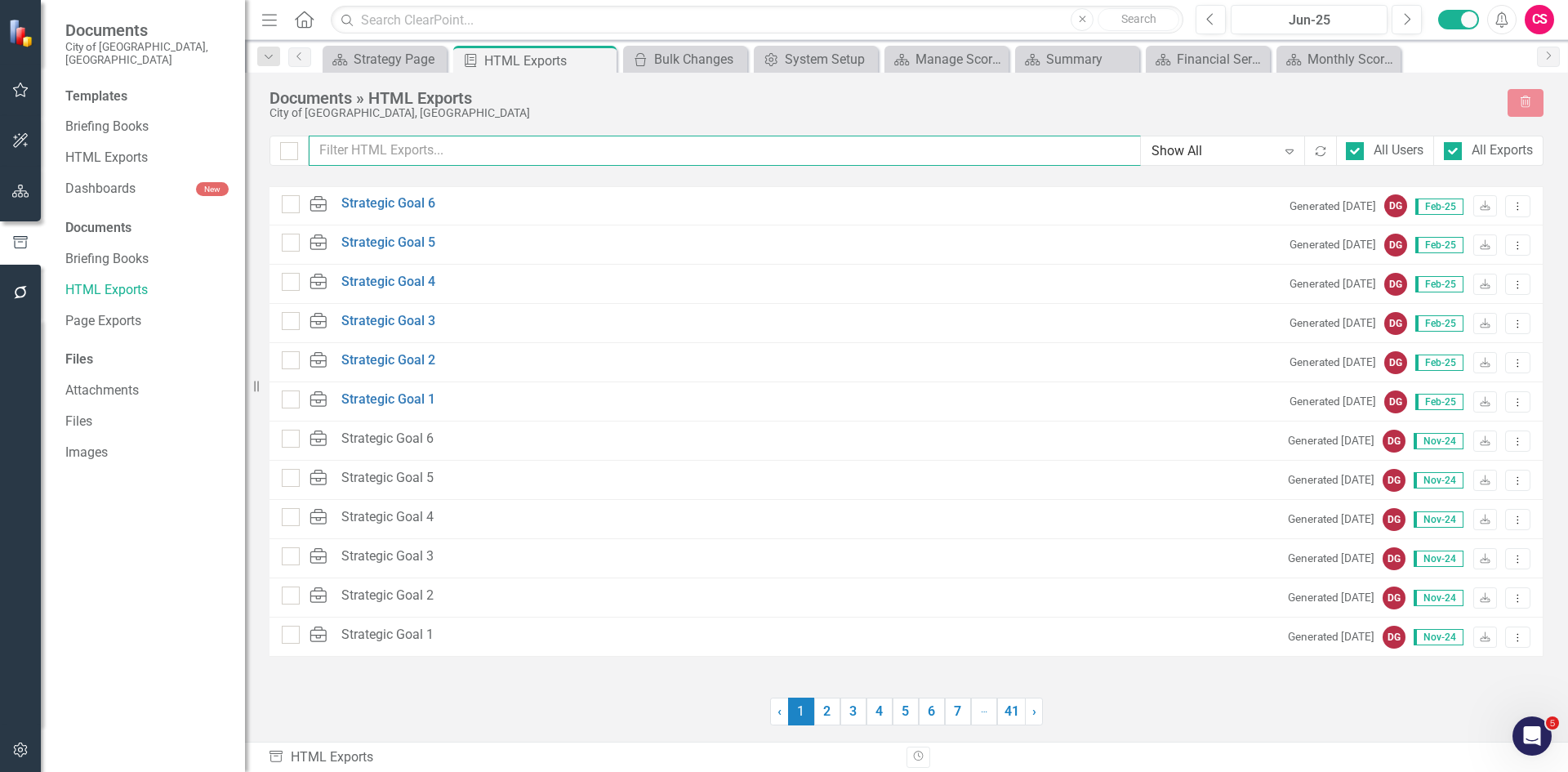click at bounding box center [724, 150] 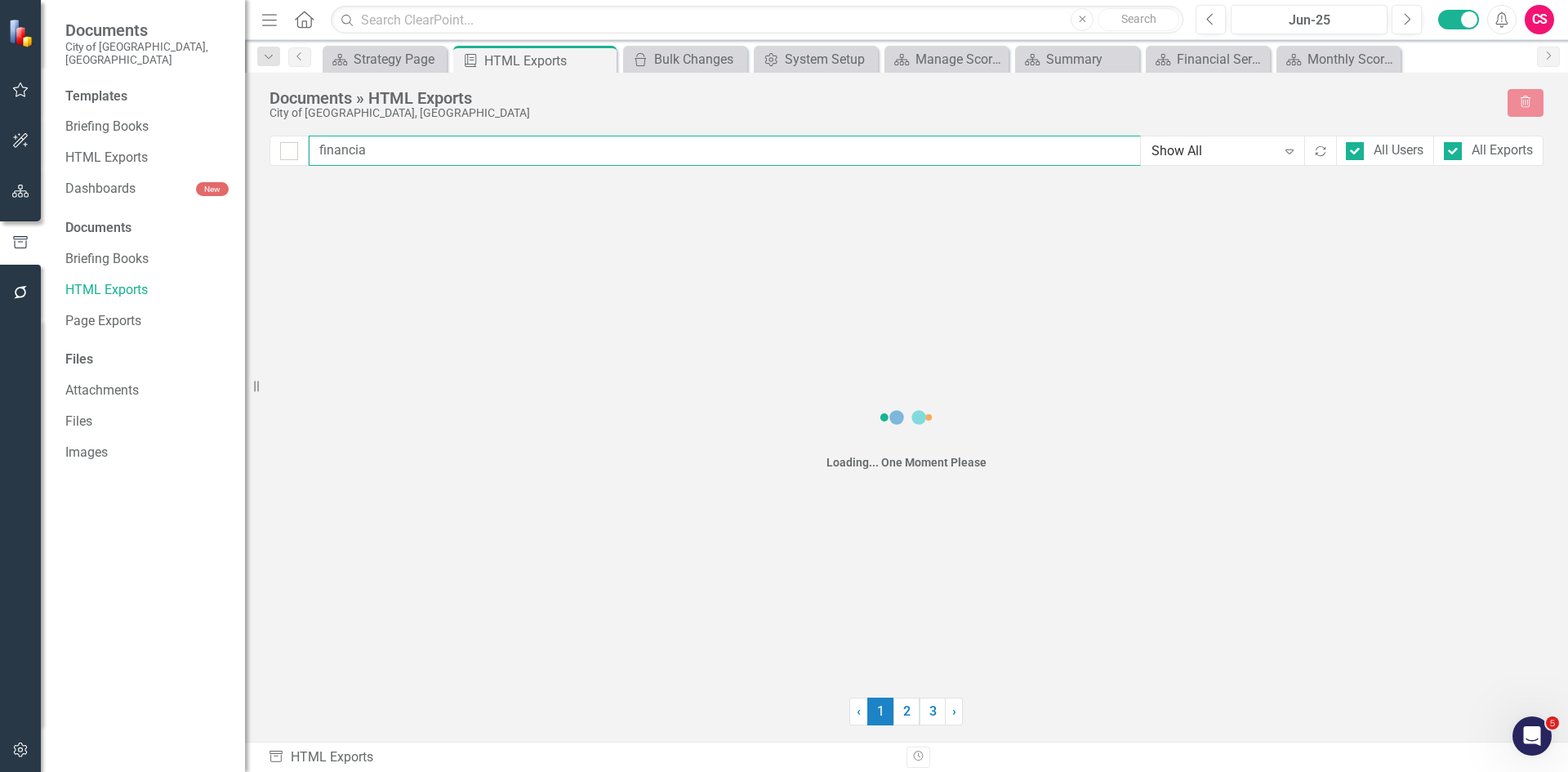 type on "financial" 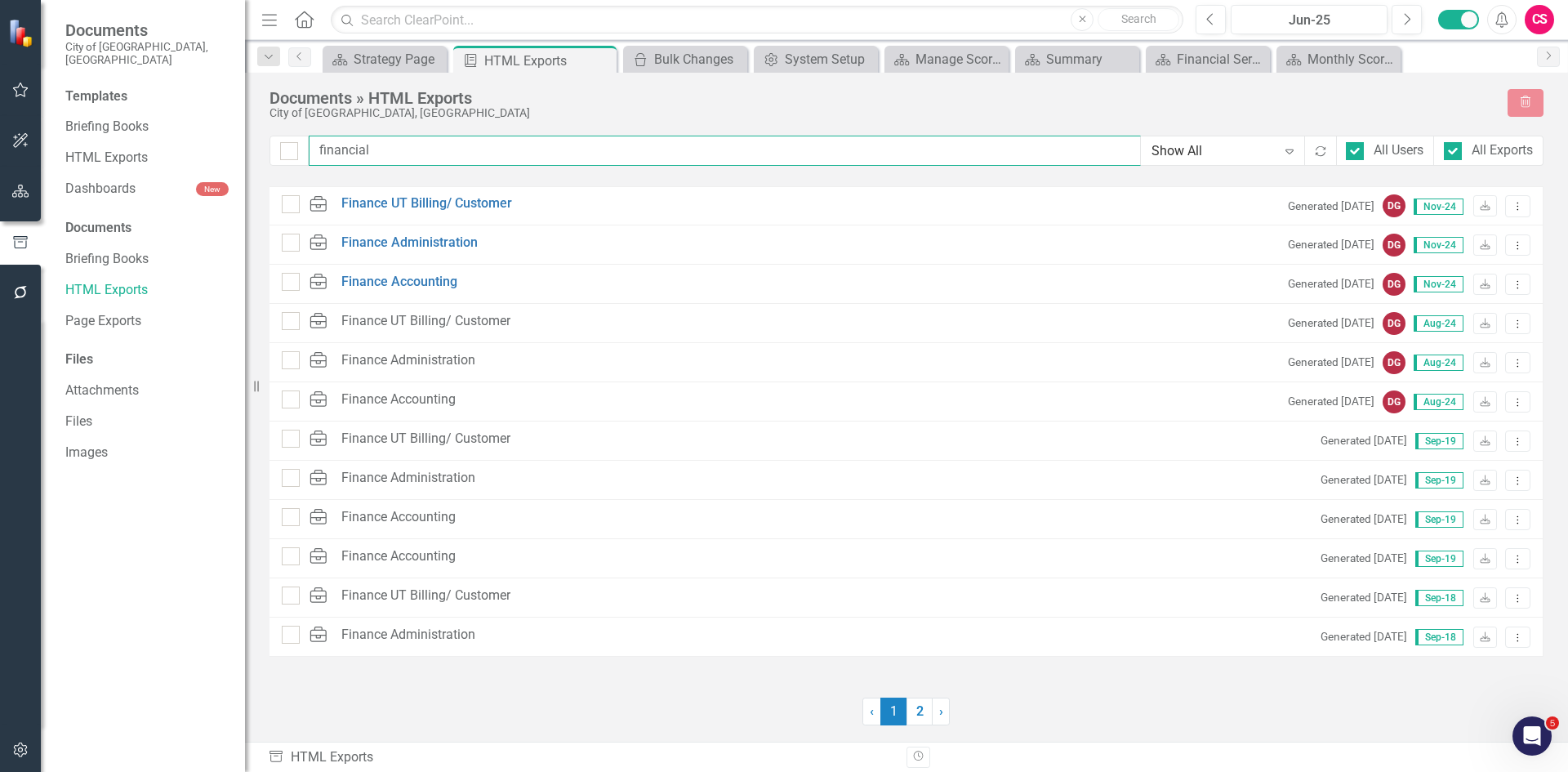 checkbox on "false" 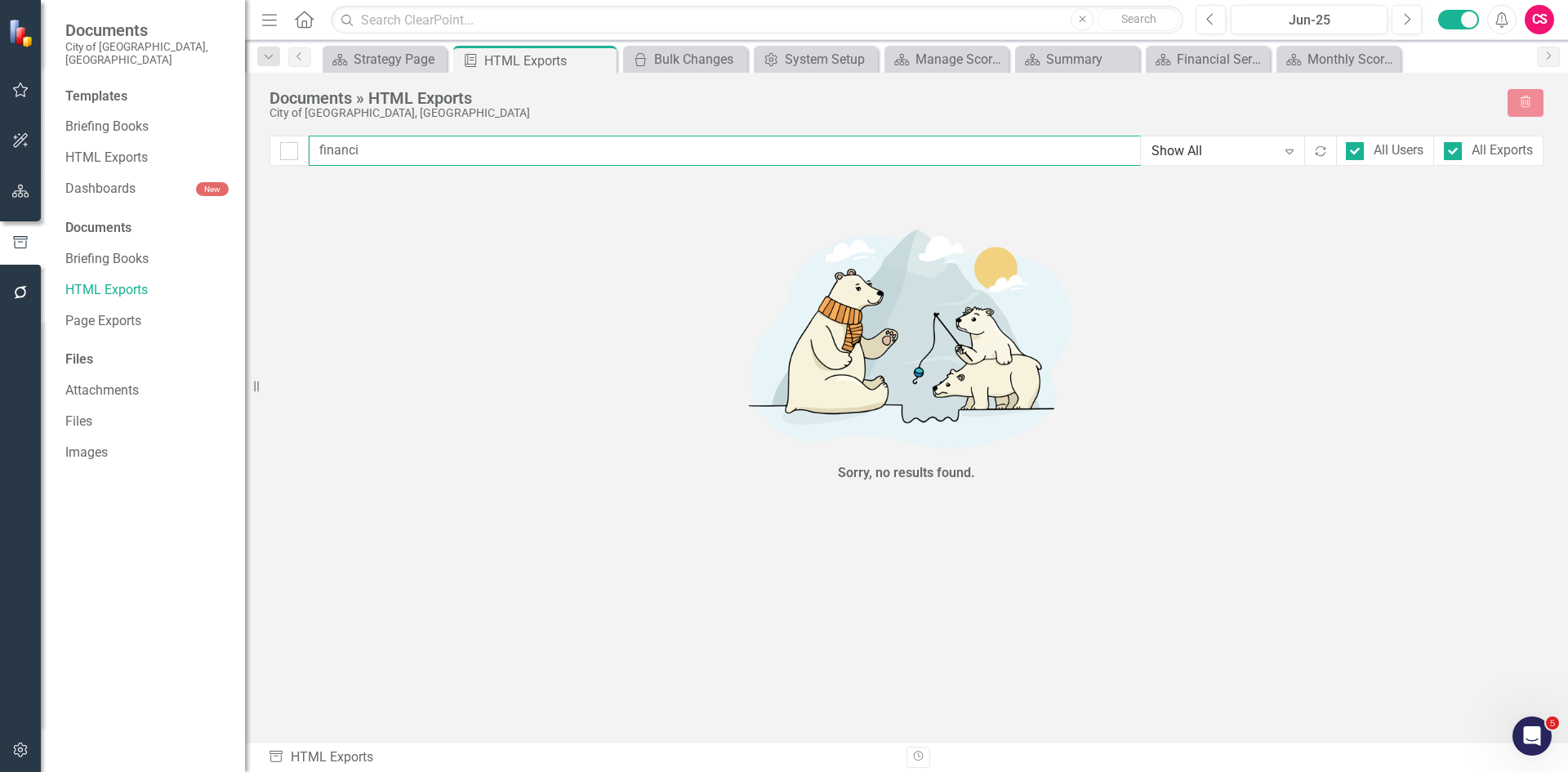type on "financ" 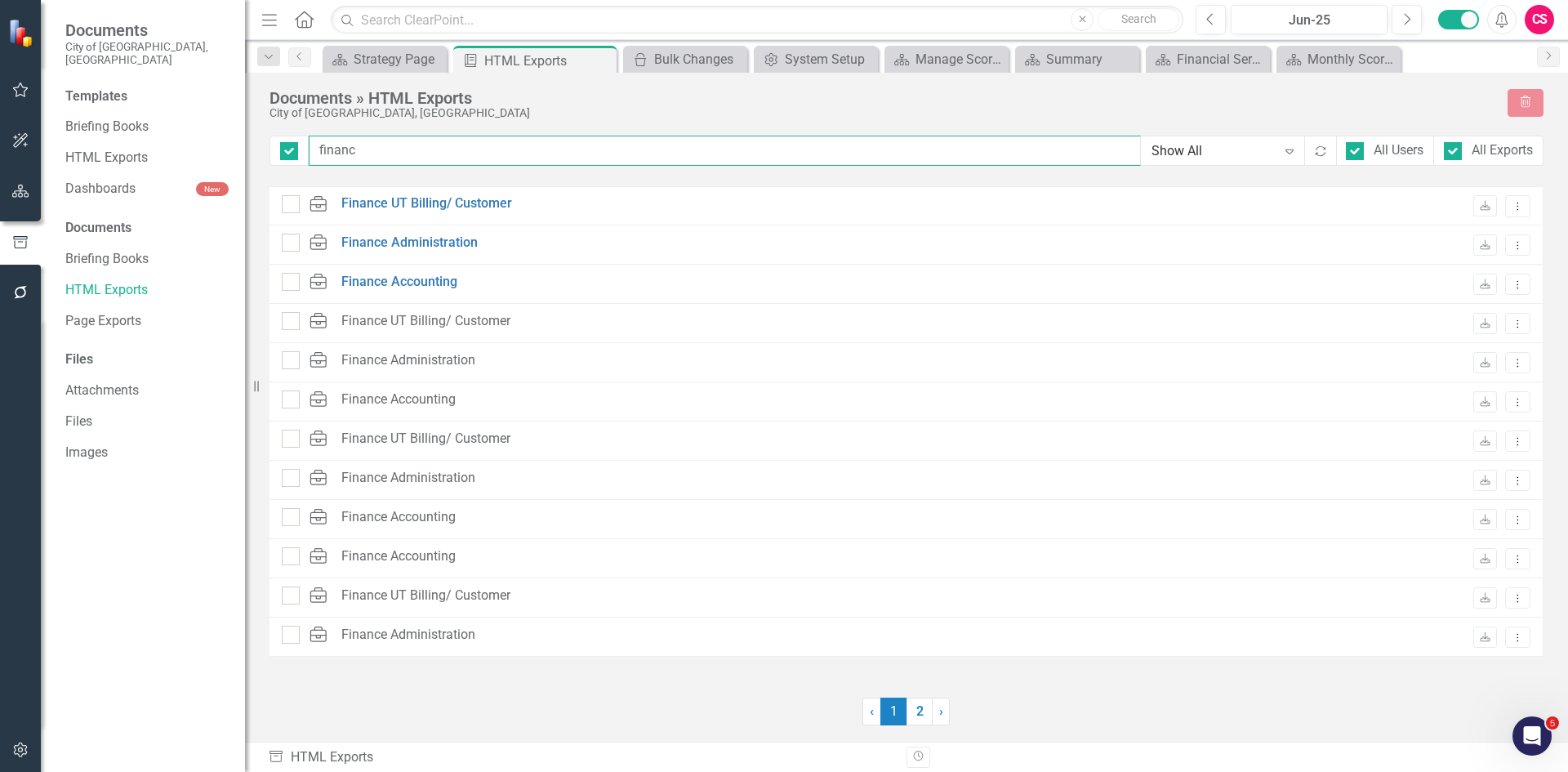 checkbox on "false" 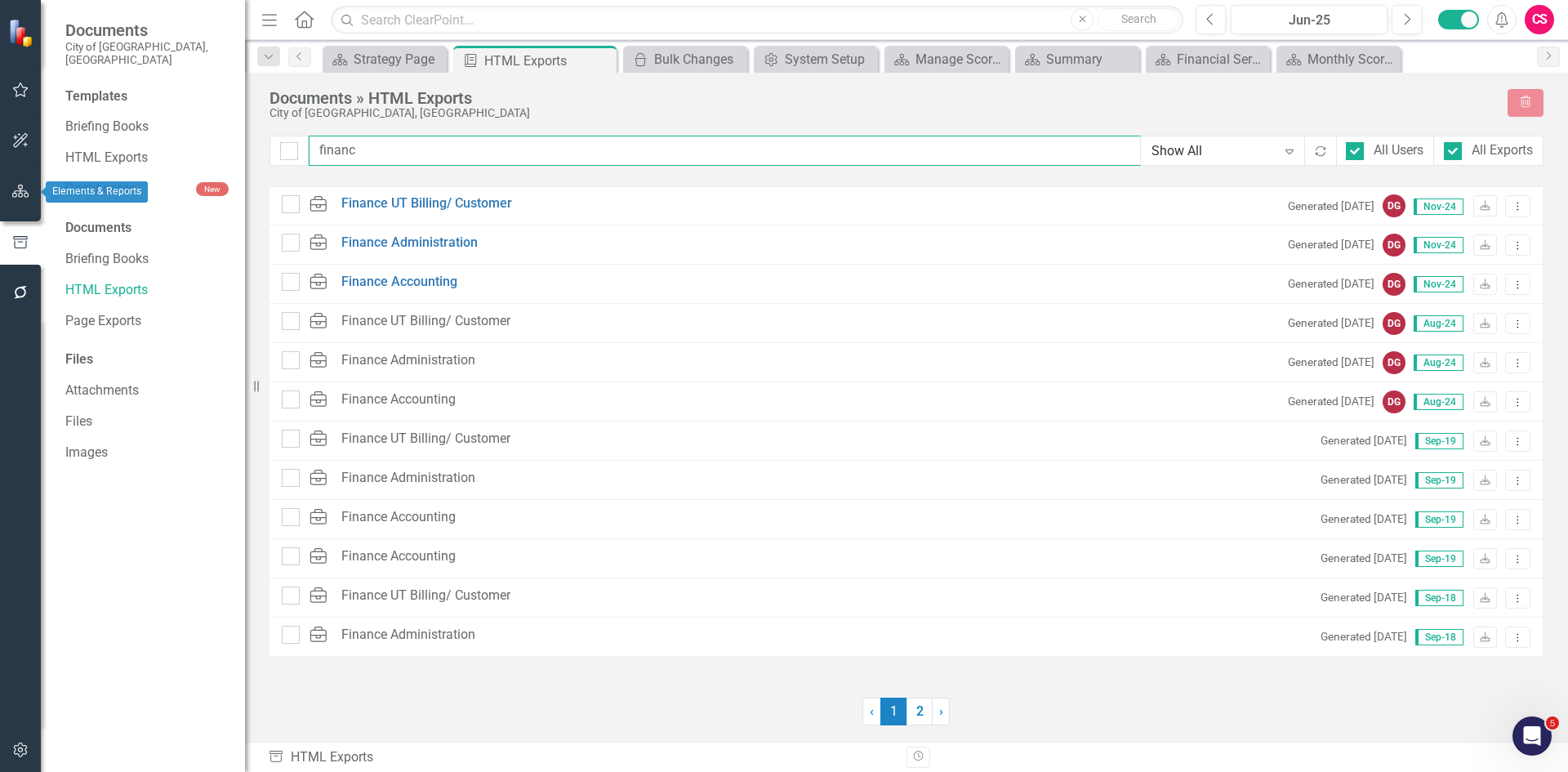 type on "financ" 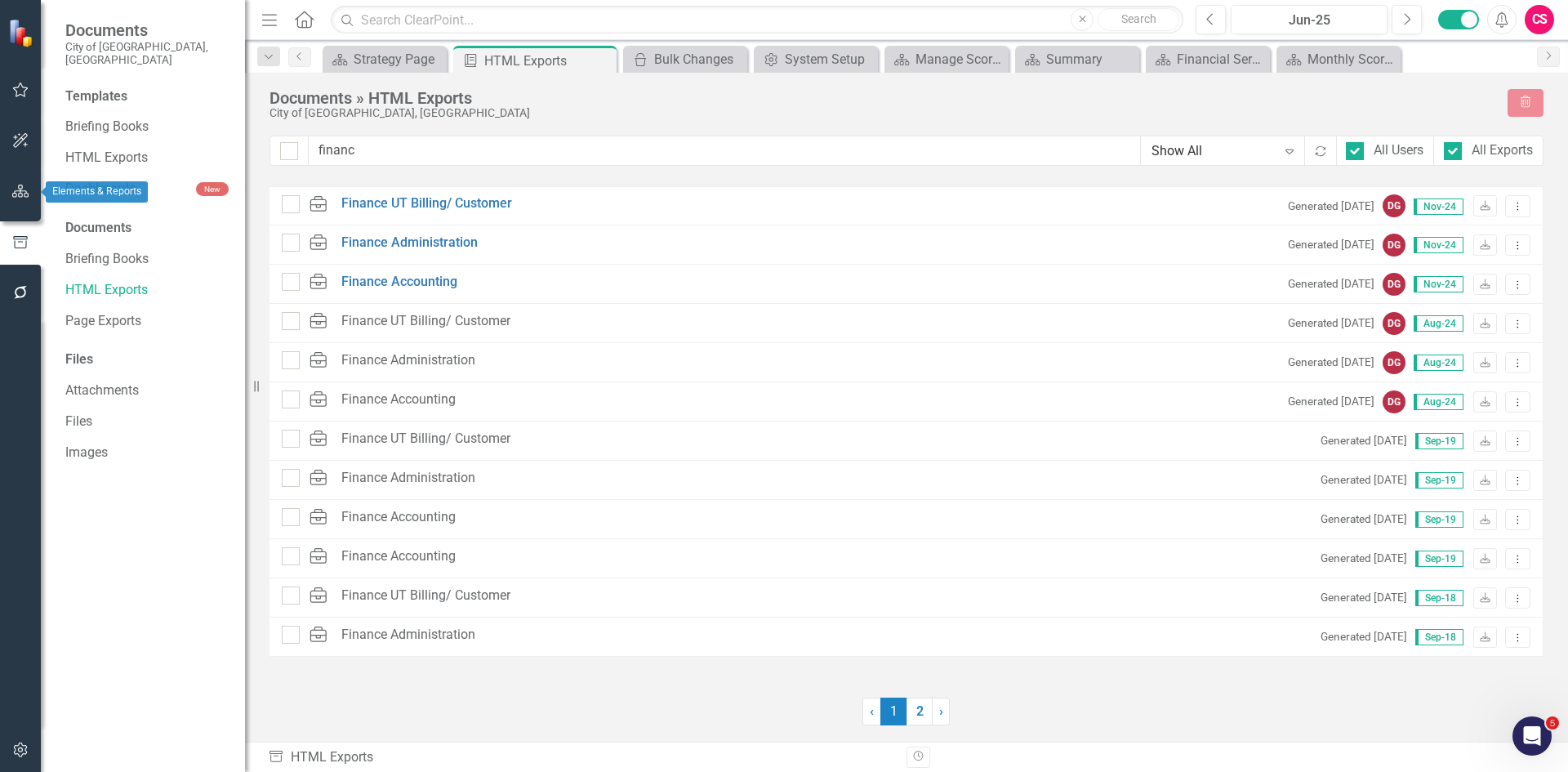 click at bounding box center [20, 192] 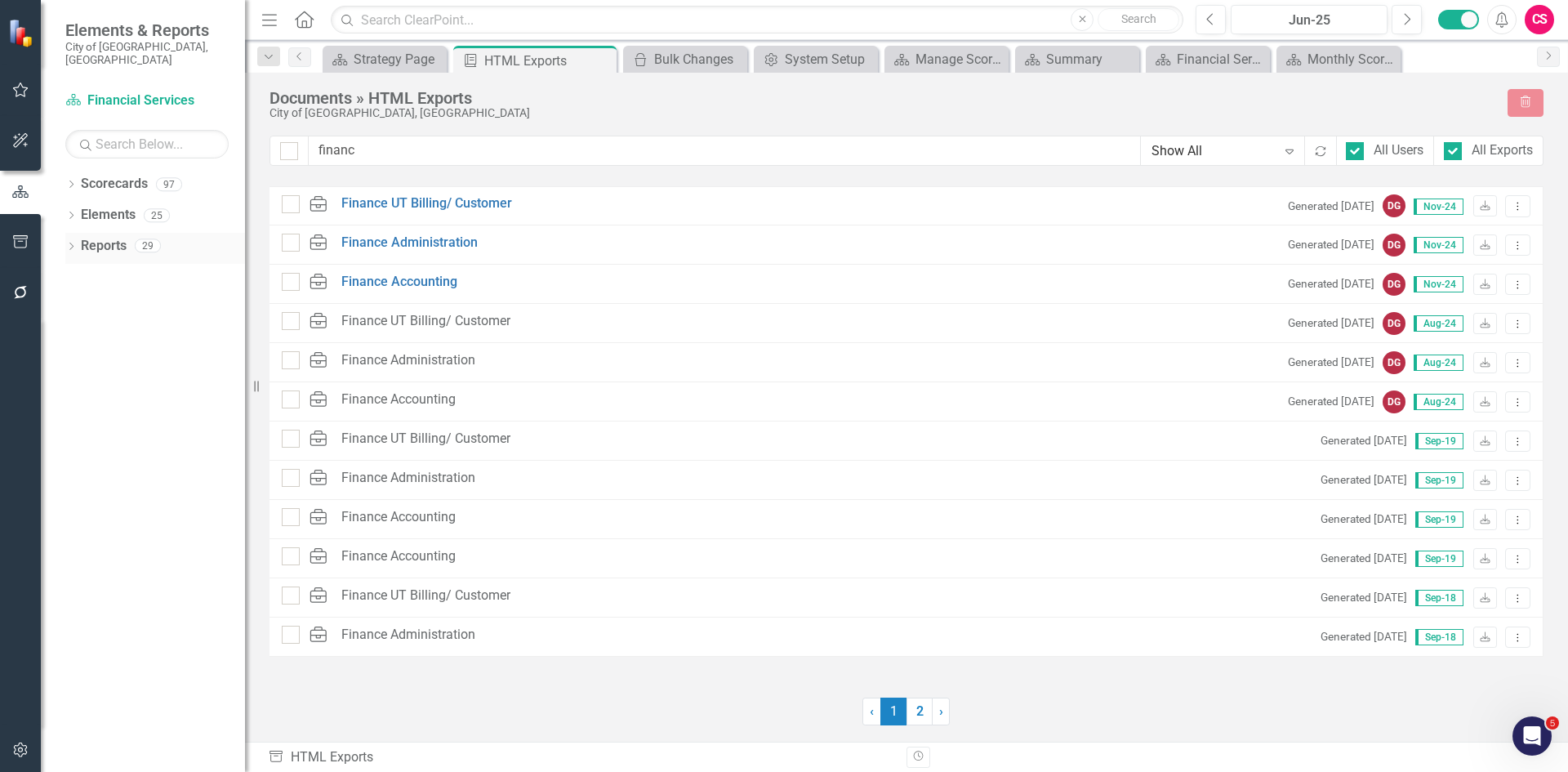 click on "Dropdown" 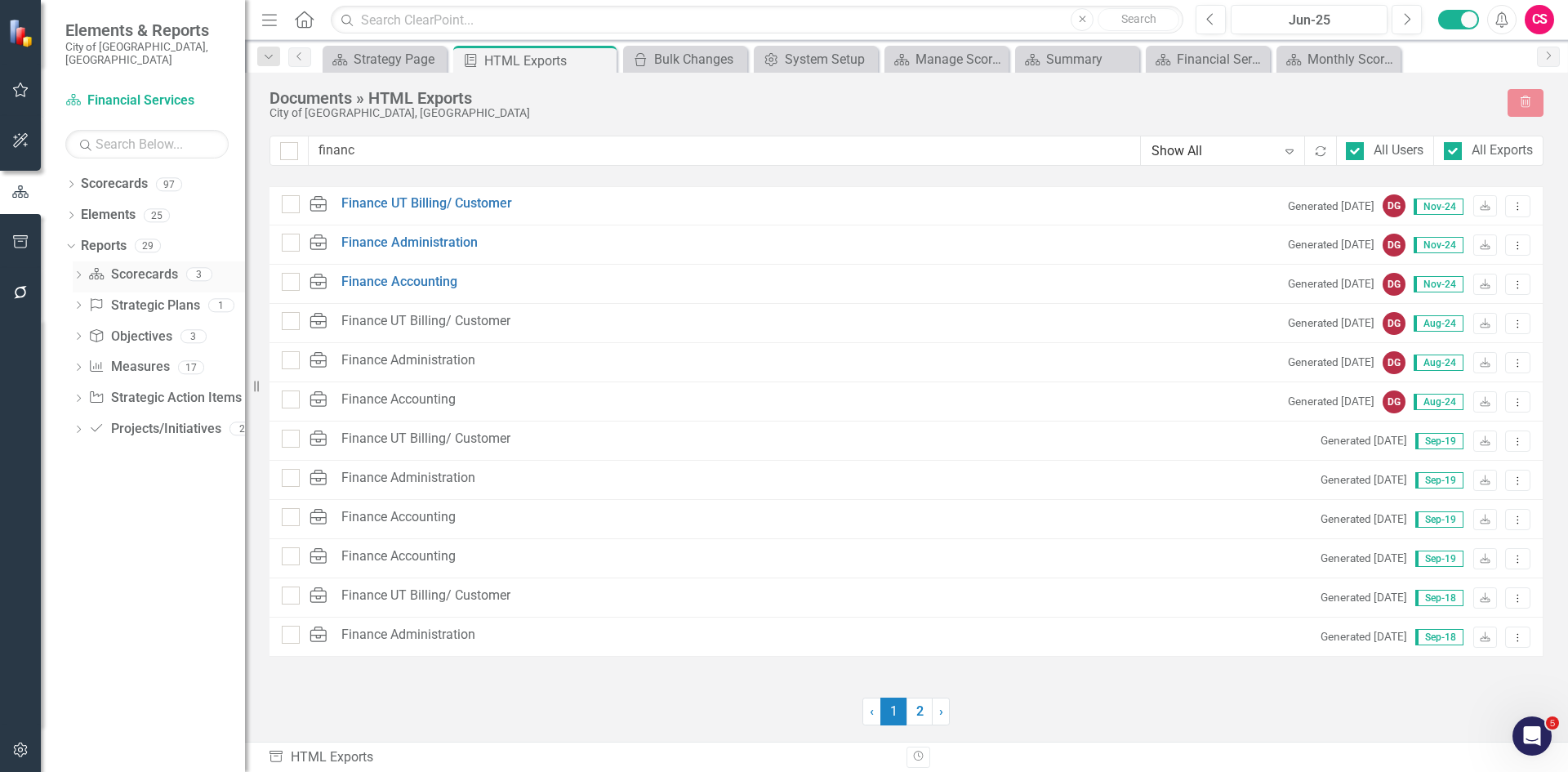 click on "Dropdown" 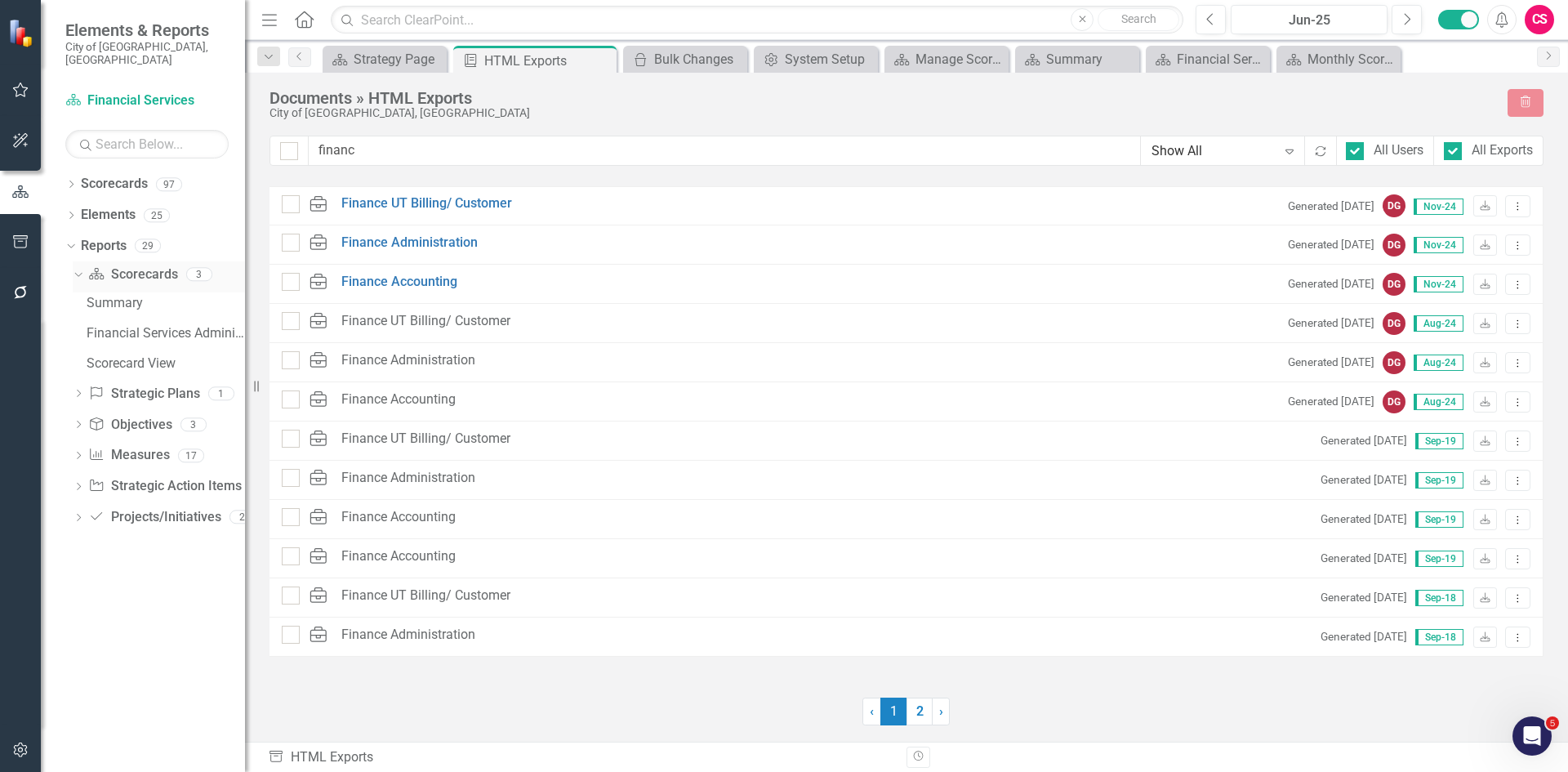 click on "Scorecard Scorecards" at bounding box center (132, 274) 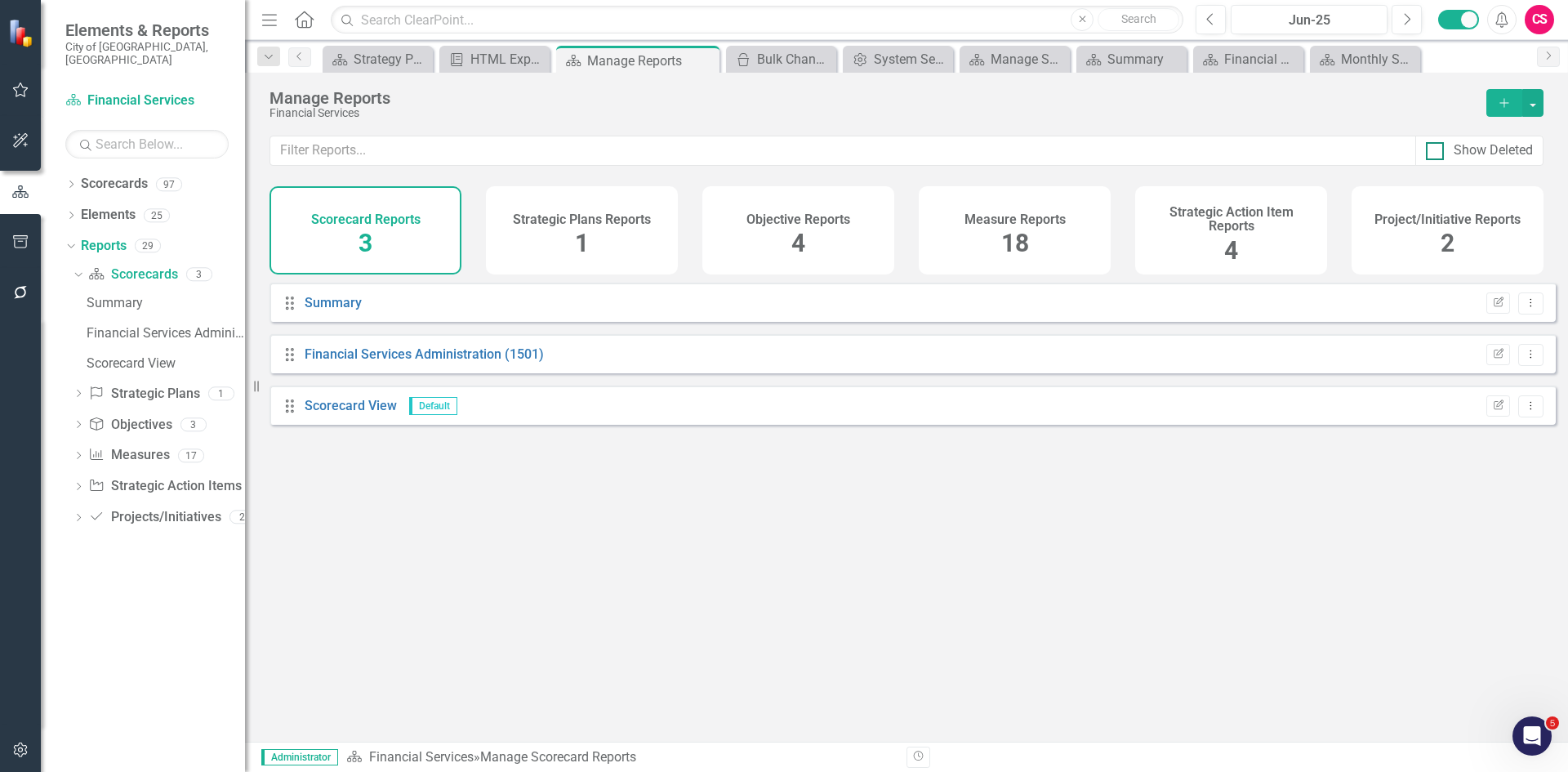 click on "Show Deleted" at bounding box center (1479, 150) 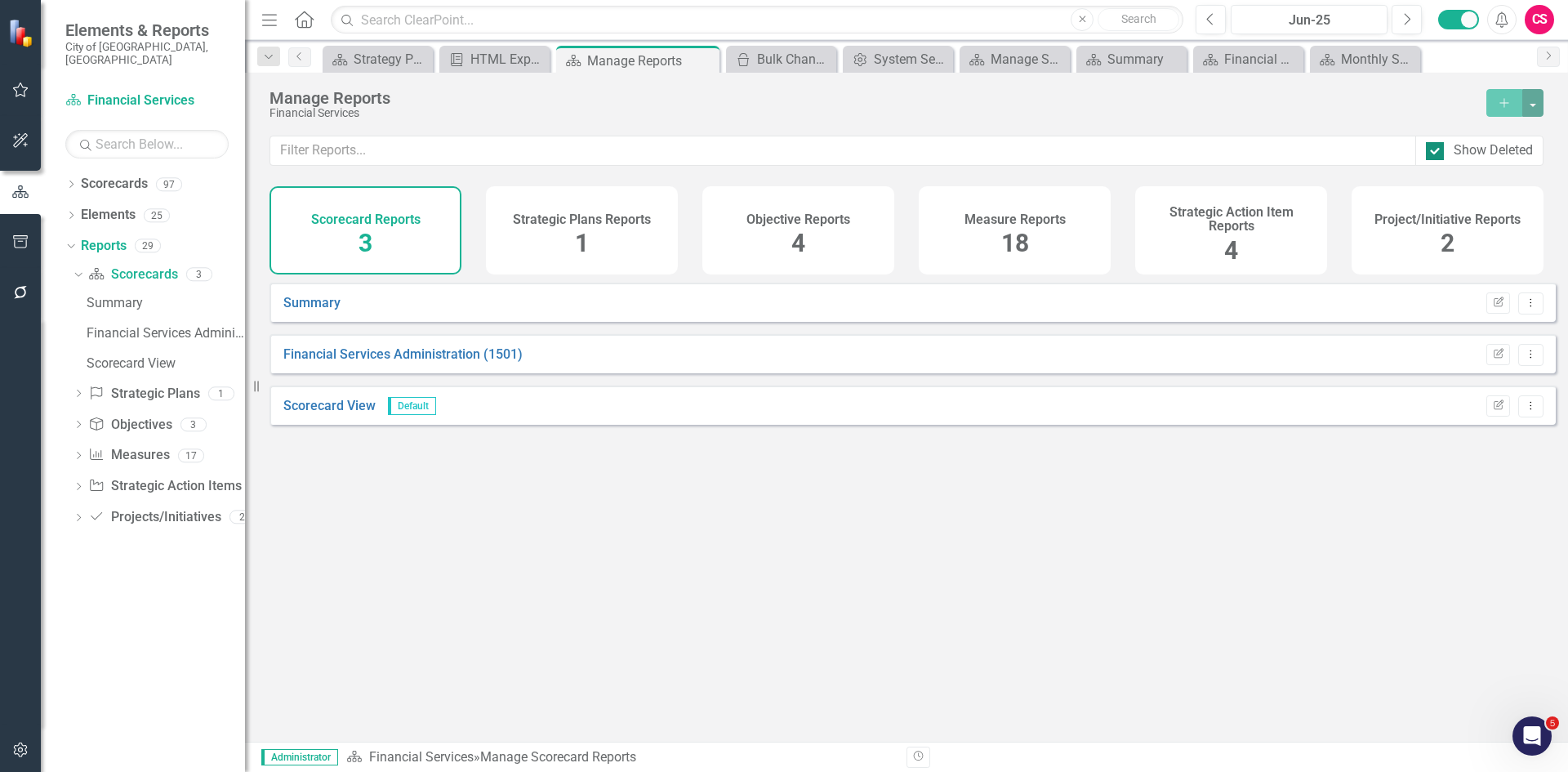 click on "Show Deleted" at bounding box center (1479, 150) 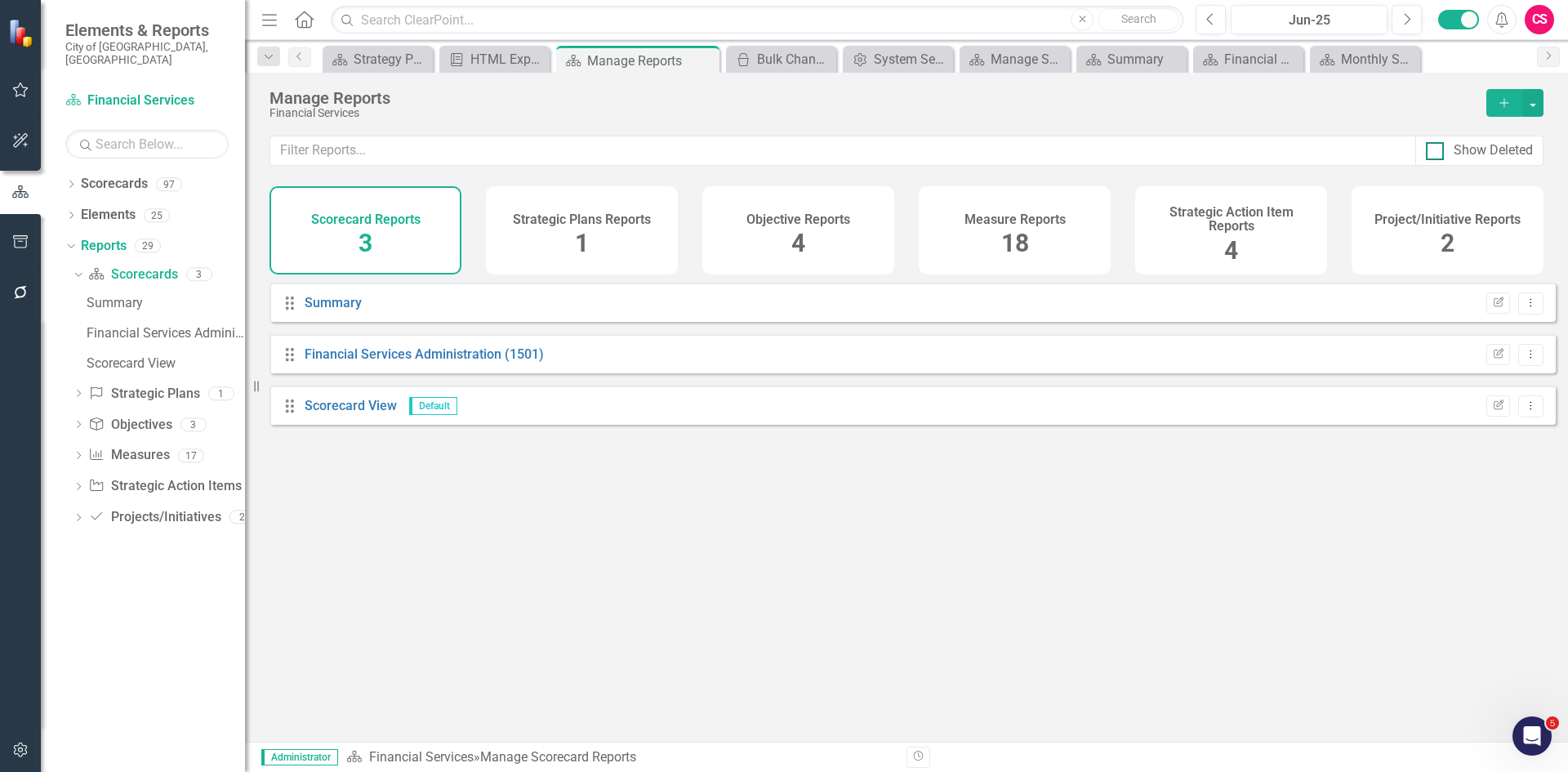 click on "Show Deleted" at bounding box center (1479, 150) 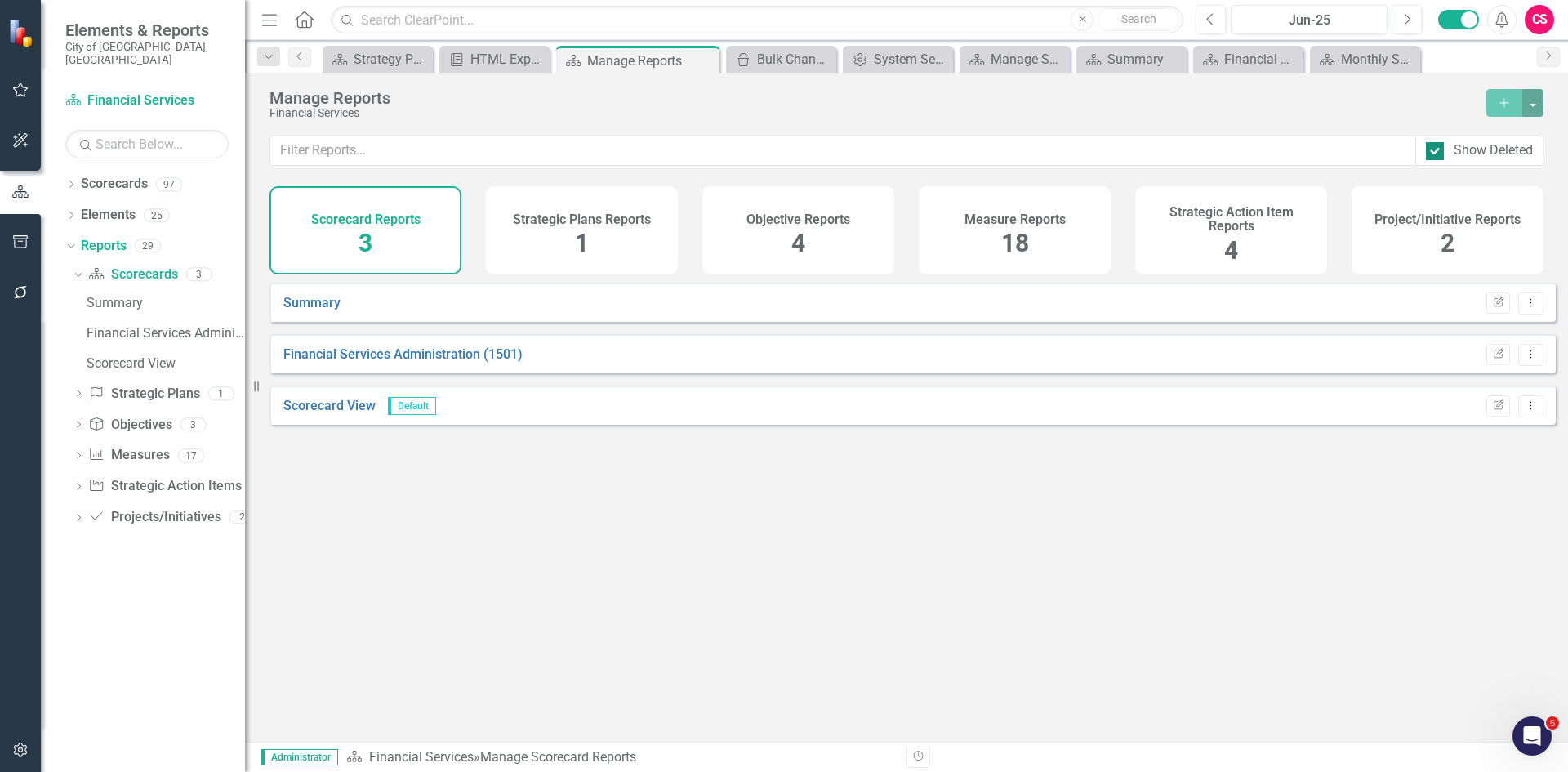 click on "Show Deleted" at bounding box center [1479, 150] 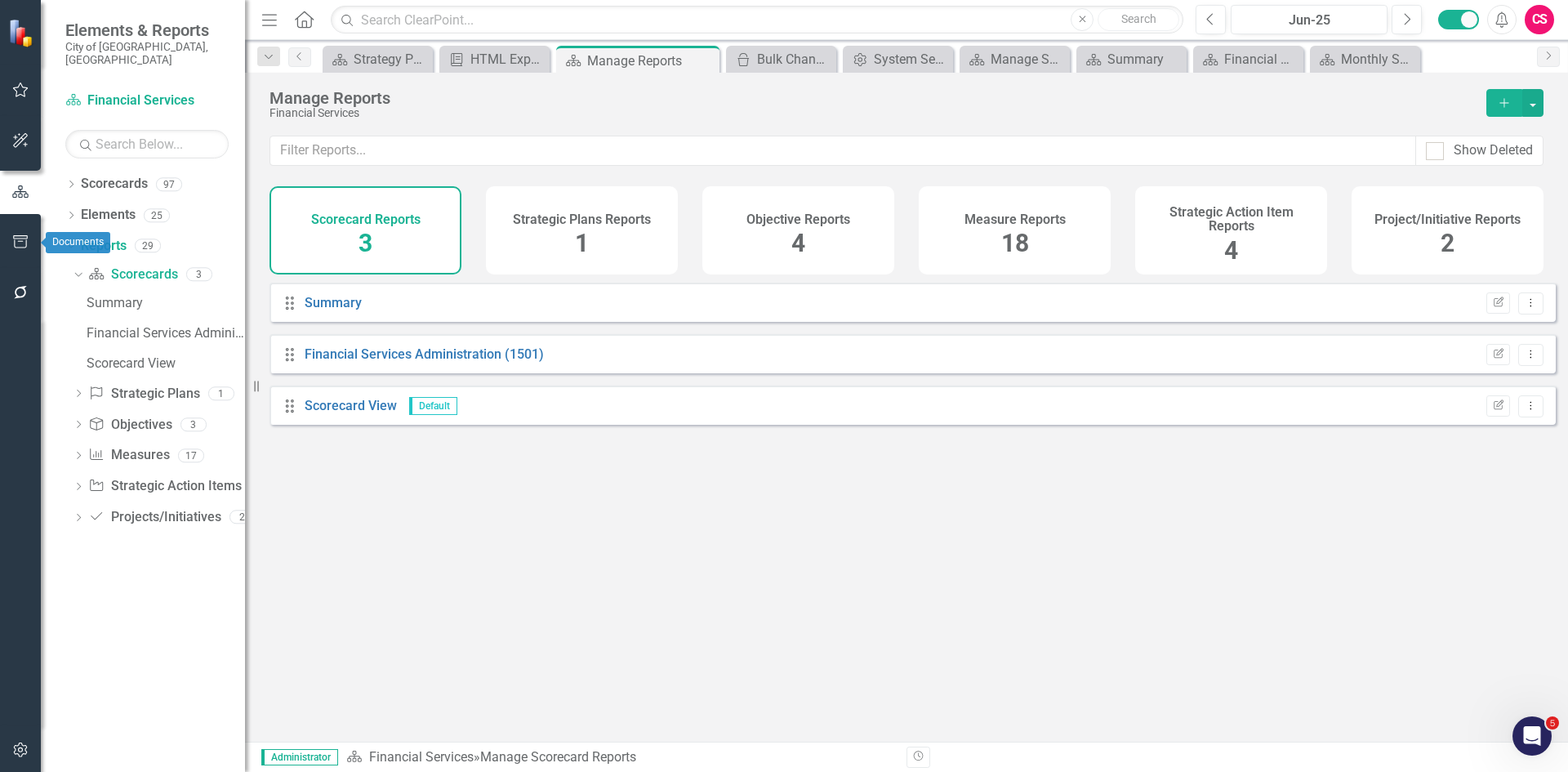 click at bounding box center [20, 243] 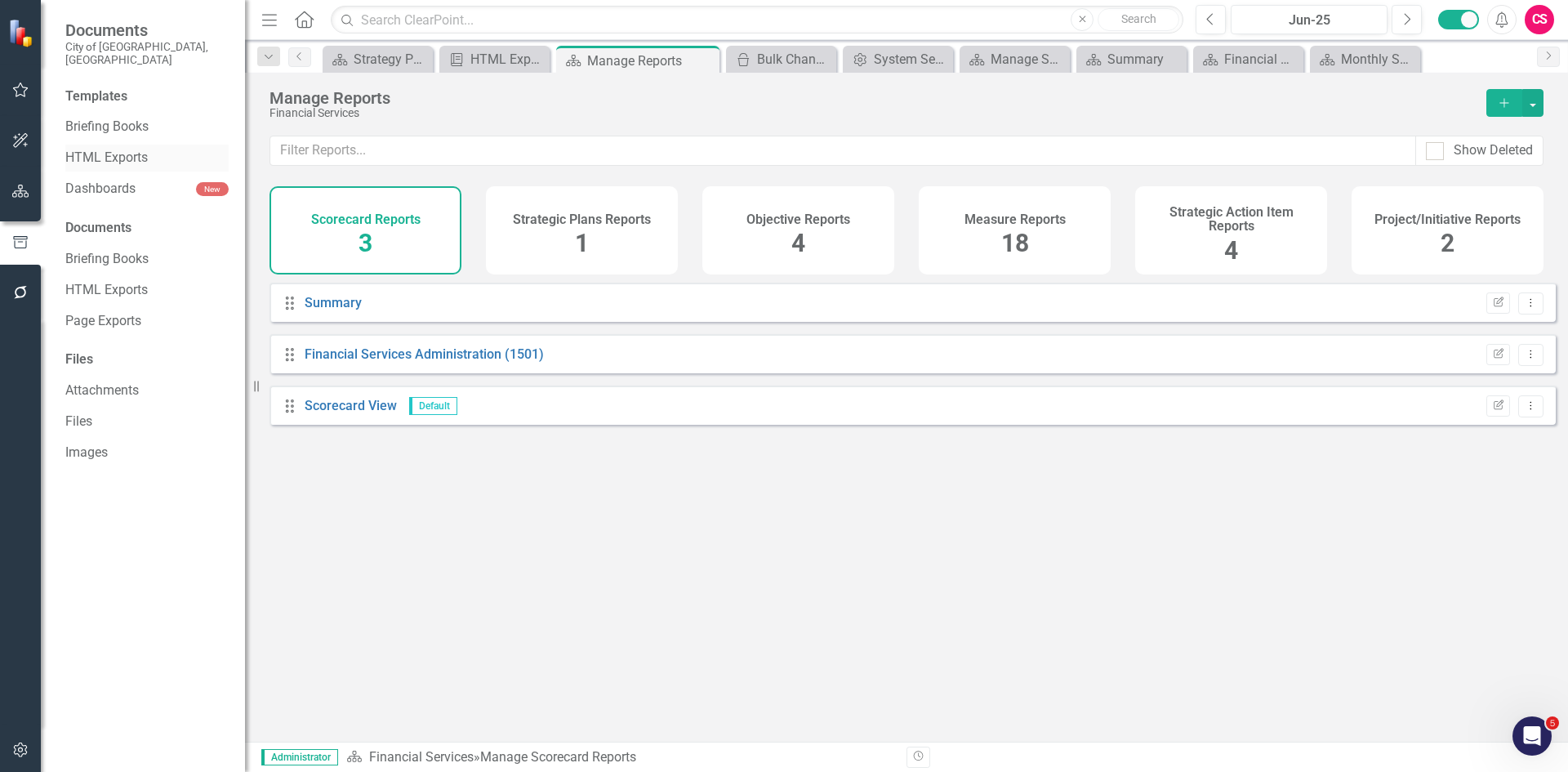 click on "HTML Exports" at bounding box center (147, 158) 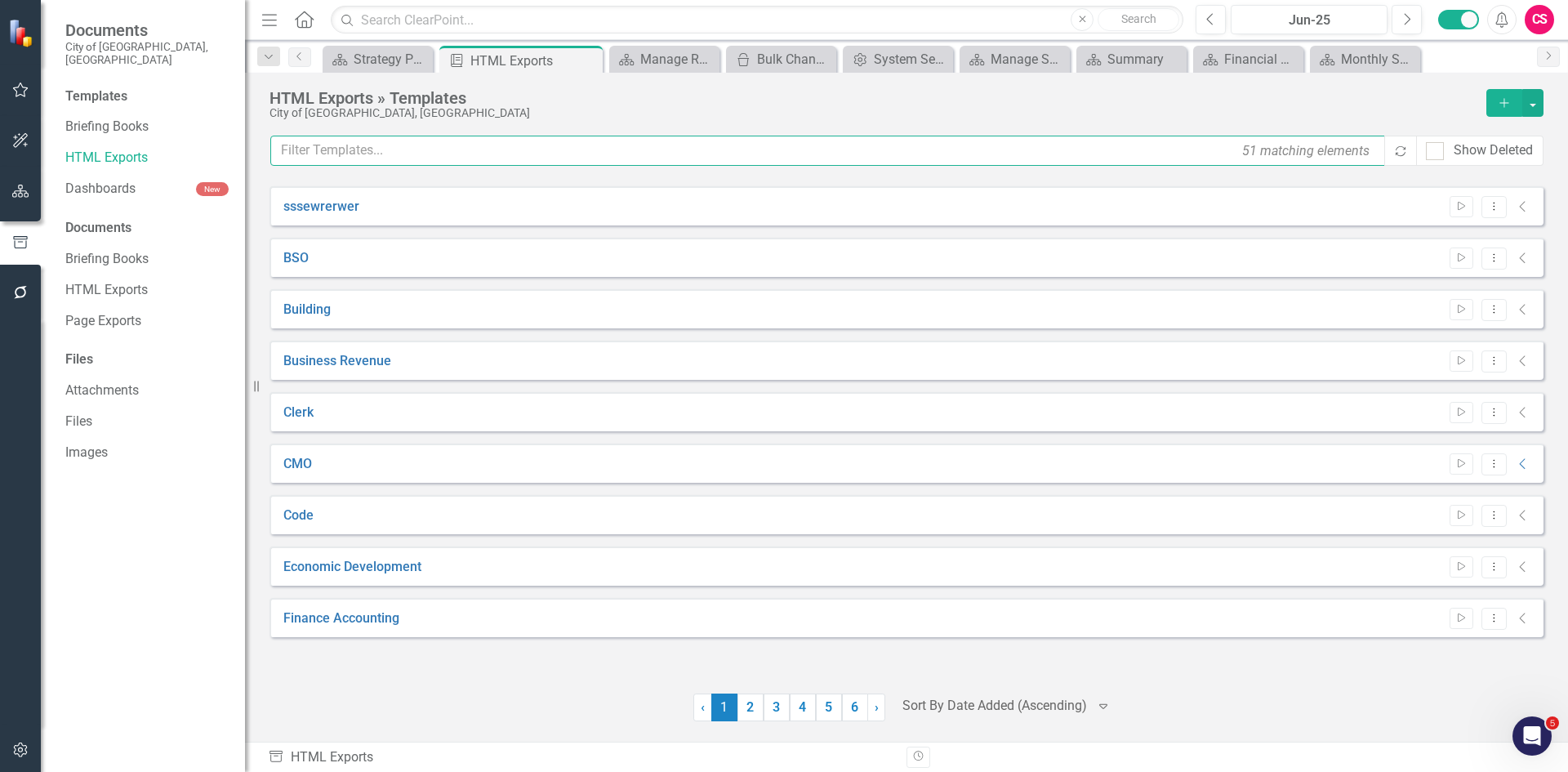 click at bounding box center (828, 150) 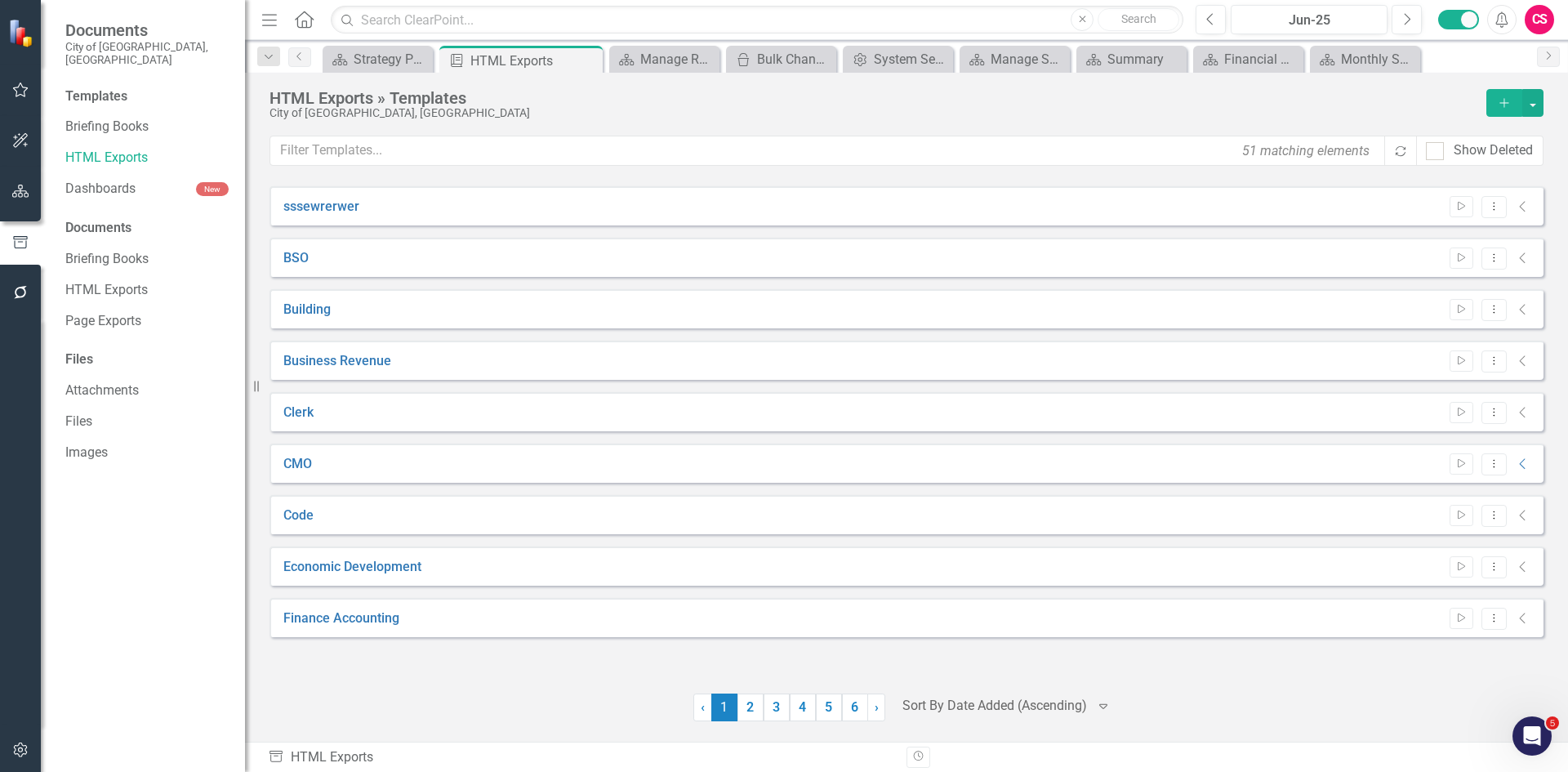 click on "Collapse" 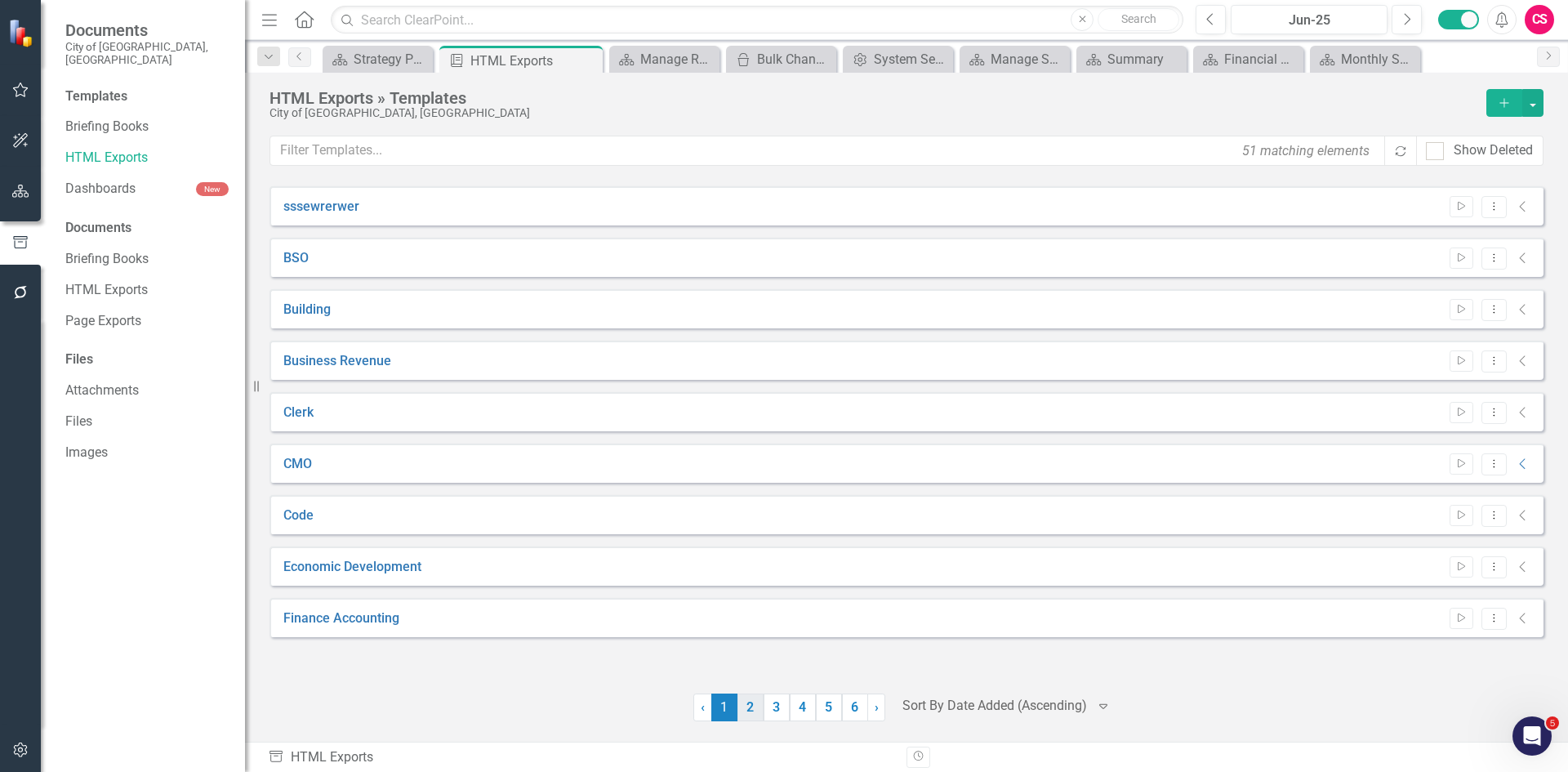 click on "2" at bounding box center [751, 707] 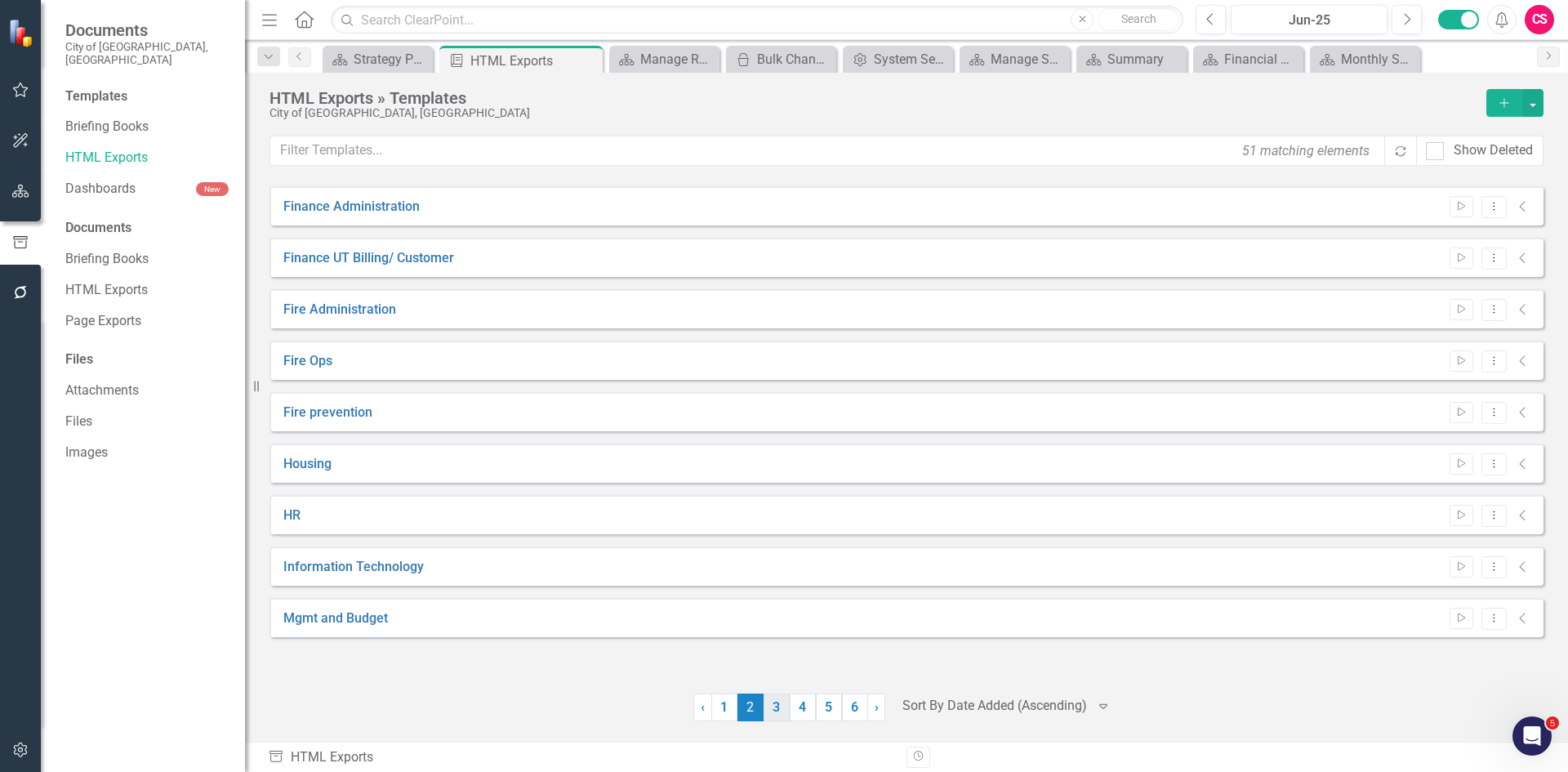 click on "3" at bounding box center [777, 707] 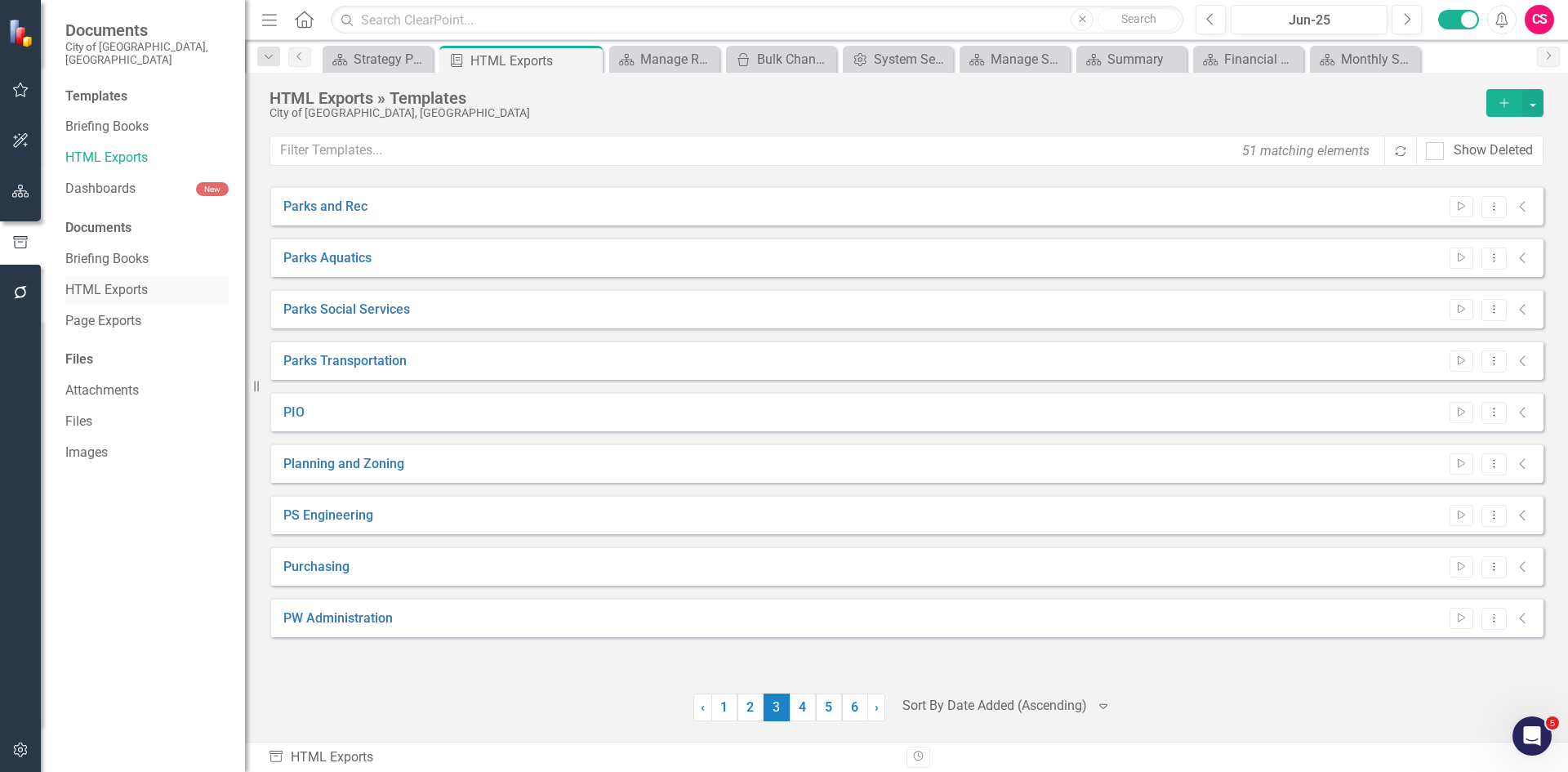 click on "HTML Exports" at bounding box center [147, 290] 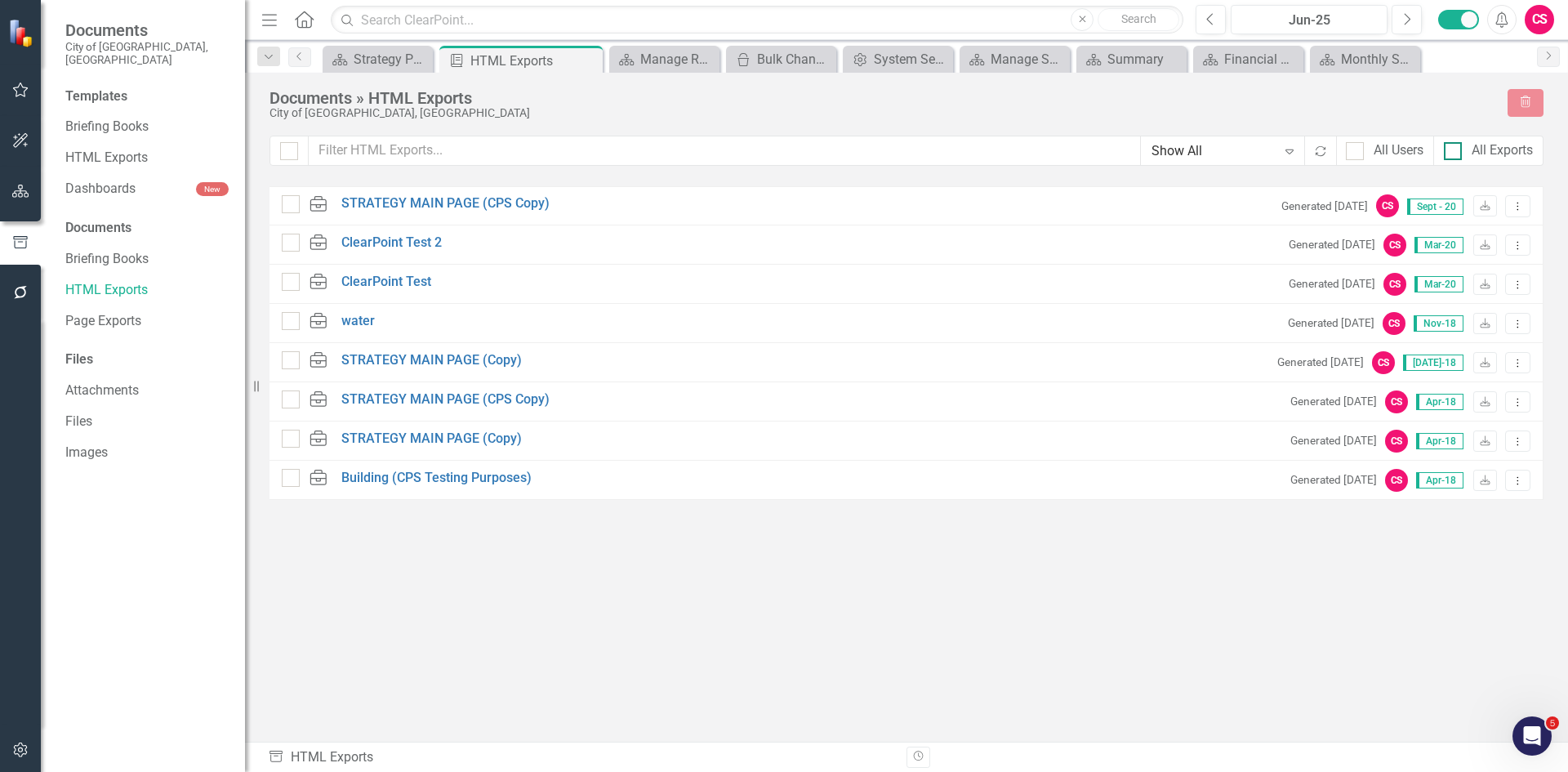 click on "All Exports" at bounding box center (1488, 150) 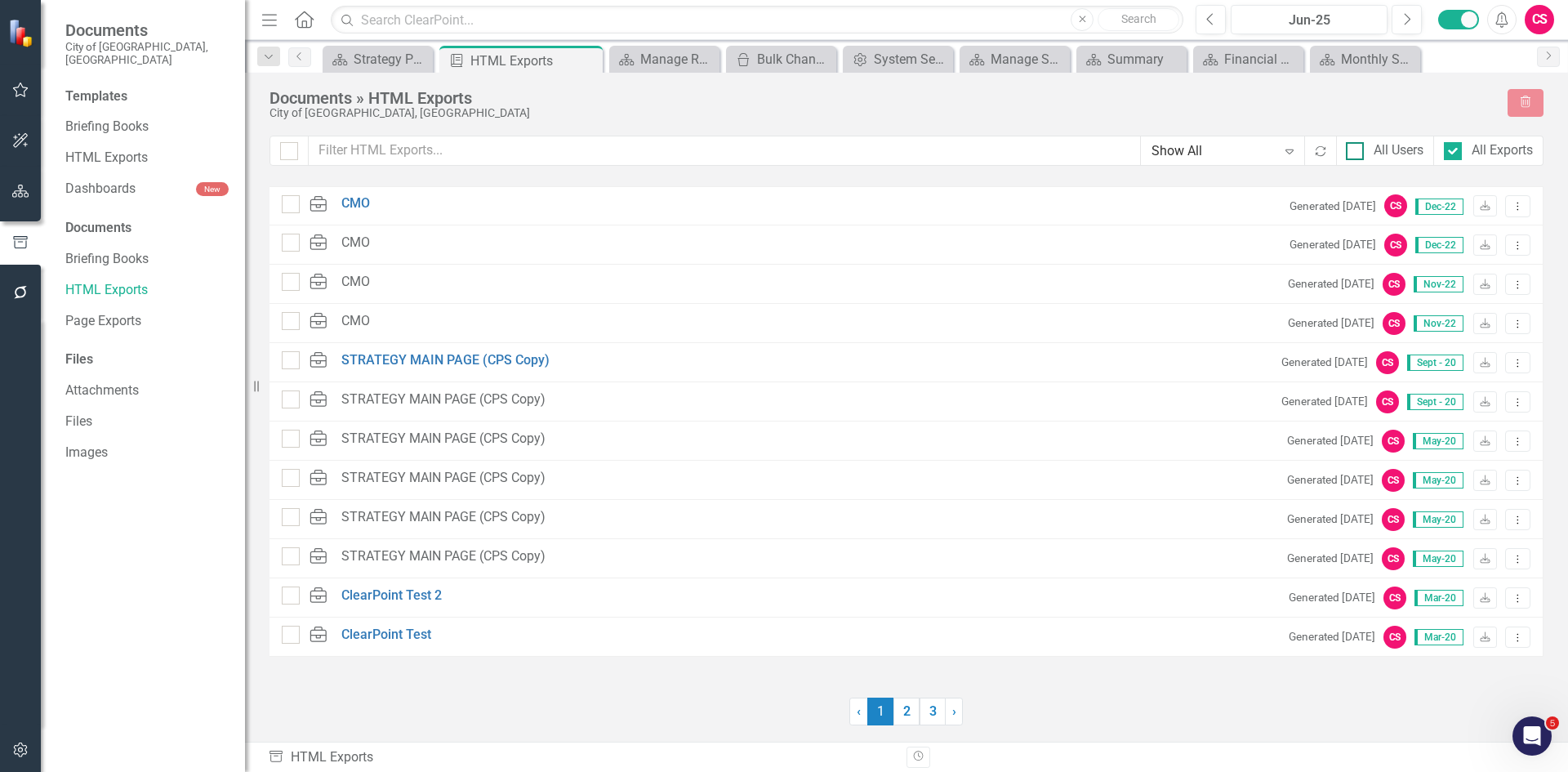 click on "All Users" at bounding box center [1398, 150] 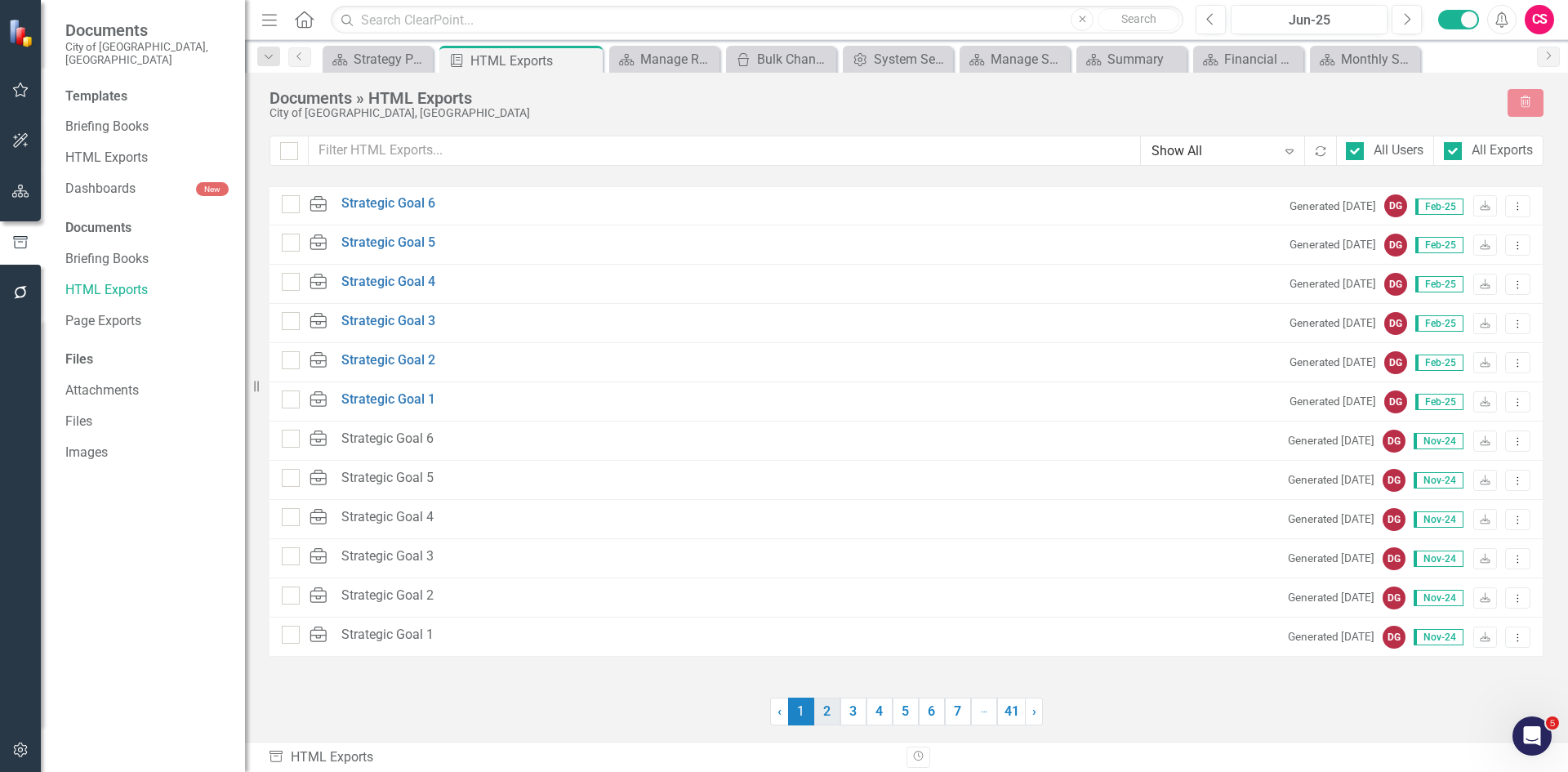 click on "2" at bounding box center (827, 712) 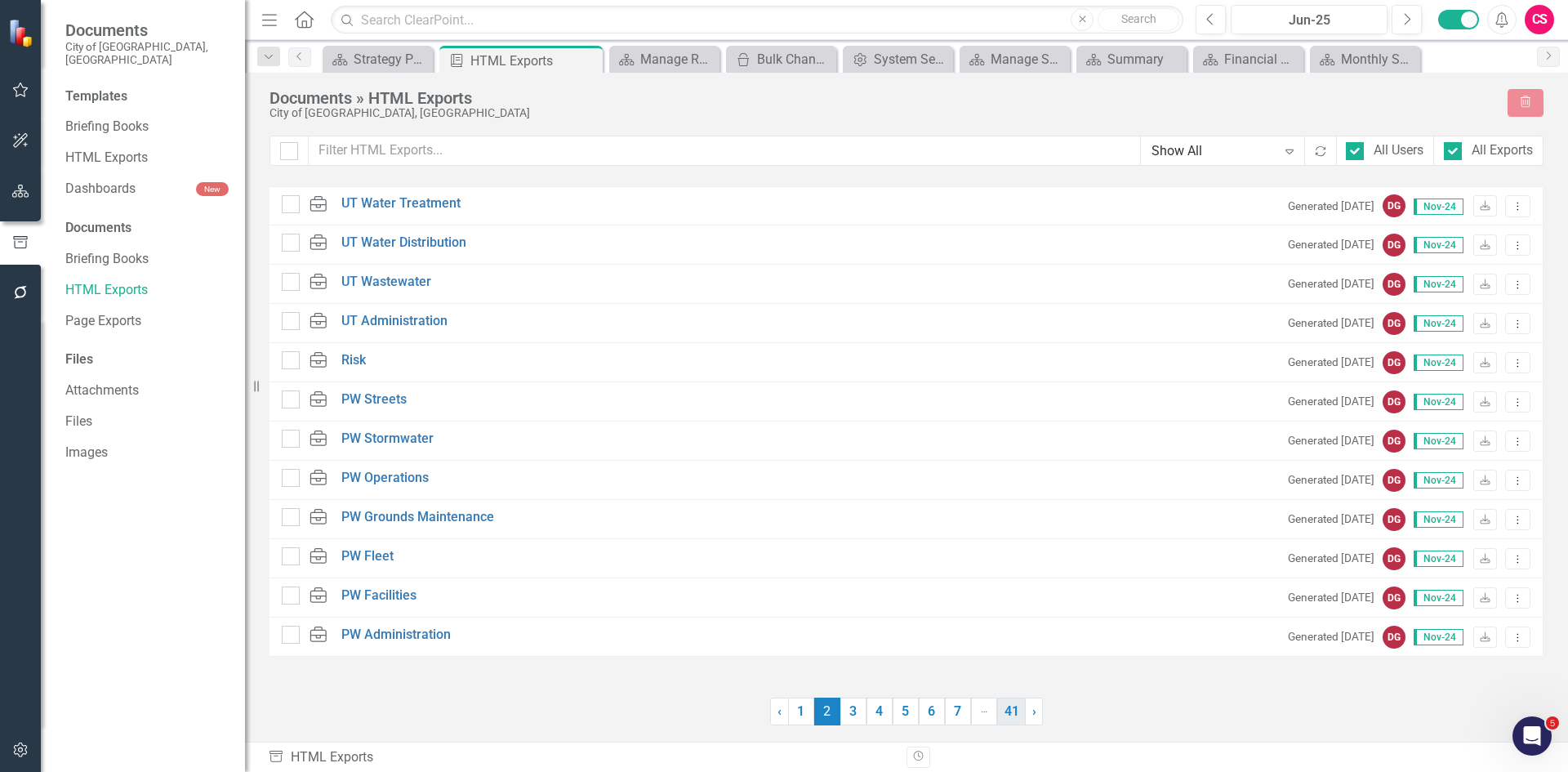 click on "41" at bounding box center [1011, 712] 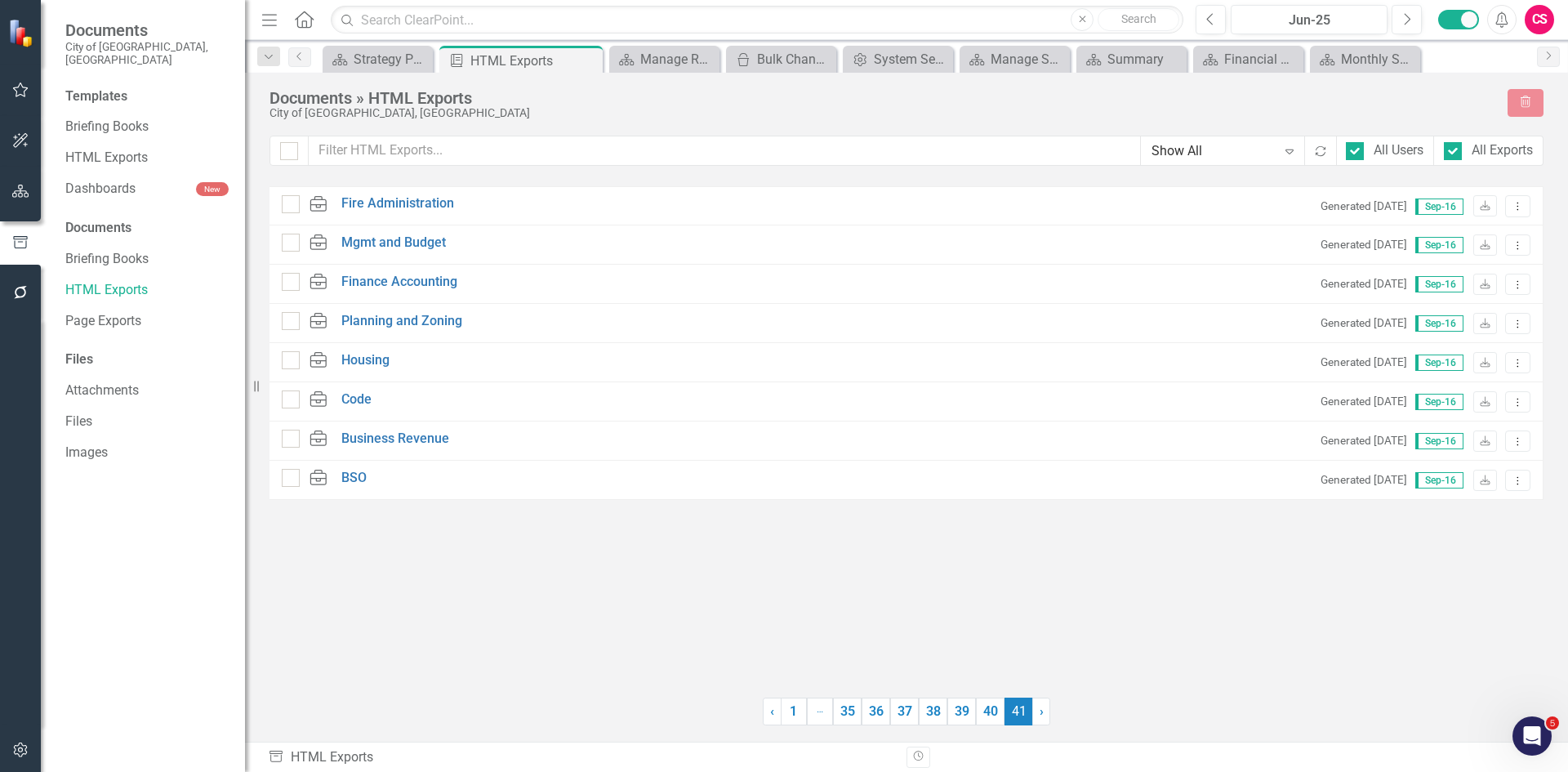 checkbox on "false" 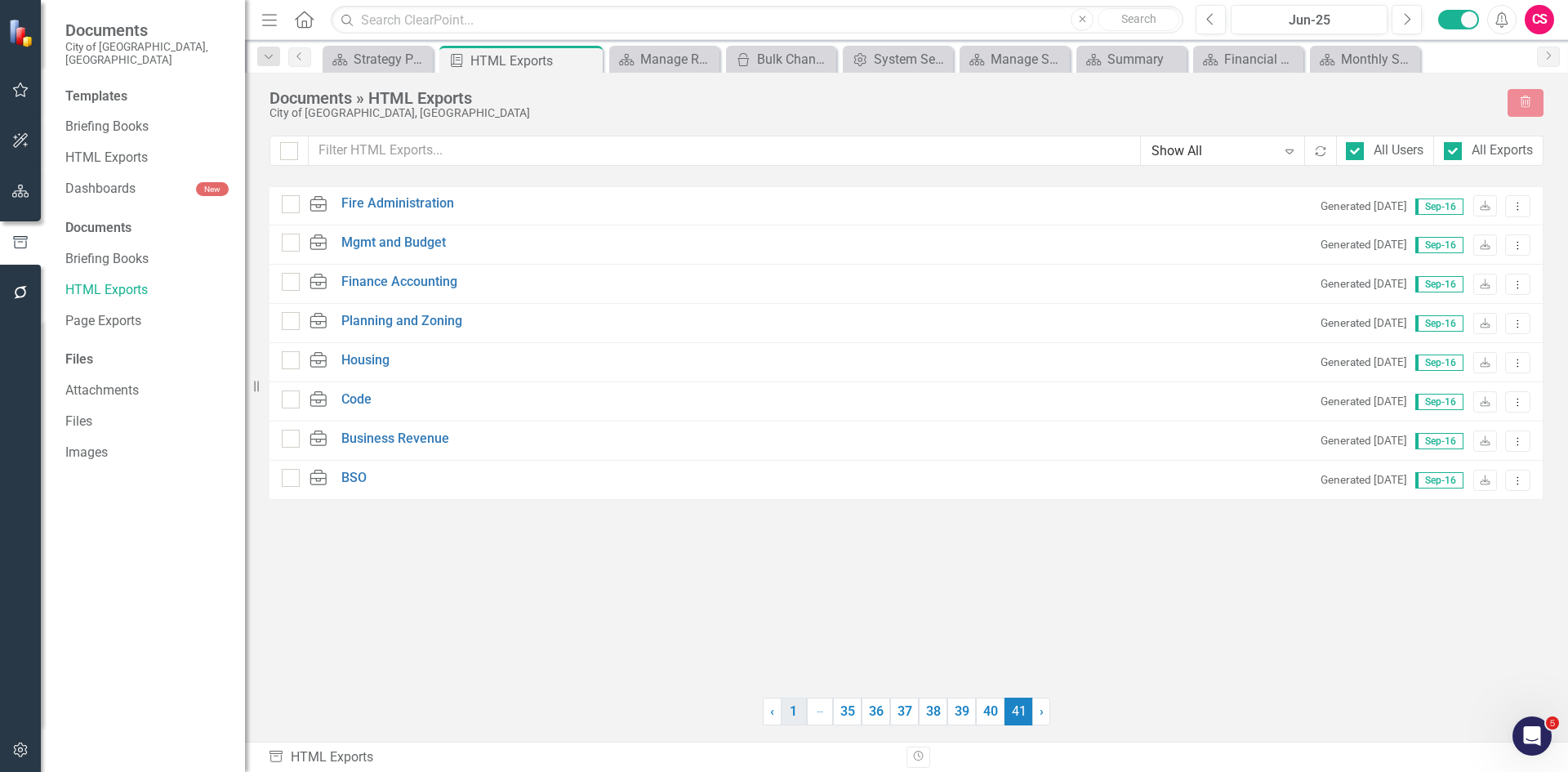 click on "1" at bounding box center (794, 712) 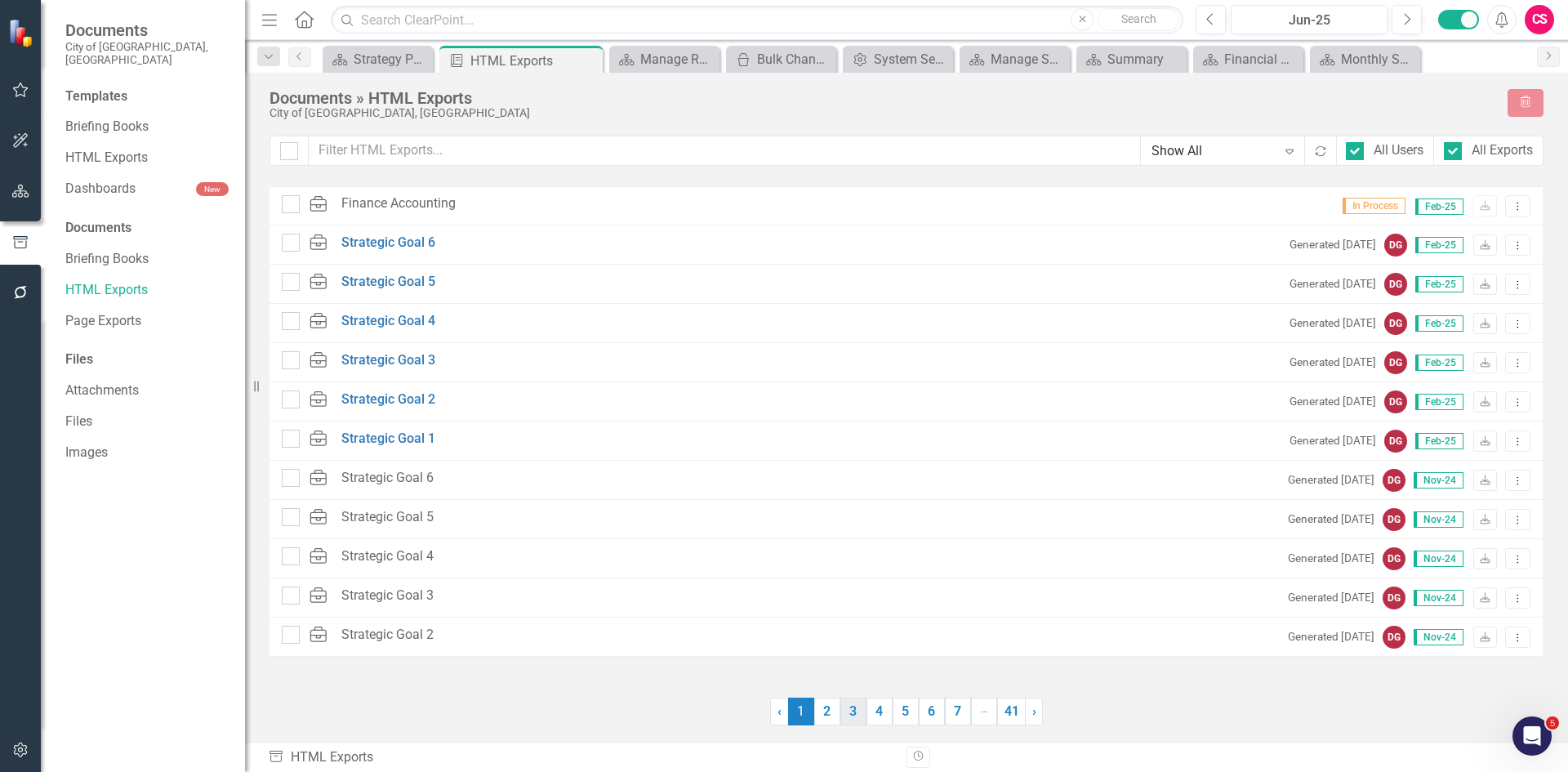 click on "3" at bounding box center [853, 712] 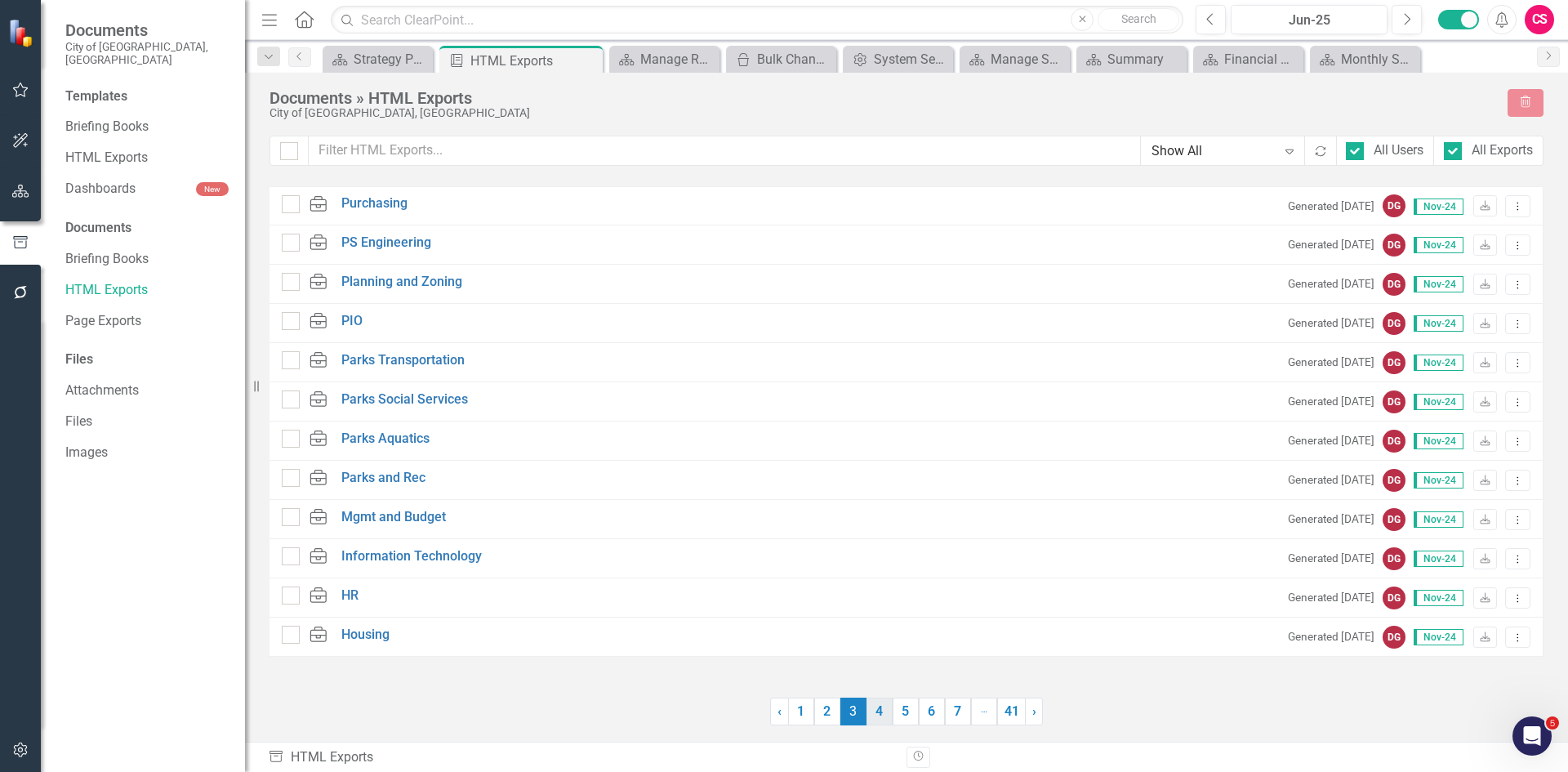 click on "4" at bounding box center (880, 712) 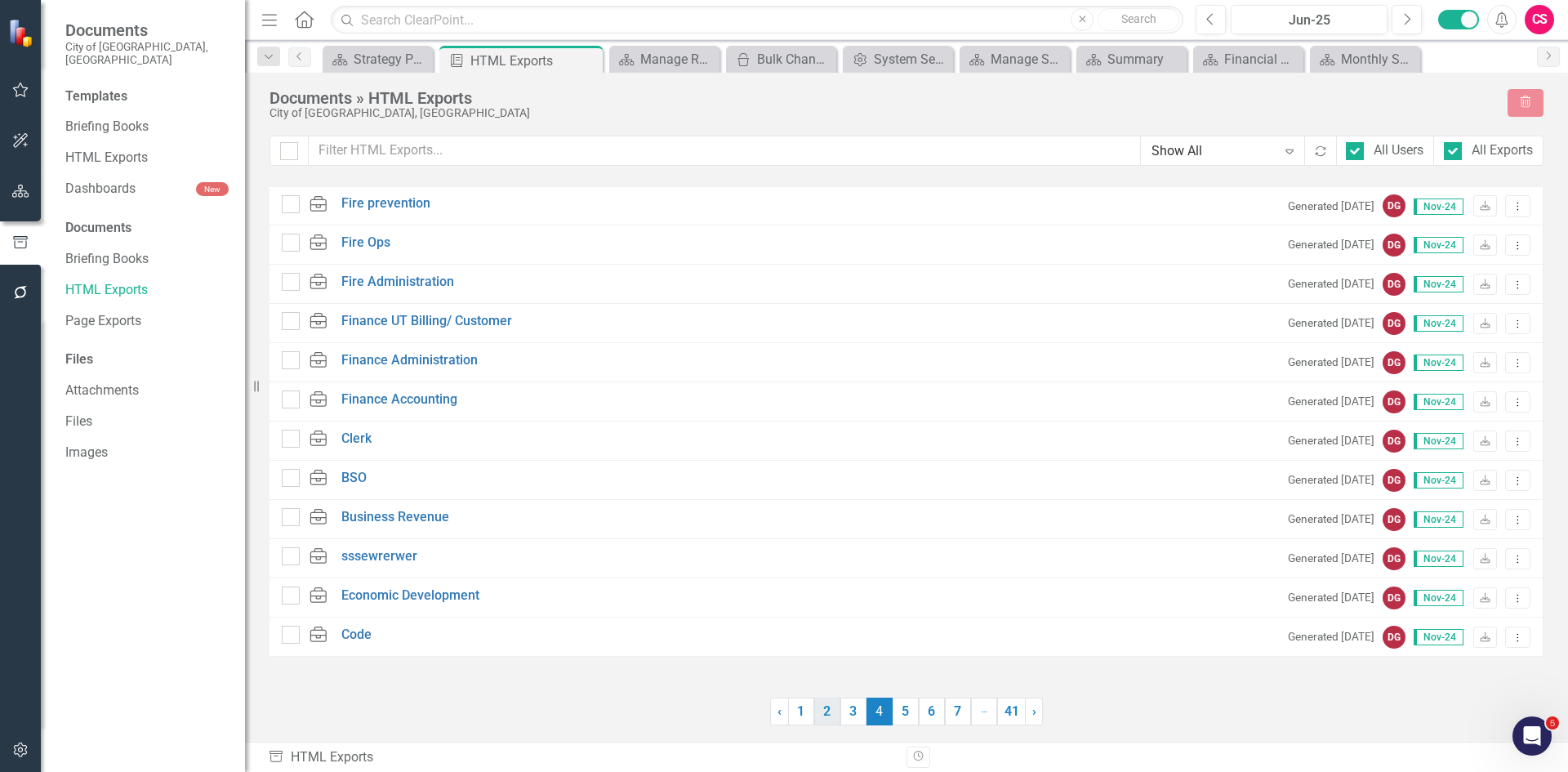 click on "2" at bounding box center [827, 712] 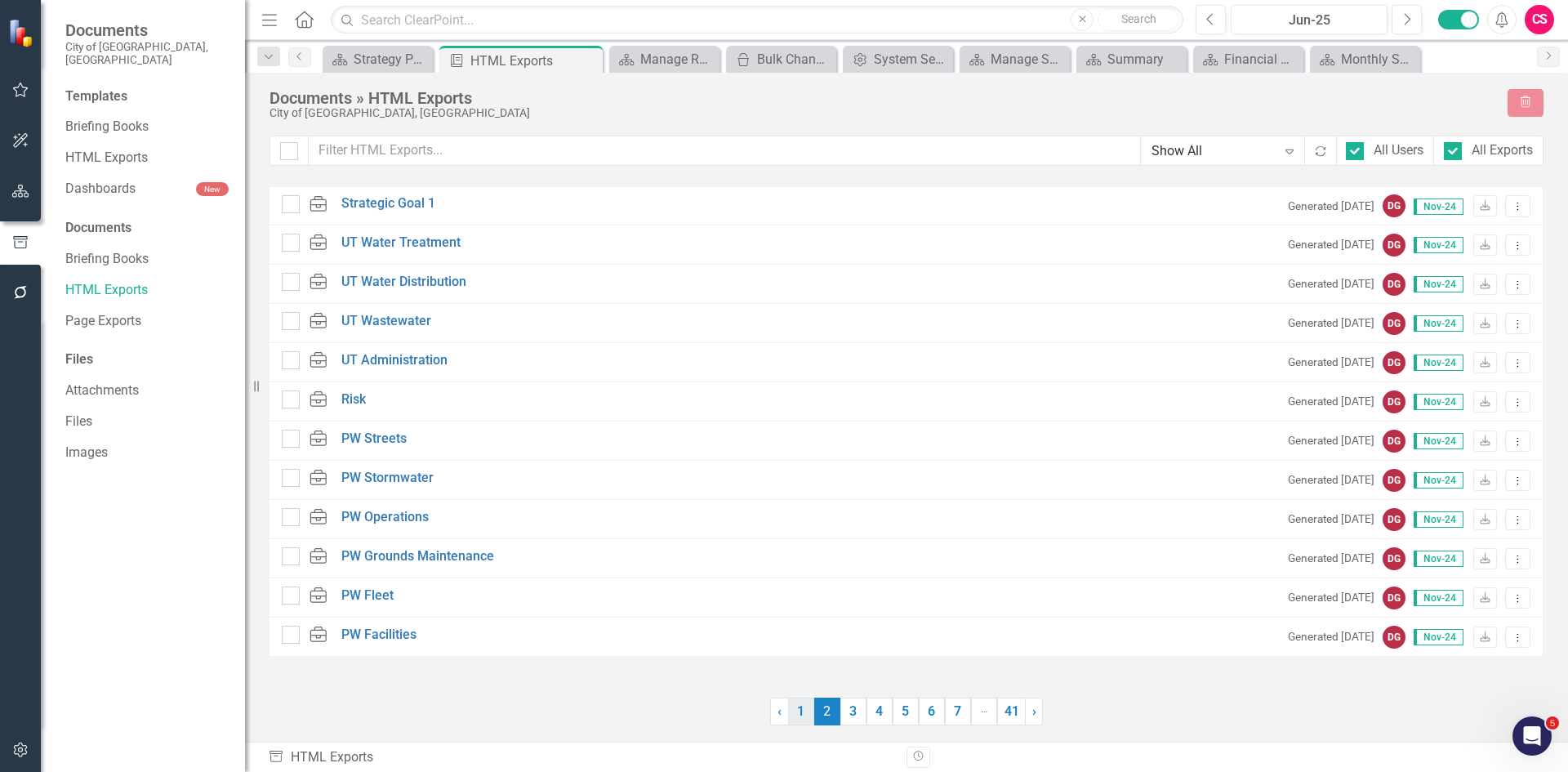 click on "1" at bounding box center [801, 712] 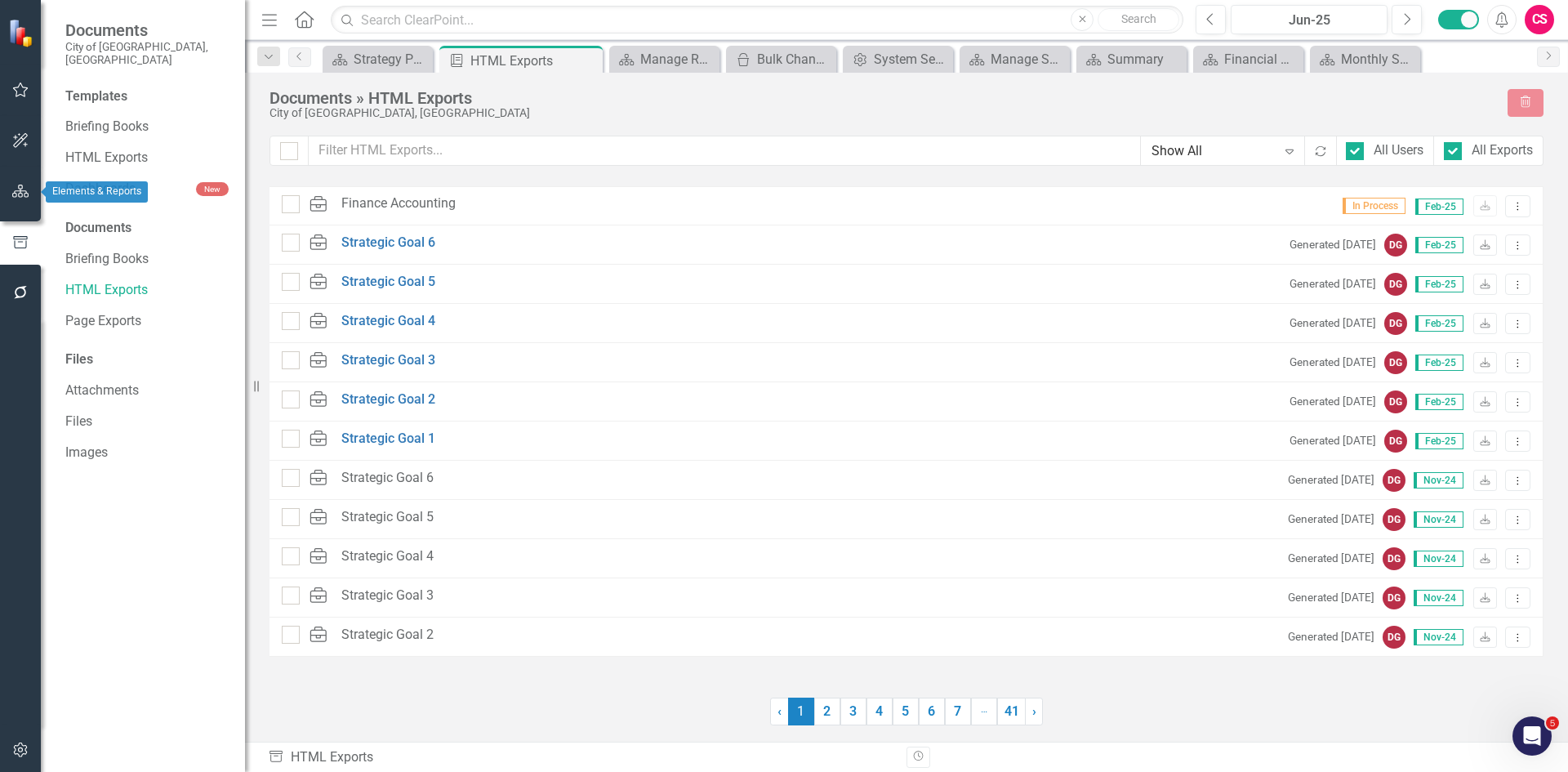 click at bounding box center (20, 192) 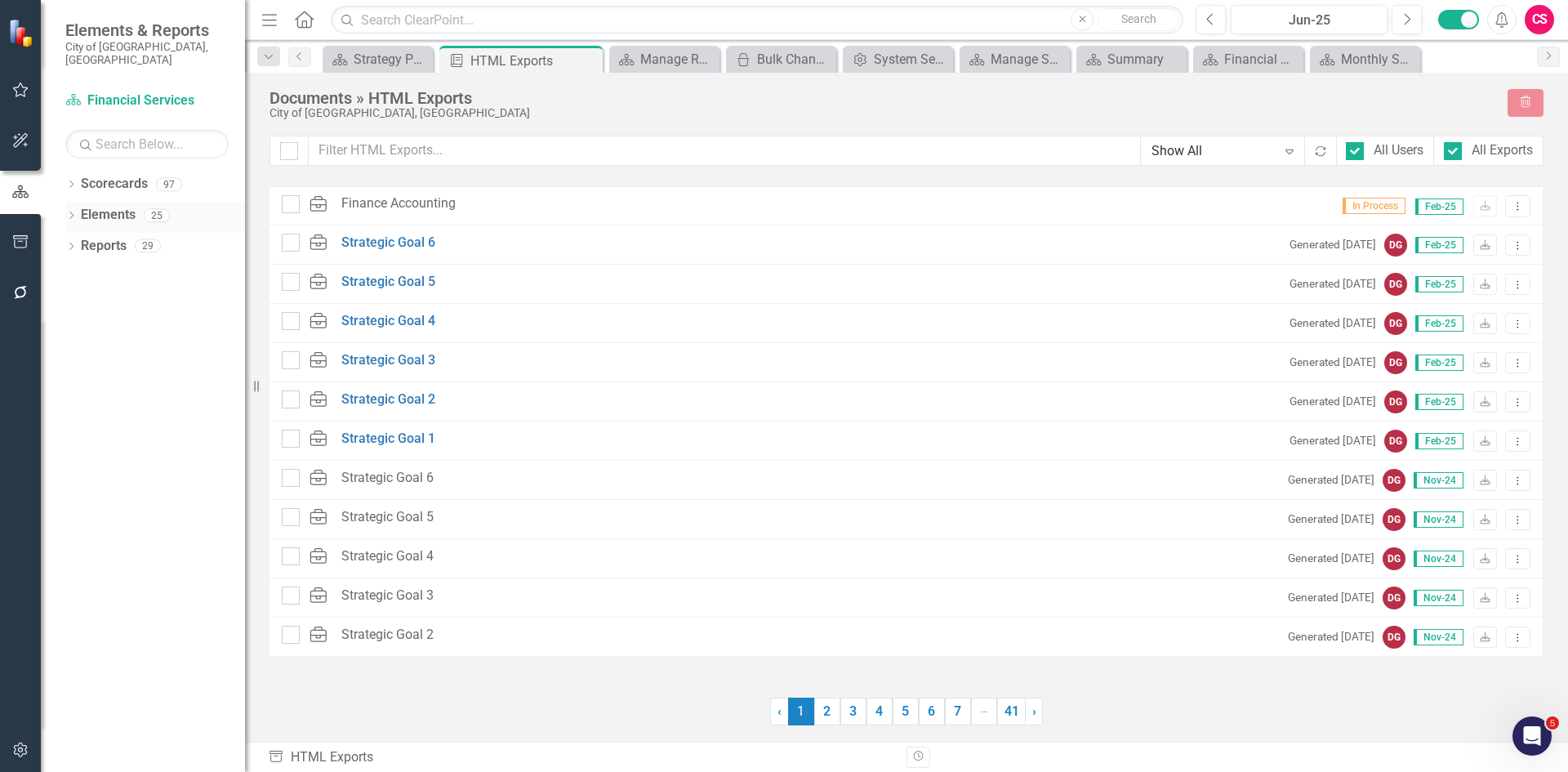click on "Elements" at bounding box center [108, 215] 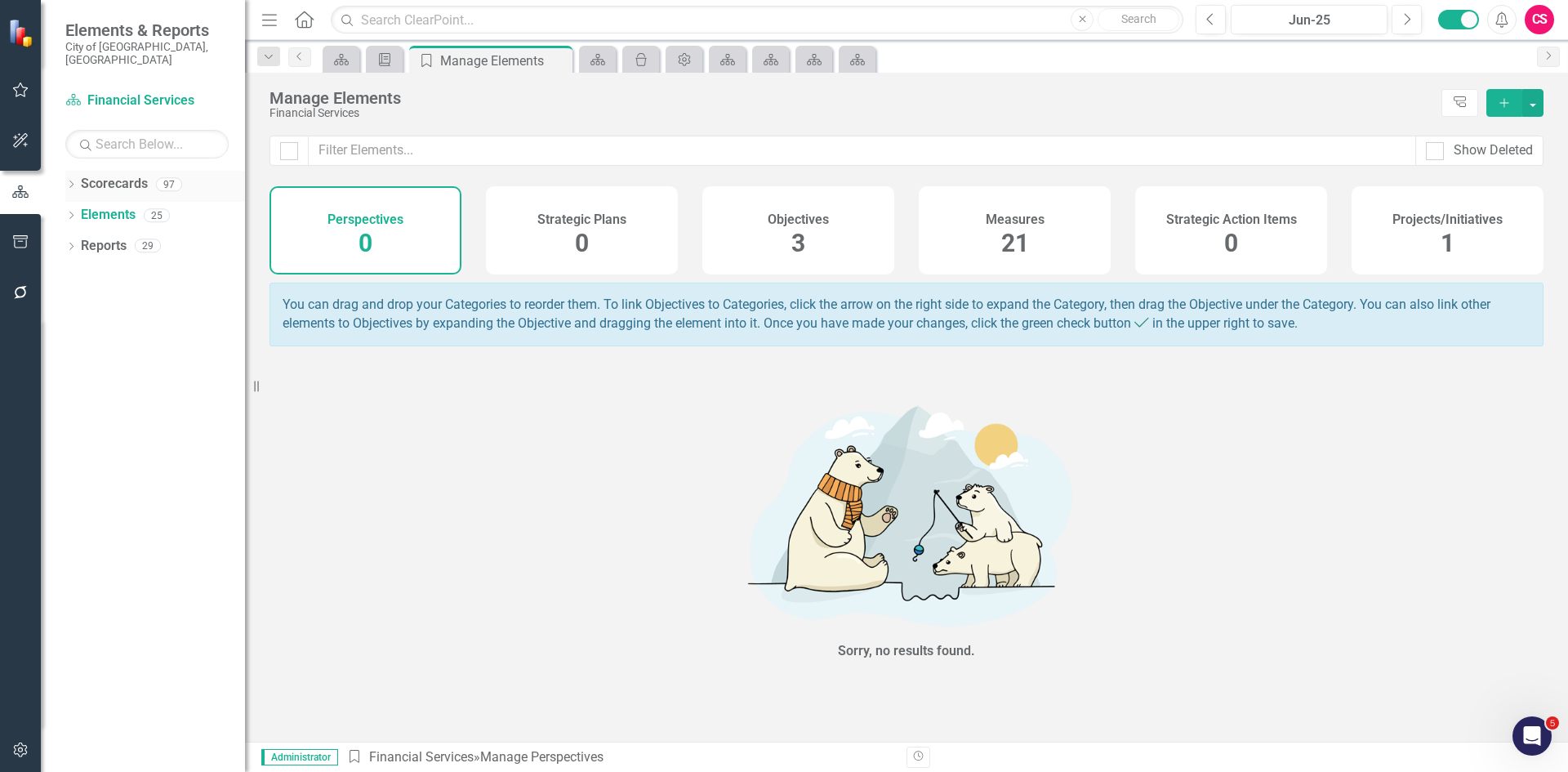 click on "Scorecards" at bounding box center (114, 184) 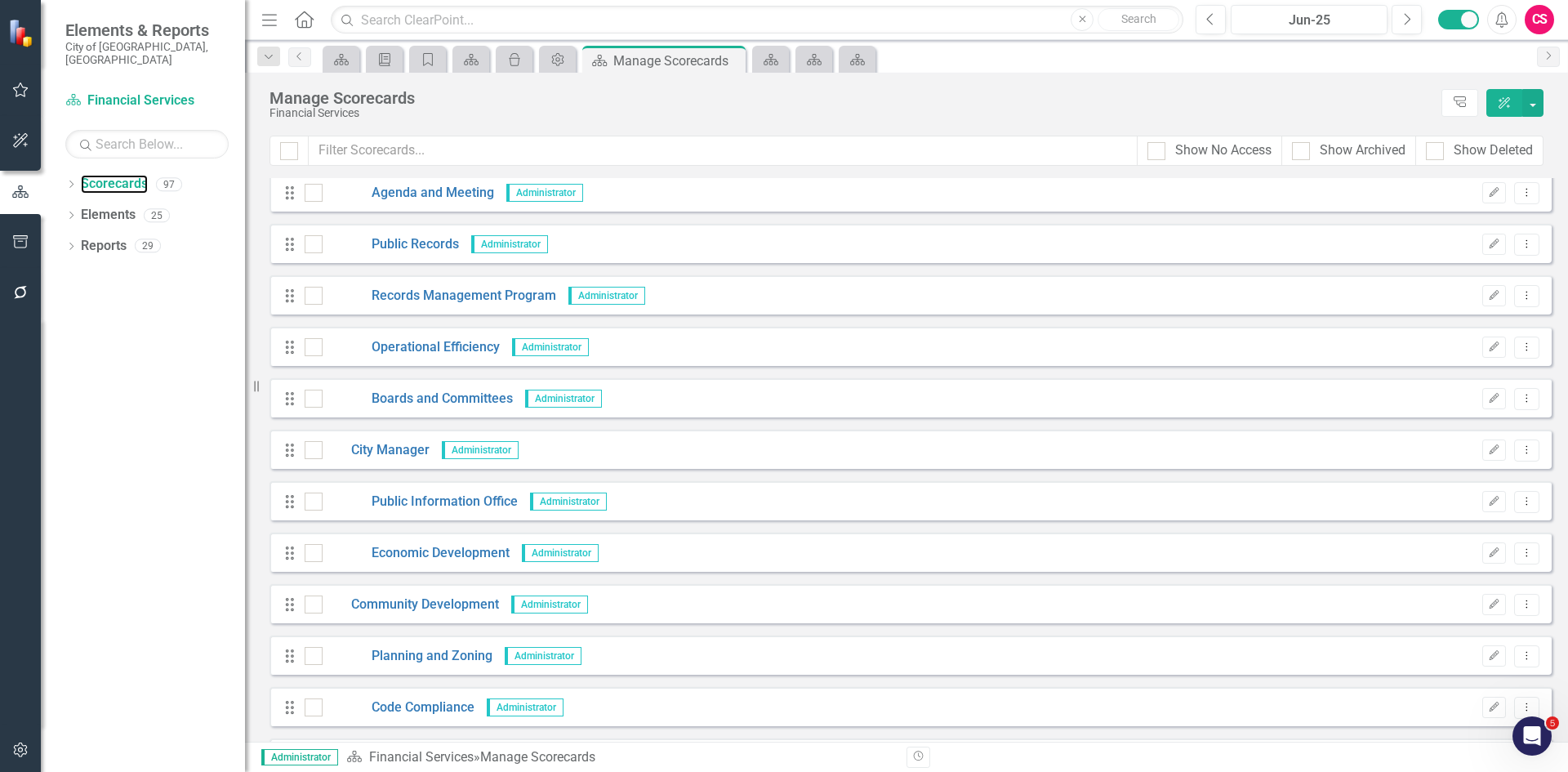 scroll, scrollTop: 490, scrollLeft: 0, axis: vertical 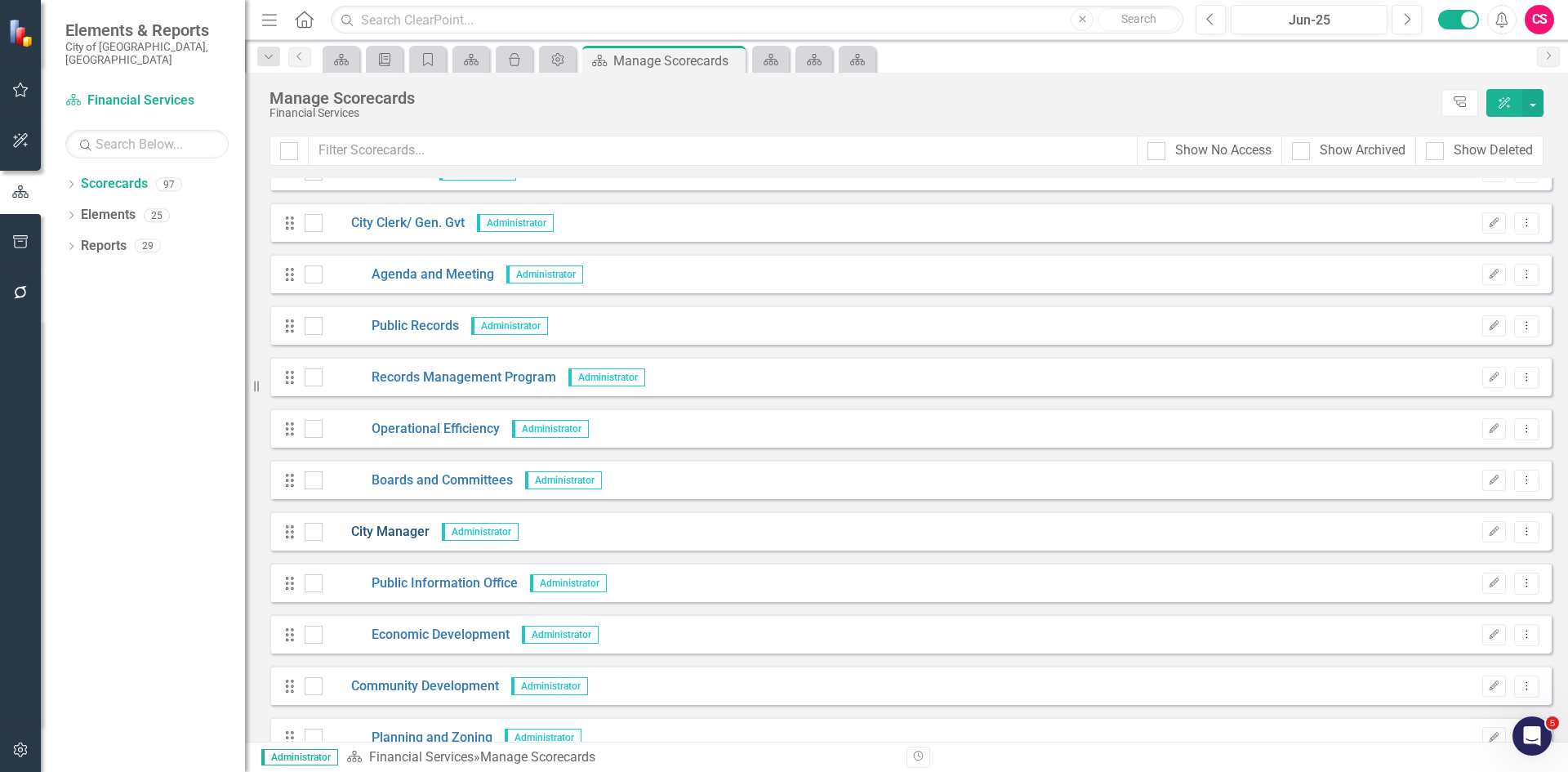 click on "City Manager" at bounding box center (376, 532) 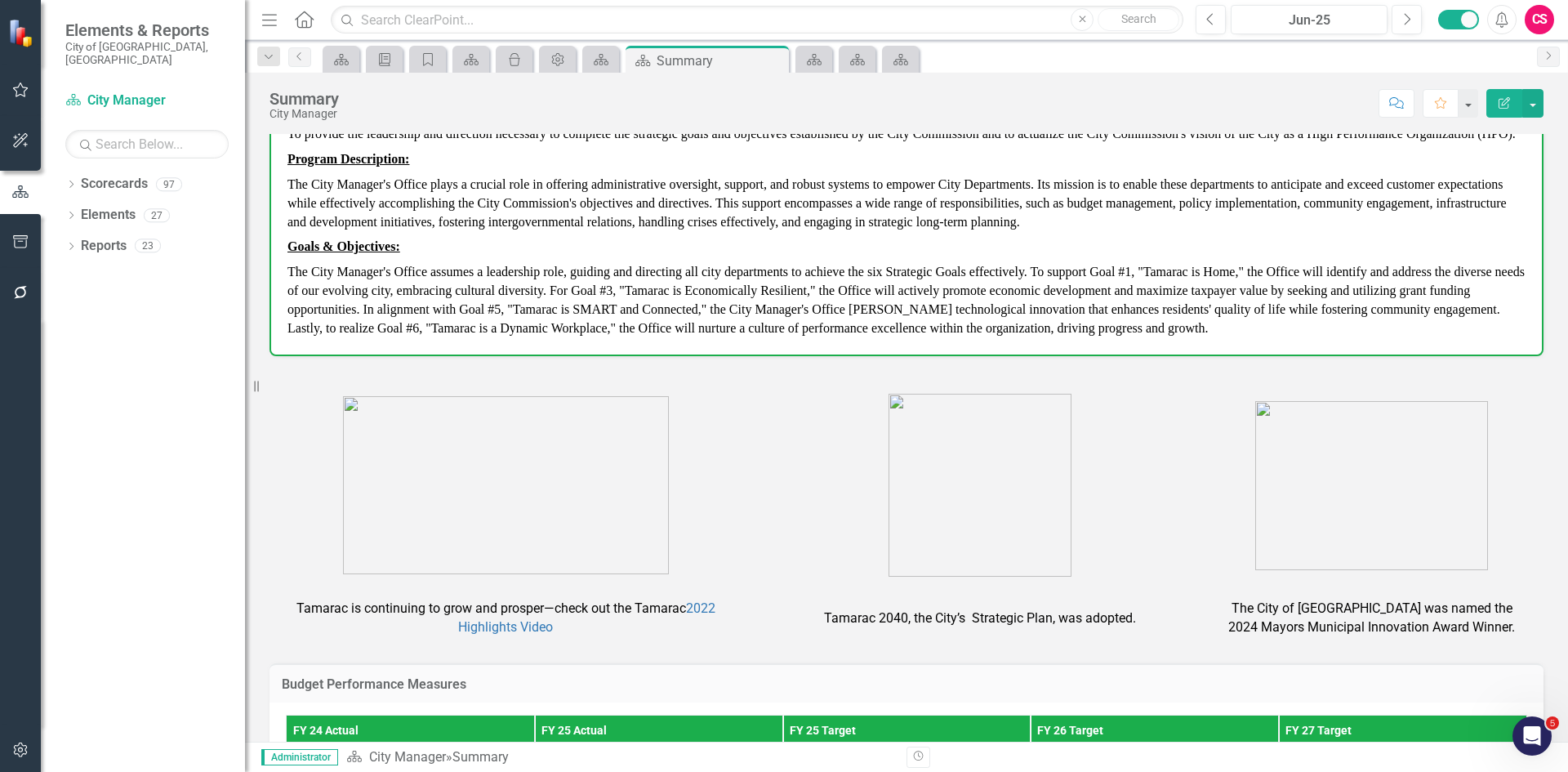scroll, scrollTop: 0, scrollLeft: 0, axis: both 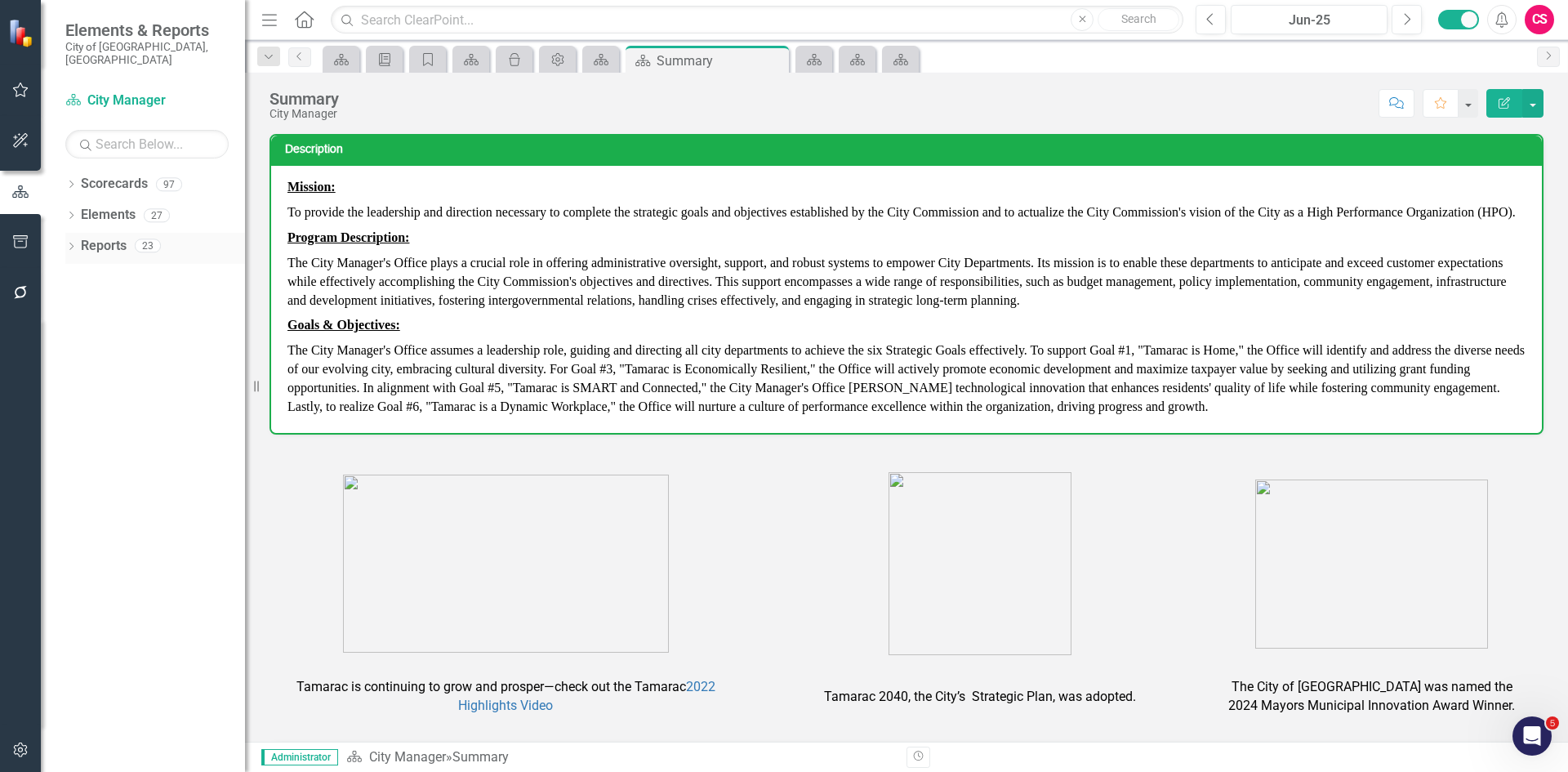 click on "Dropdown" 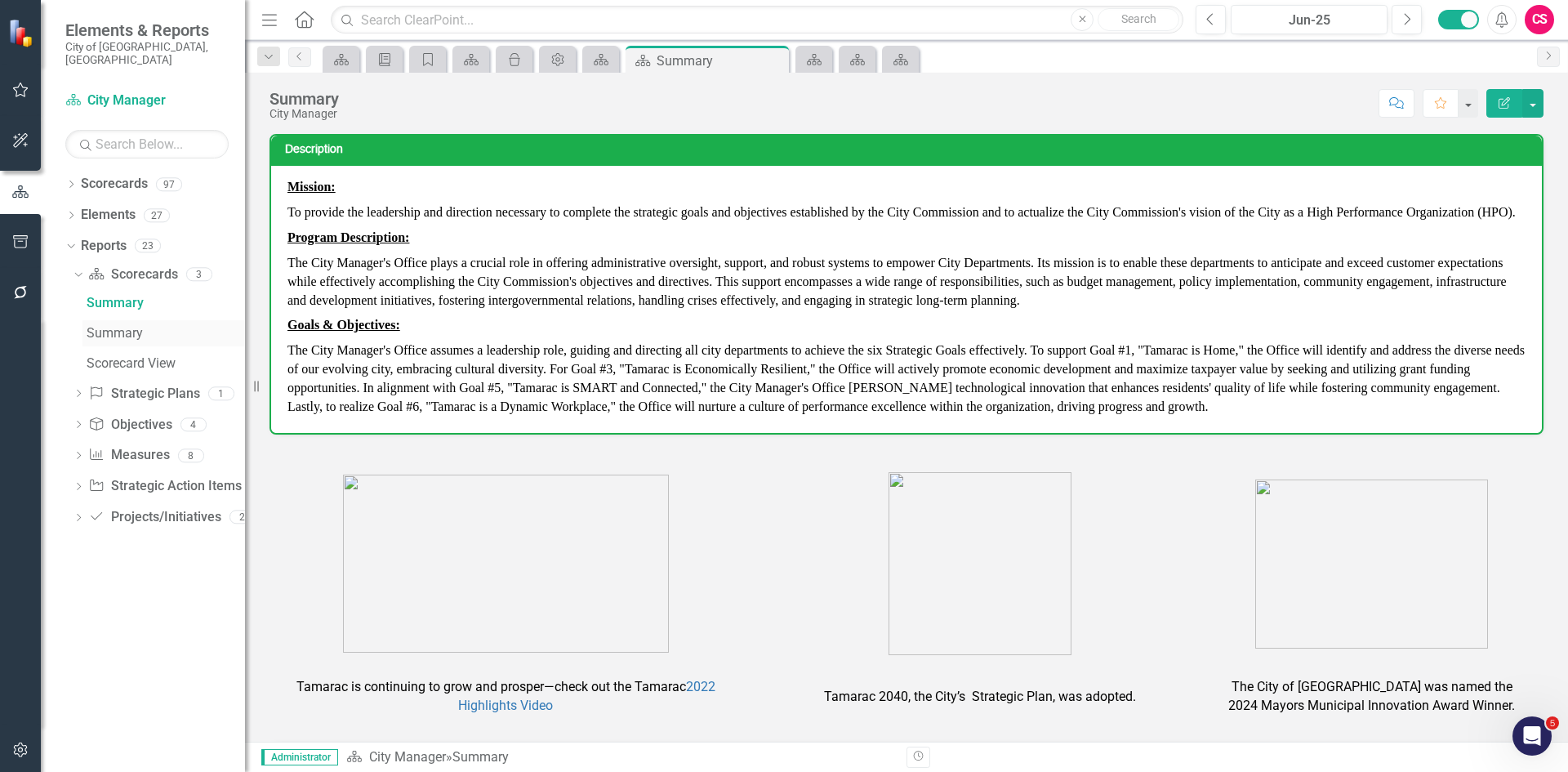 click on "Summary" at bounding box center (166, 333) 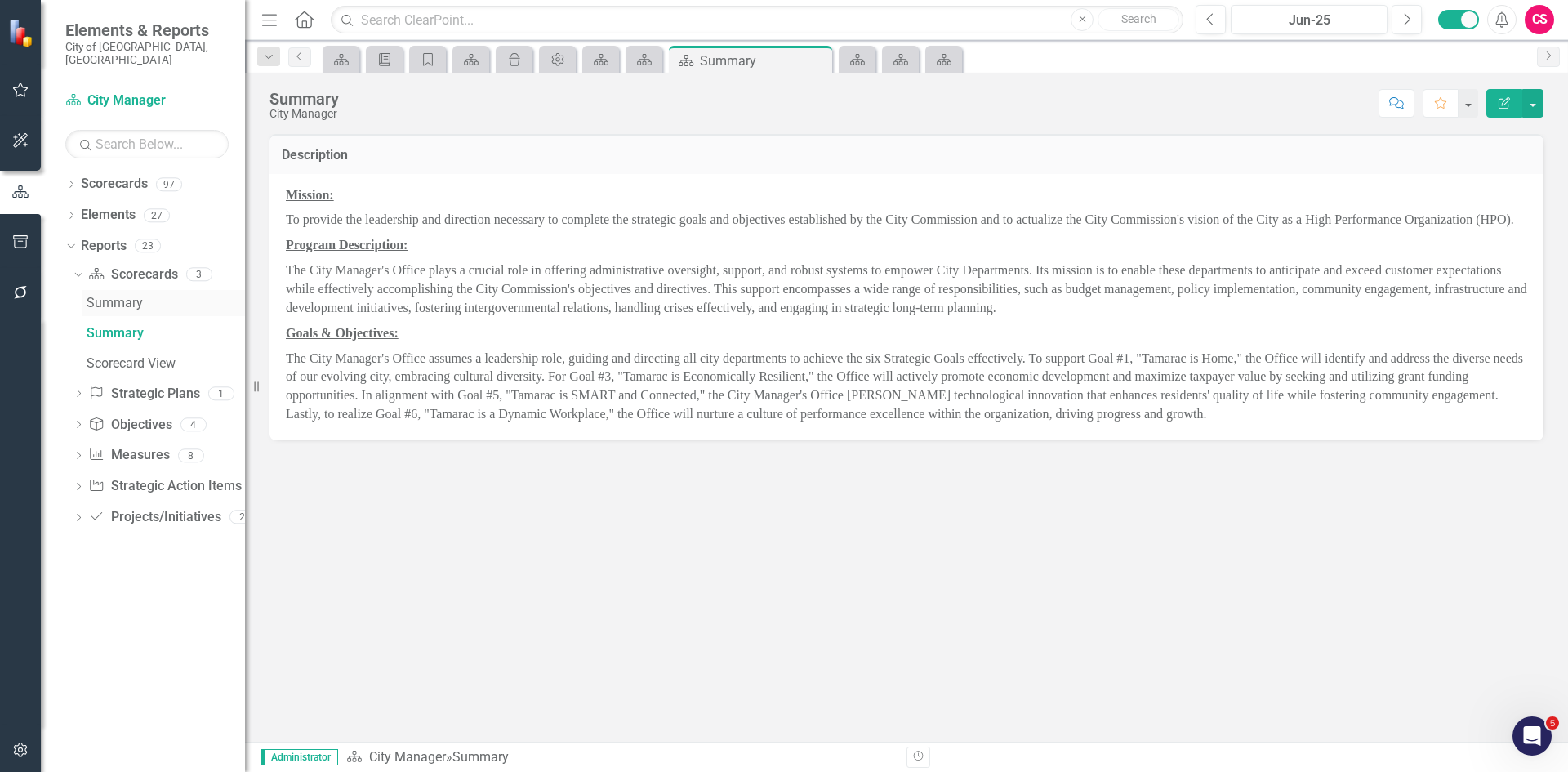 click on "Summary" at bounding box center (166, 303) 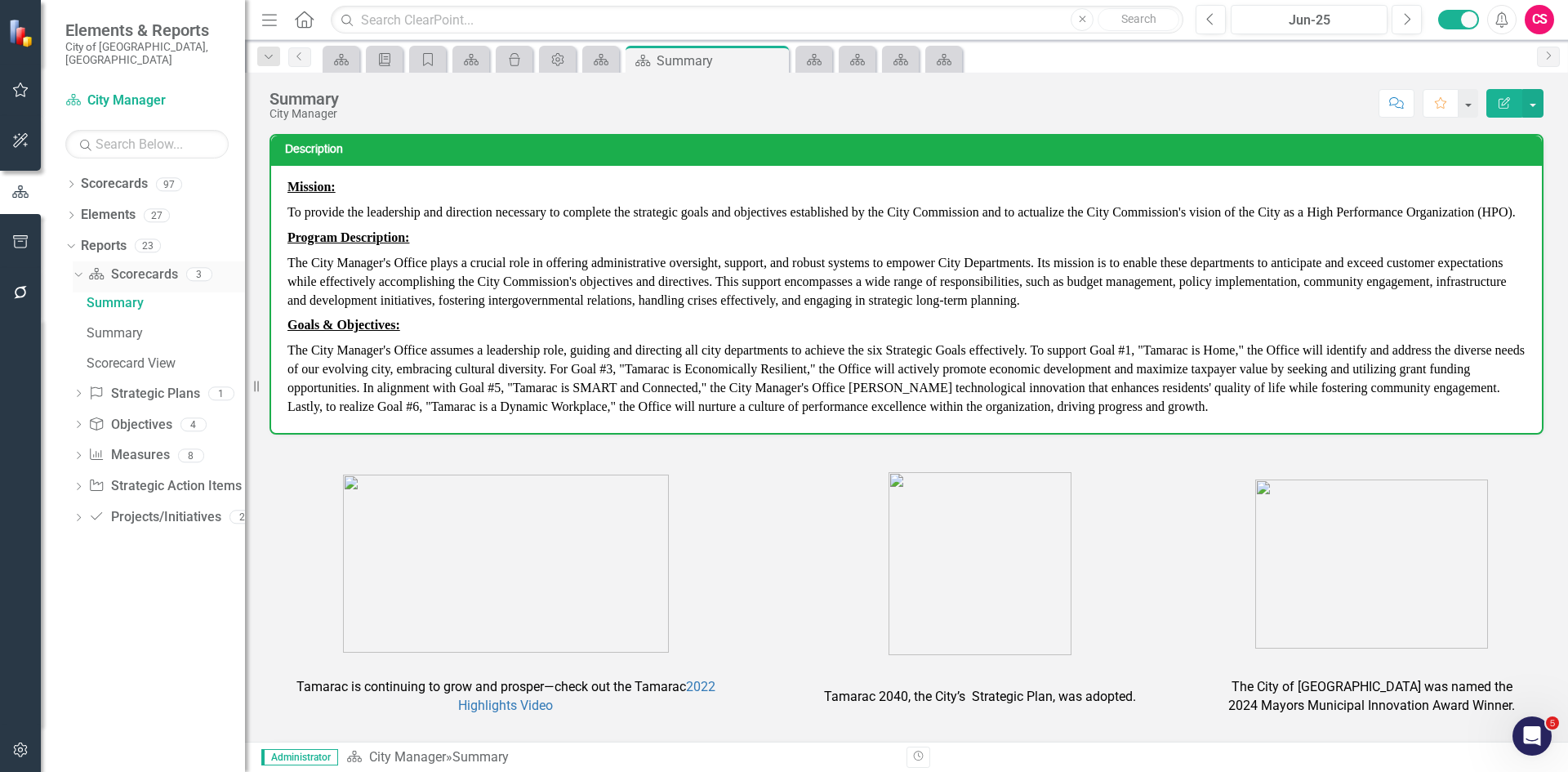 click on "Scorecard Scorecards" at bounding box center (132, 274) 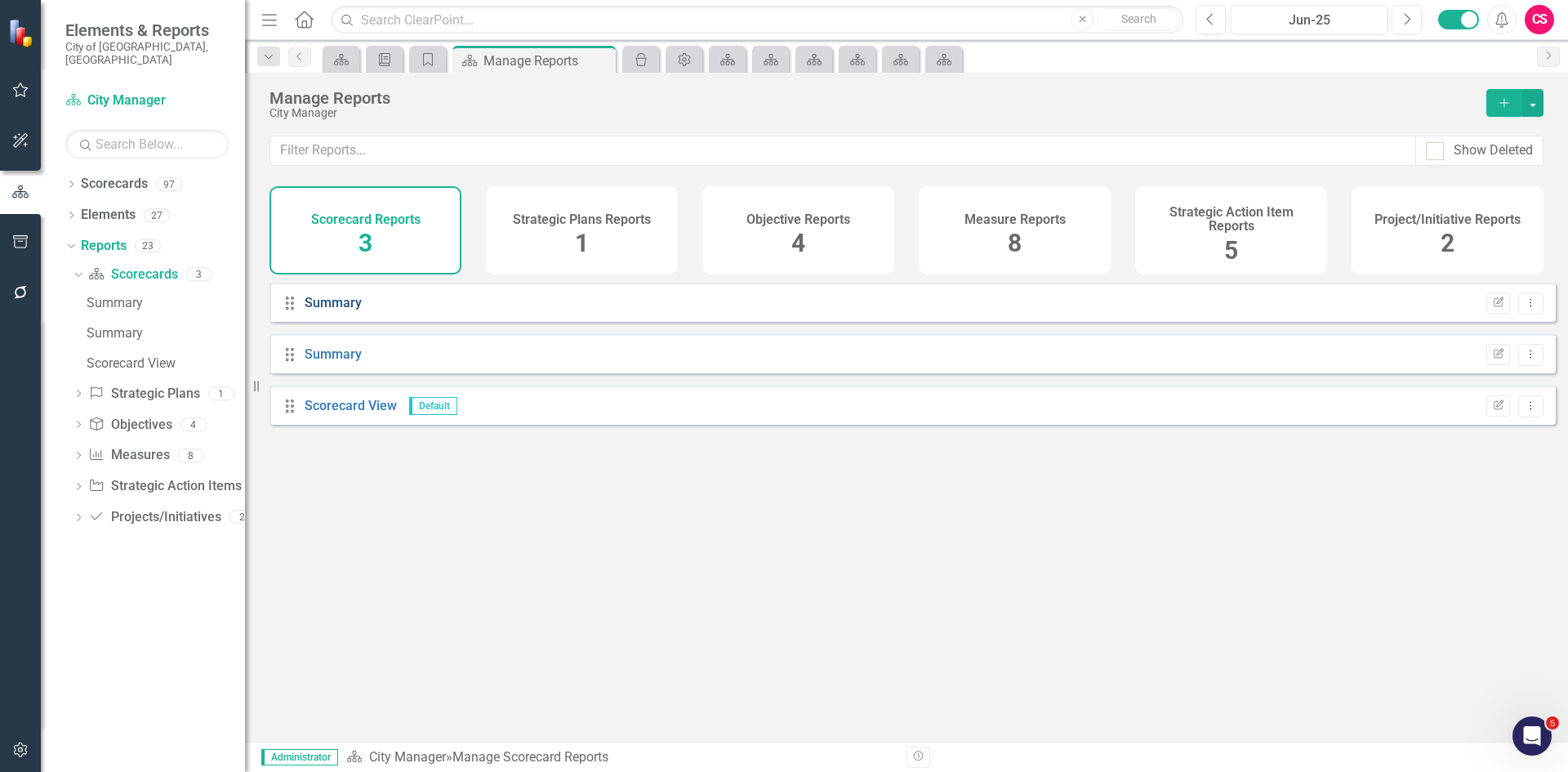 click on "Summary" at bounding box center (333, 302) 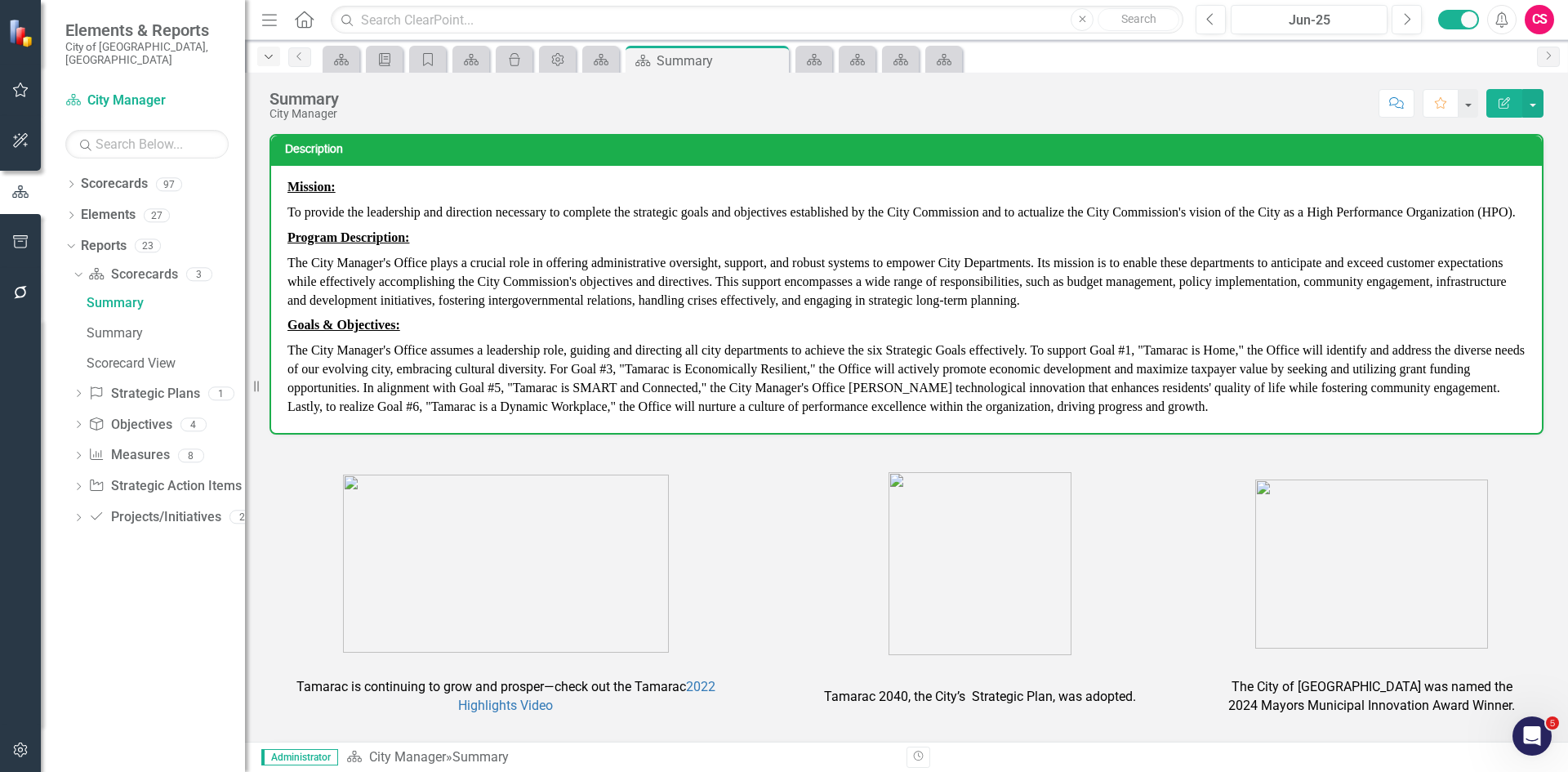 click on "Dropdown" 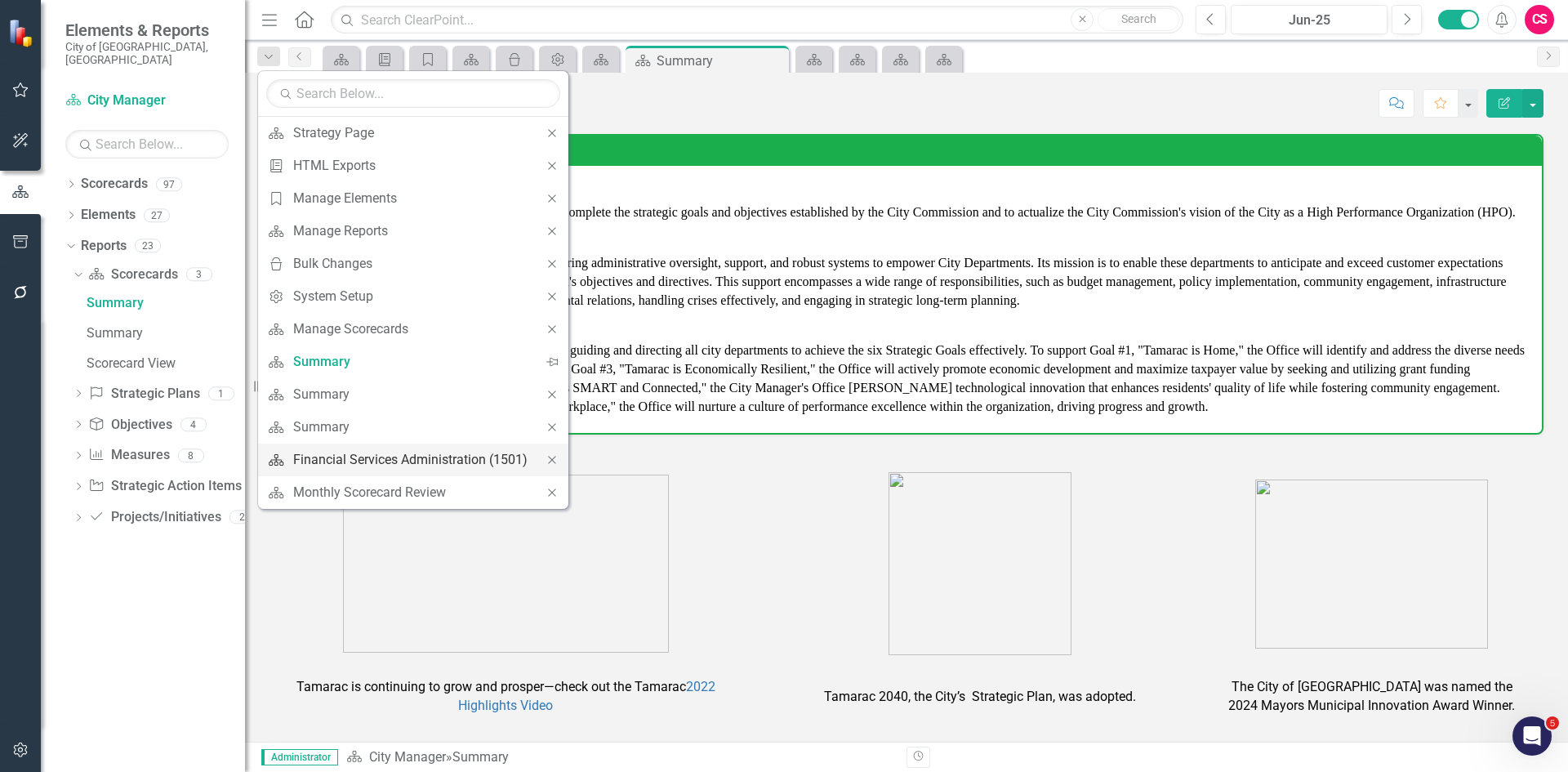 click on "Financial Services Administration (1501)" at bounding box center (410, 459) 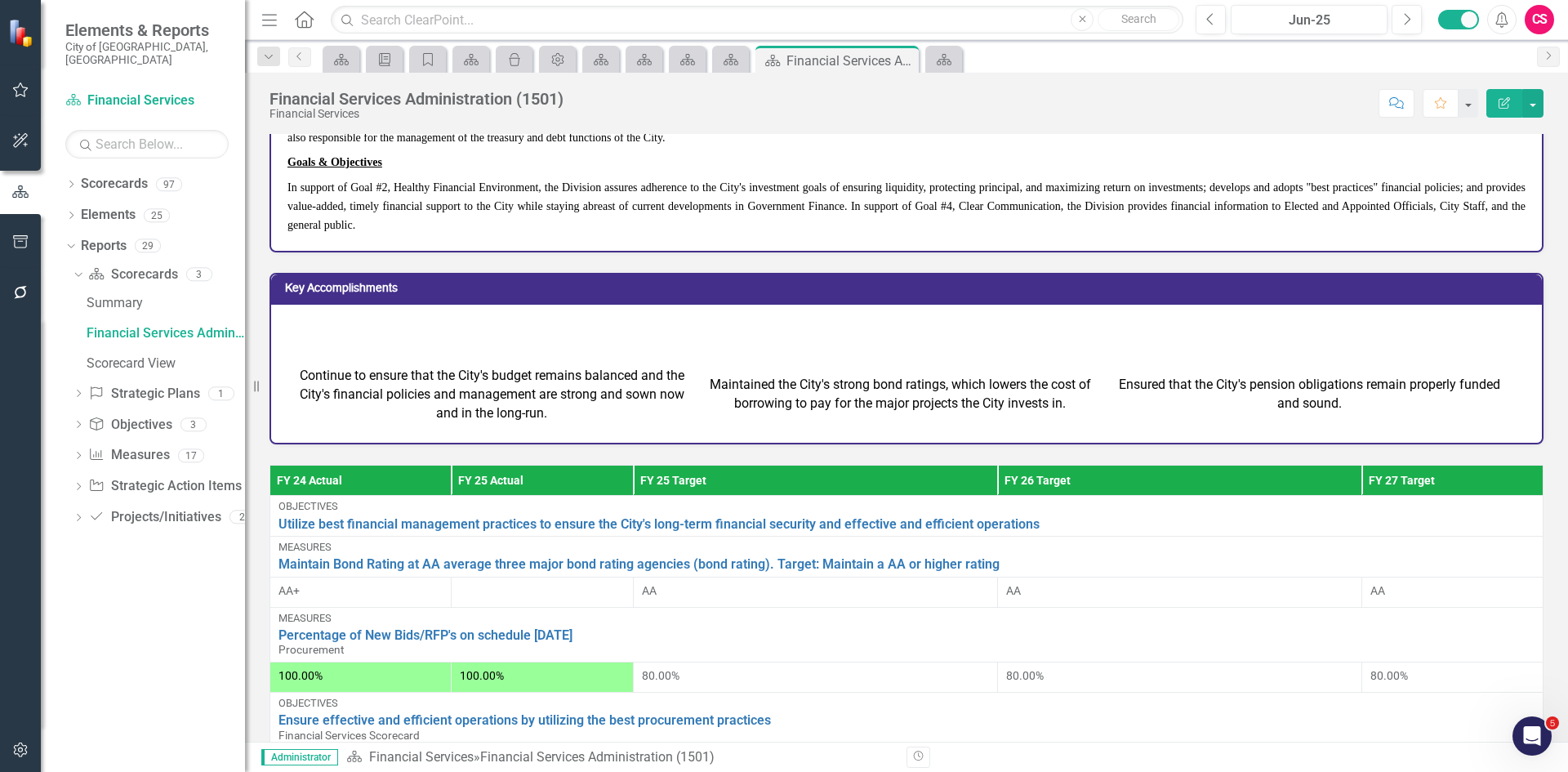 scroll, scrollTop: 0, scrollLeft: 0, axis: both 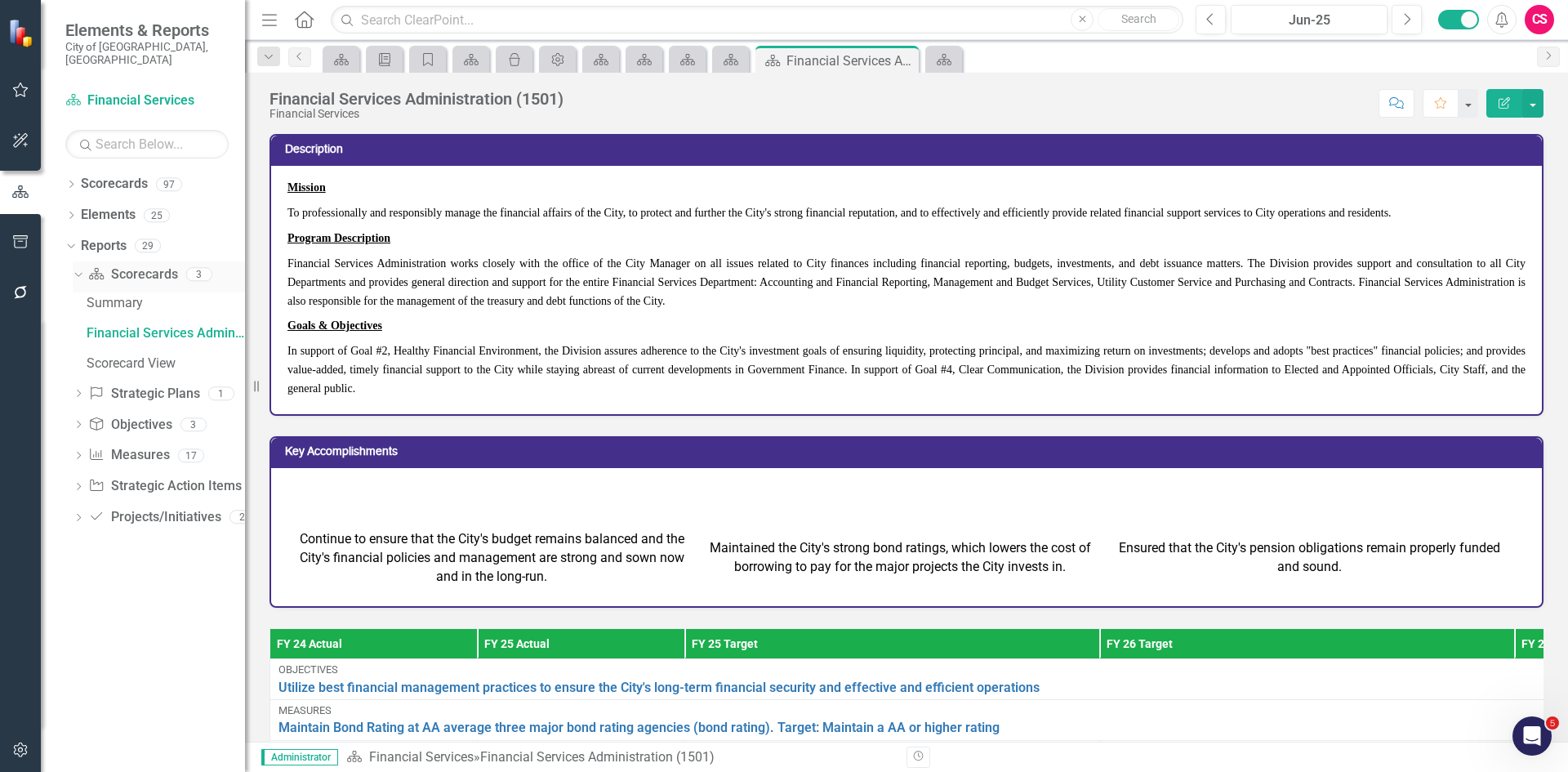 click on "Scorecard Scorecards" at bounding box center (132, 274) 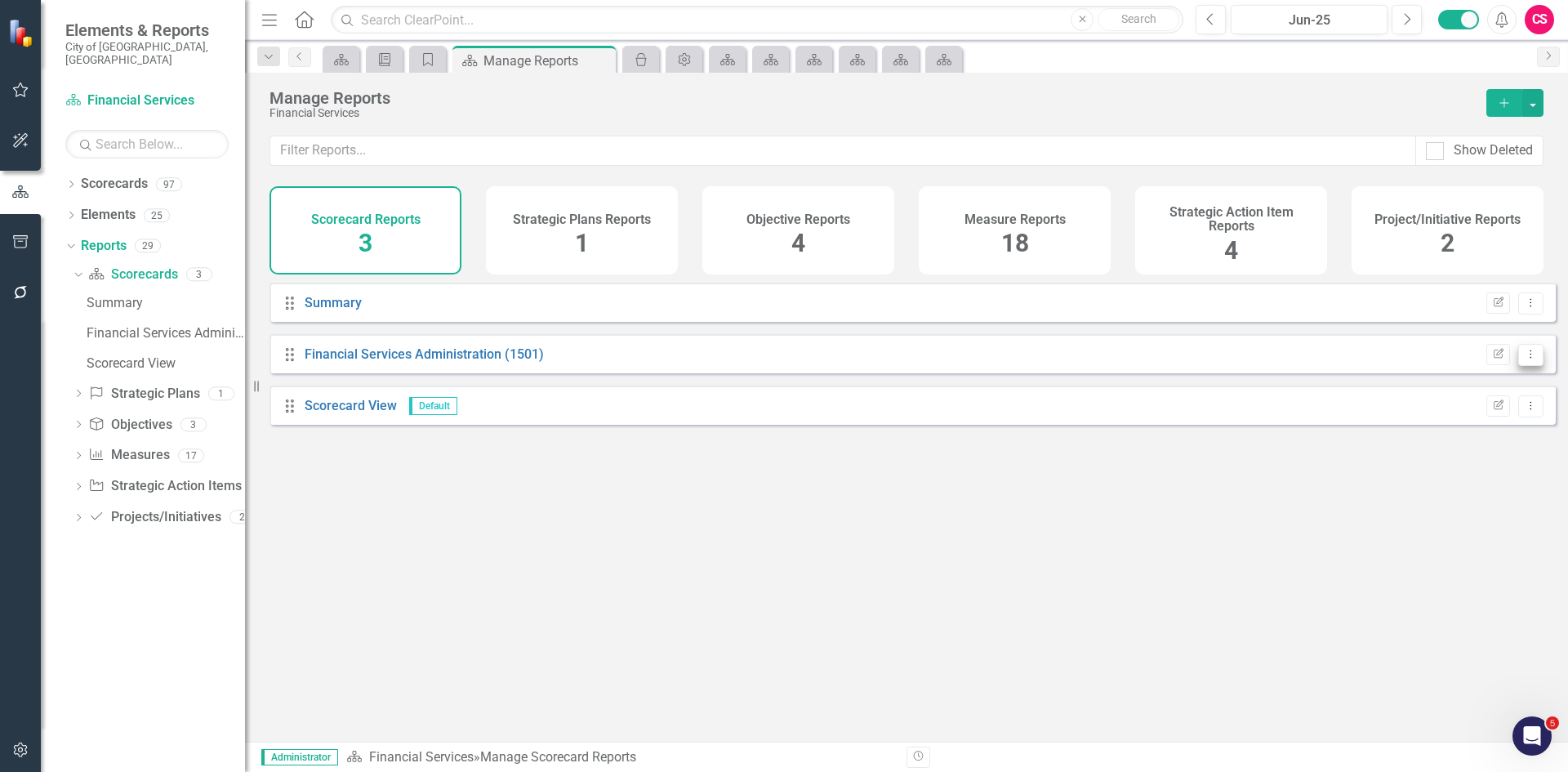 drag, startPoint x: 1539, startPoint y: 359, endPoint x: 1517, endPoint y: 365, distance: 22.803509 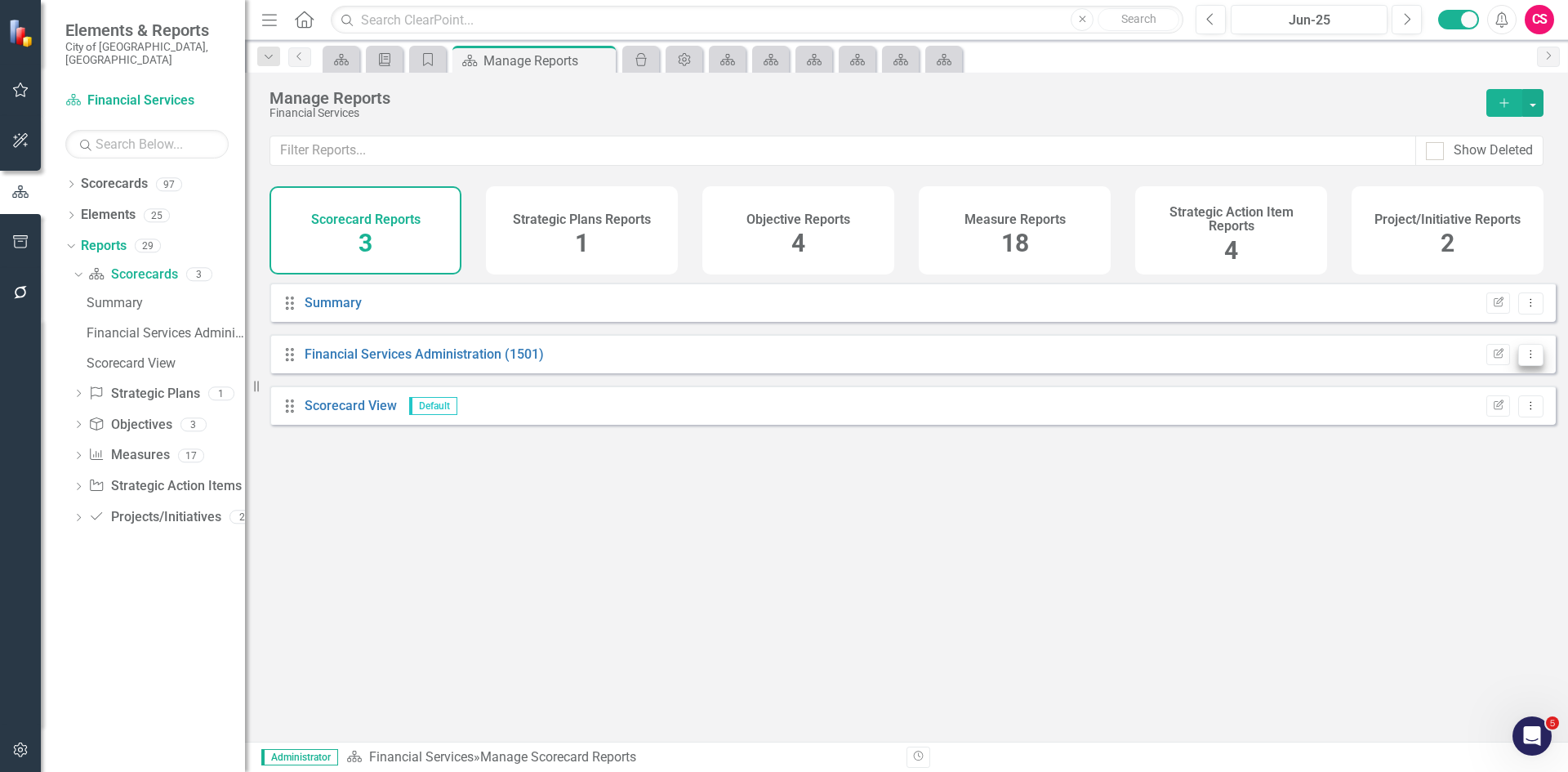 click on "Drag Financial Services Administration (1501) Edit Report Dropdown Menu" at bounding box center (912, 354) 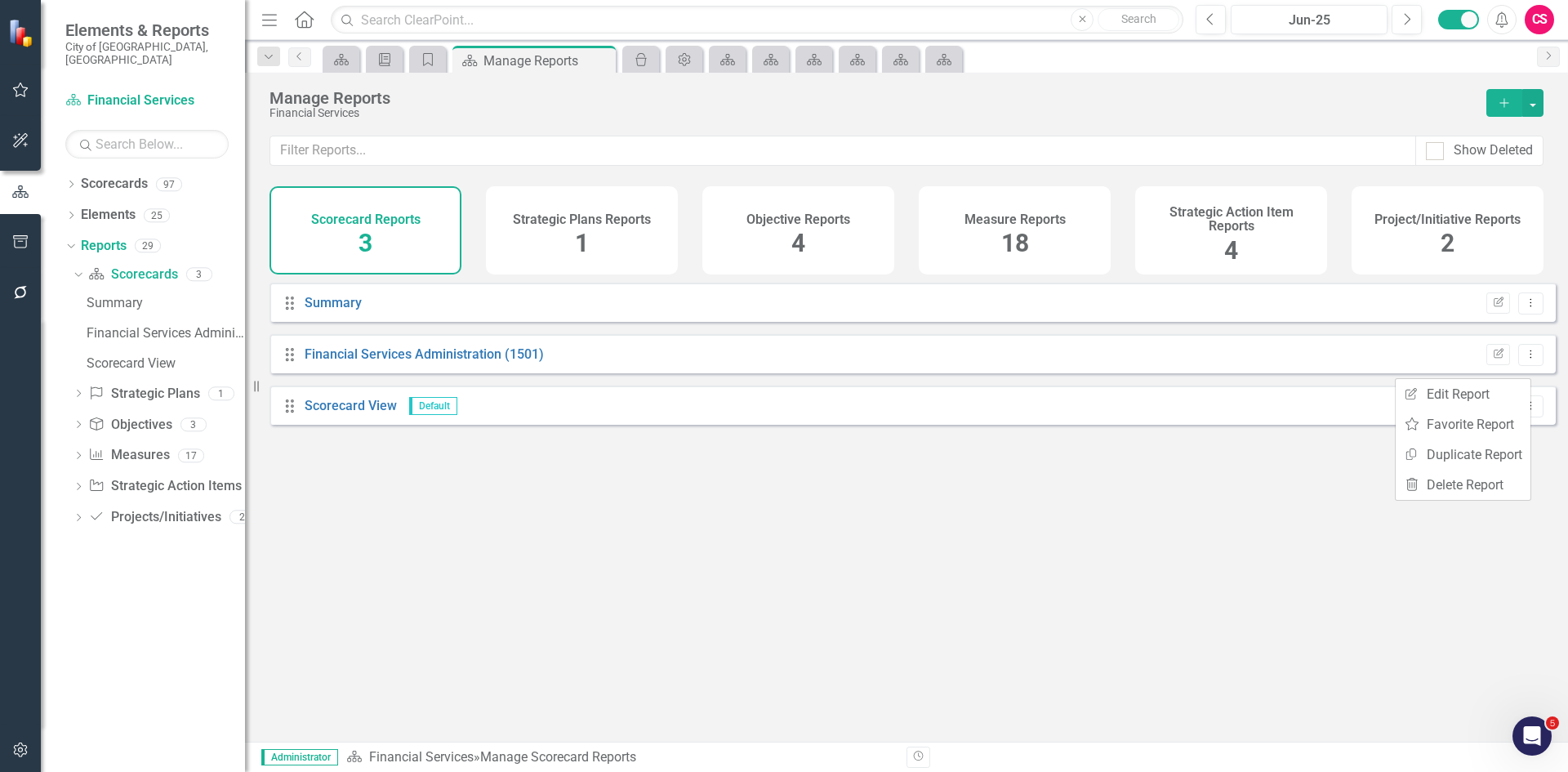 click on "Drag Summary Edit Report Dropdown Menu Drag Financial Services Administration (1501) Edit Report Dropdown Menu Drag Scorecard View Default Edit Report Dropdown Menu" at bounding box center (906, 506) 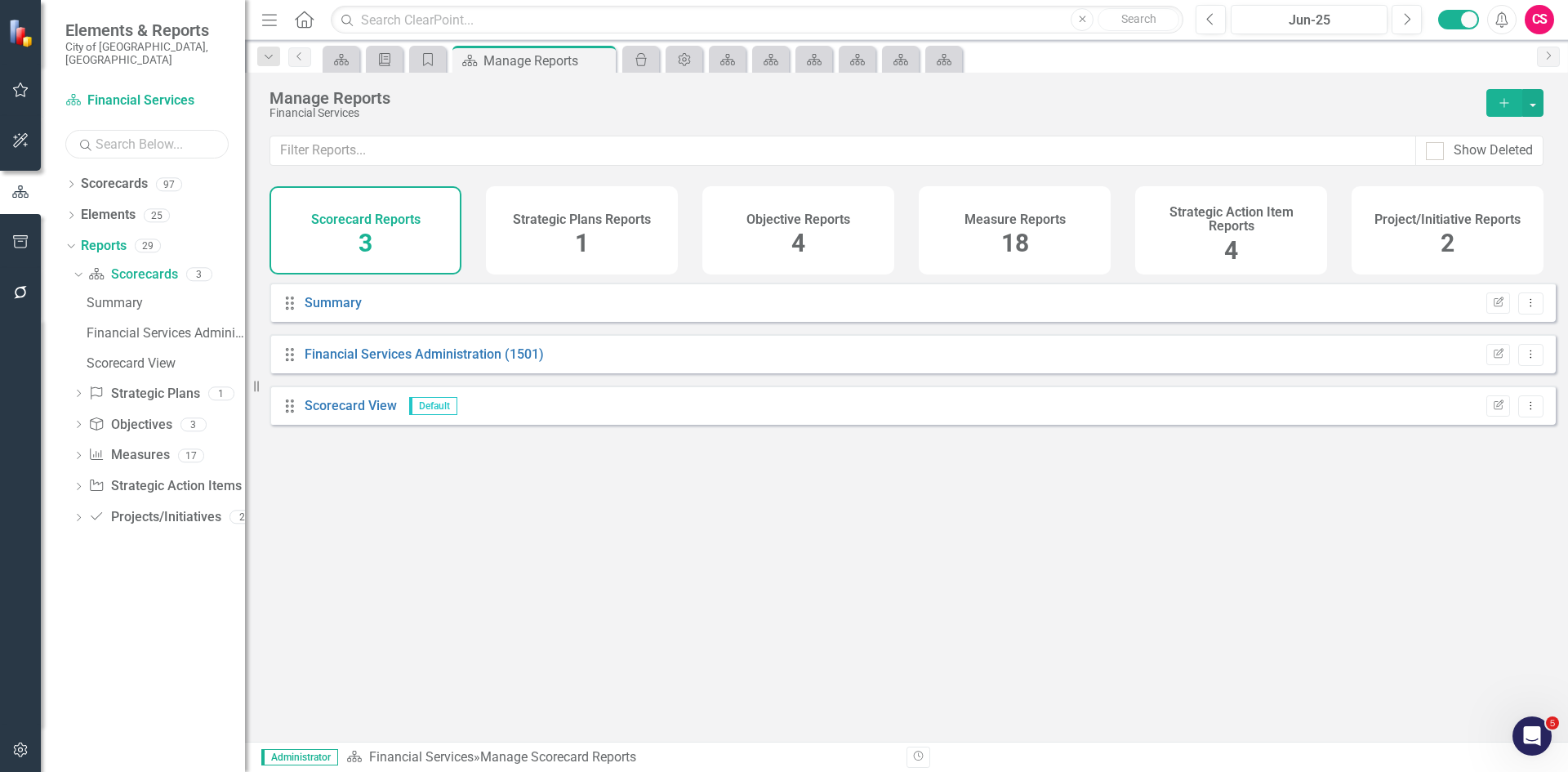 click at bounding box center (147, 144) 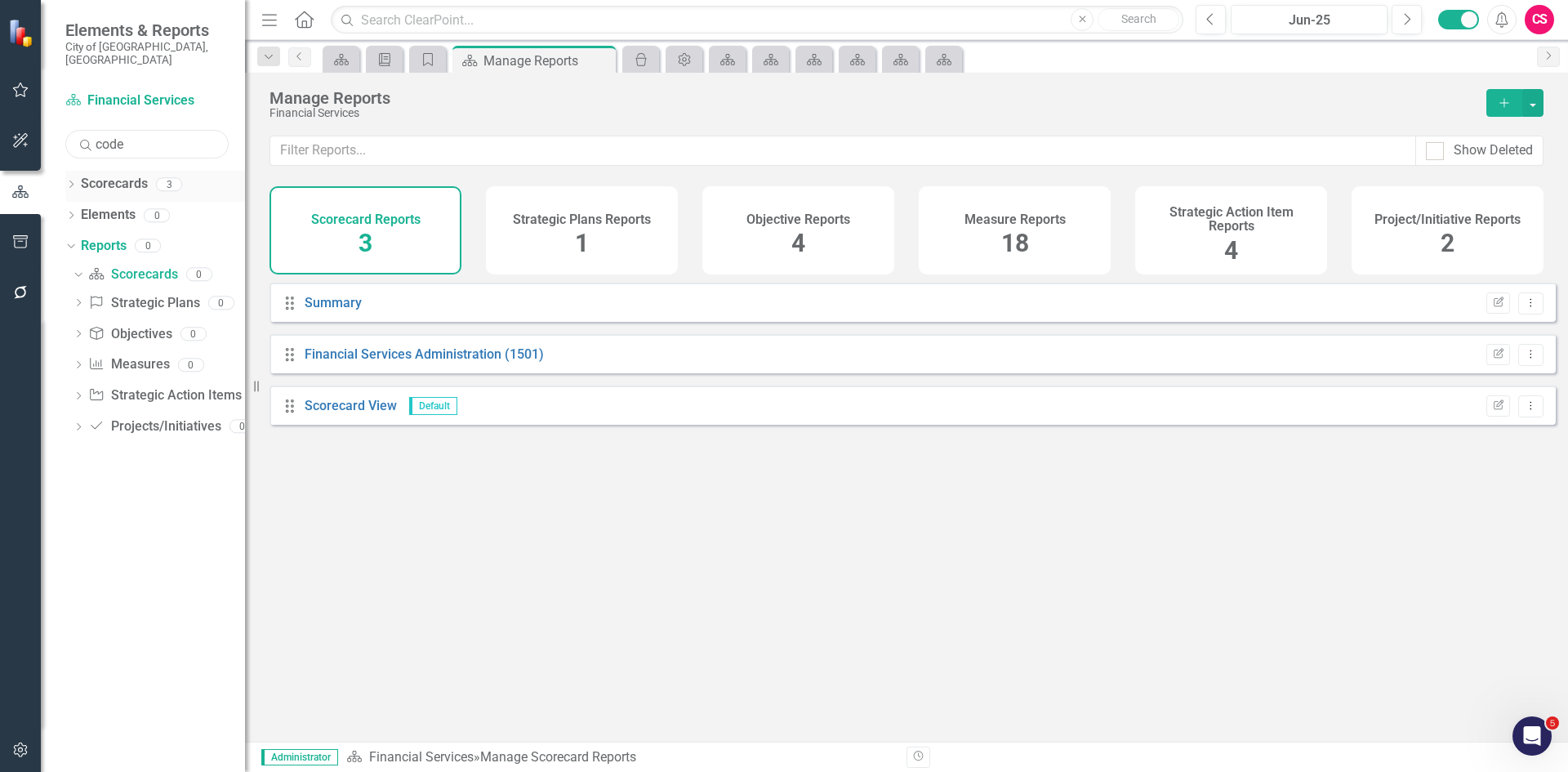 type on "code" 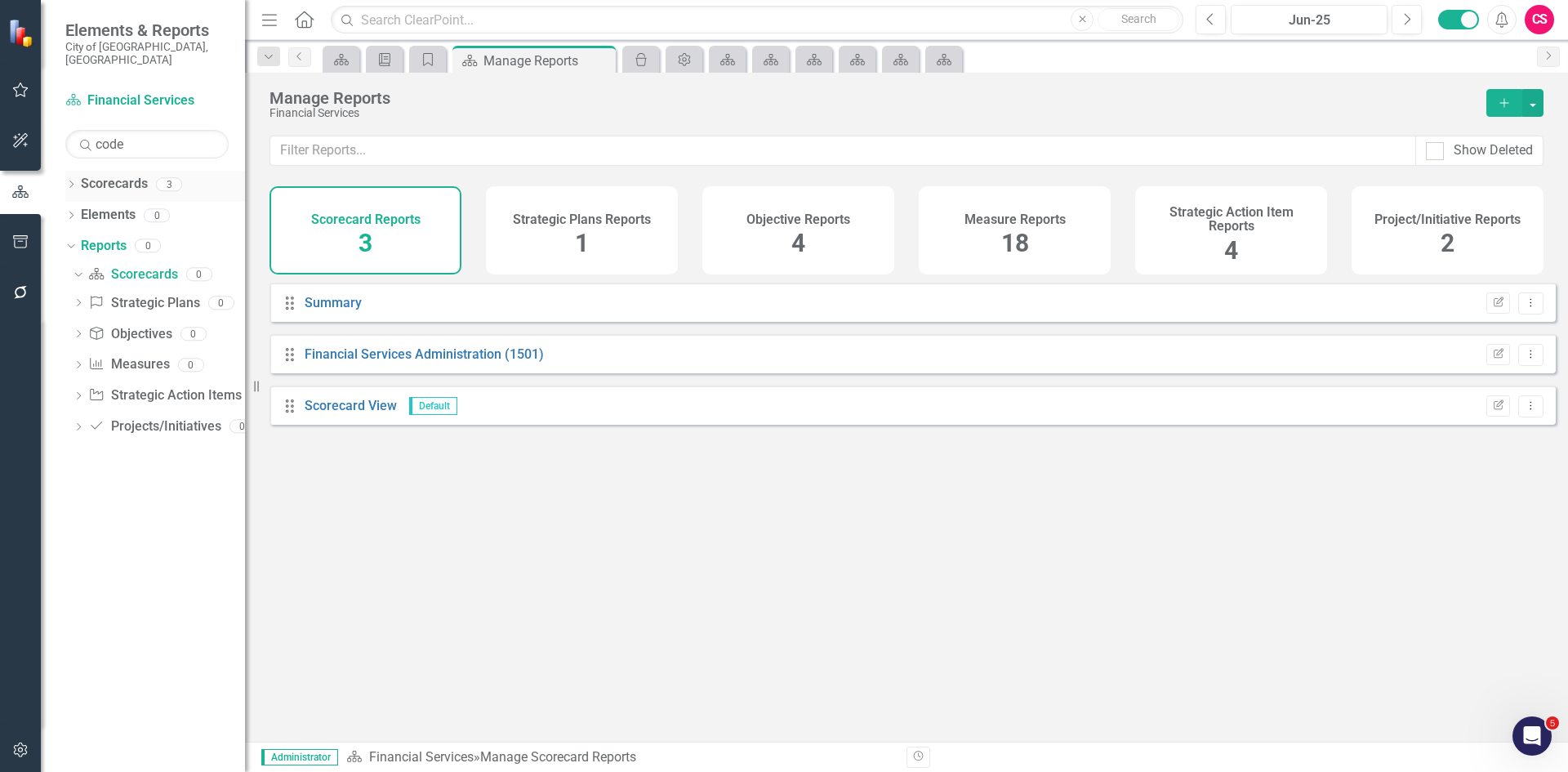 click on "Dropdown" 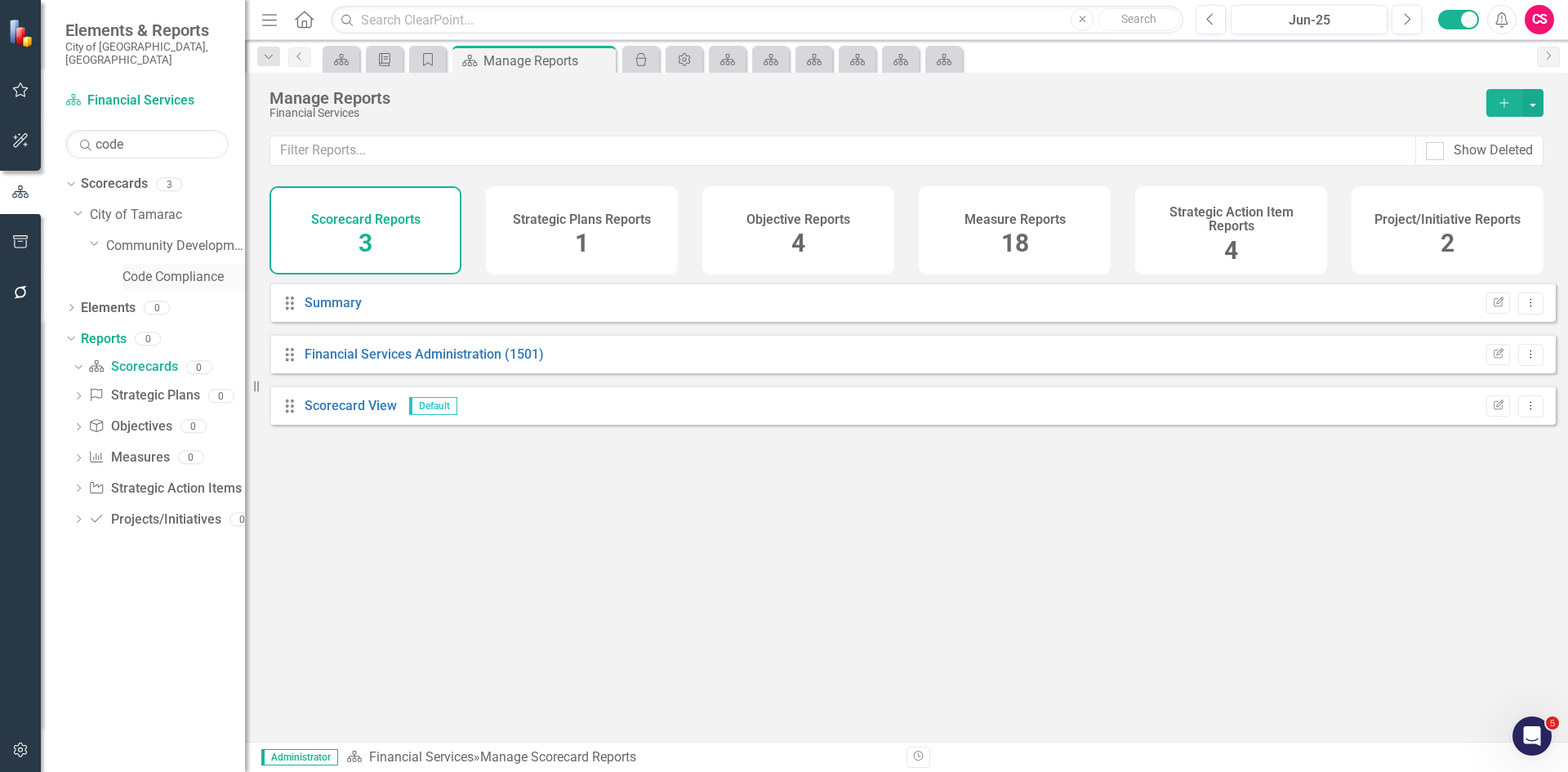 click on "Code Compliance" at bounding box center [184, 277] 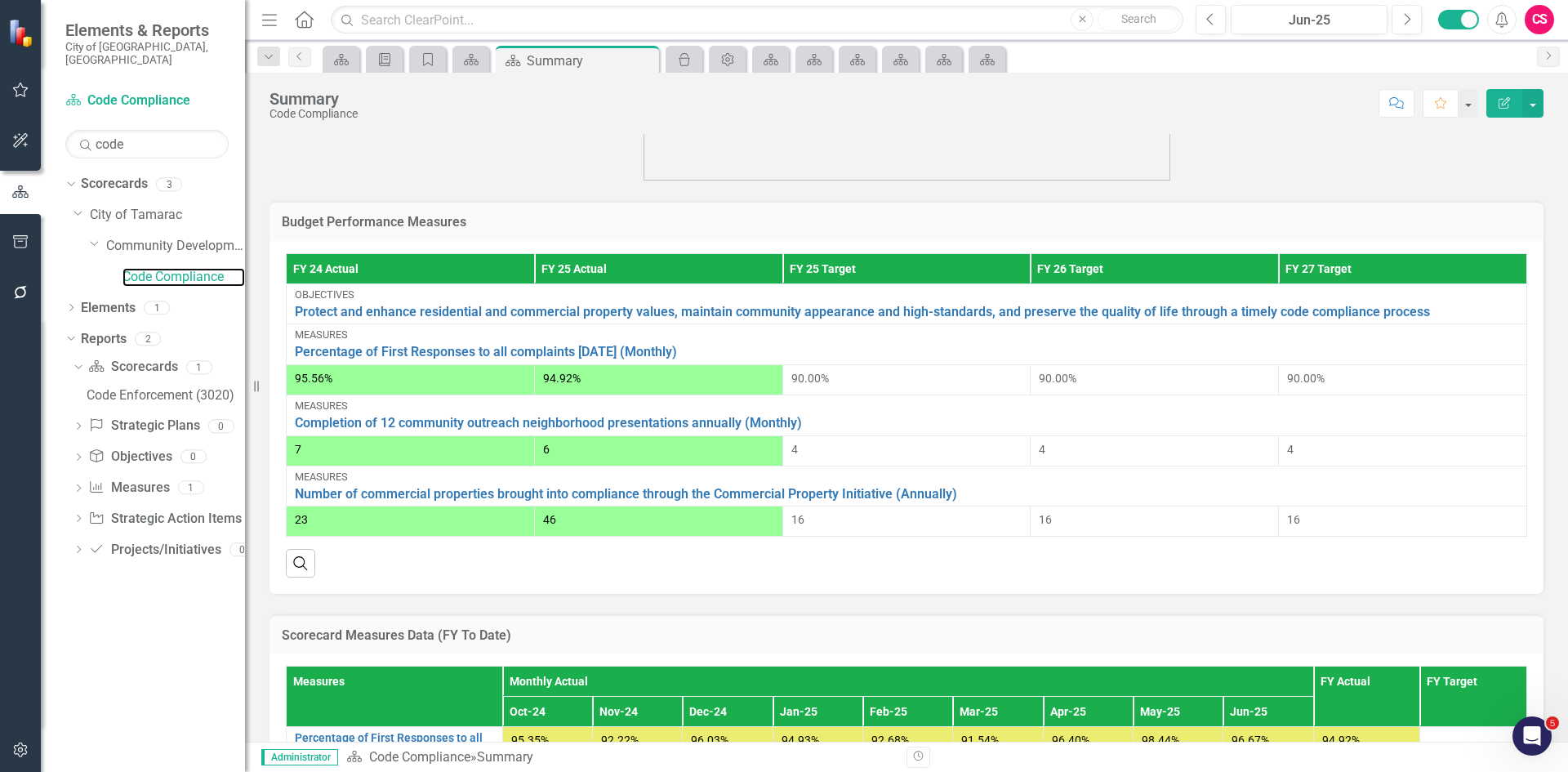 scroll, scrollTop: 503, scrollLeft: 0, axis: vertical 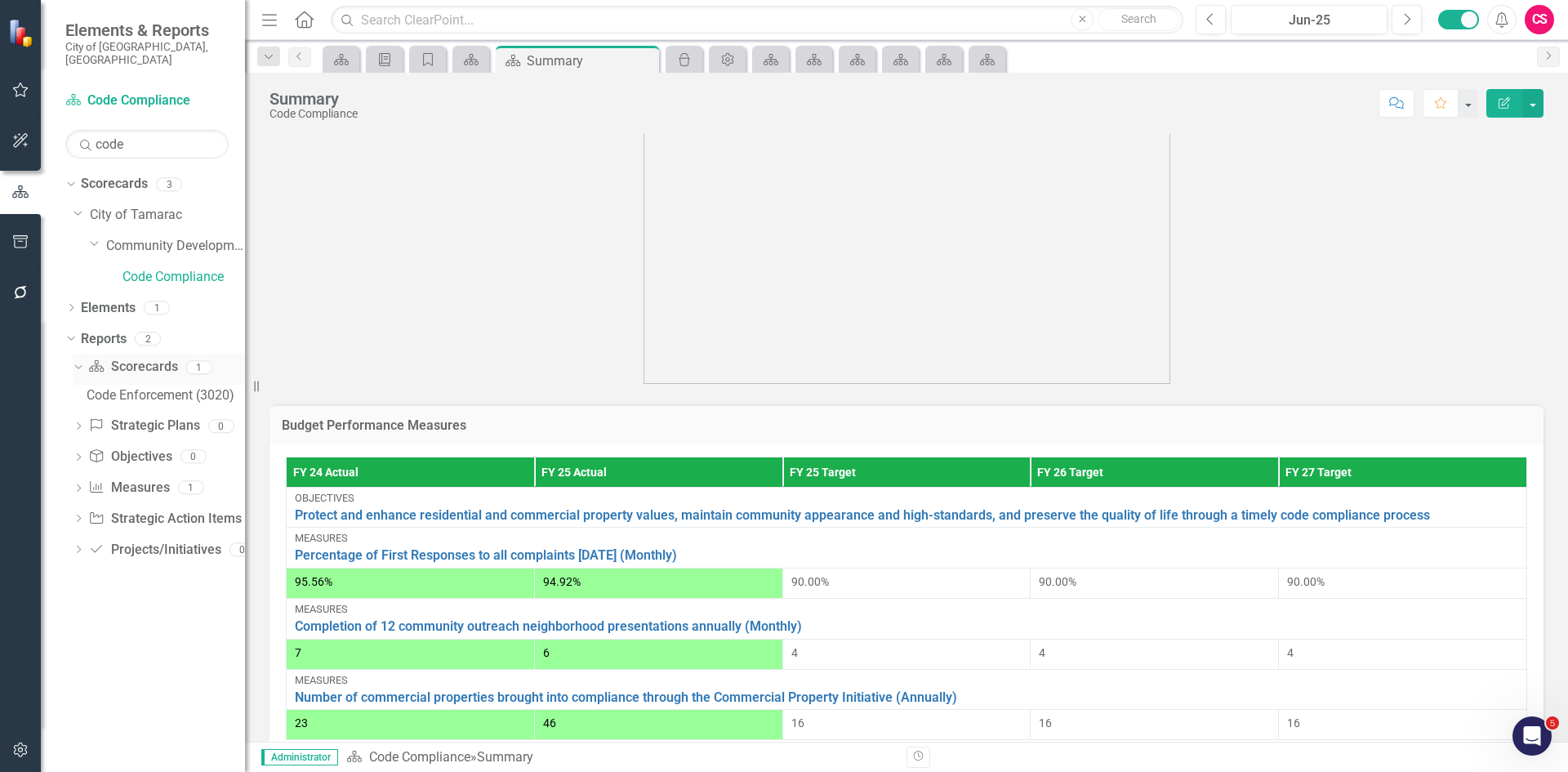 click on "Dropdown" 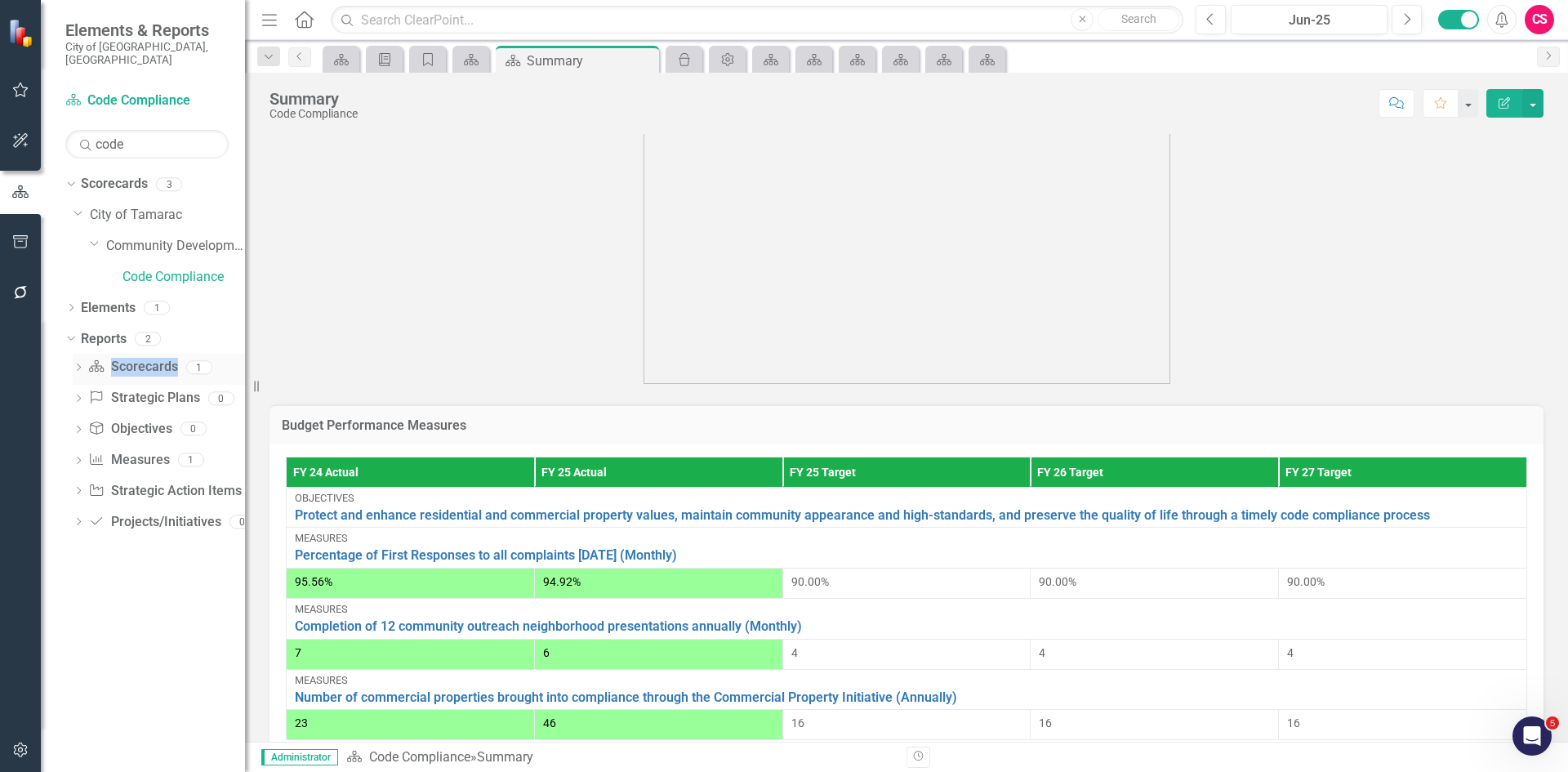 click on "Dropdown" 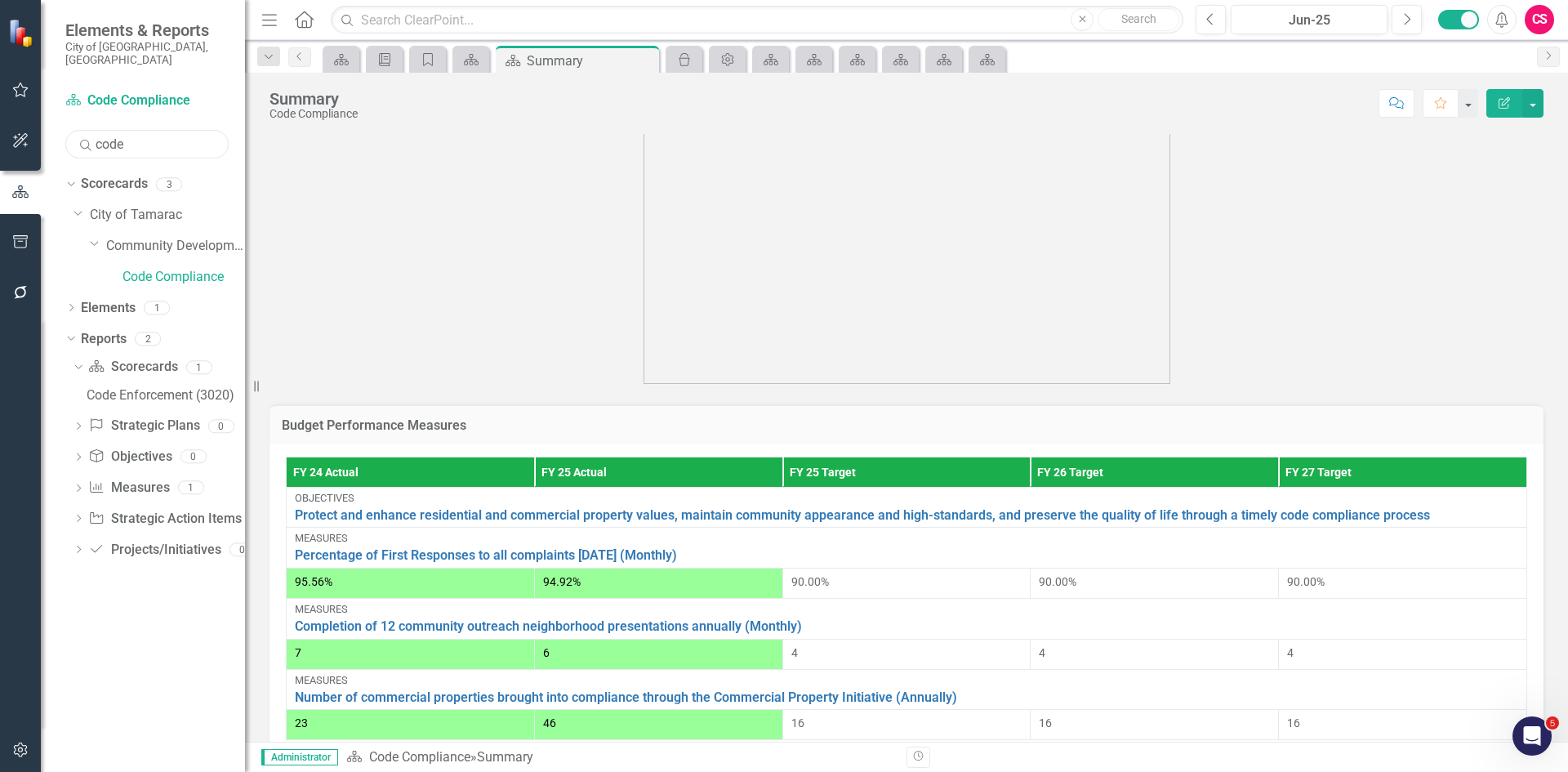 drag, startPoint x: 156, startPoint y: 124, endPoint x: 27, endPoint y: 123, distance: 129.00388 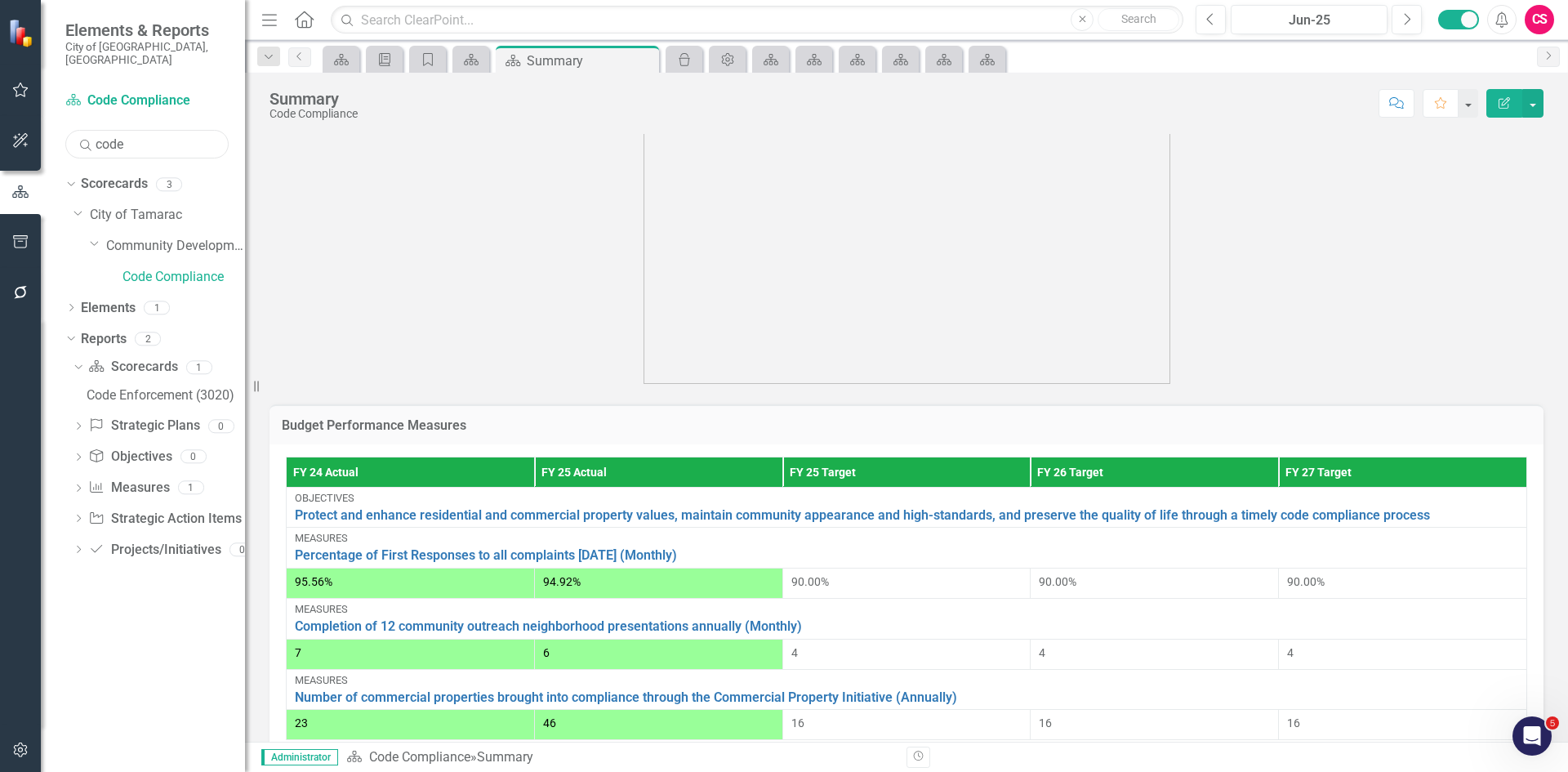 click on "Elements & Reports City of [GEOGRAPHIC_DATA], [GEOGRAPHIC_DATA] Scorecard Code Compliance Search code Sorry, no results found. Dropdown Scorecards 3 Dropdown City of Tamarac Dropdown Community Development Code Compliance Dropdown Elements 1 Dropdown Strategic Plans Strategic Plans 0 Dropdown Objective Objectives 1 Protect and enhance residential and commercial property values, maintain community appearance and high-standards, and preserve the quality of life through a timely code compliance process Dropdown Measure Measures 0 Dropdown Strategic Action Item Strategic Action Items 0 Dropdown Project/Initiative Projects/Initiatives 0 Dropdown Reports 2 Dropdown Scorecard Scorecards 1 Code Enforcement (3020) Dropdown Strategic Plans Strategic Plans 0 Dropdown Objective Objectives 0 Dropdown Measure Measures 1 Code Compliance Budget Performance Measures Dropdown Strategic Action Item Strategic Action Items 0 Dropdown Project/Initiative Projects/Initiatives 0 Resize" at bounding box center [122, 386] 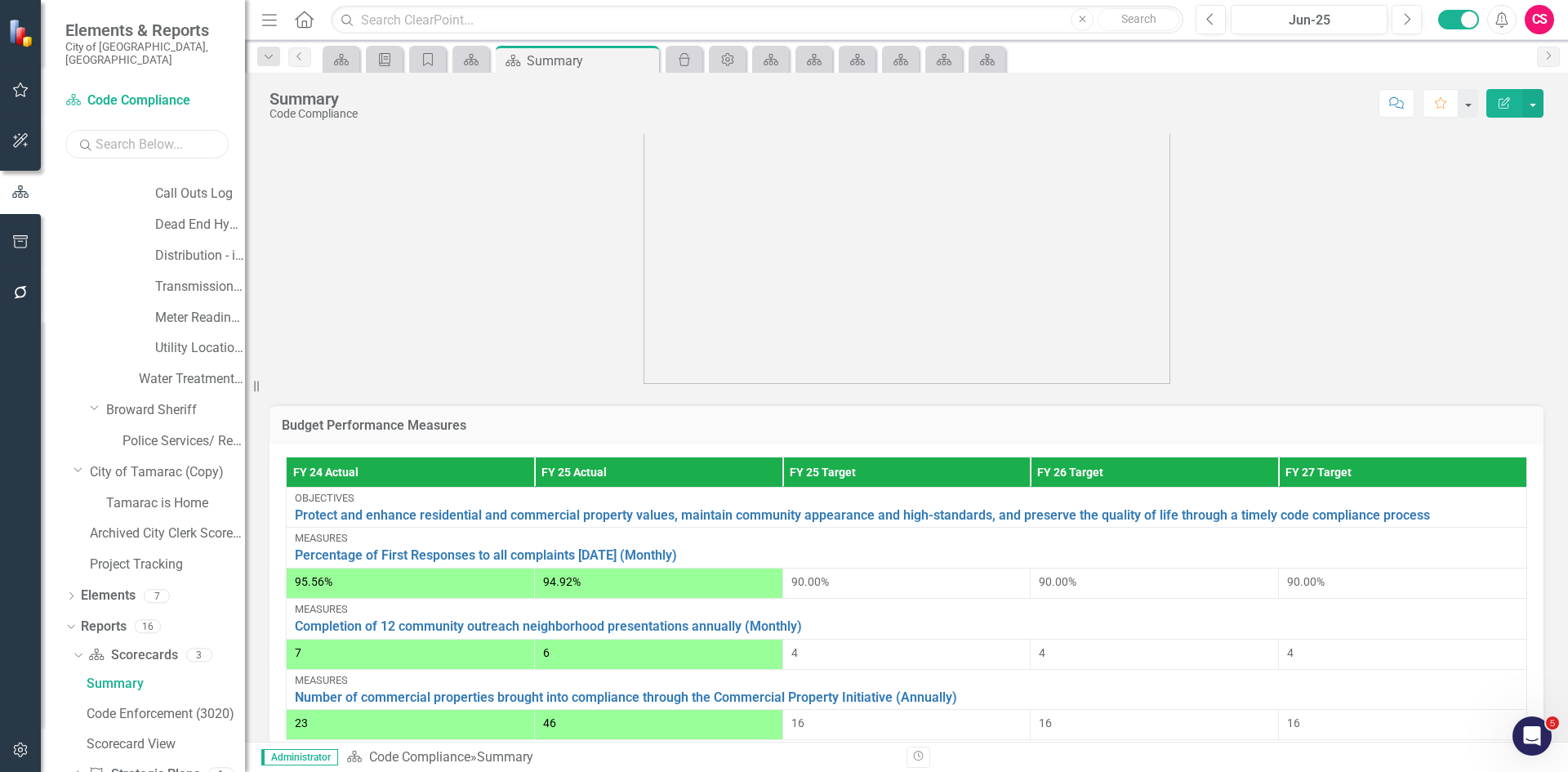 scroll, scrollTop: 2742, scrollLeft: 0, axis: vertical 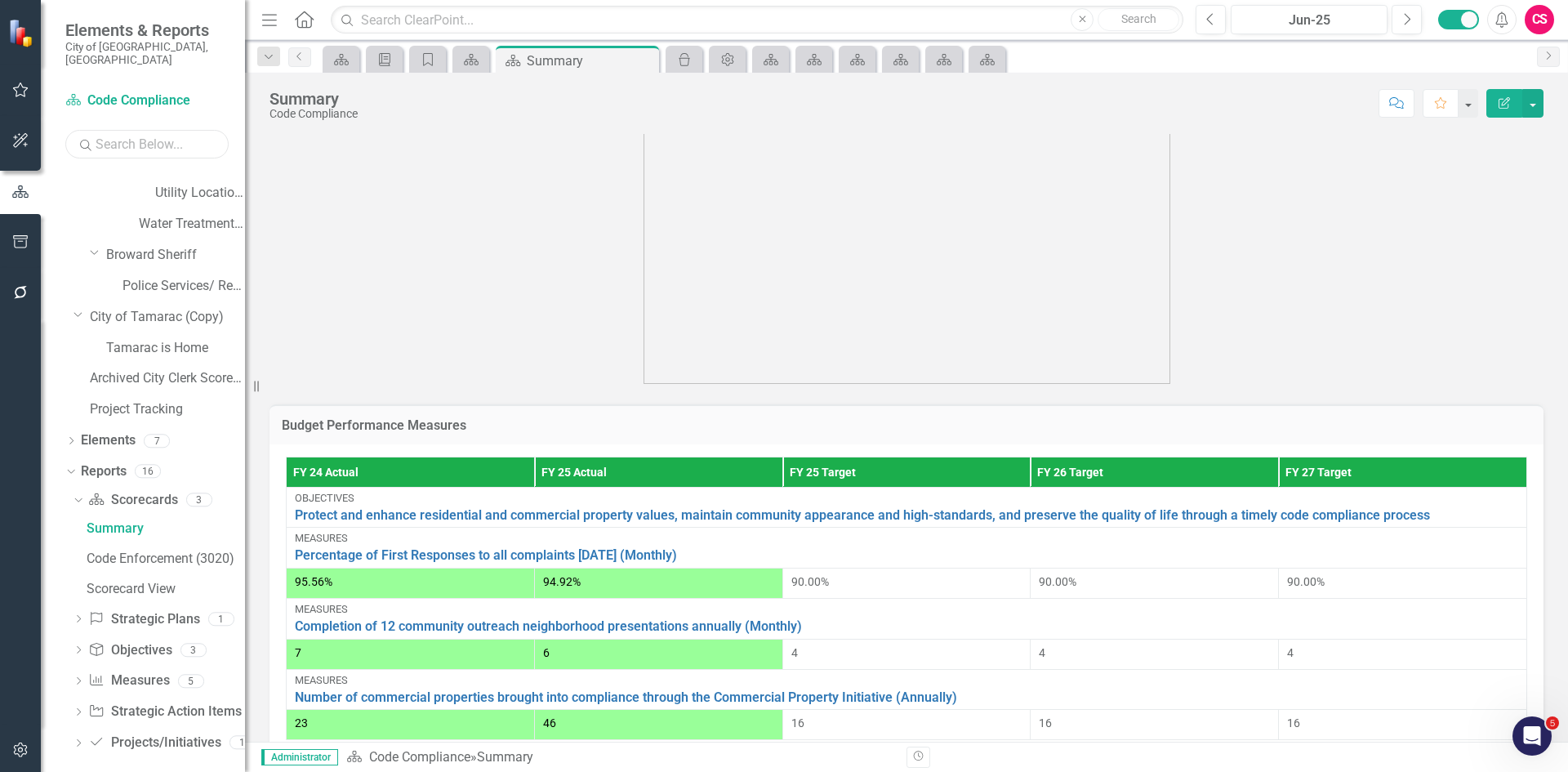 type 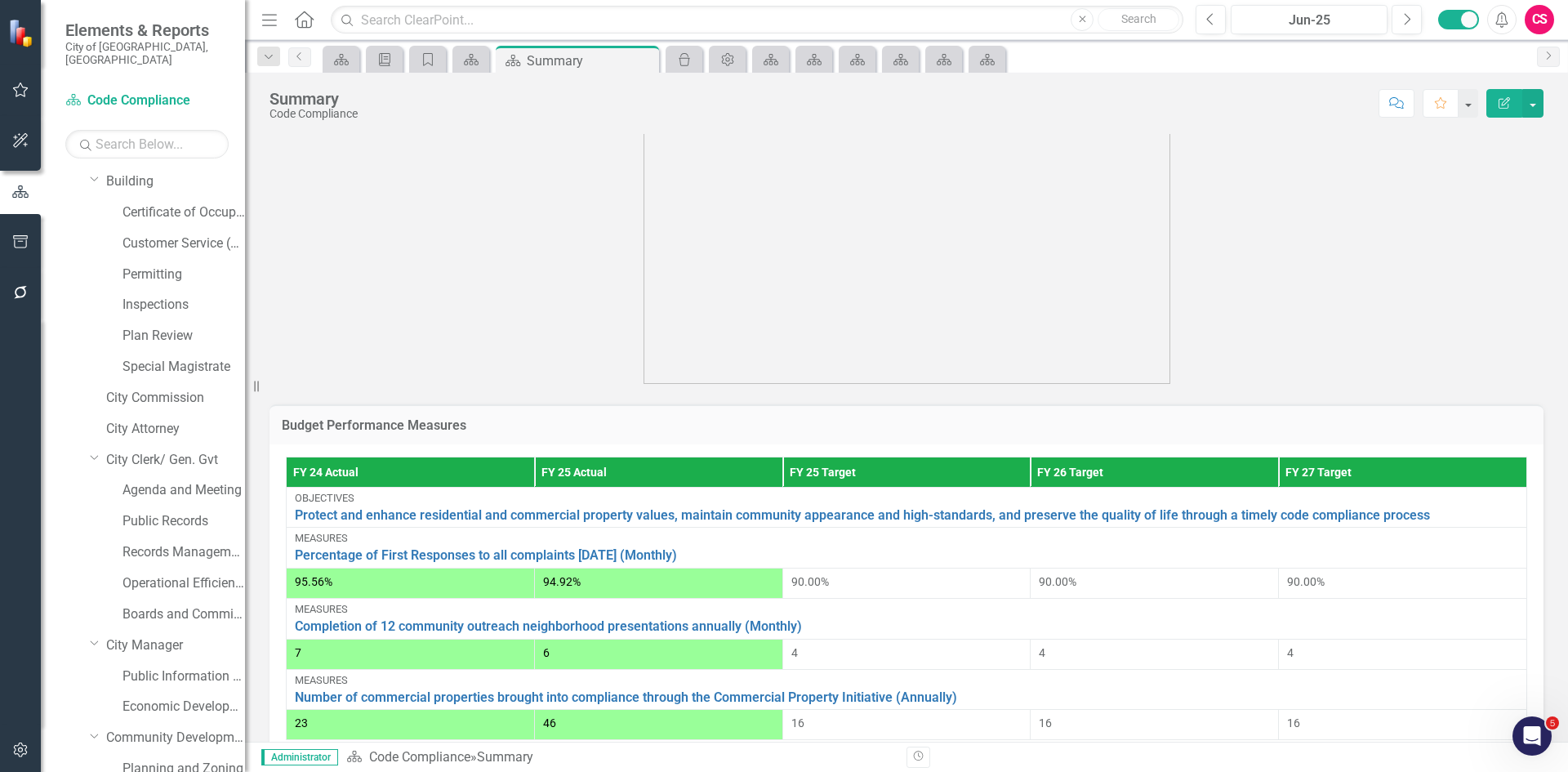 scroll, scrollTop: 0, scrollLeft: 0, axis: both 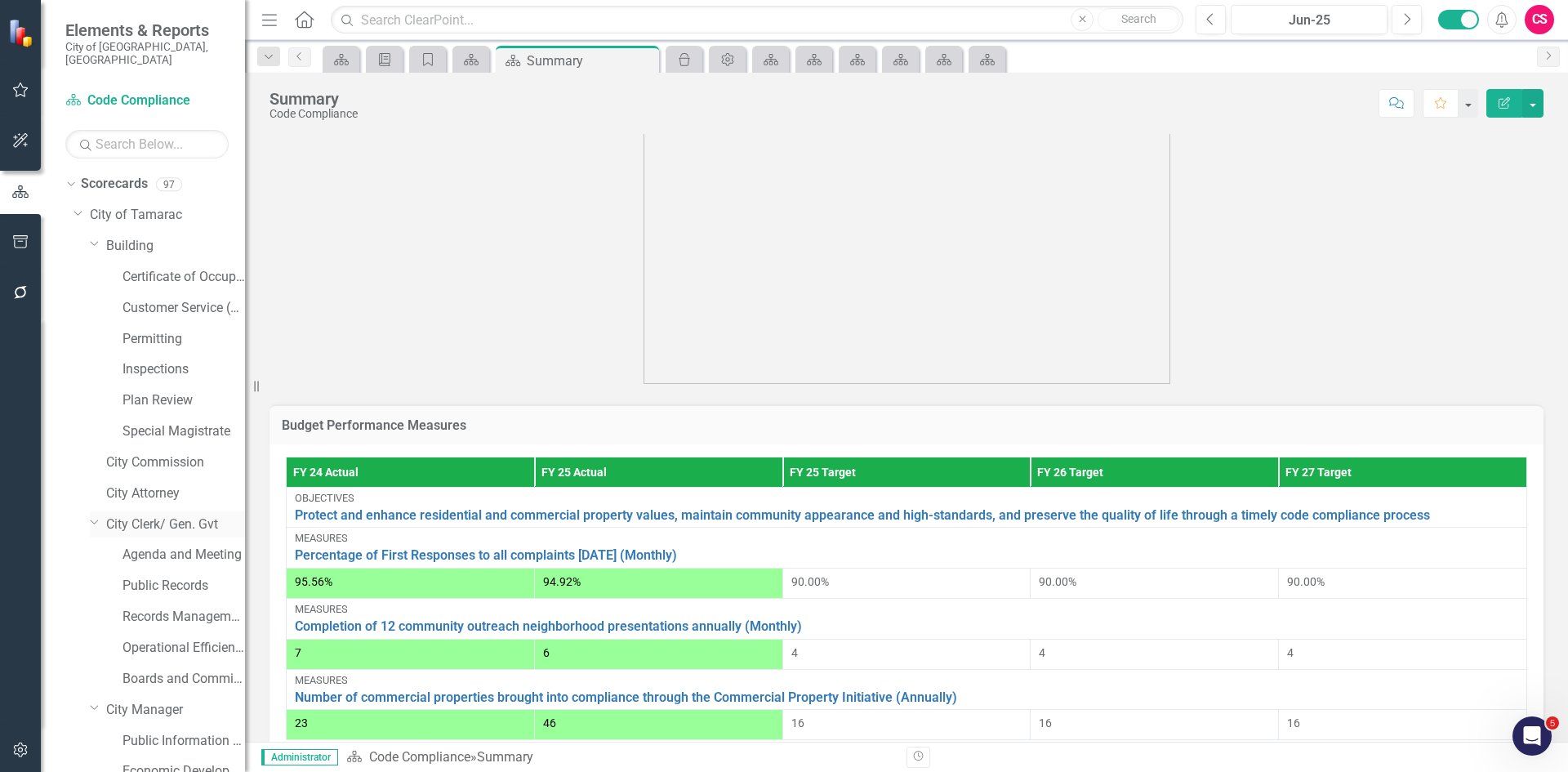click on "Dropdown" 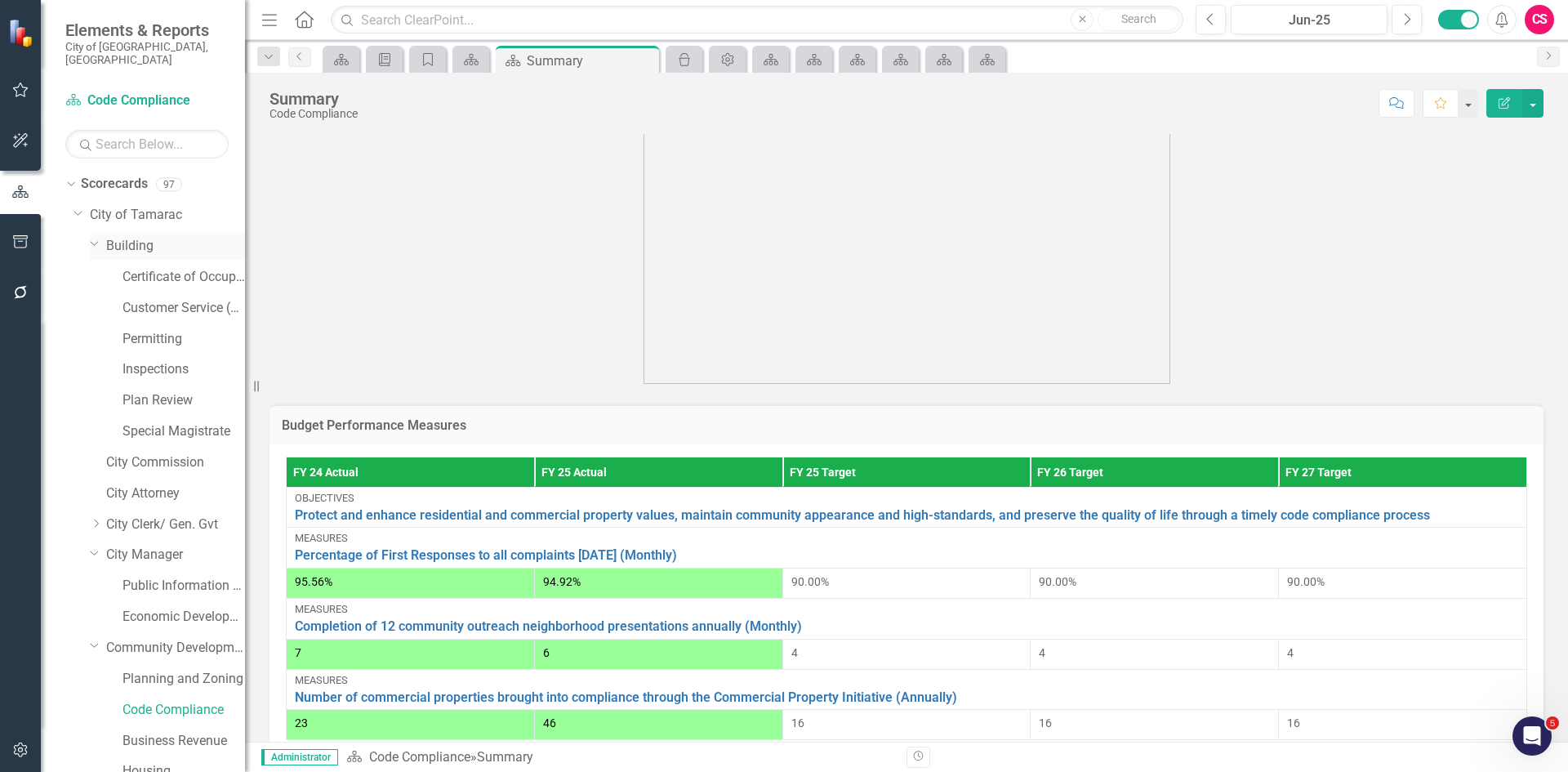 click on "Dropdown" 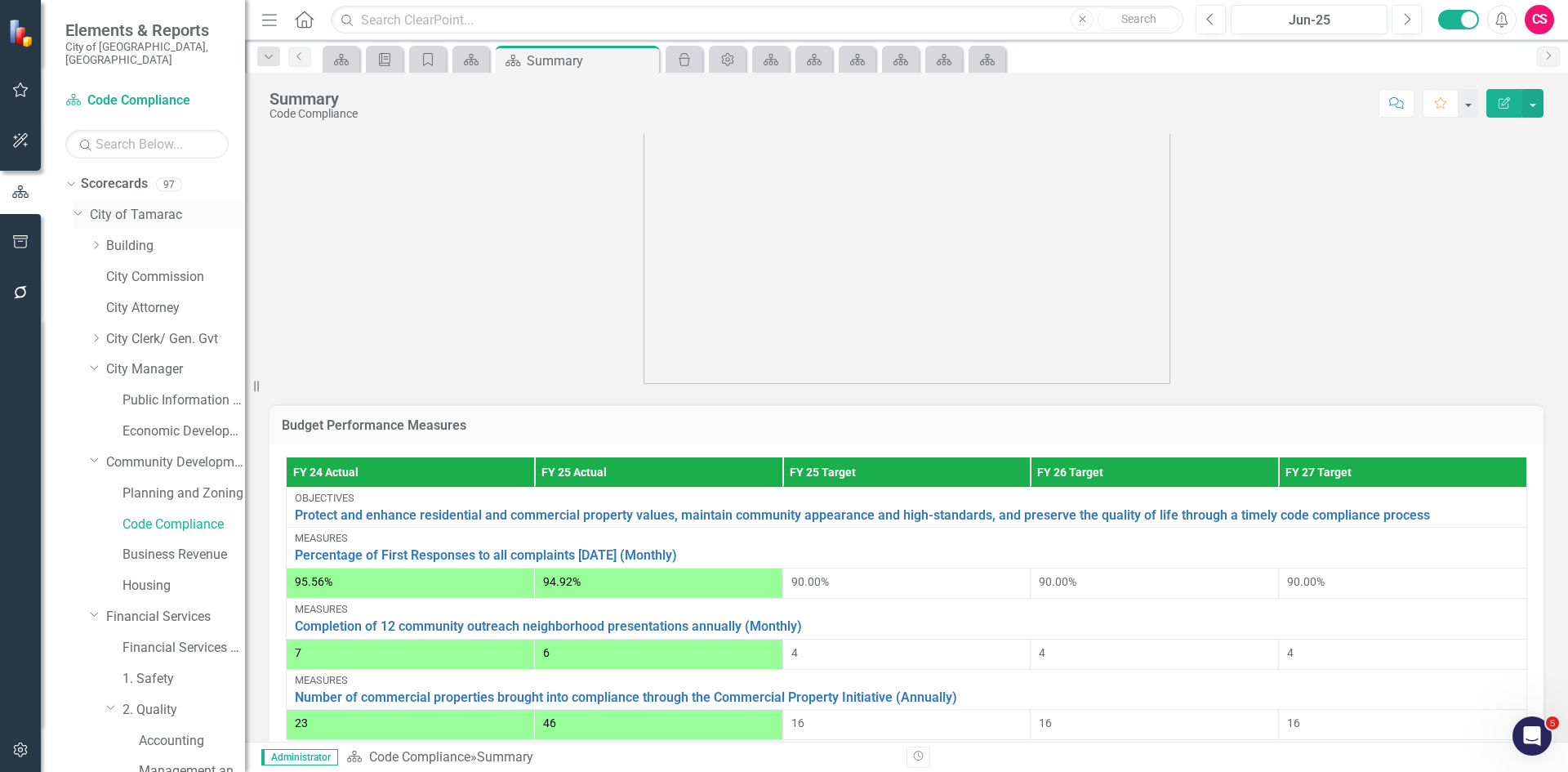 click on "Dropdown" 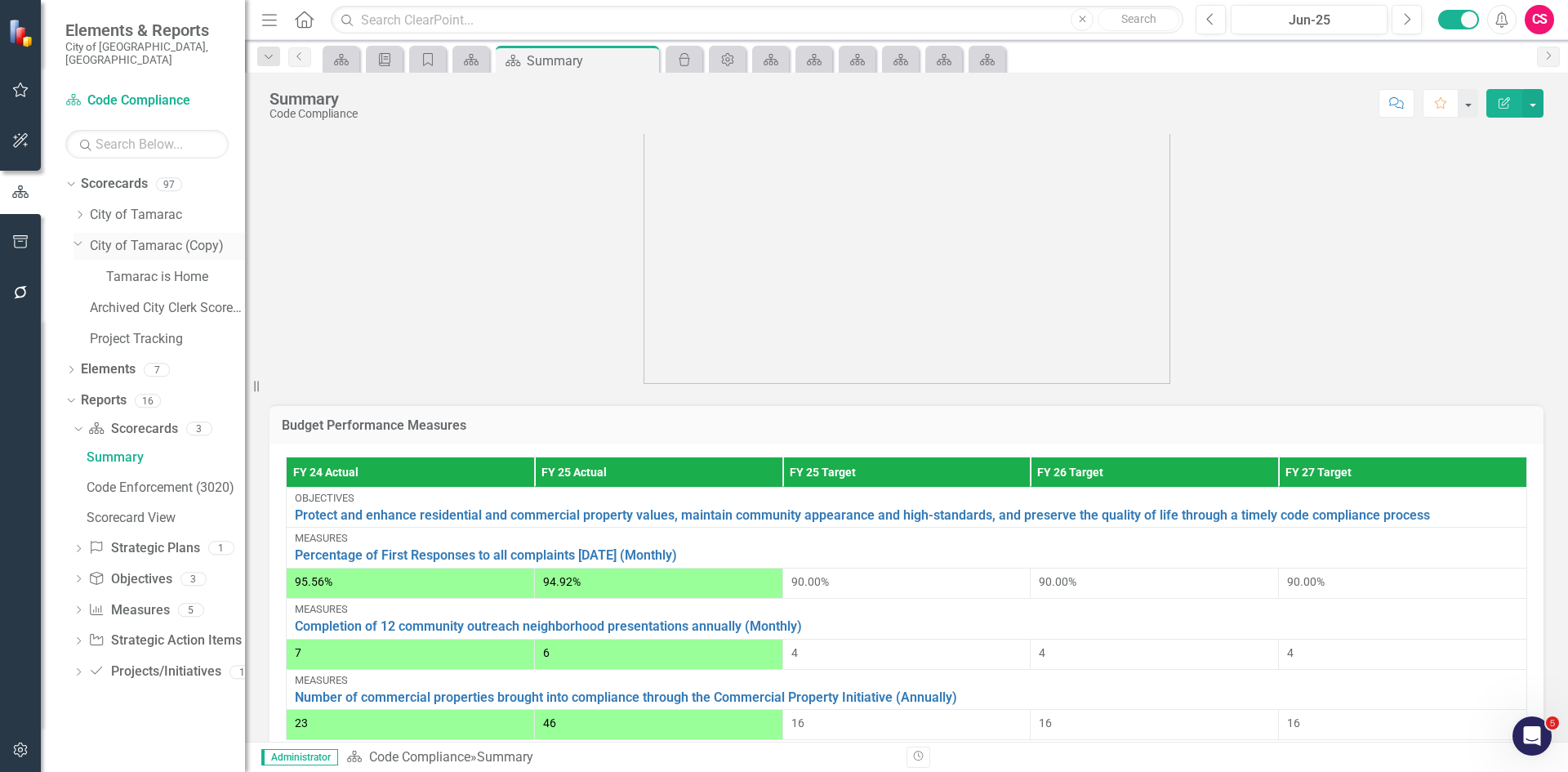 click on "Dropdown" 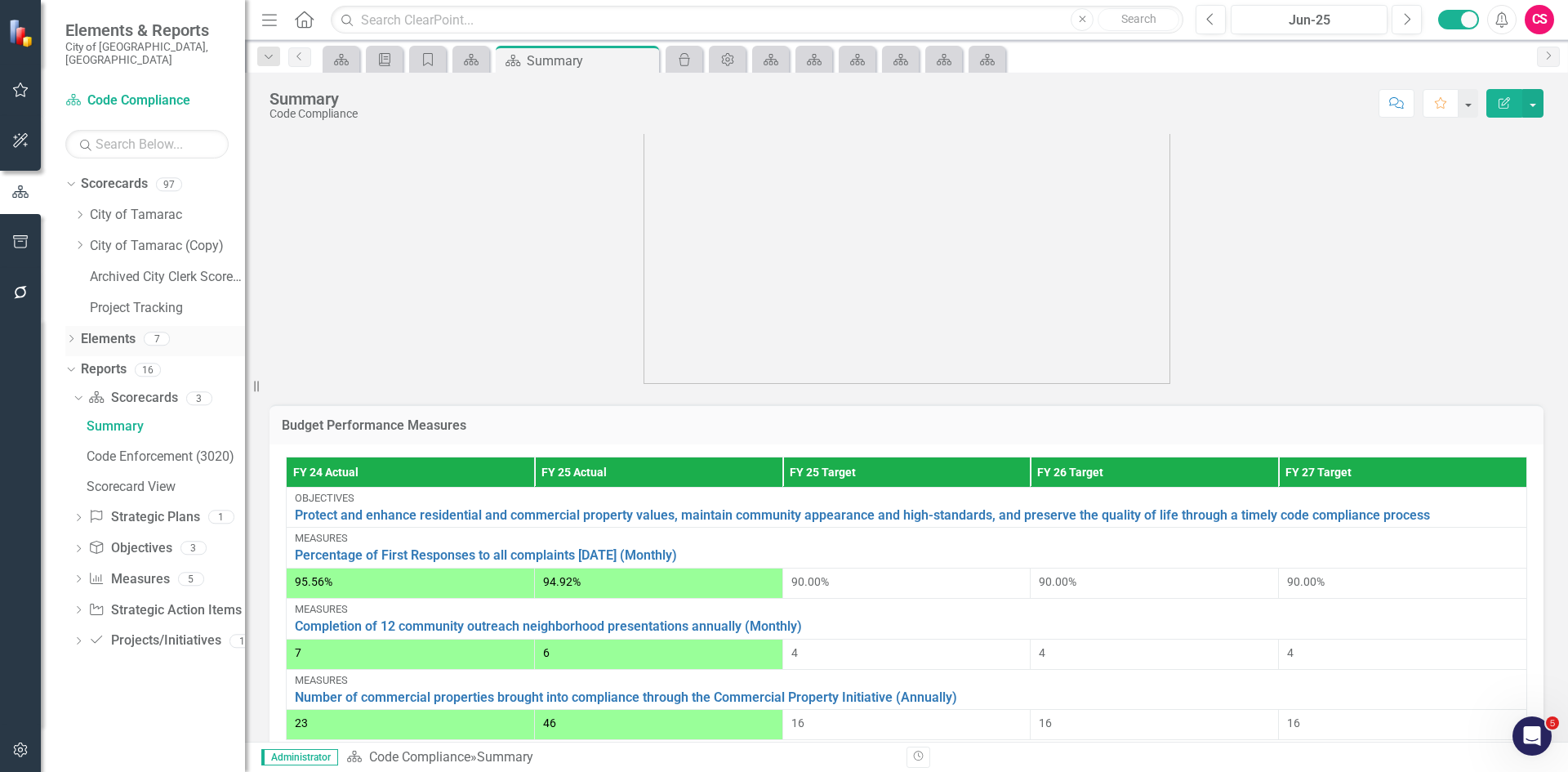 click on "Dropdown" 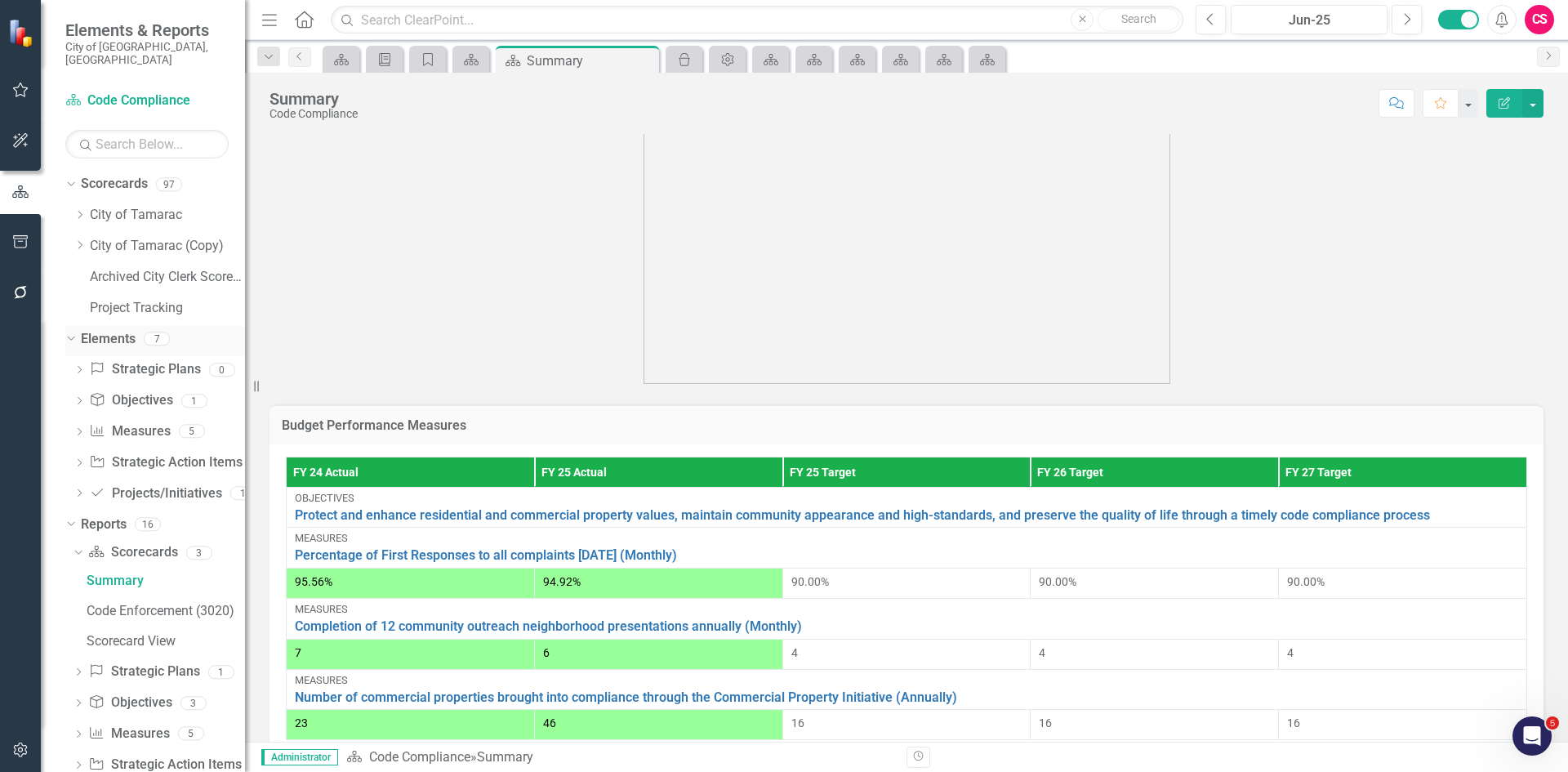click on "Dropdown" 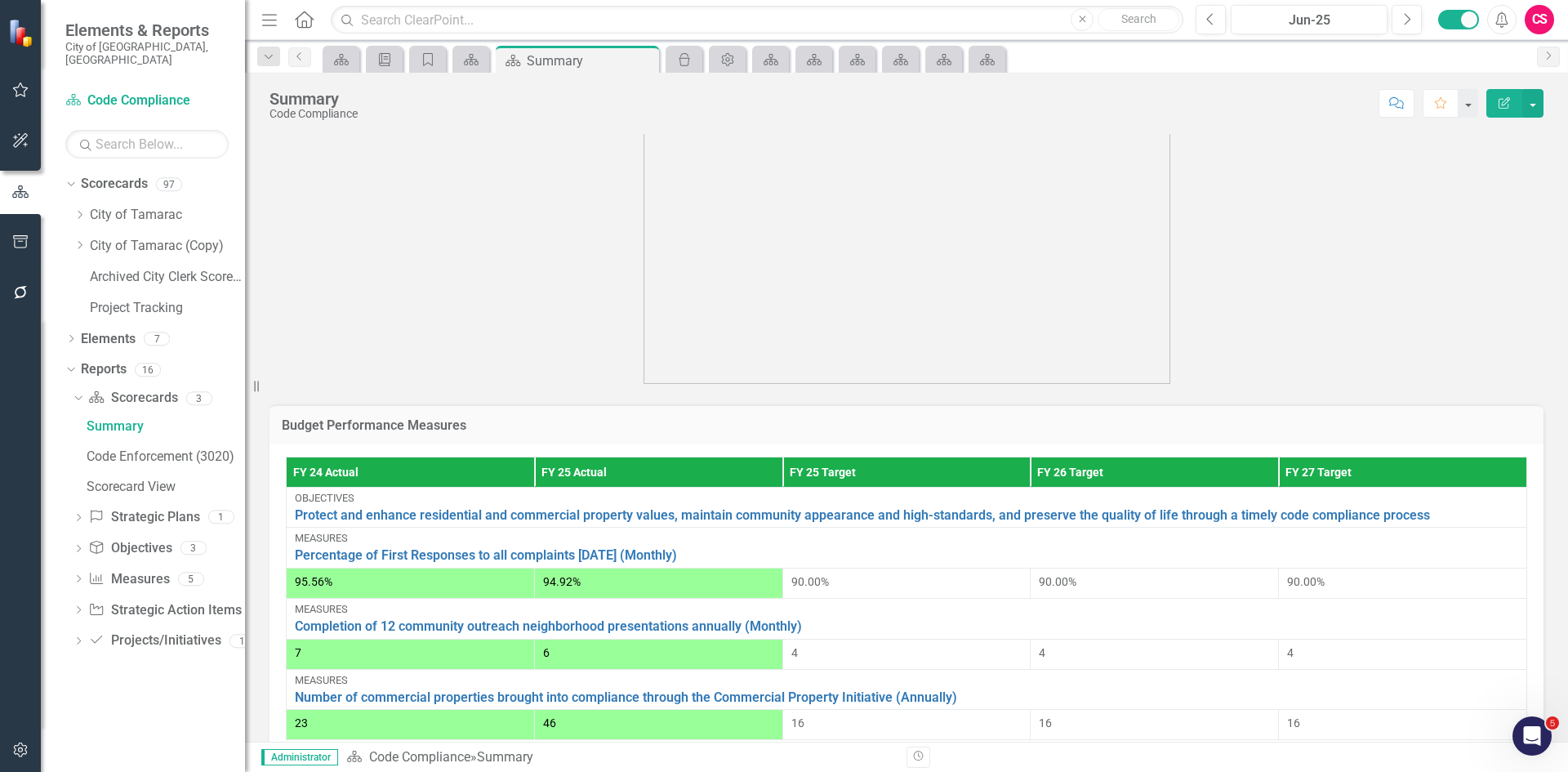 click at bounding box center (20, 243) 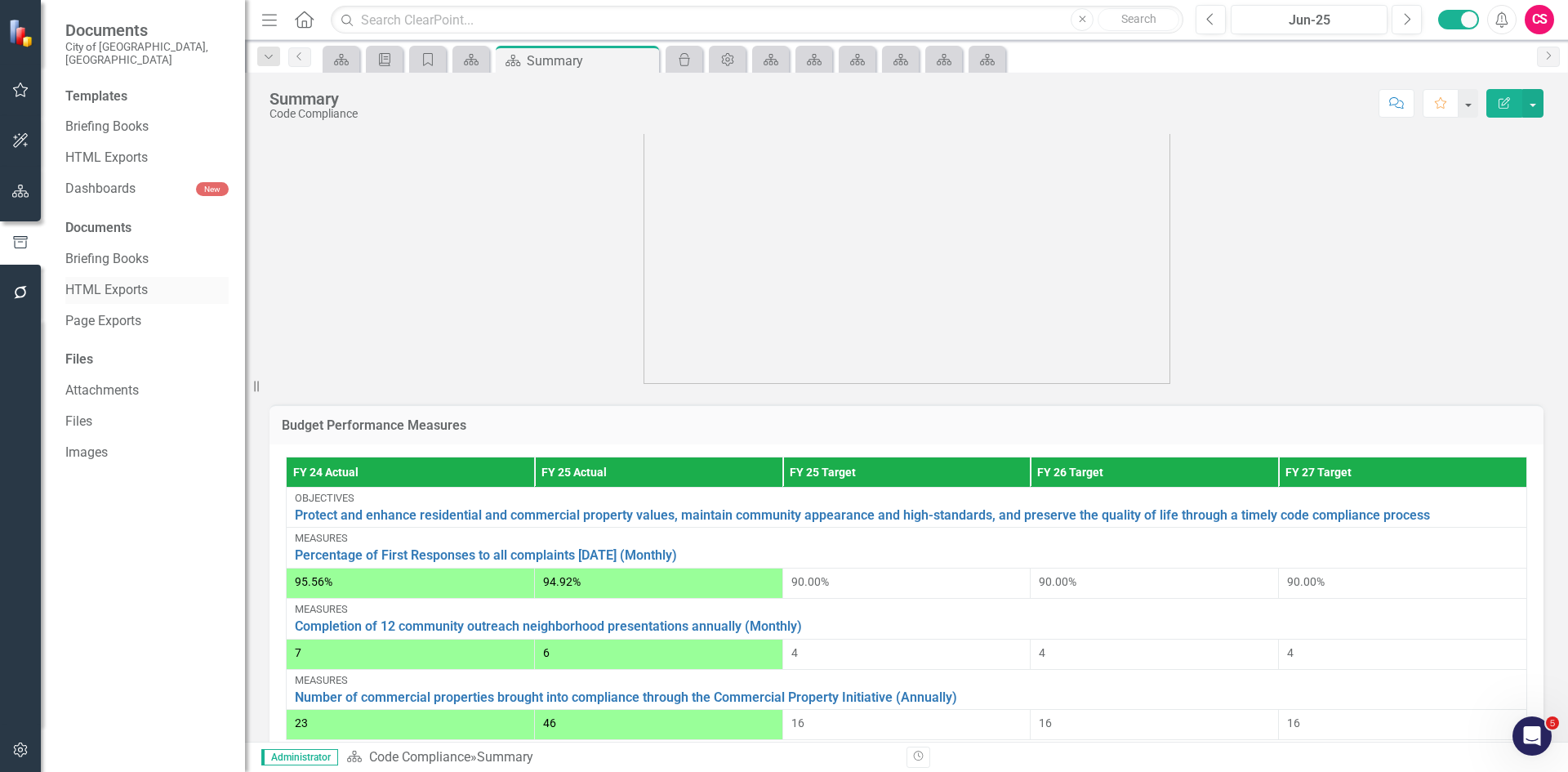 click on "HTML Exports" at bounding box center [147, 290] 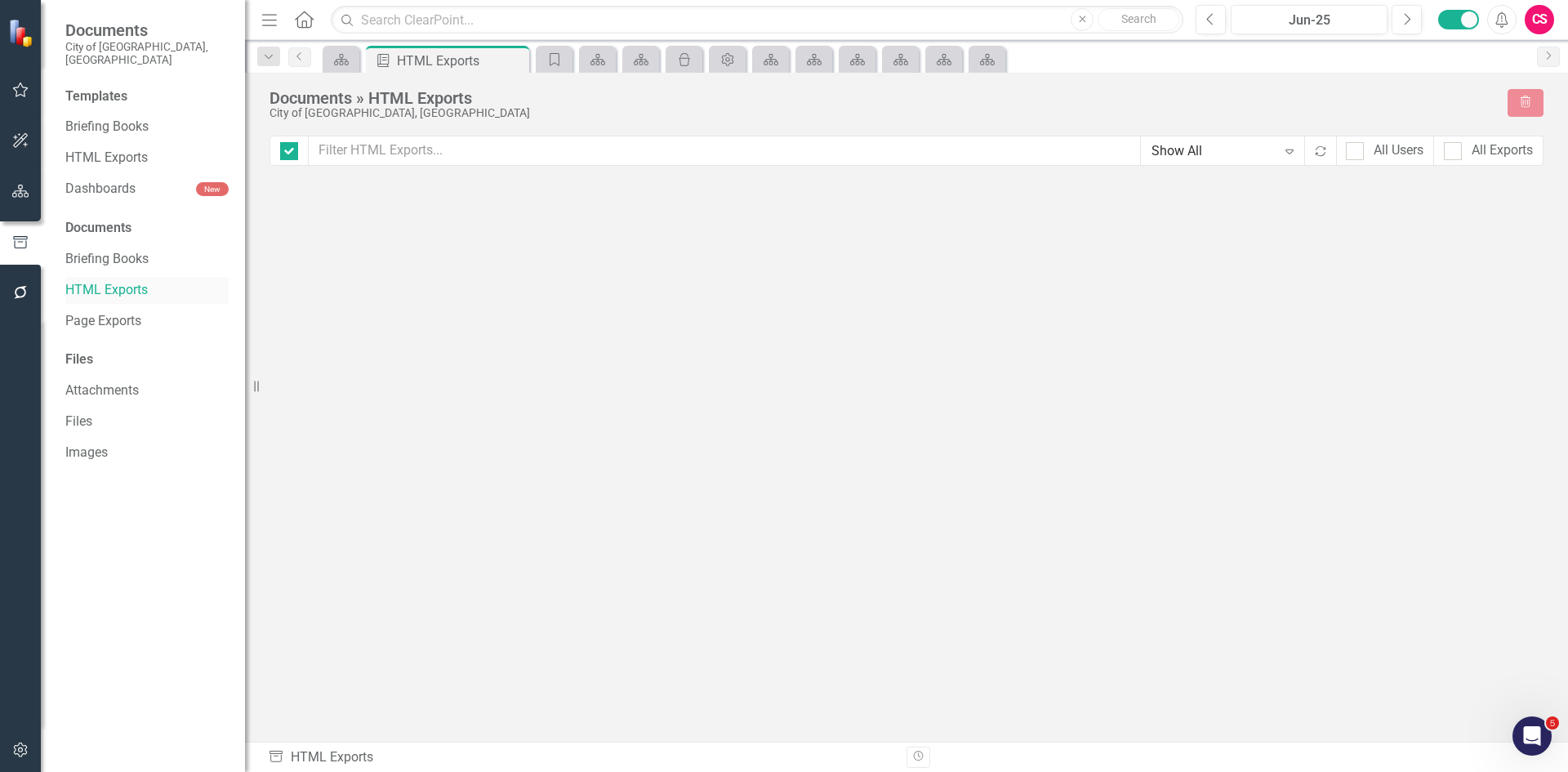 checkbox on "false" 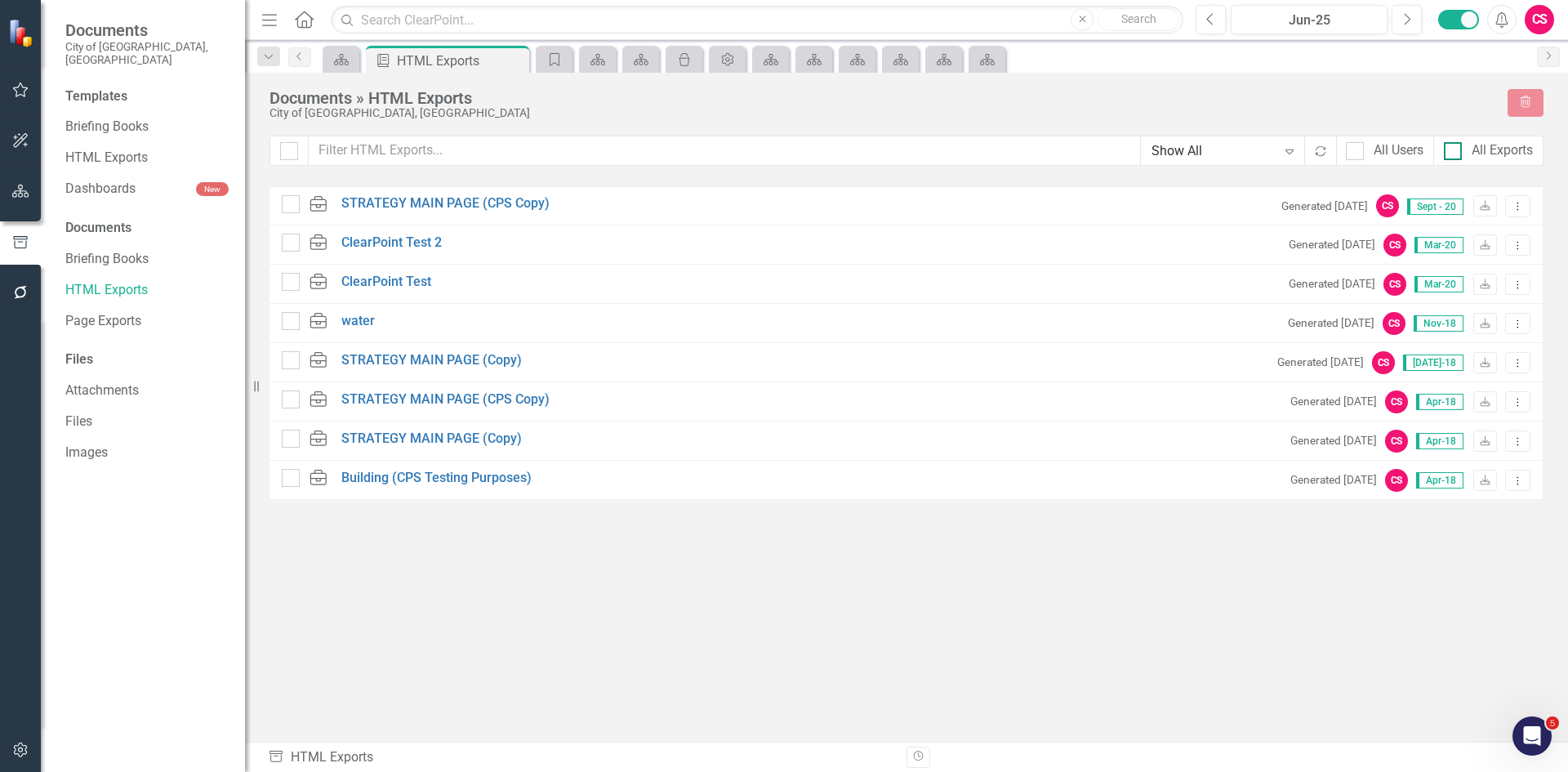 click on "All Exports" at bounding box center (1502, 150) 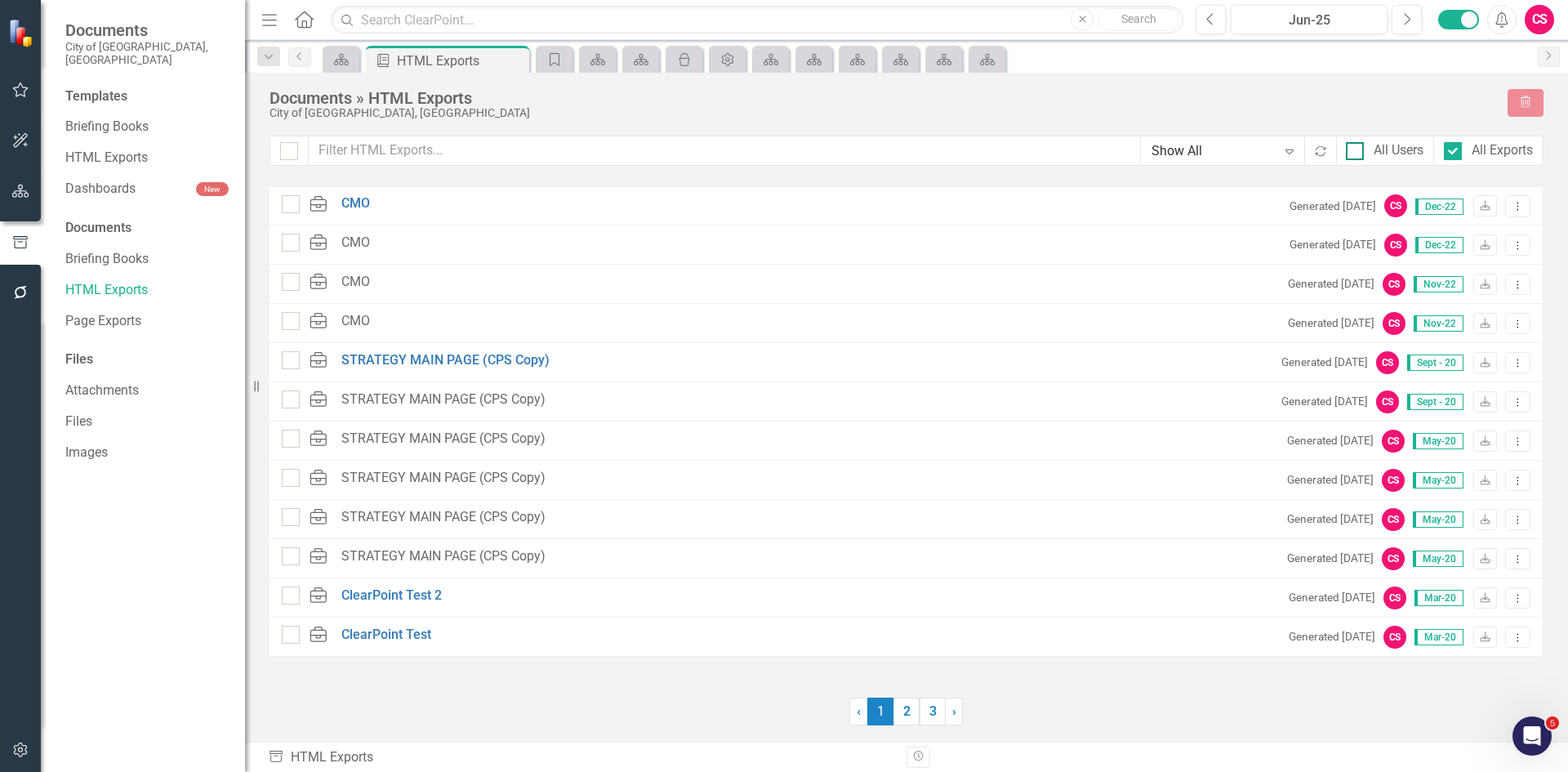 click on "All Users" at bounding box center (1398, 150) 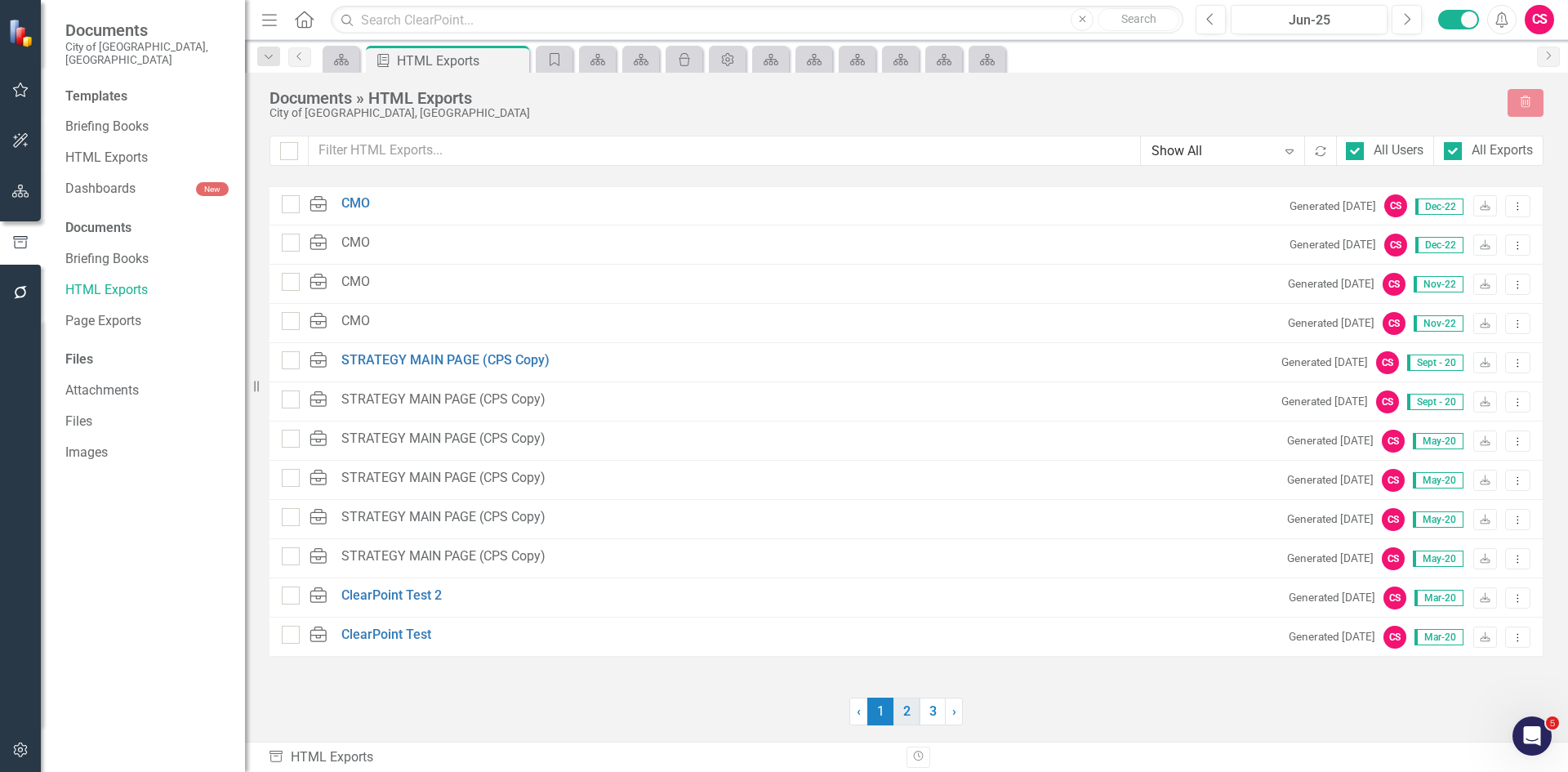 click on "2" at bounding box center (906, 712) 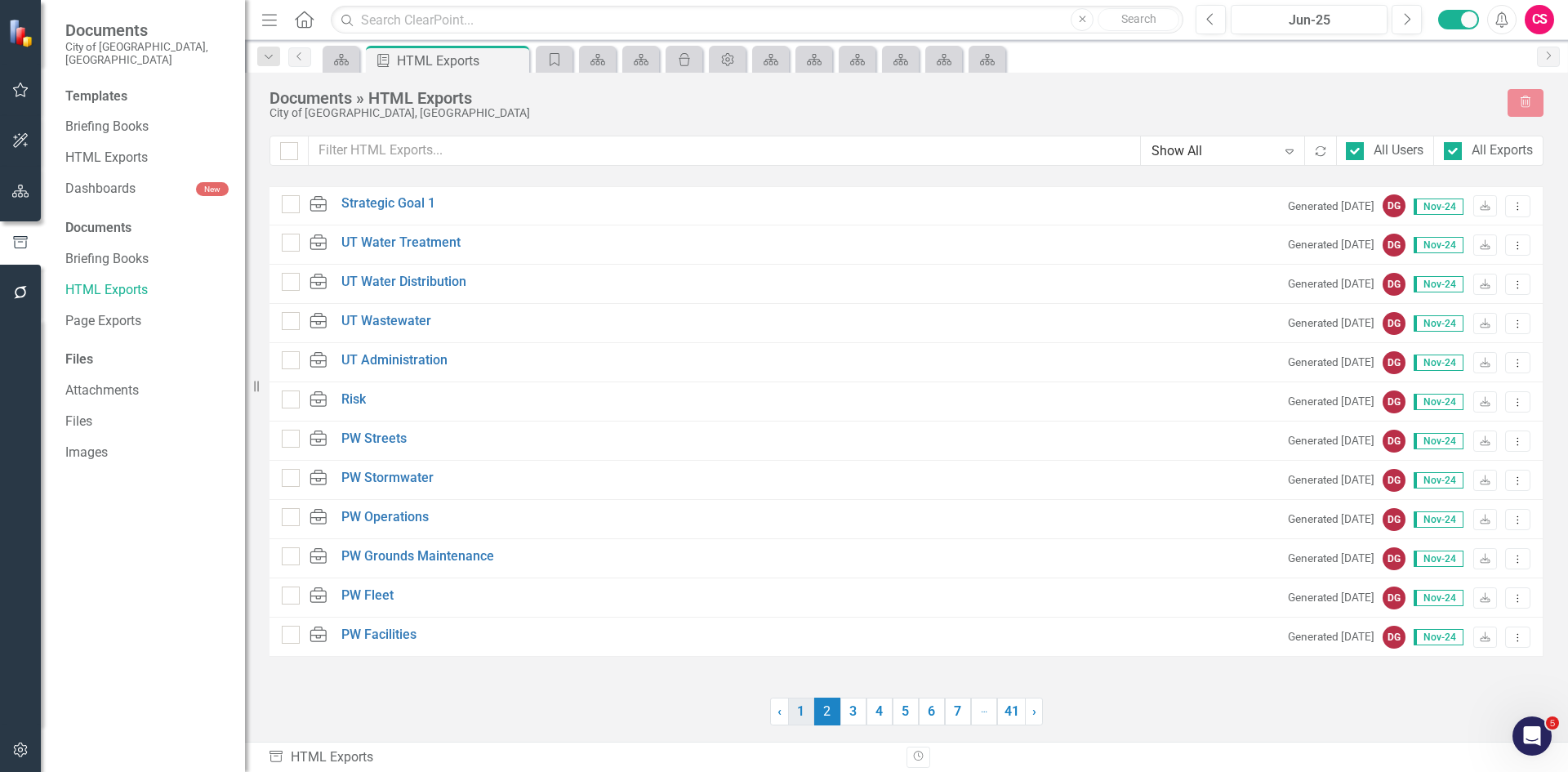 click on "1" at bounding box center (801, 712) 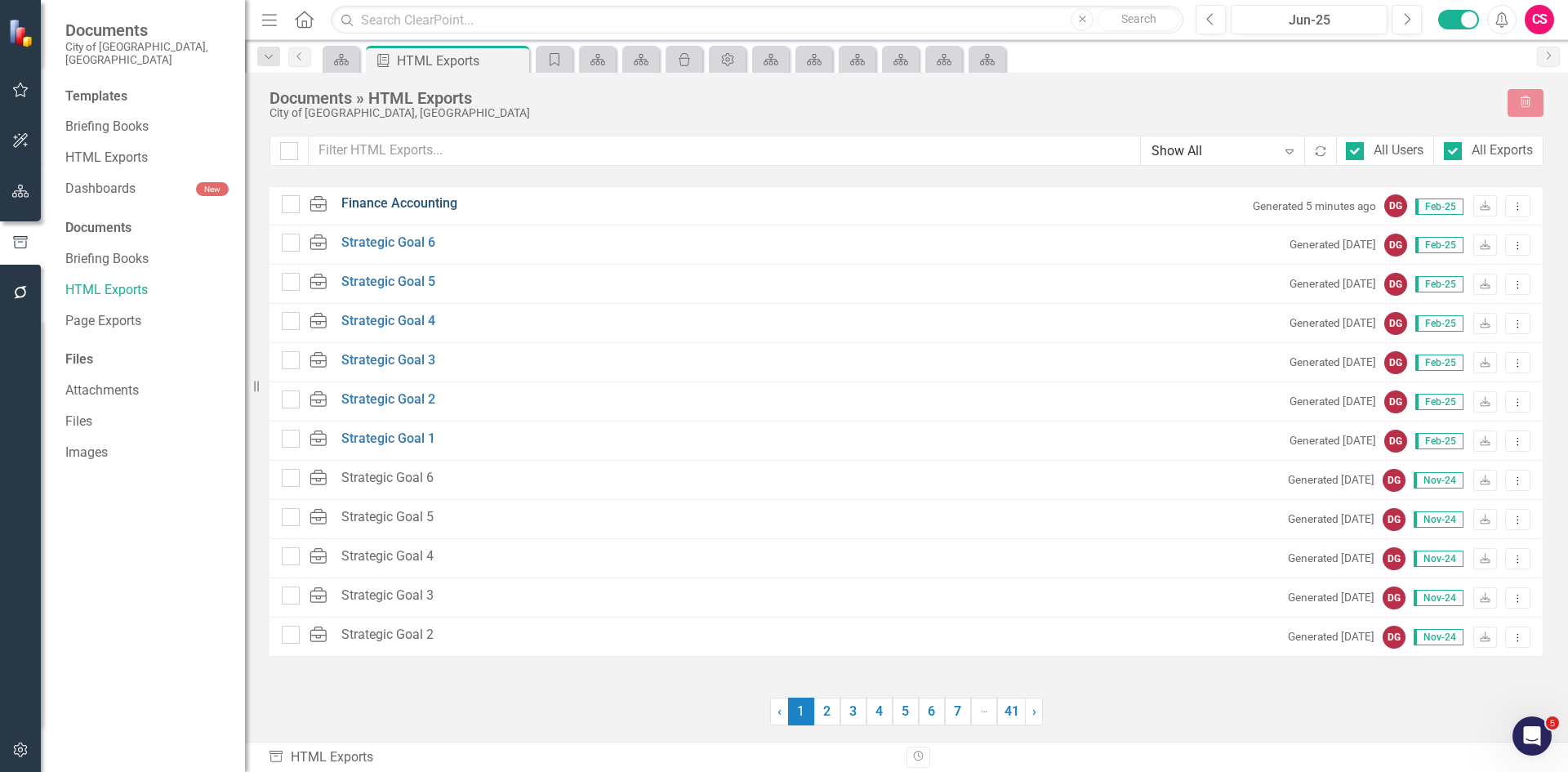 click on "Finance Accounting" at bounding box center [399, 203] 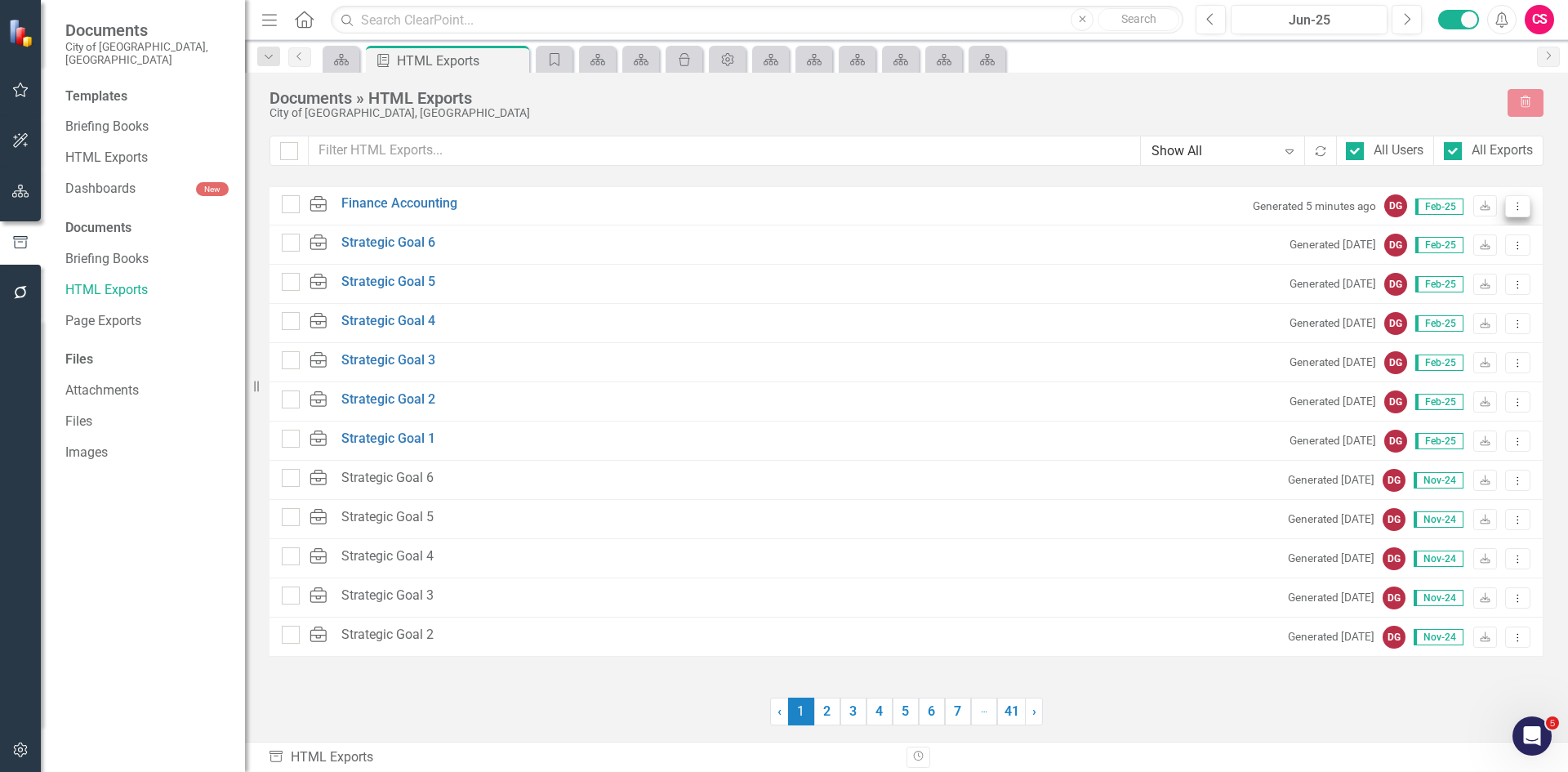 click on "Dropdown Menu" 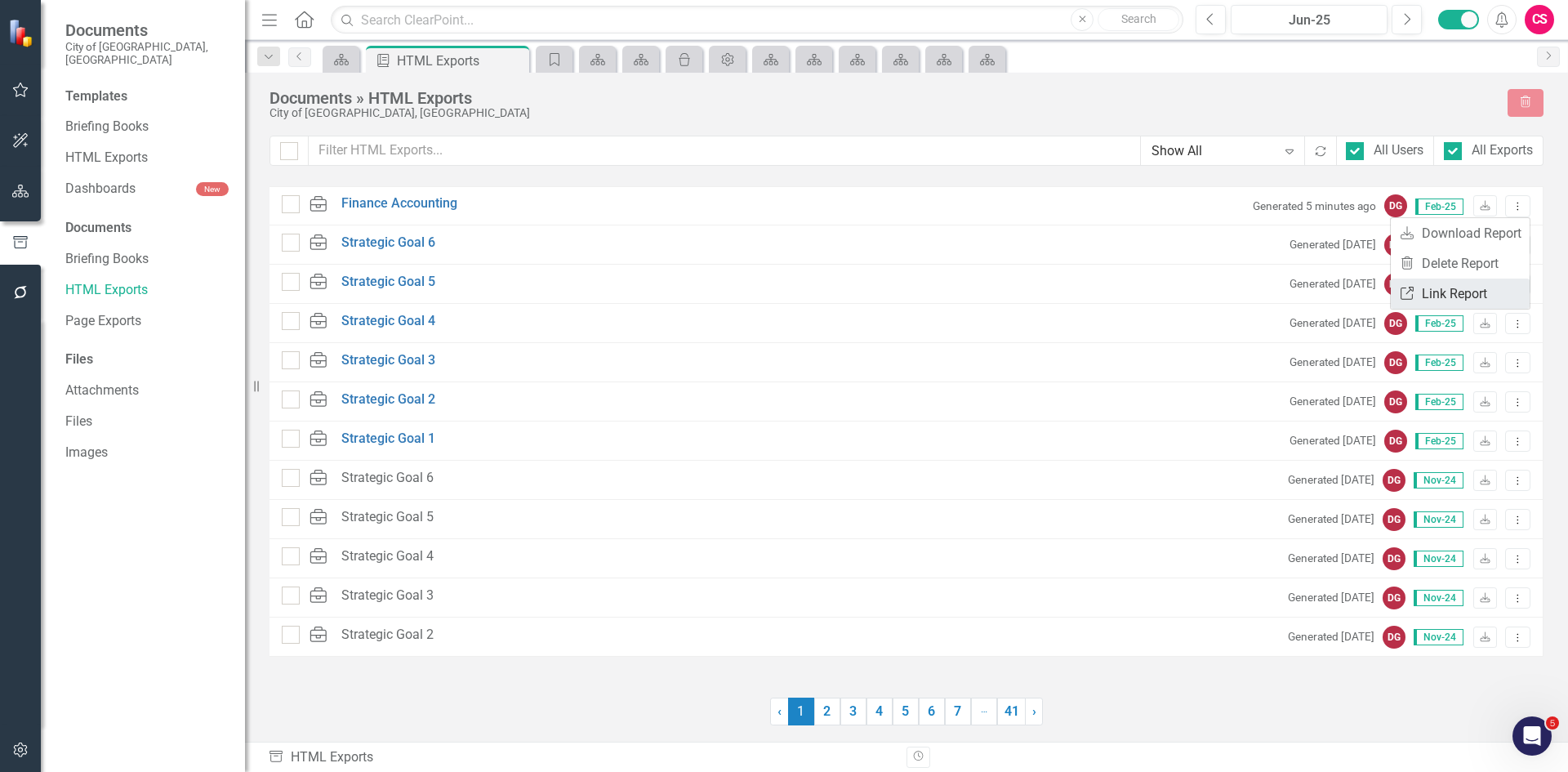 click on "Link Link Report" at bounding box center [1460, 293] 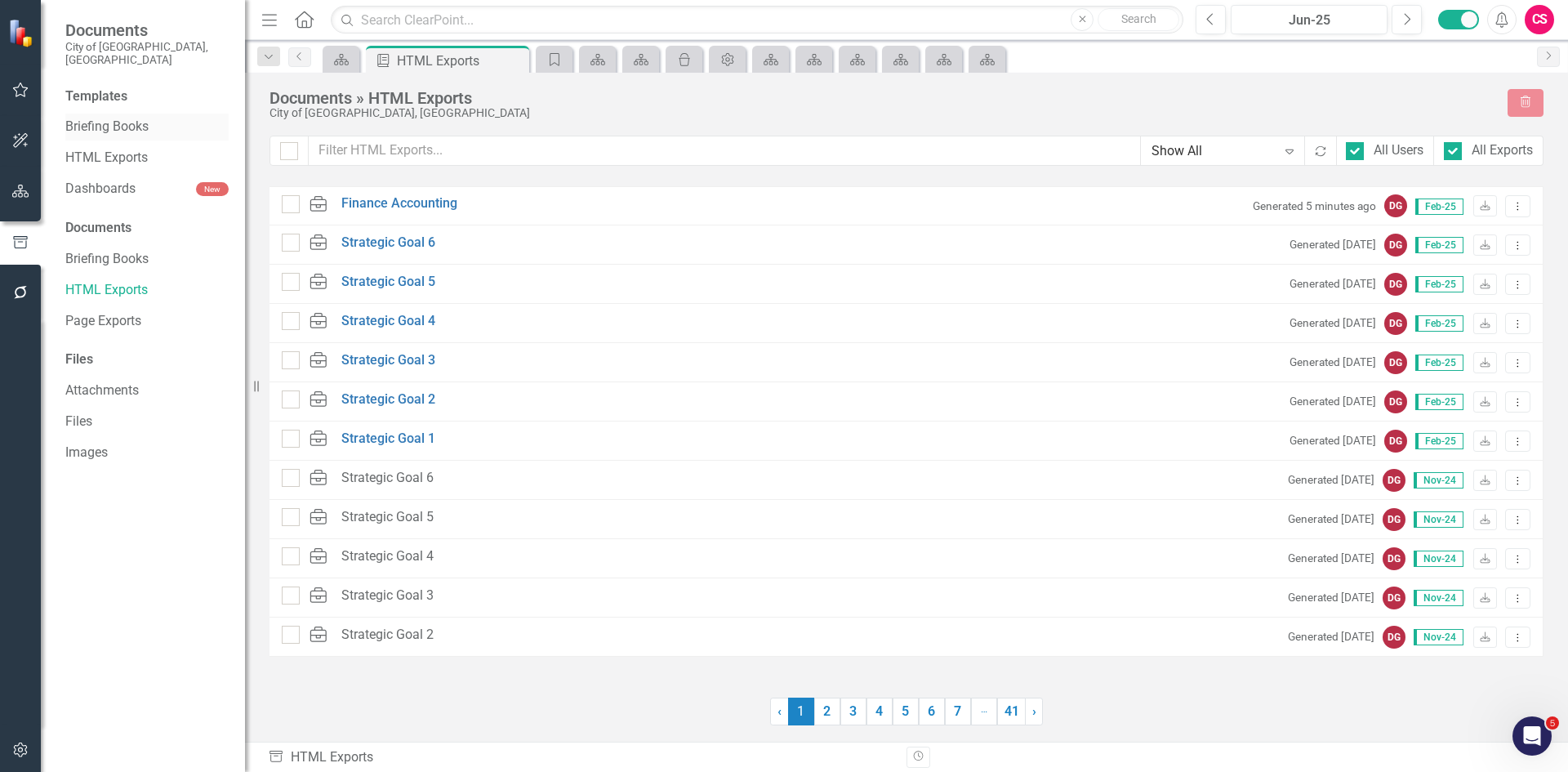 click on "Briefing Books" at bounding box center [147, 127] 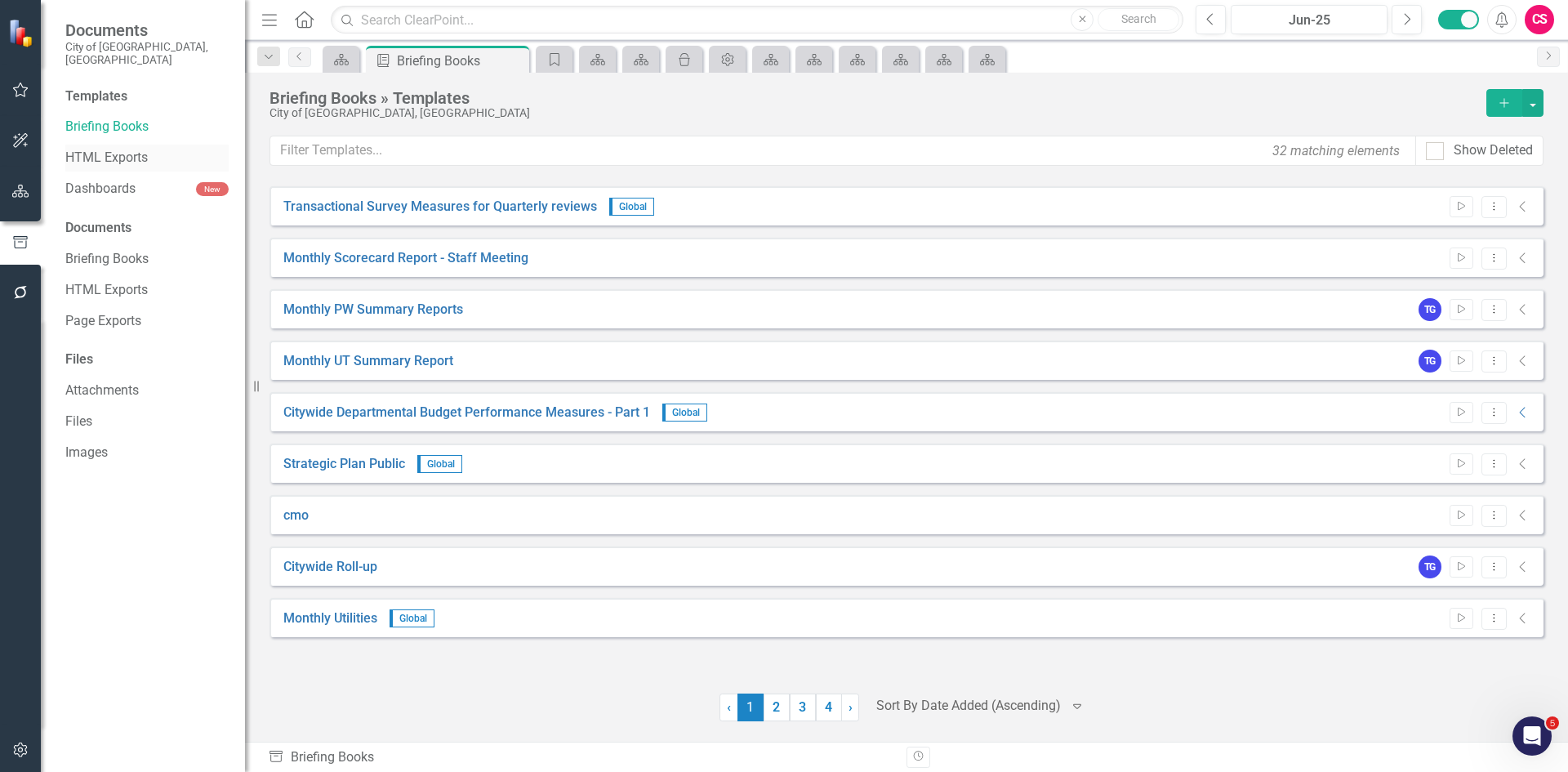 click on "HTML Exports" at bounding box center (147, 158) 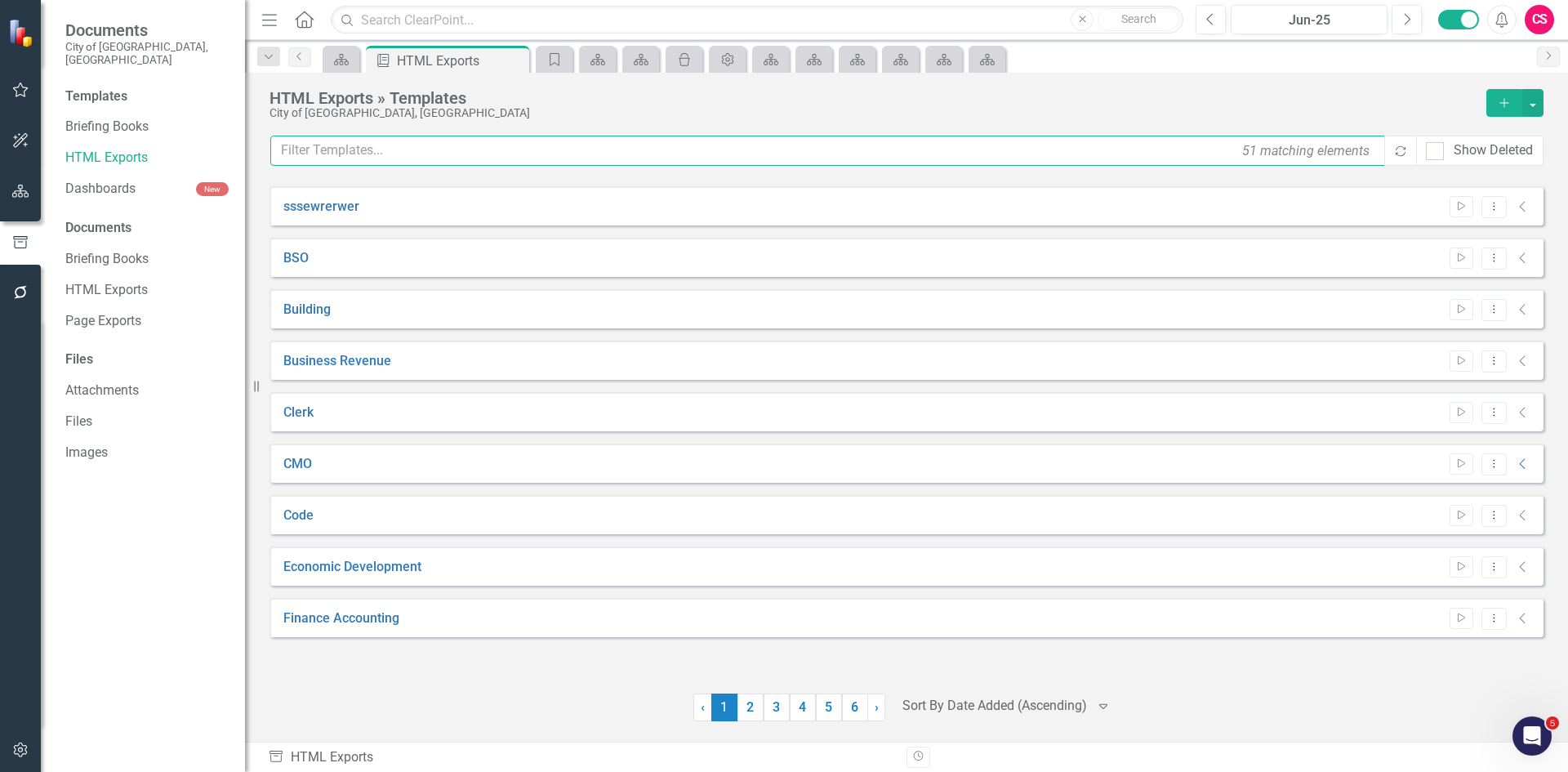 click at bounding box center (828, 150) 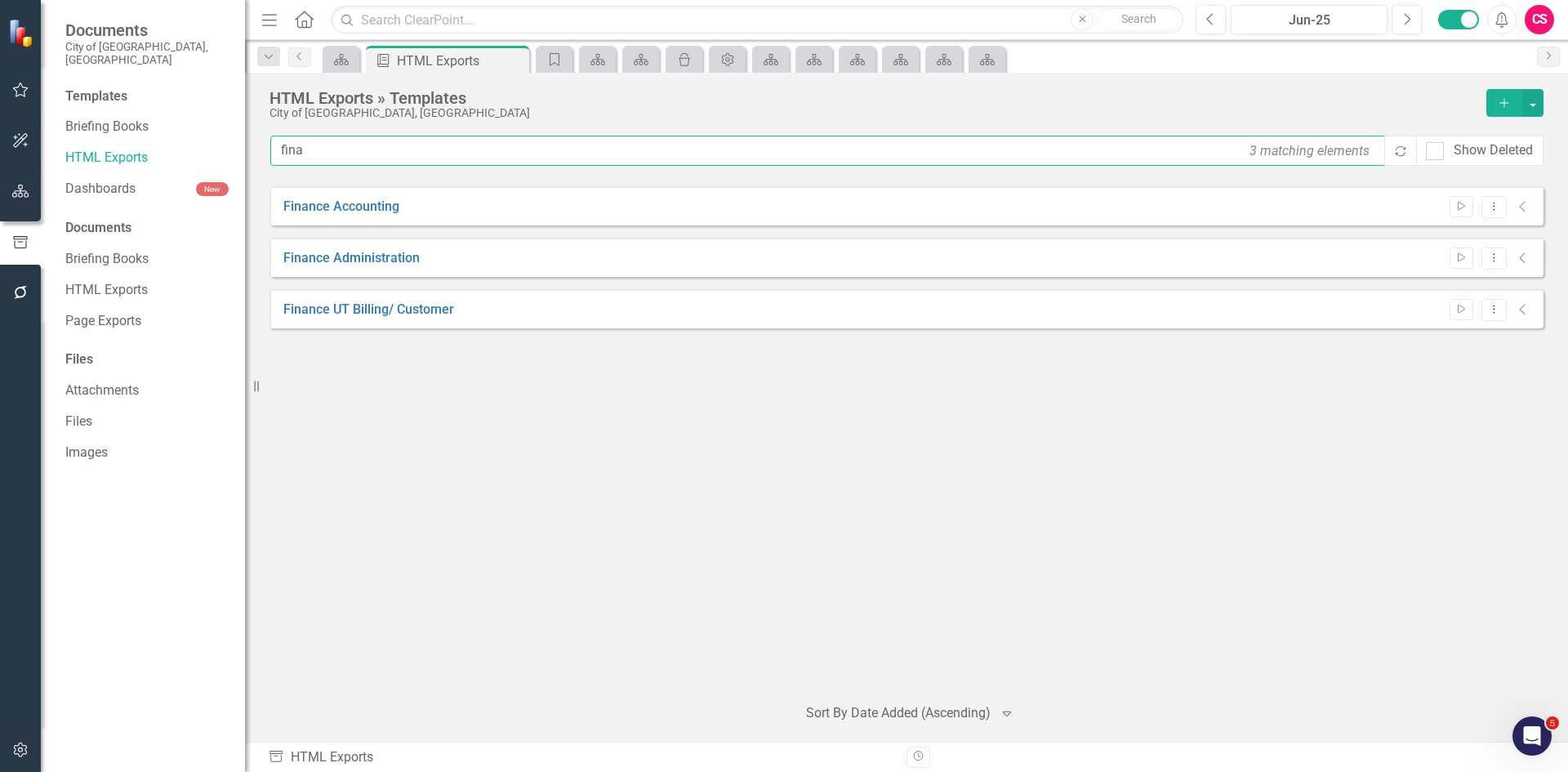 type on "fina" 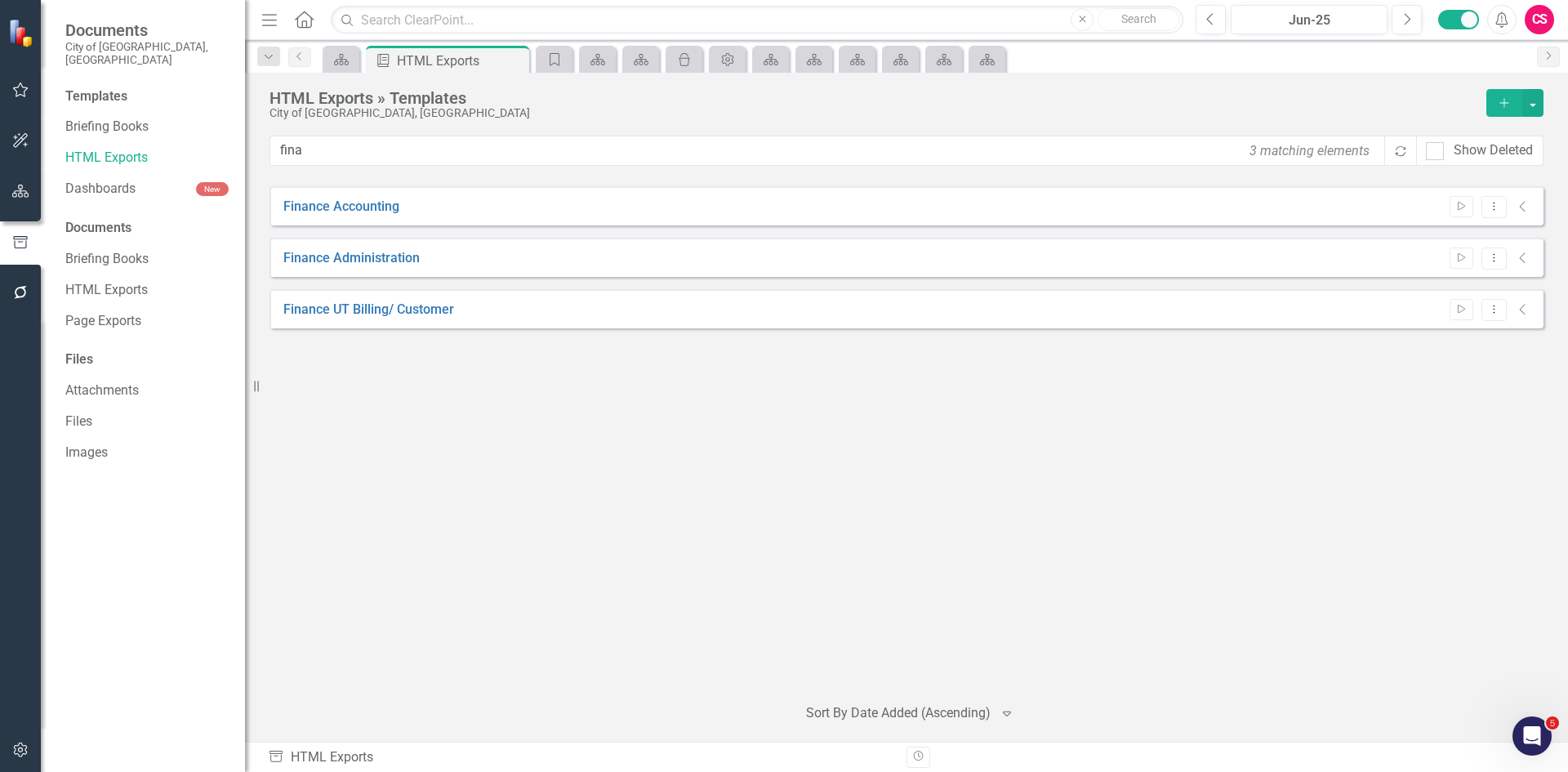 click on "Start Dropdown Menu Collapse" at bounding box center [1486, 207] 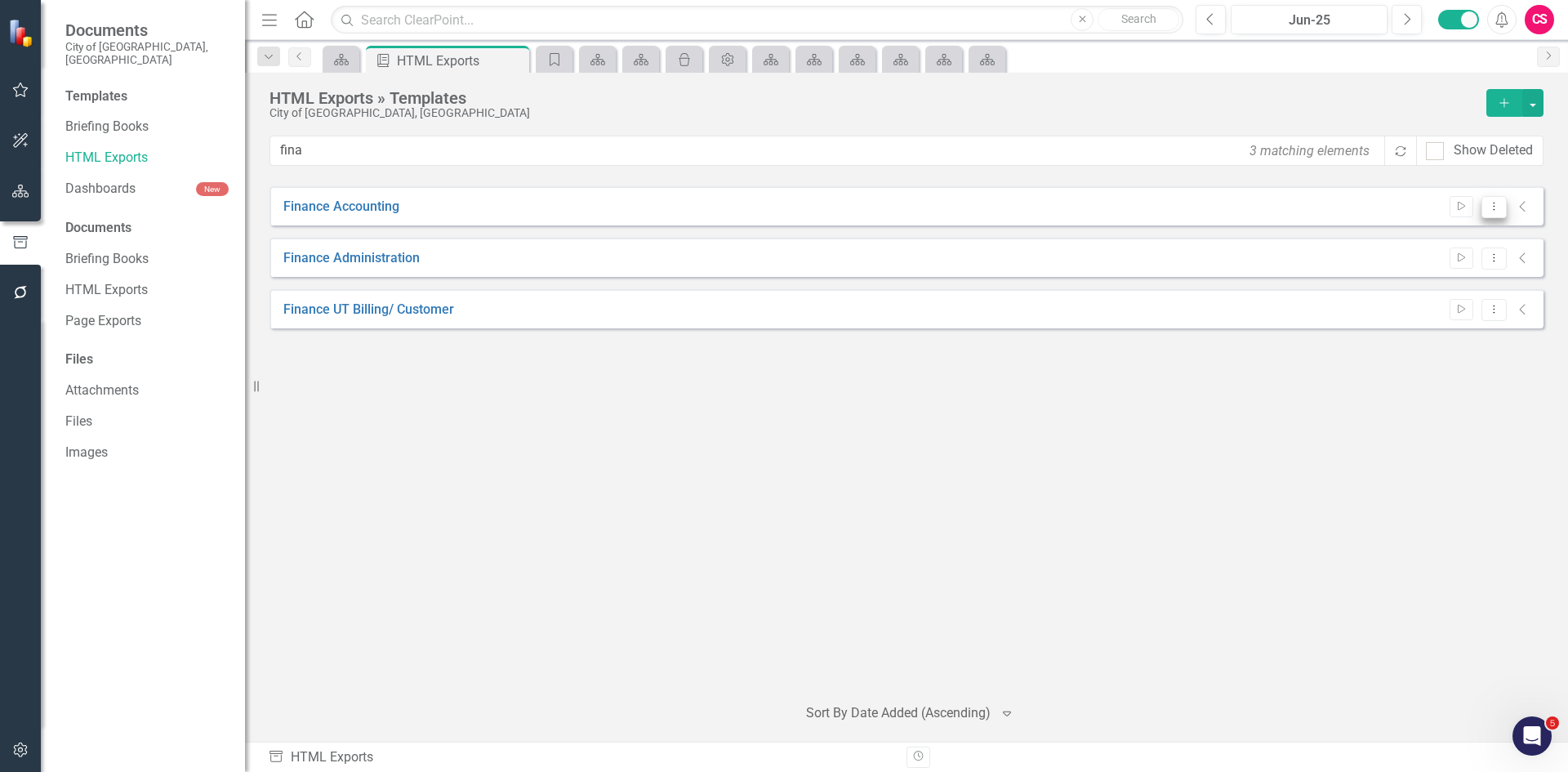 click on "Dropdown Menu" 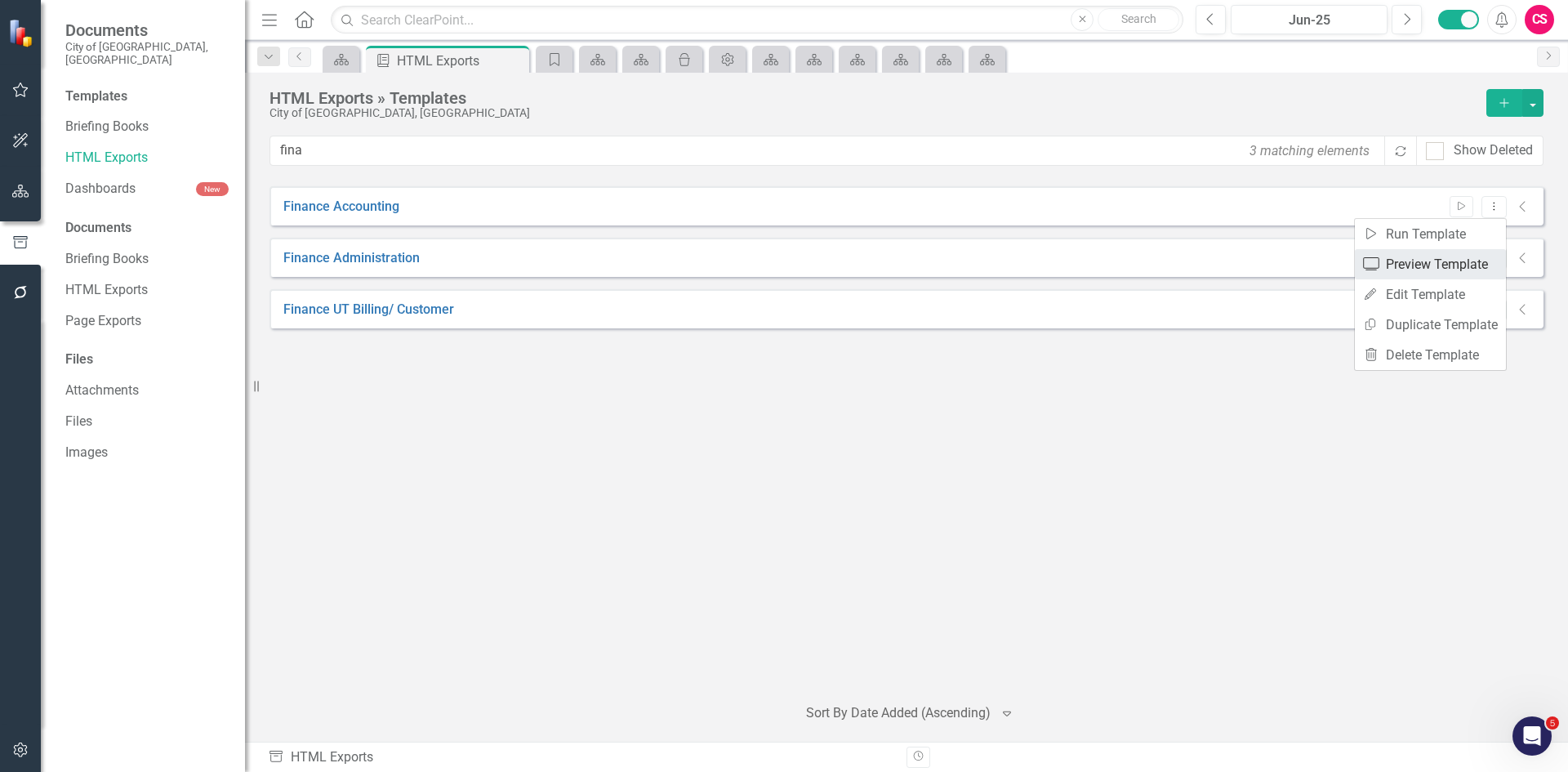 click on "Preview Preview Template" at bounding box center [1430, 264] 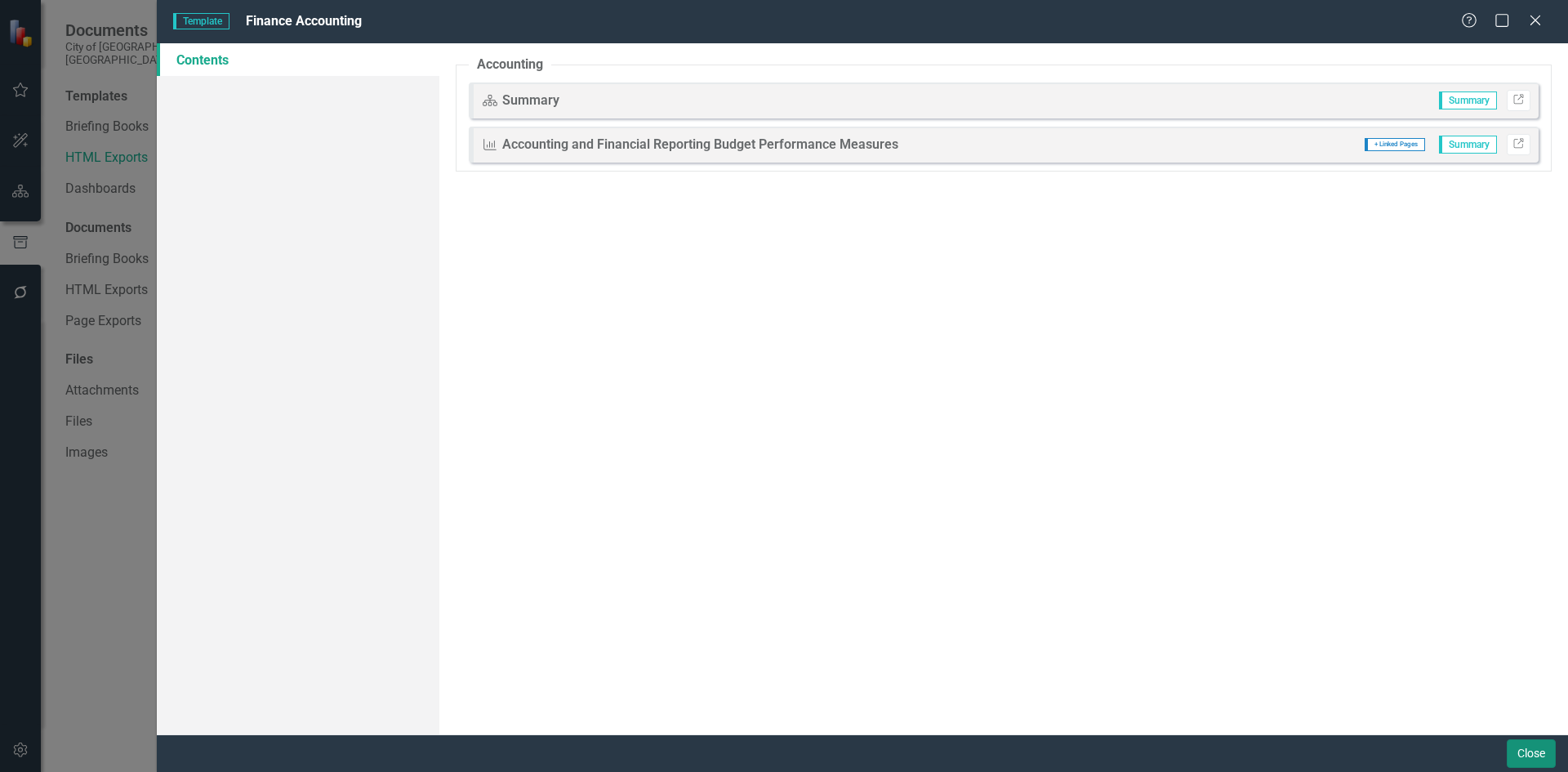 click on "Close" at bounding box center [1531, 753] 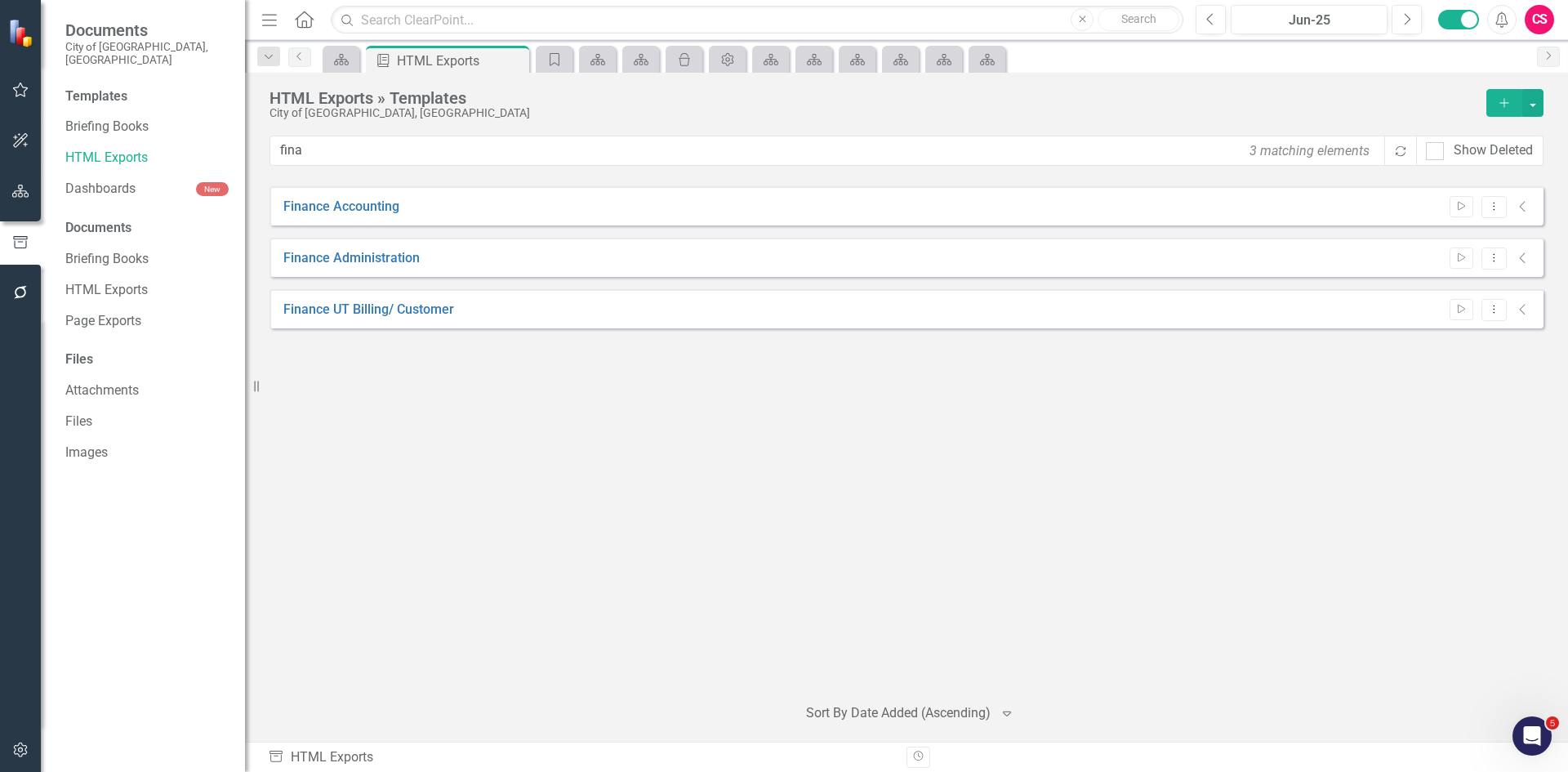 click 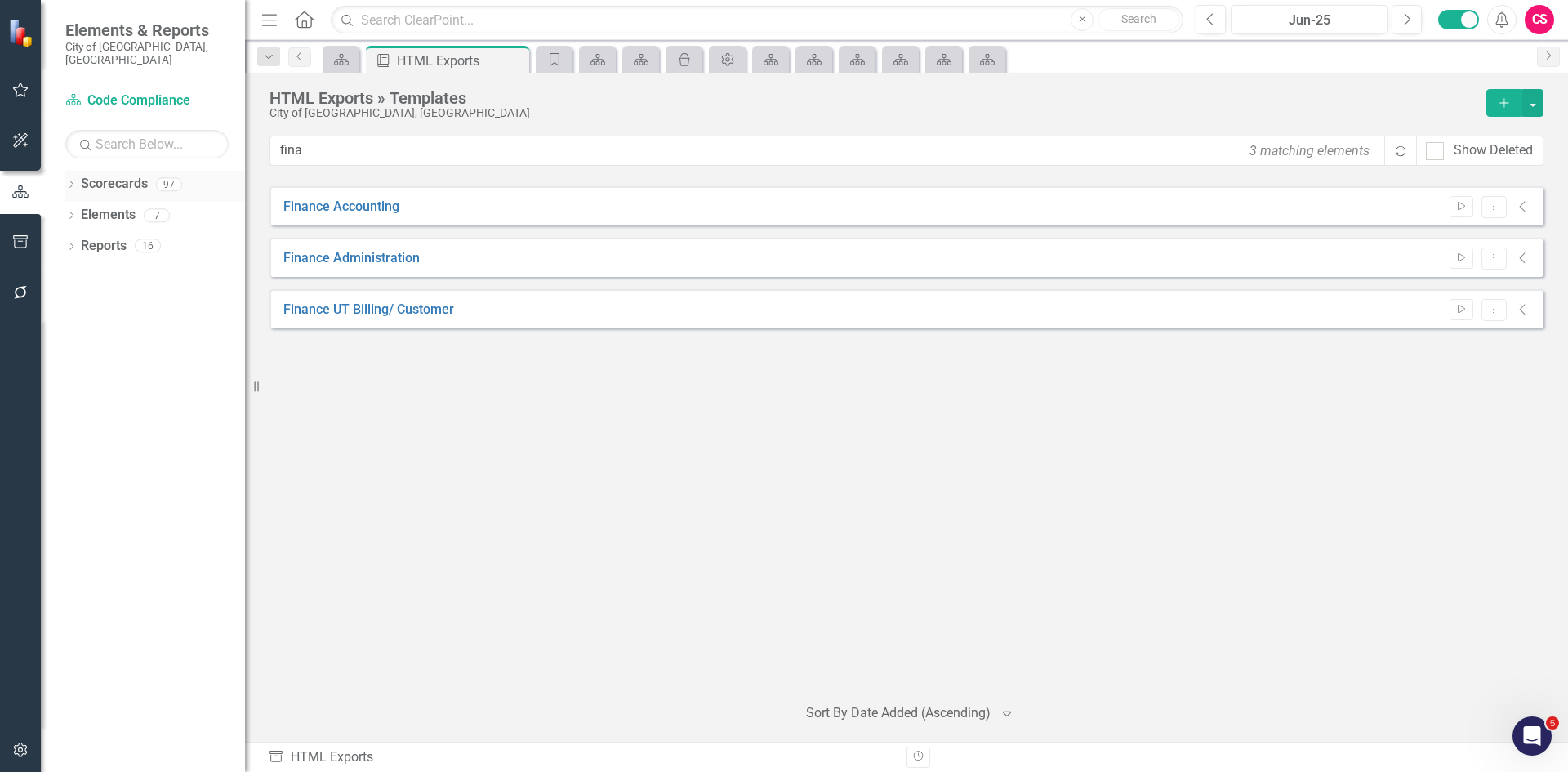 click on "Scorecards" at bounding box center [114, 184] 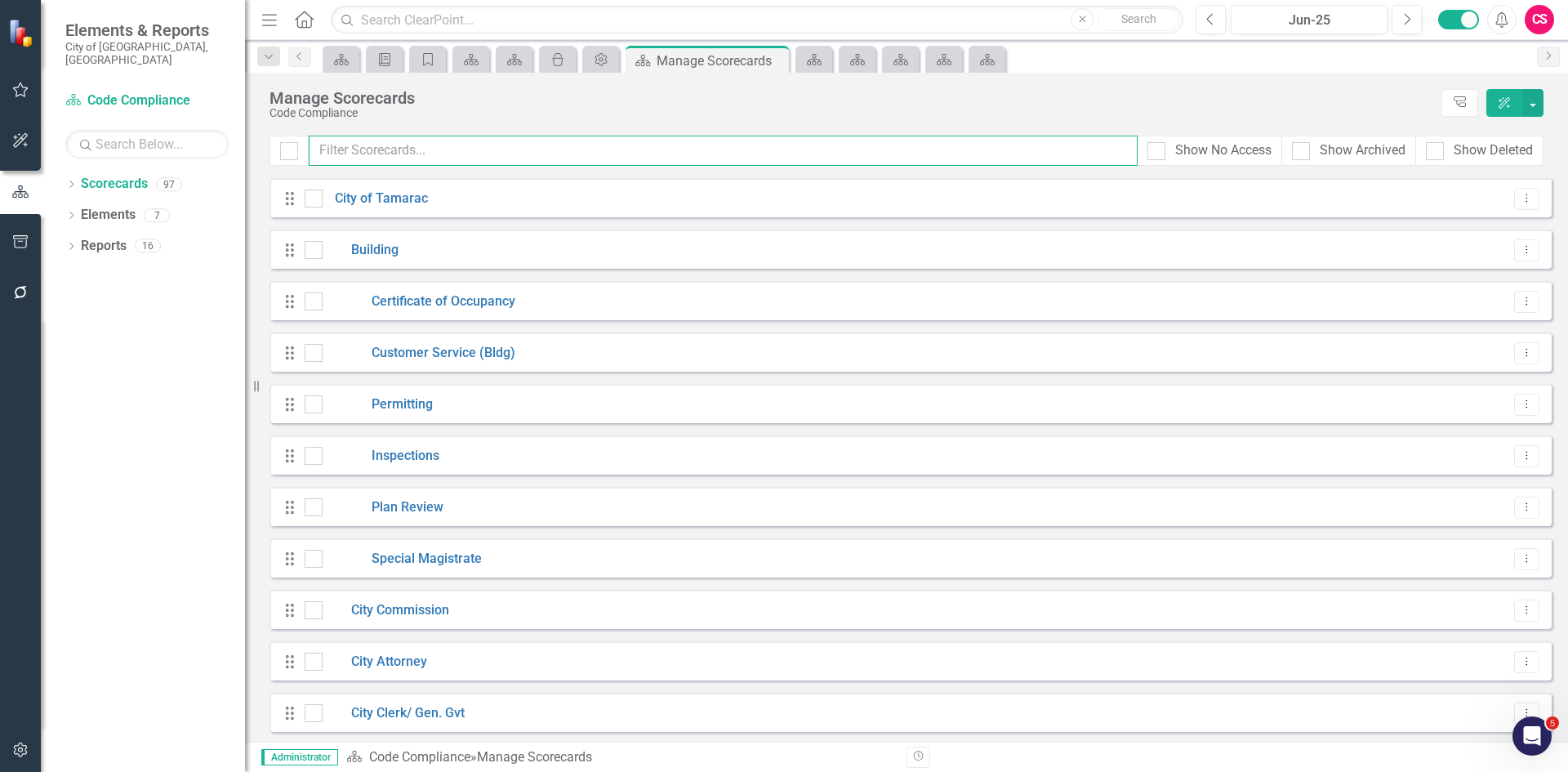 click at bounding box center [723, 150] 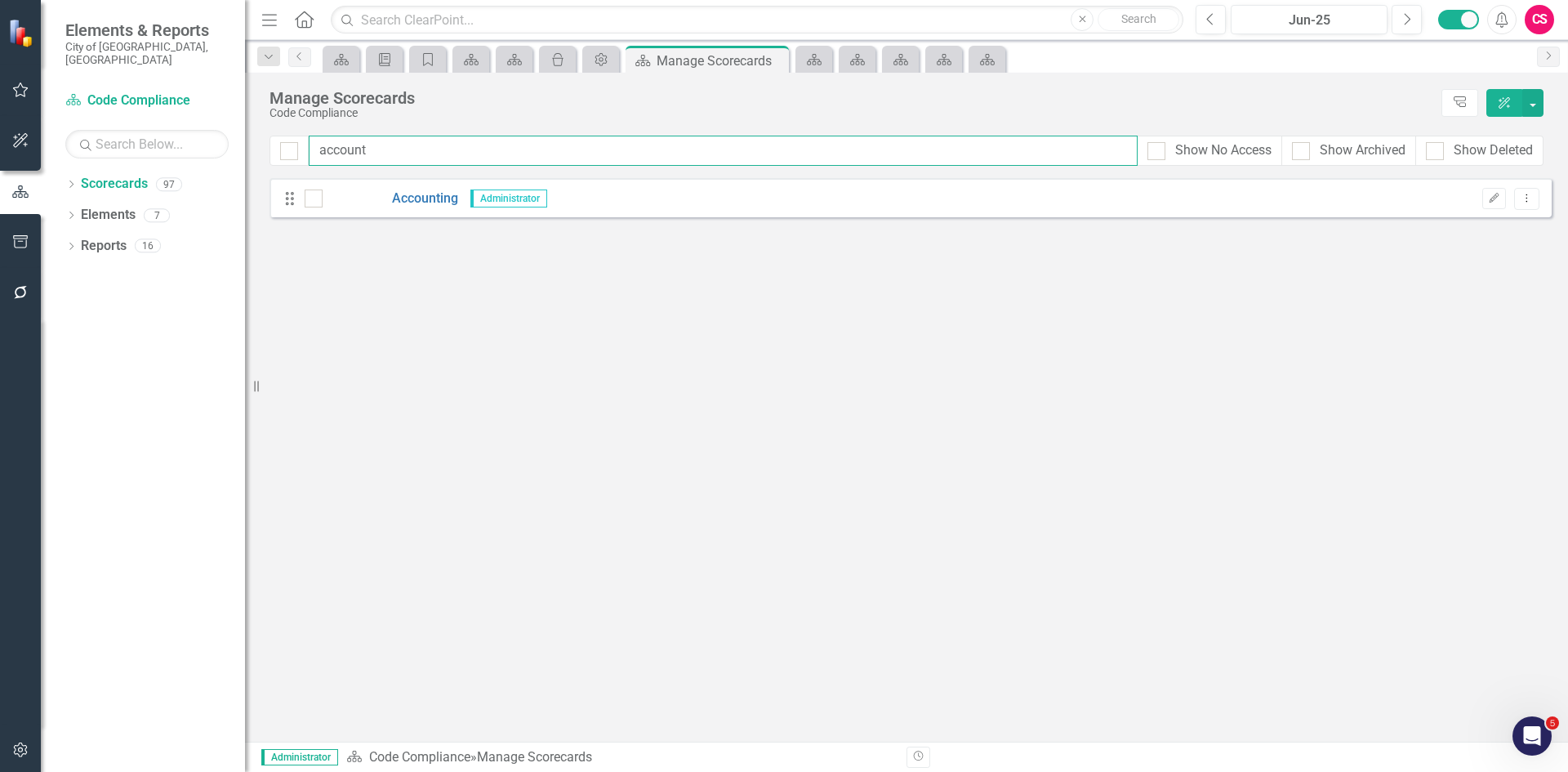 type on "account" 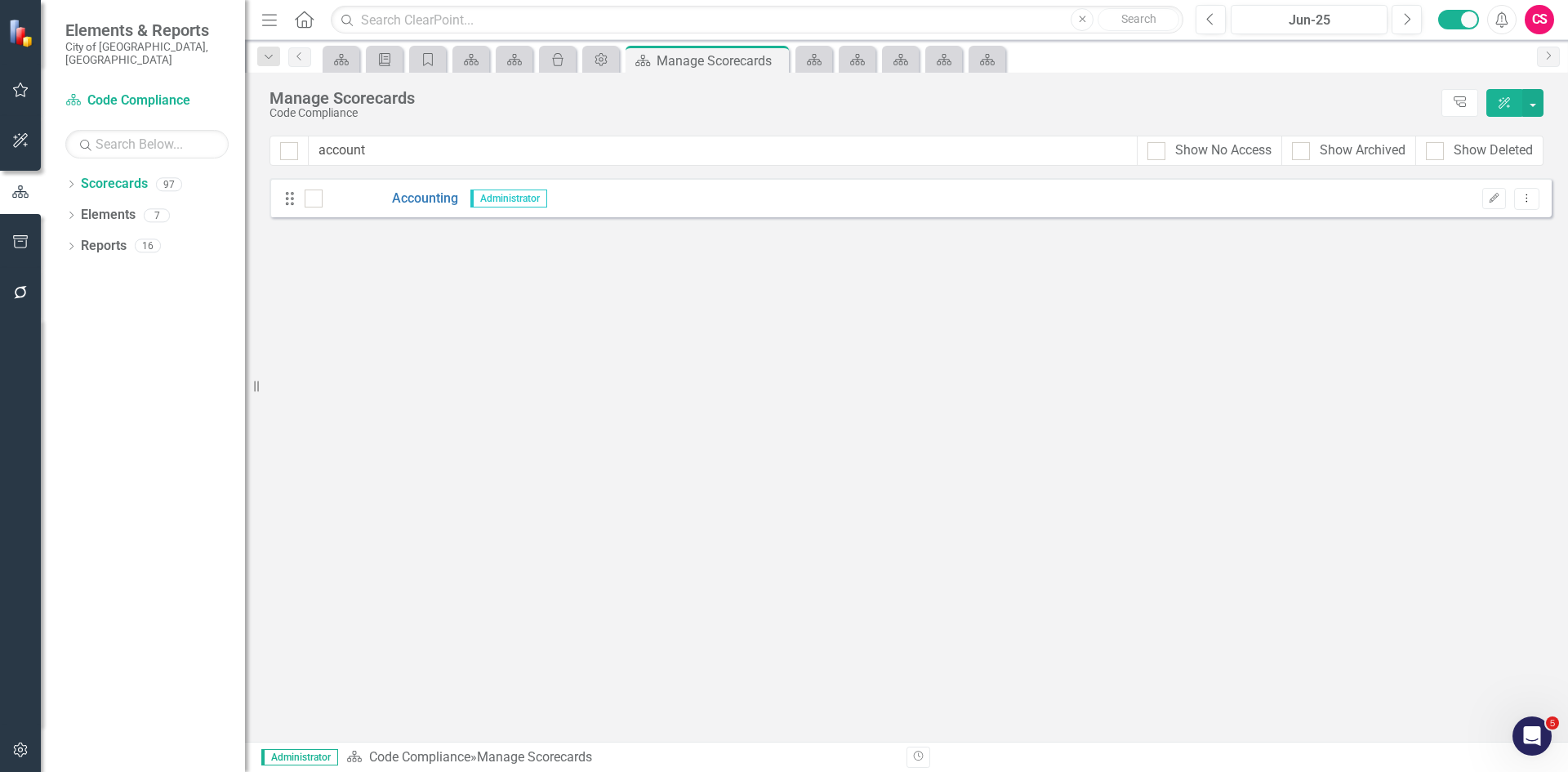 click on "Drag Accounting Administrator Edit Dropdown Menu" at bounding box center (911, 198) 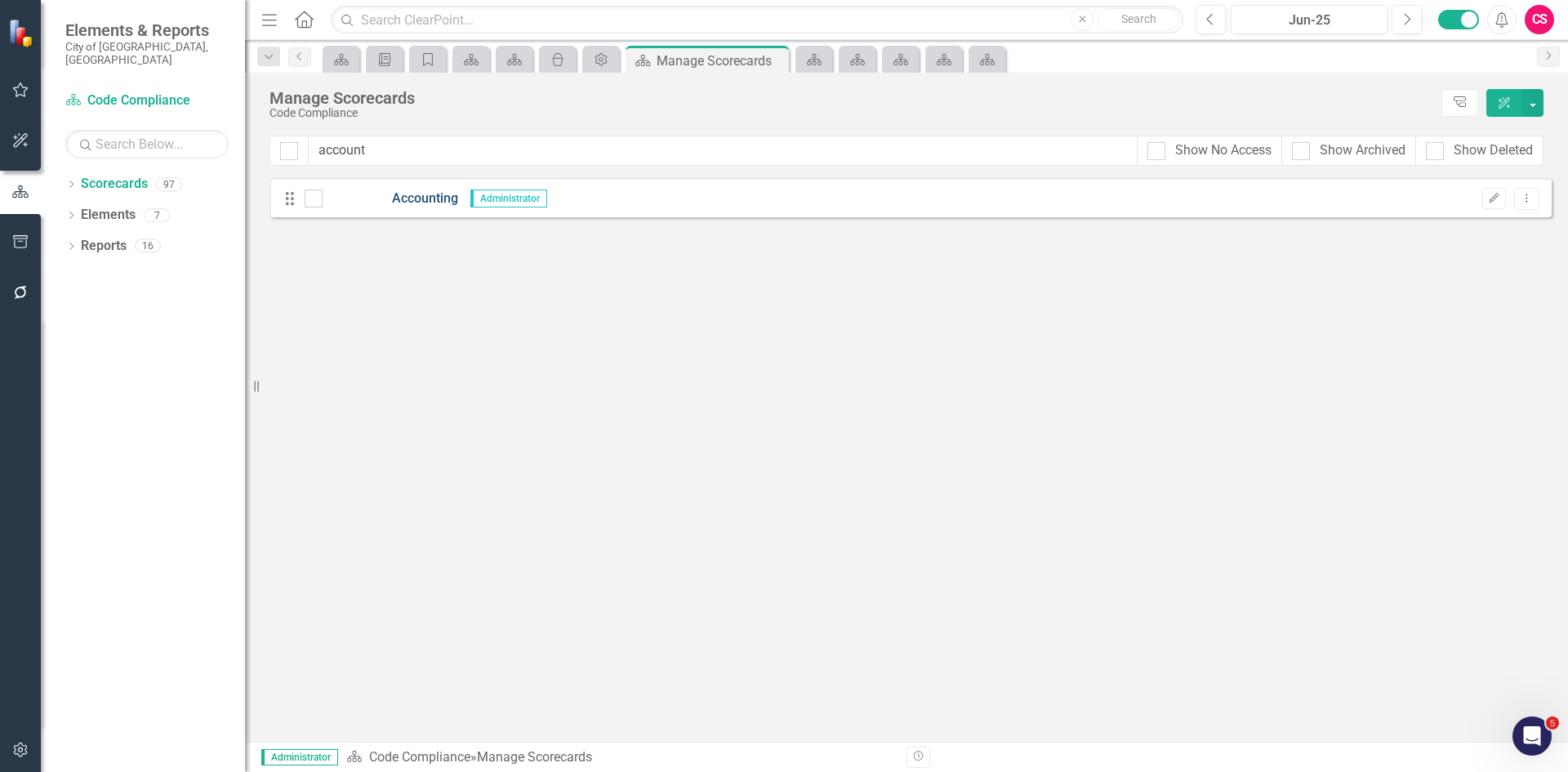 click on "Accounting" at bounding box center (390, 199) 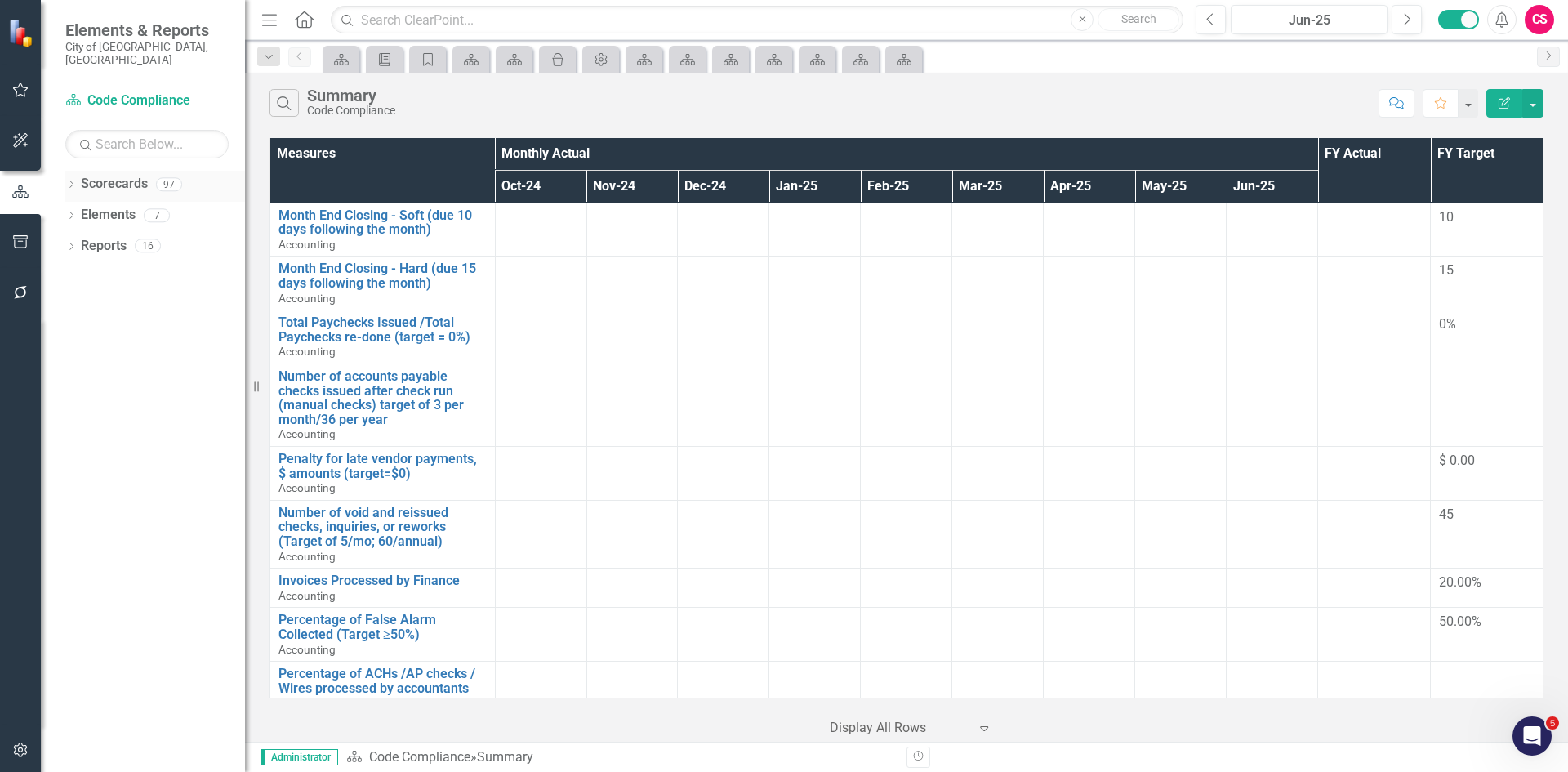 click on "Scorecards" at bounding box center [114, 184] 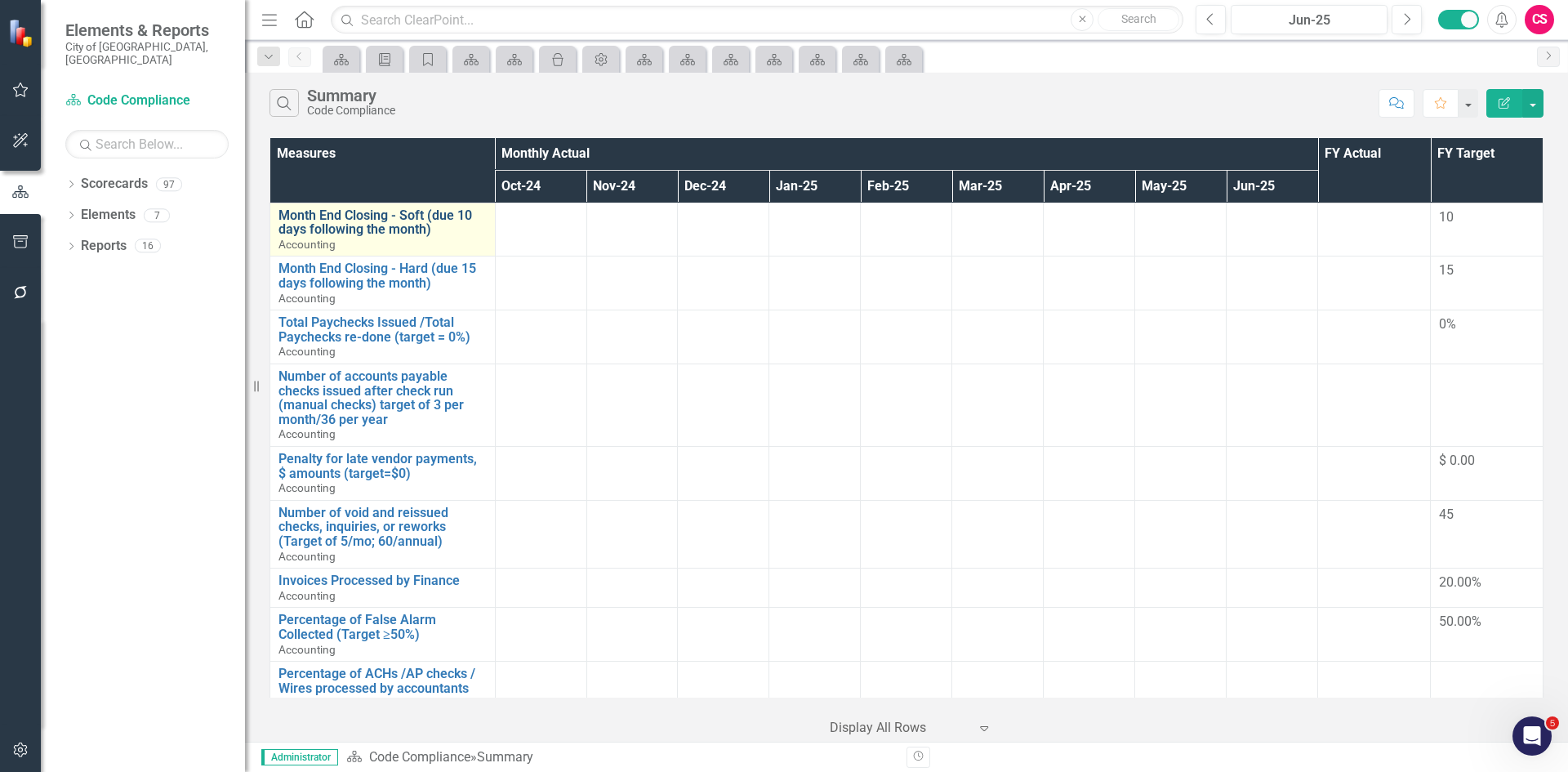 click on "Month End Closing - Soft (due 10 days following the month)" at bounding box center (382, 222) 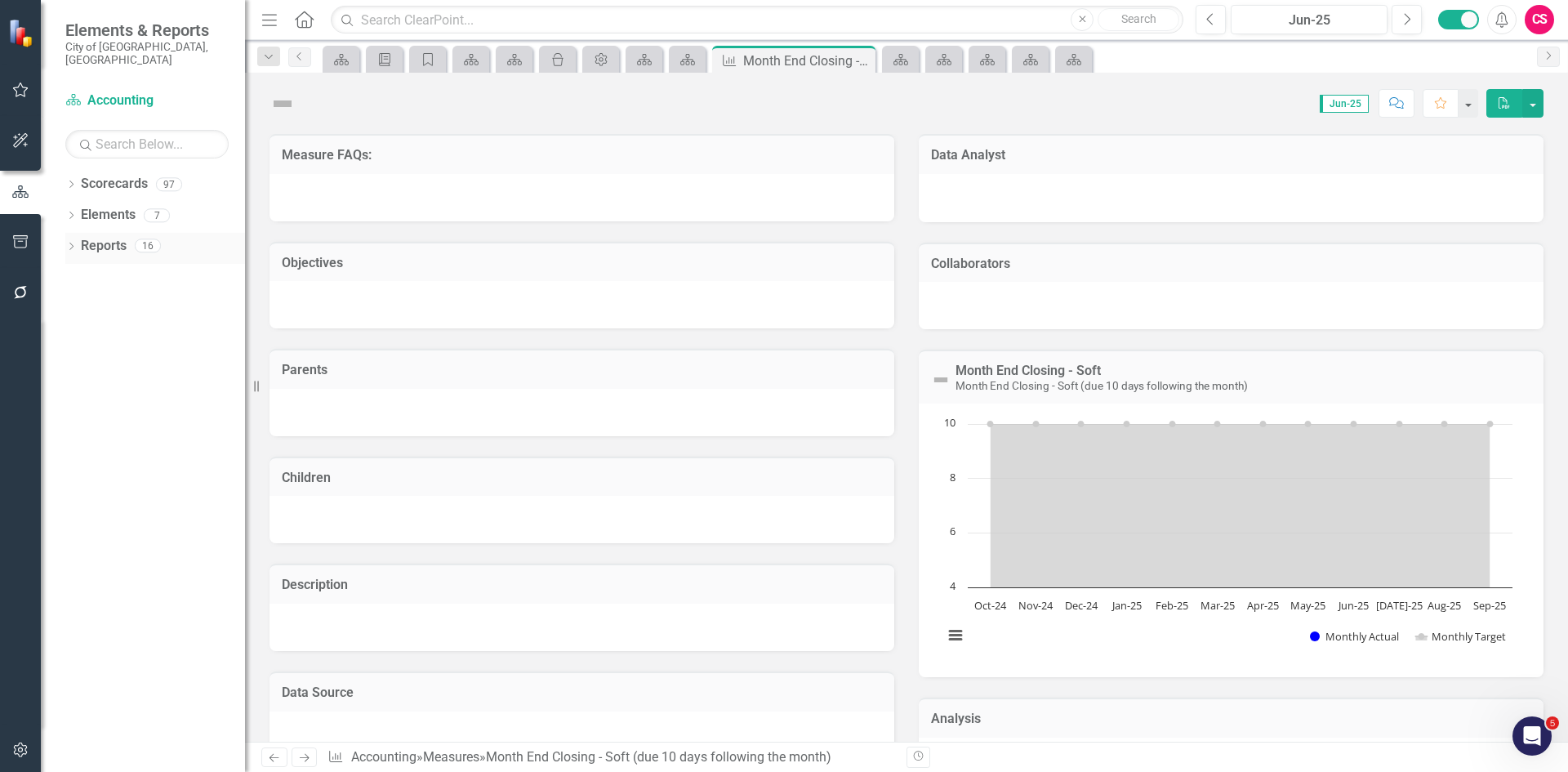 click on "Reports" at bounding box center (104, 246) 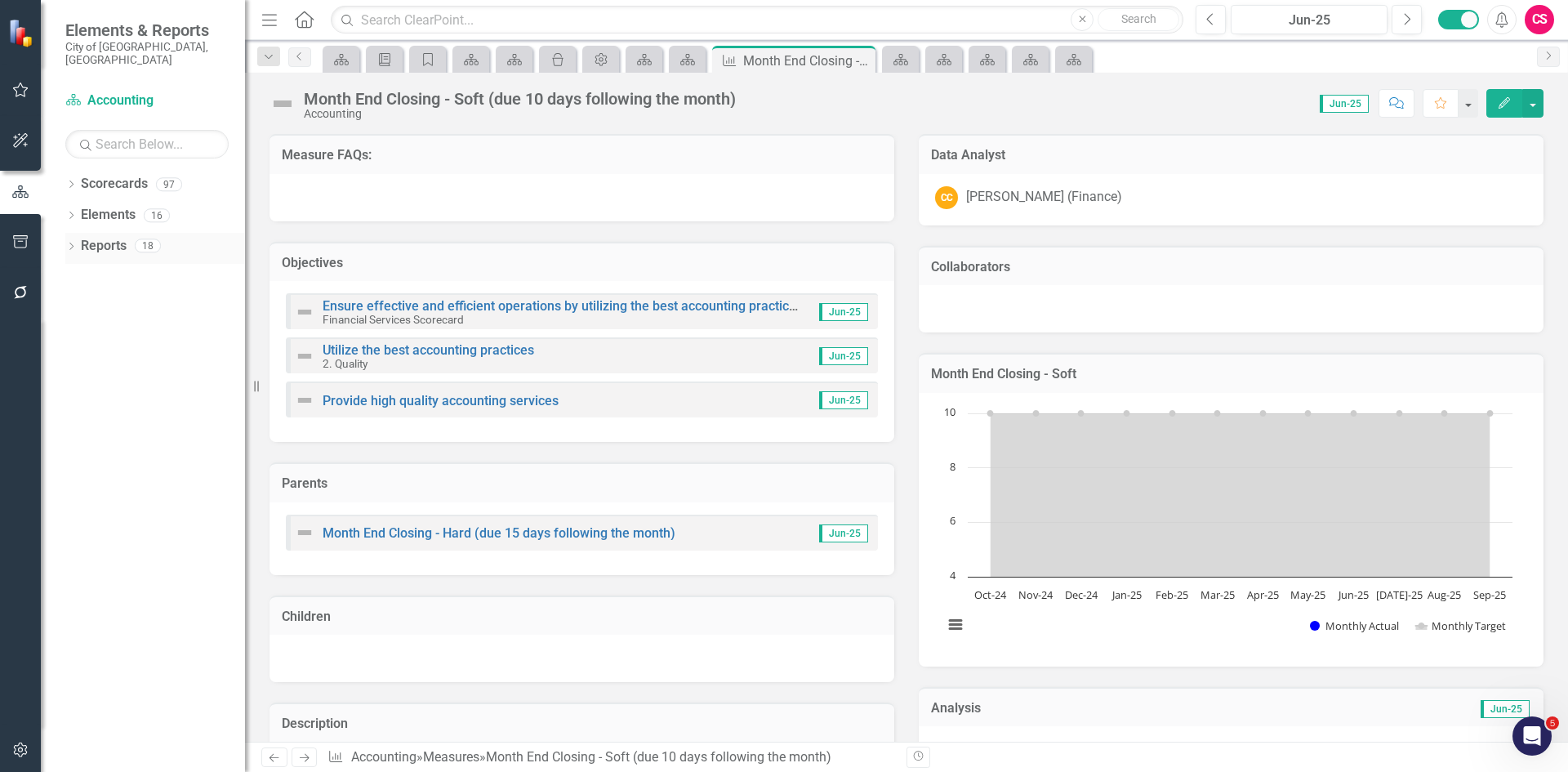 click on "Reports" at bounding box center [104, 246] 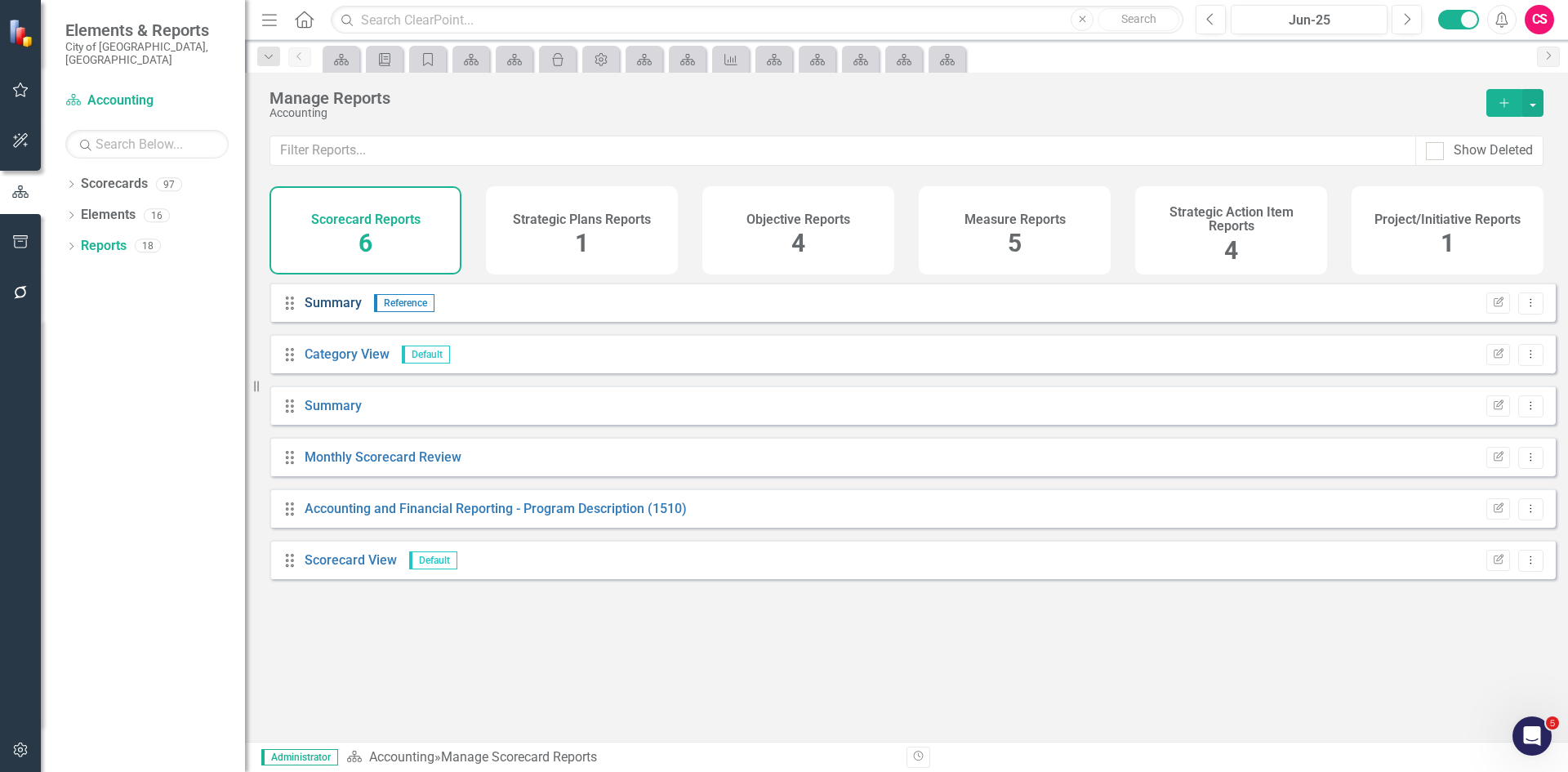 click on "Summary" at bounding box center (333, 302) 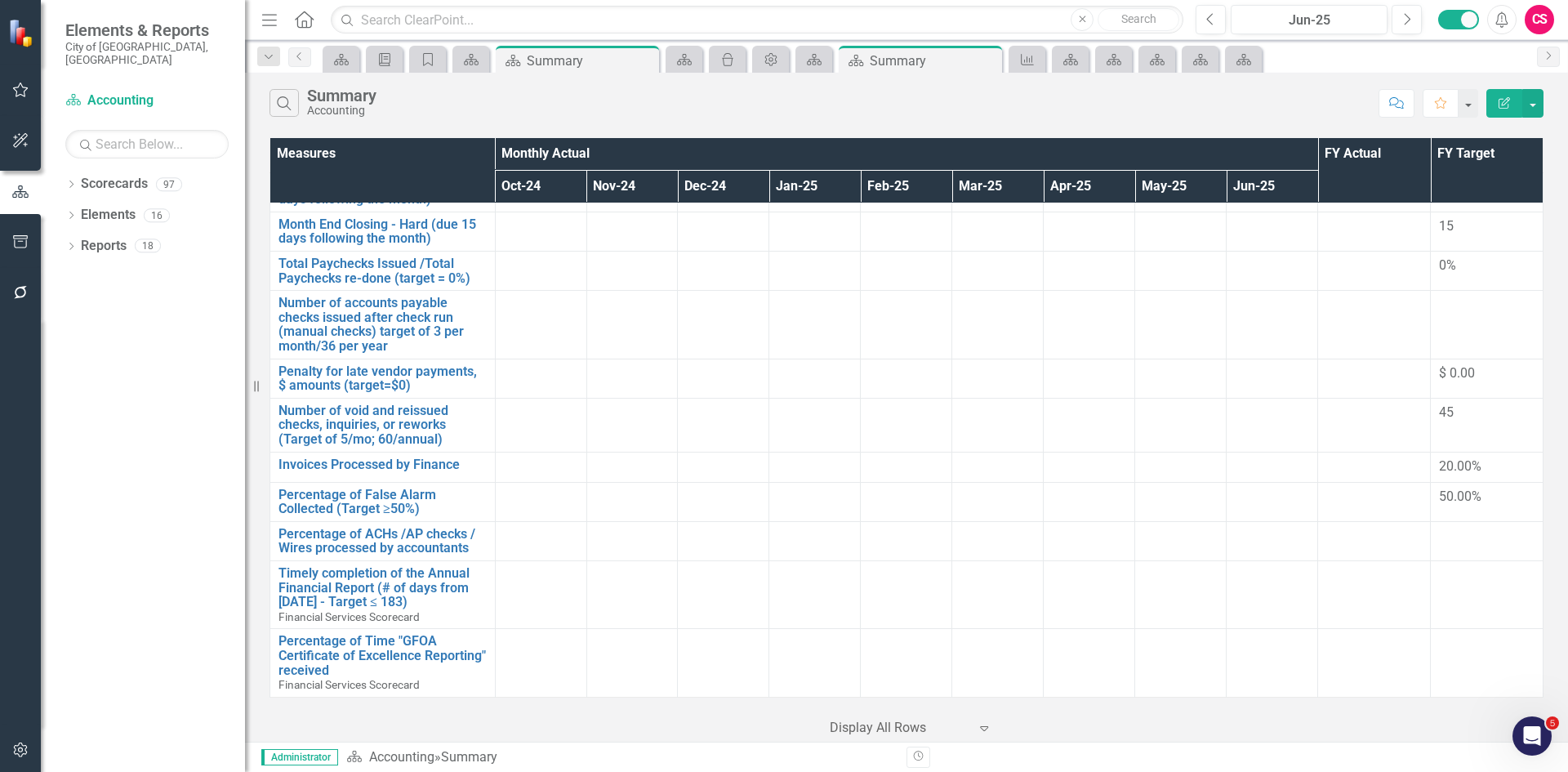 scroll, scrollTop: 0, scrollLeft: 0, axis: both 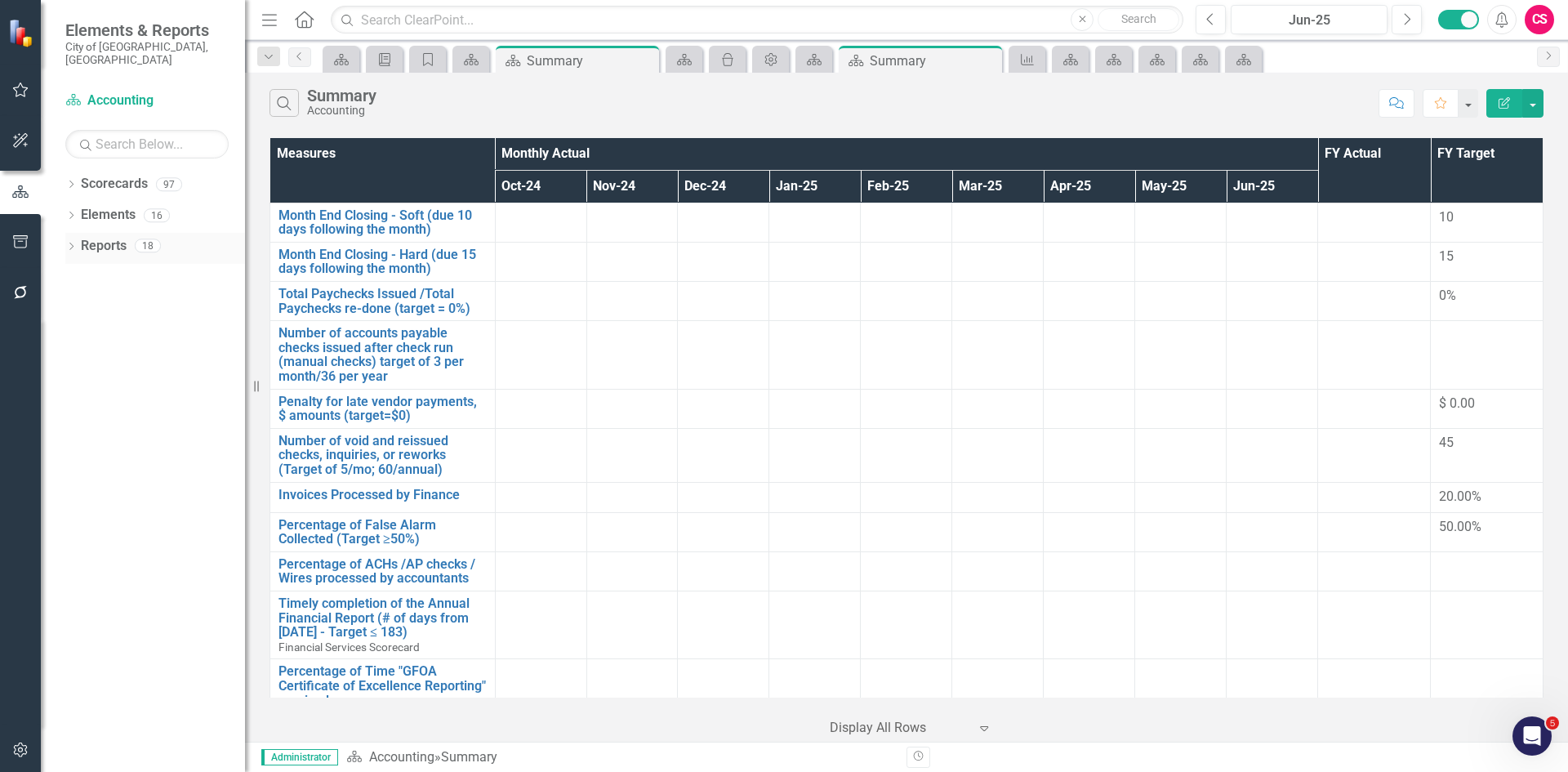 click on "Reports" at bounding box center (104, 246) 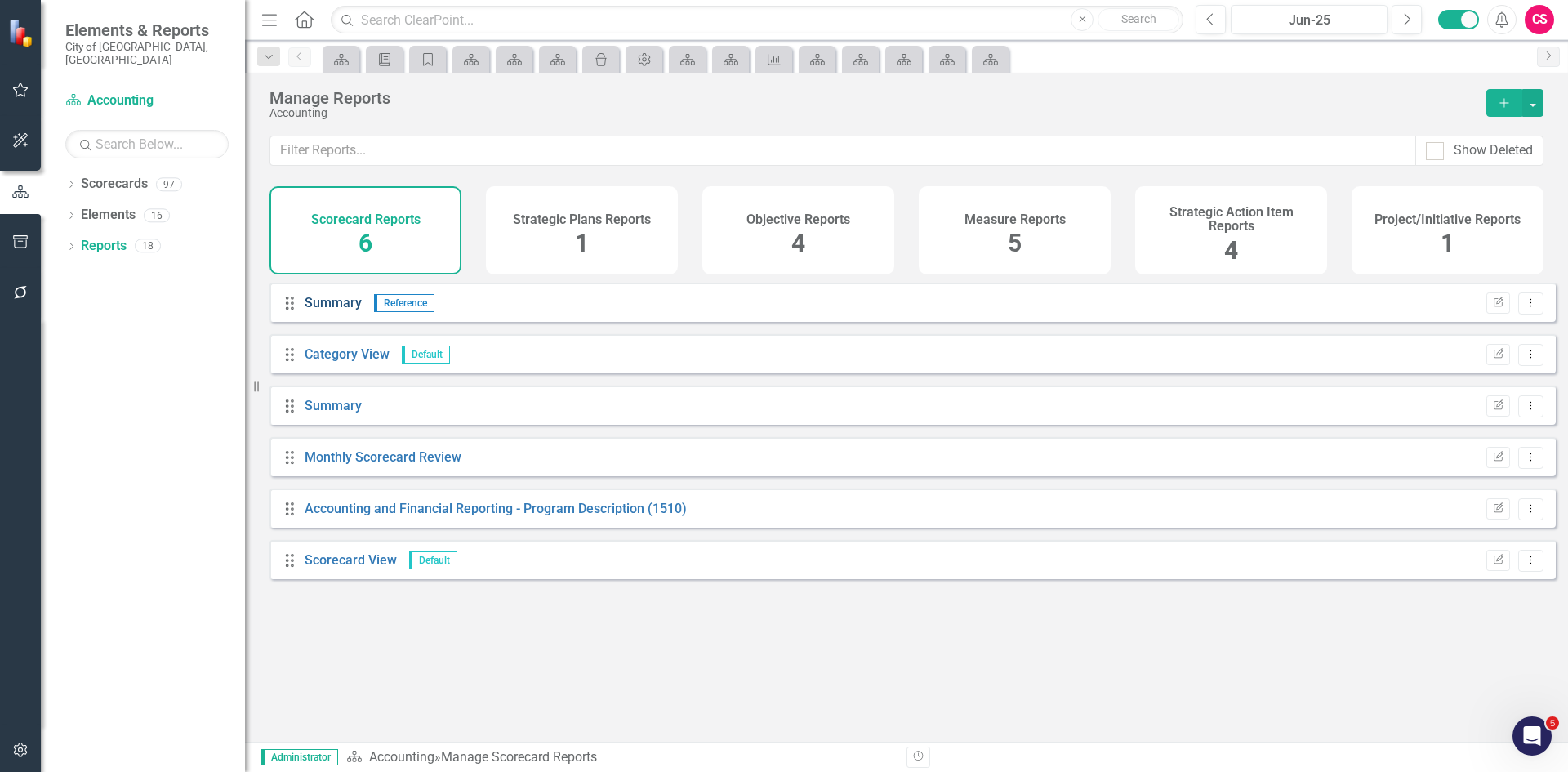 click on "Summary" at bounding box center [333, 302] 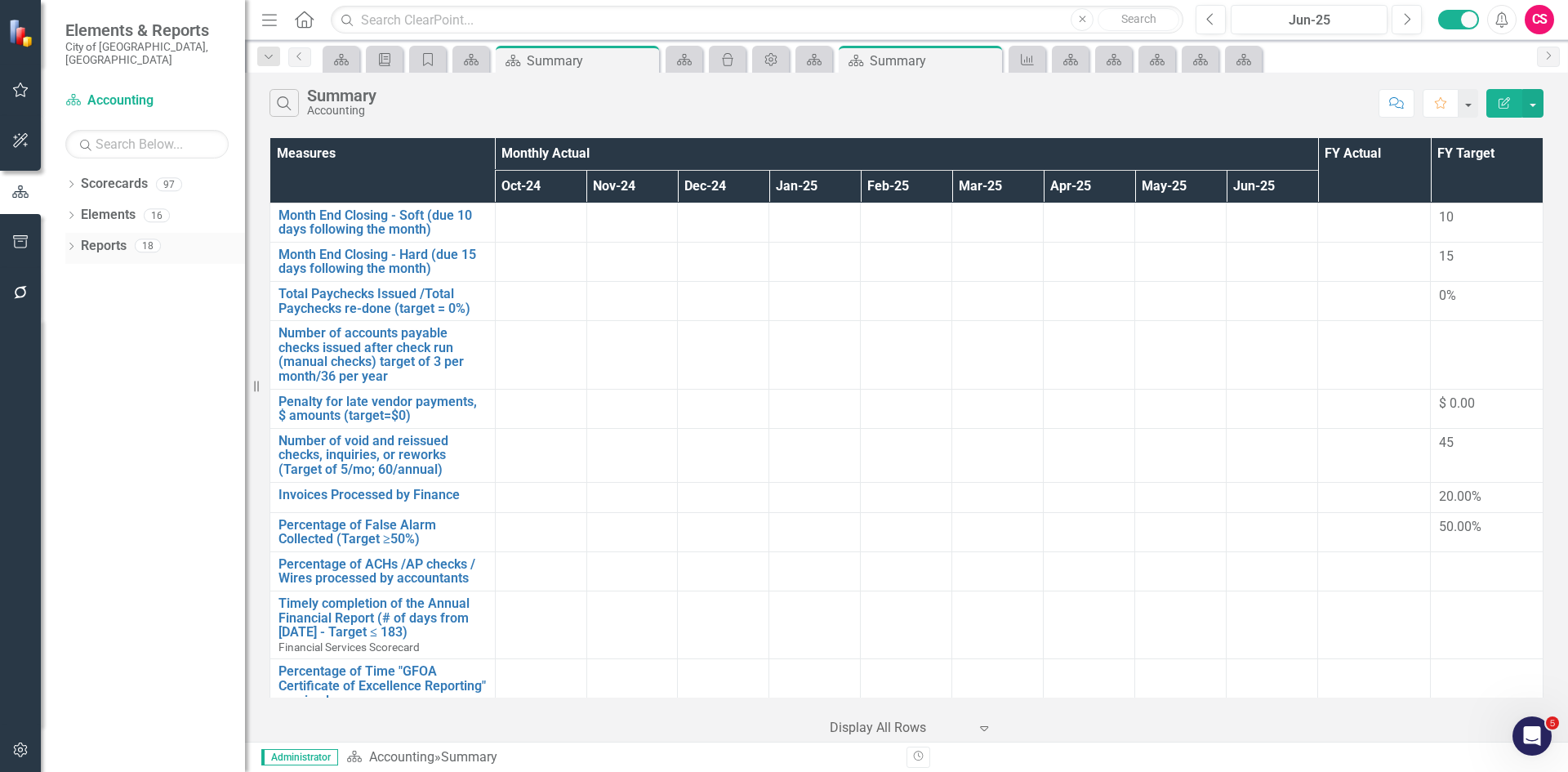 click on "Reports" at bounding box center (104, 246) 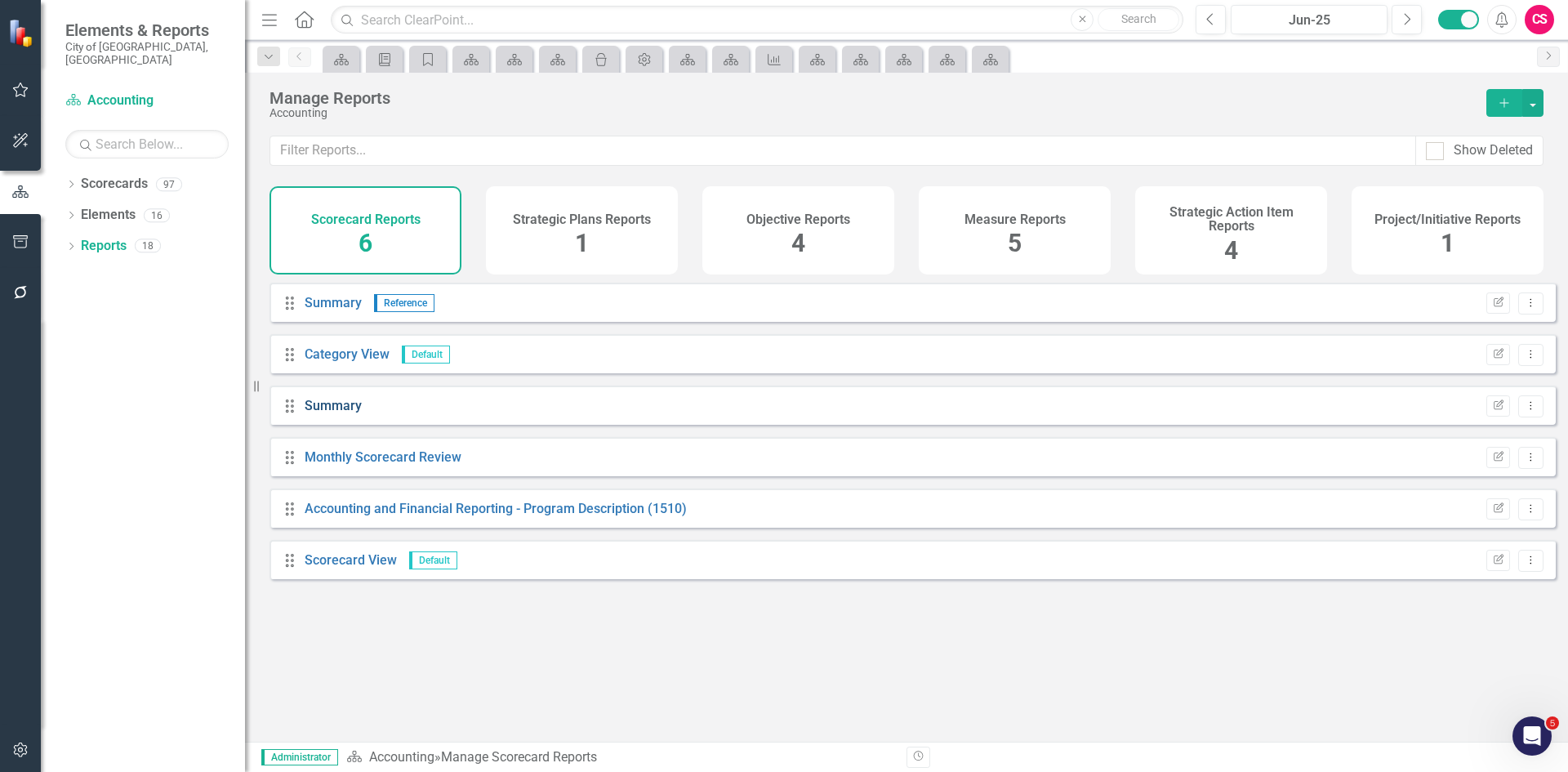 click on "Summary" at bounding box center (333, 405) 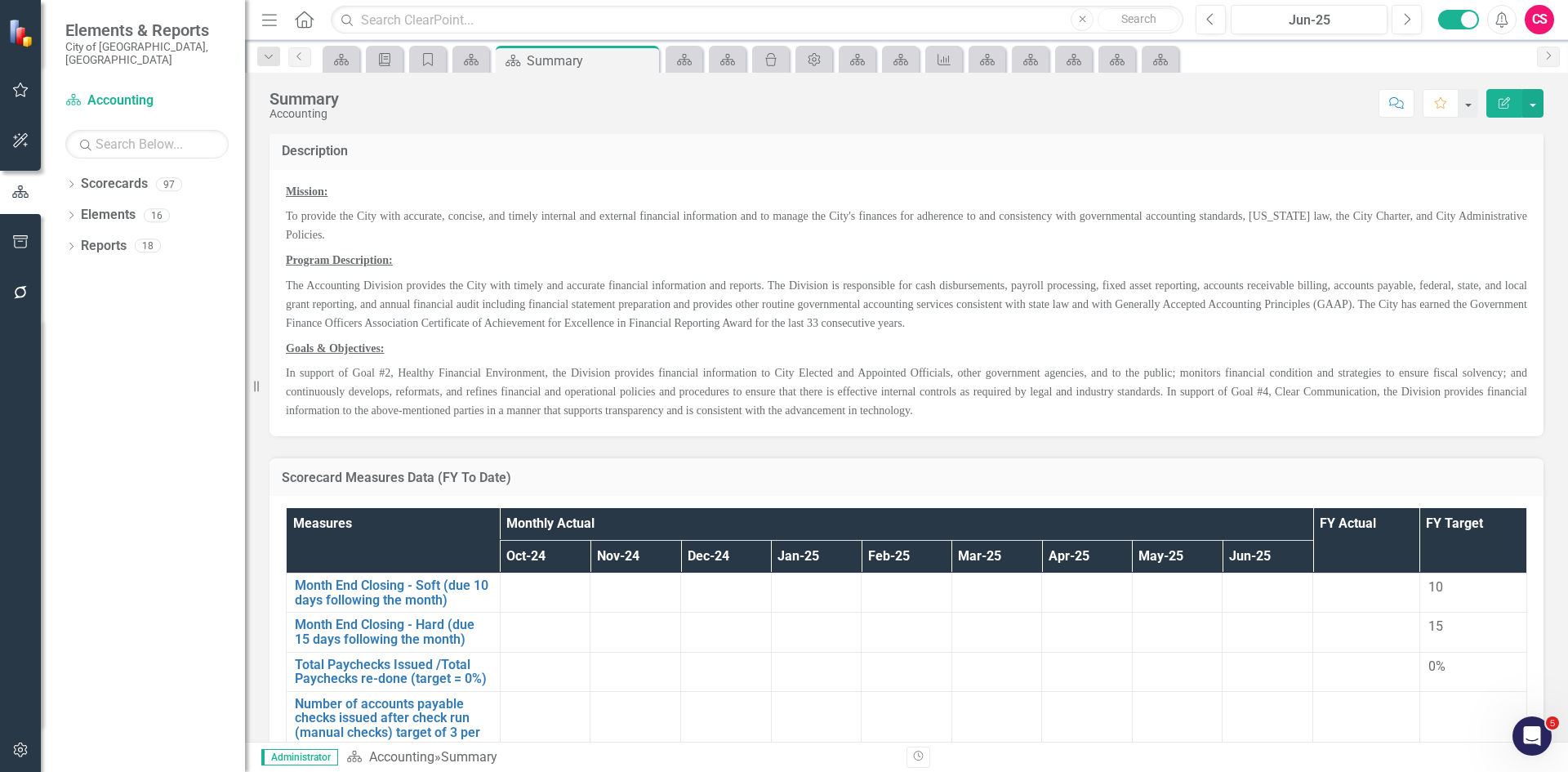 scroll, scrollTop: 0, scrollLeft: 0, axis: both 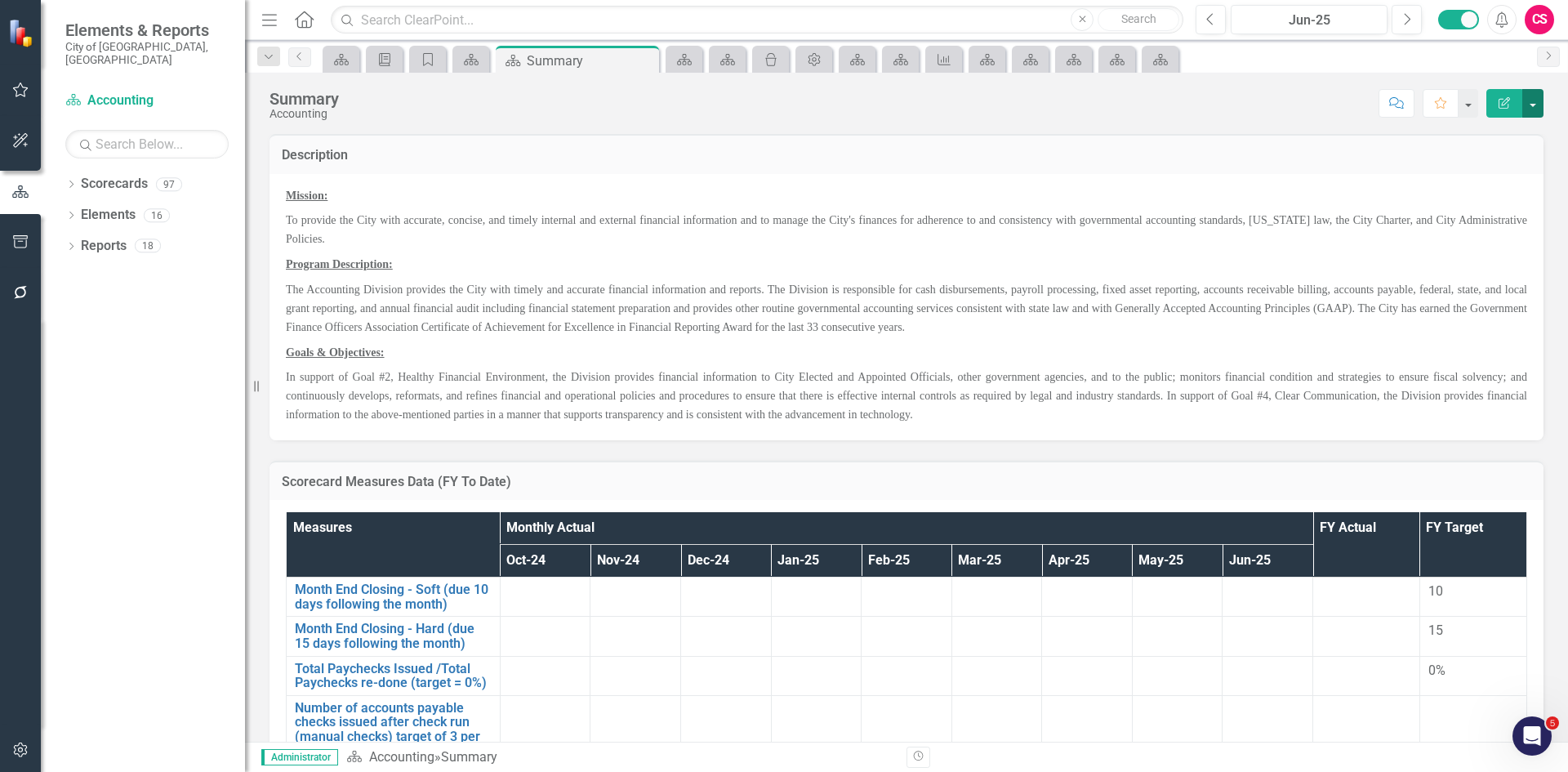 click at bounding box center (1533, 103) 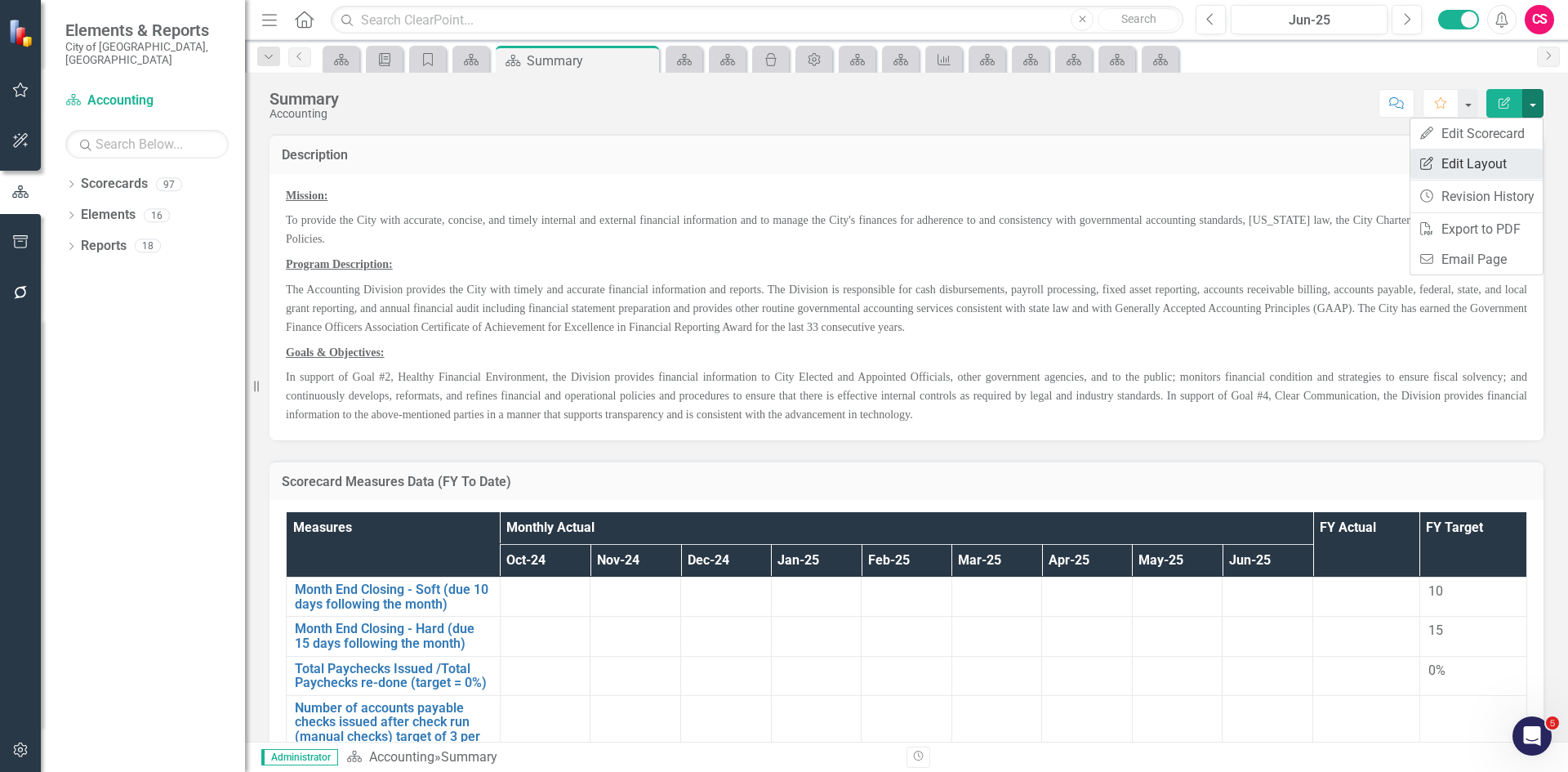 click on "Edit Report Edit Layout" at bounding box center (1477, 163) 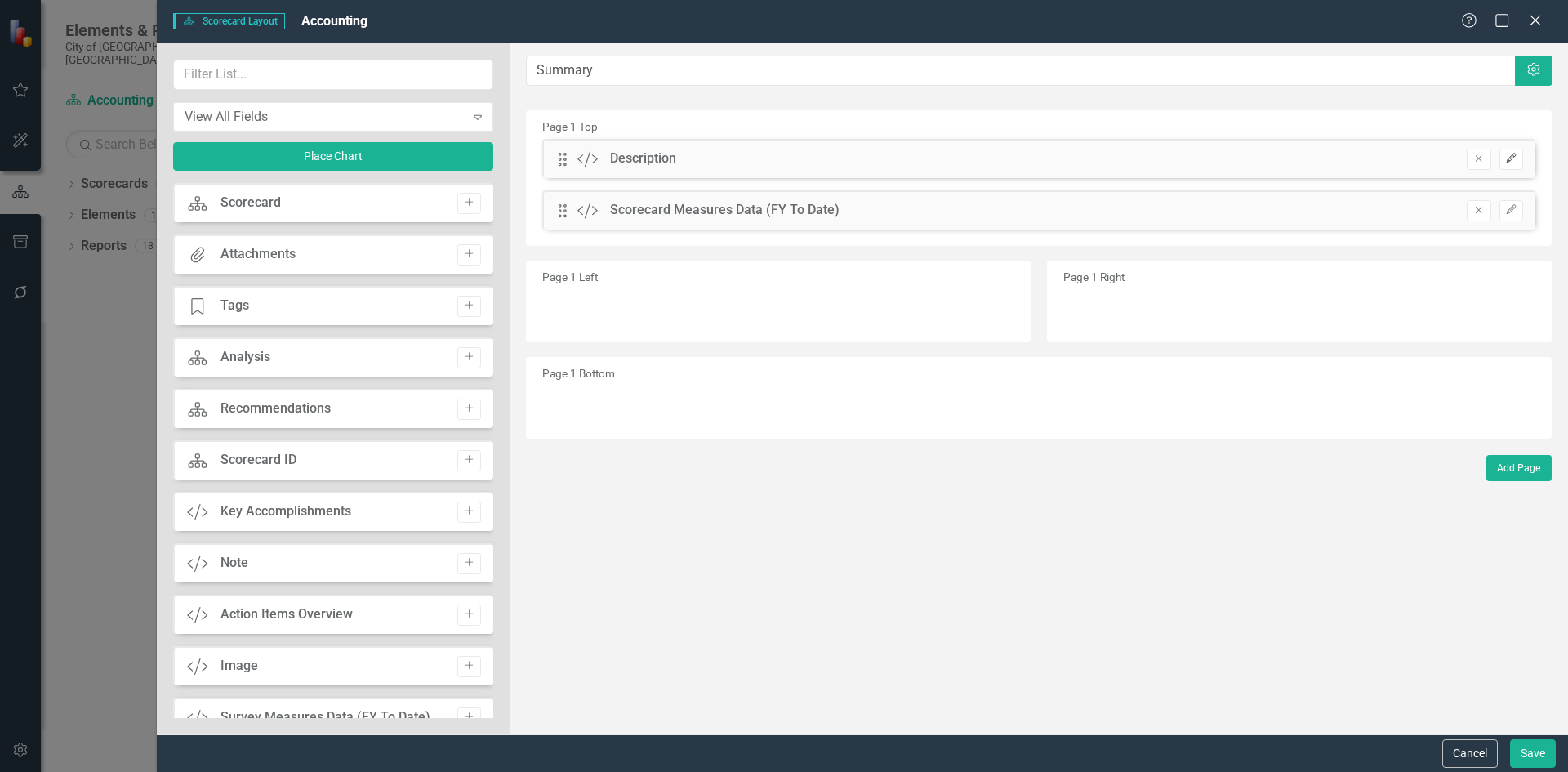click on "Edit" 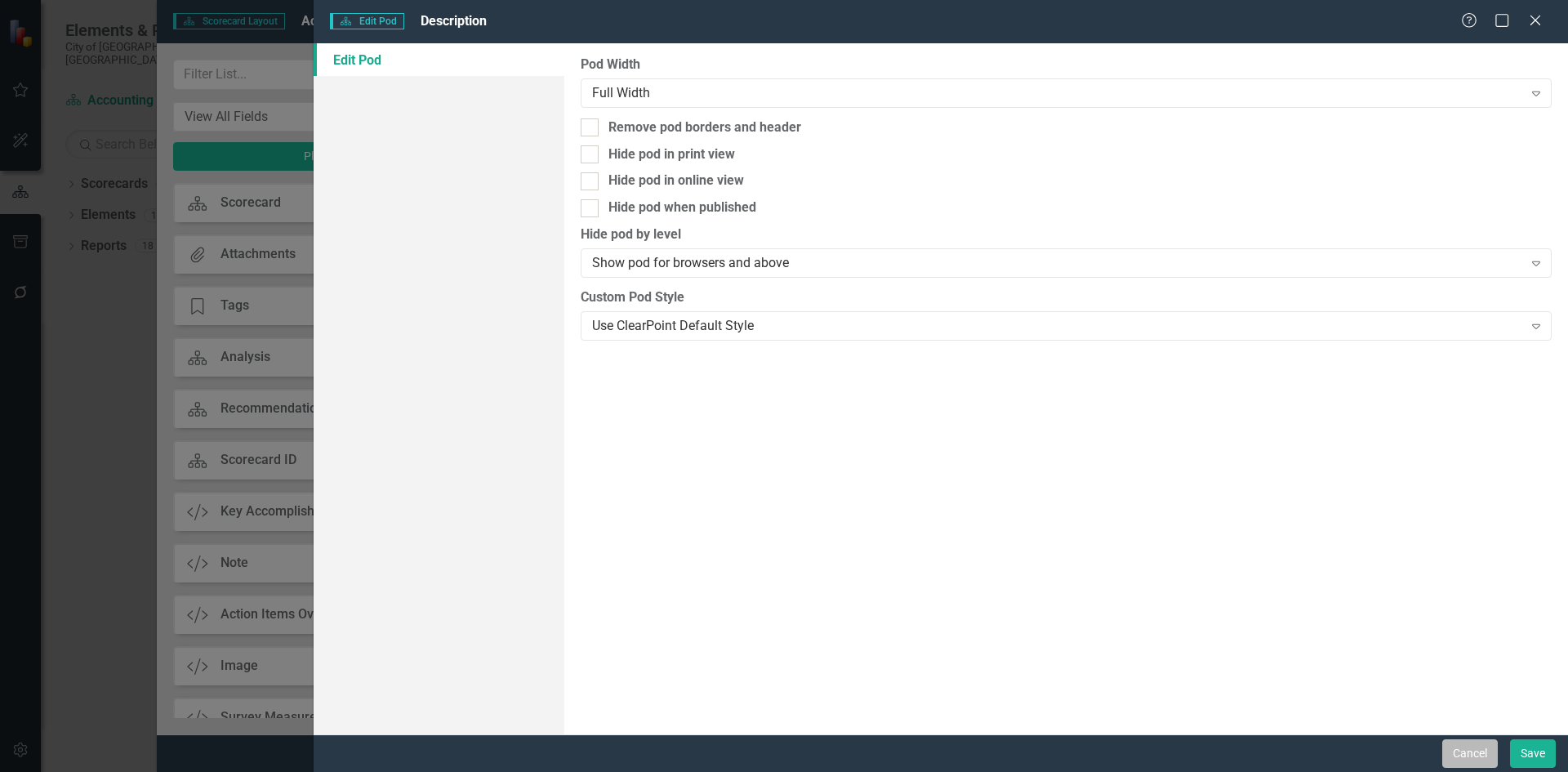 click on "Cancel" at bounding box center (1470, 753) 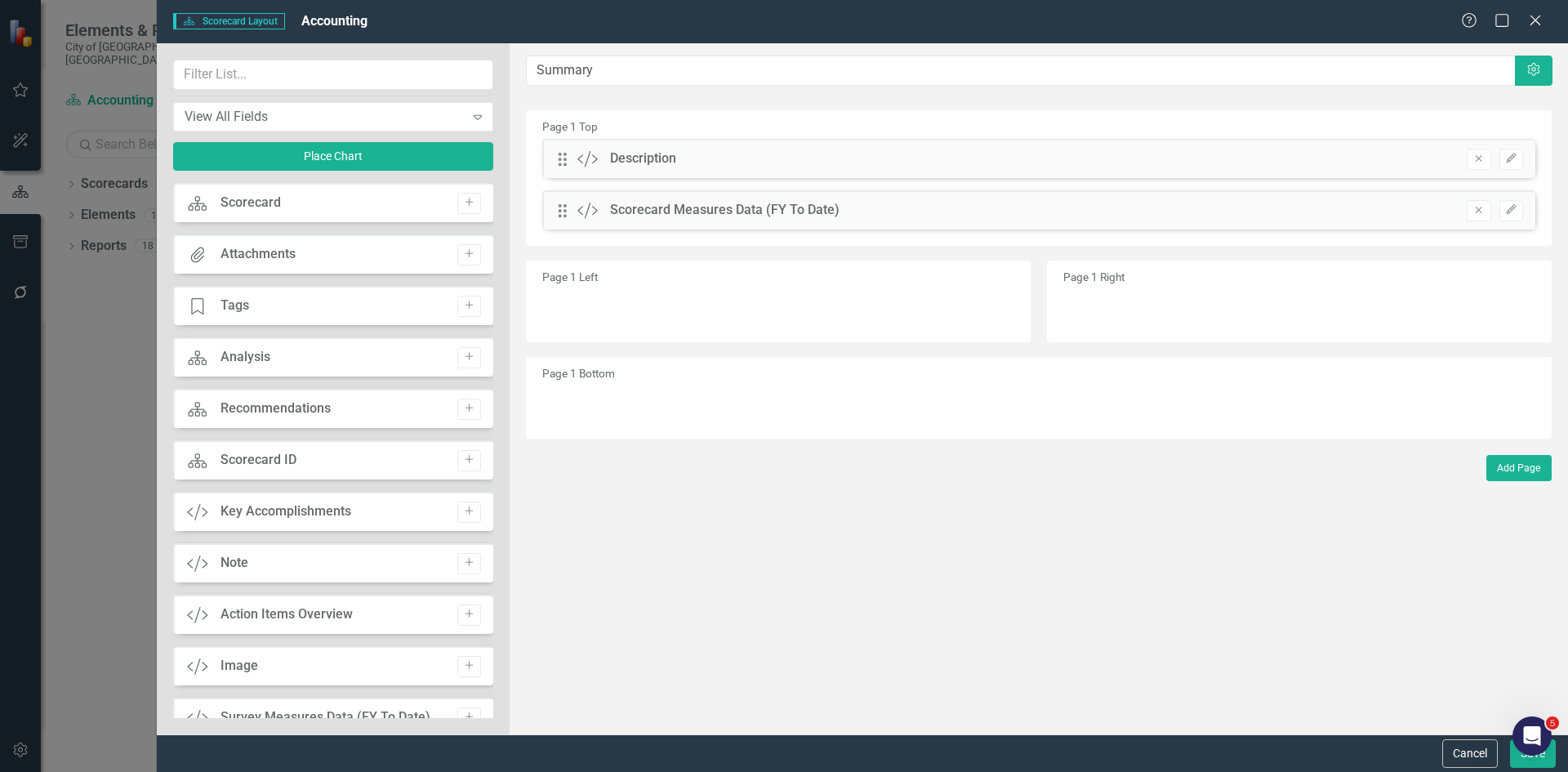 click on "Cancel" at bounding box center (1470, 753) 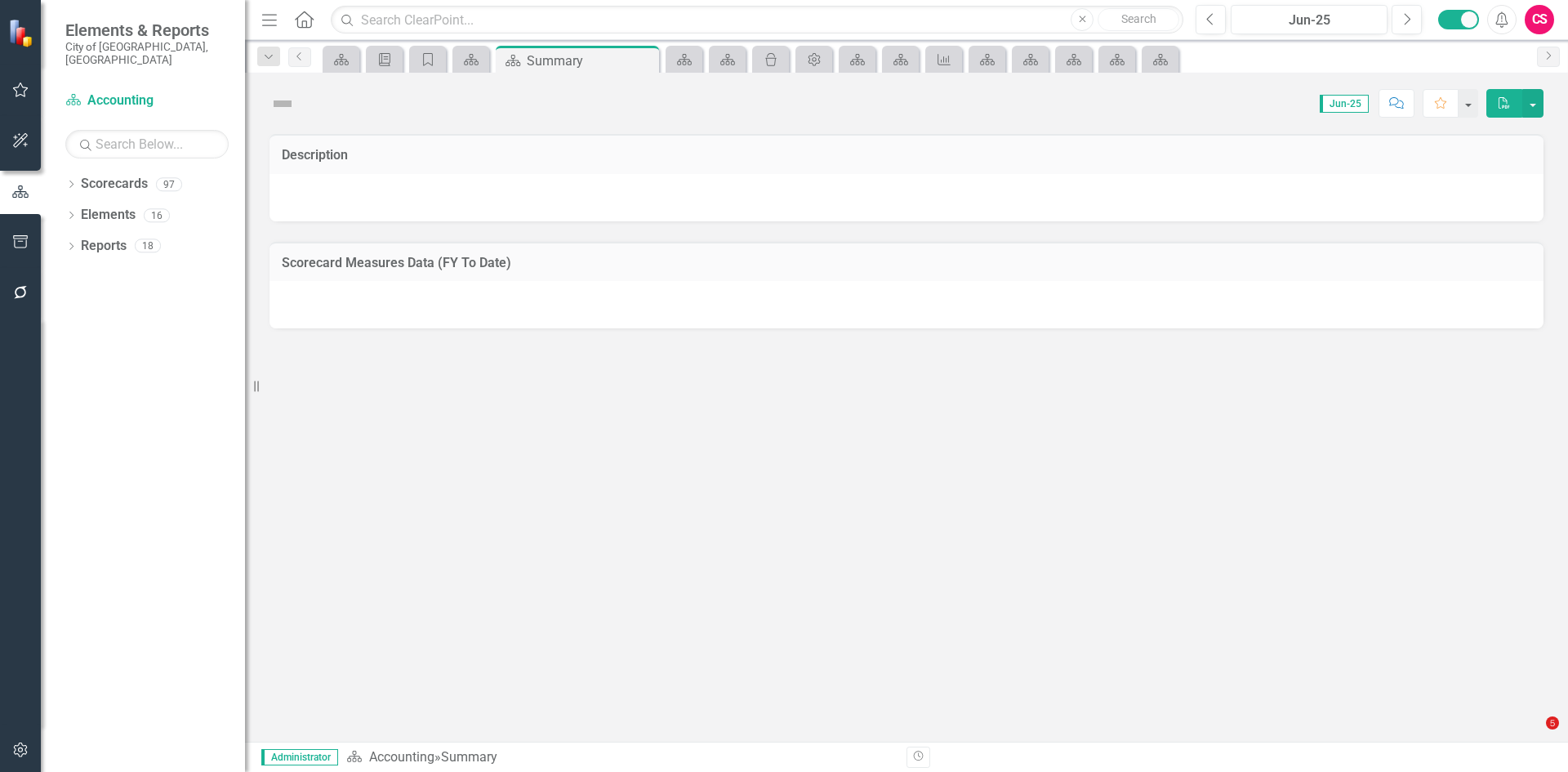scroll, scrollTop: 0, scrollLeft: 0, axis: both 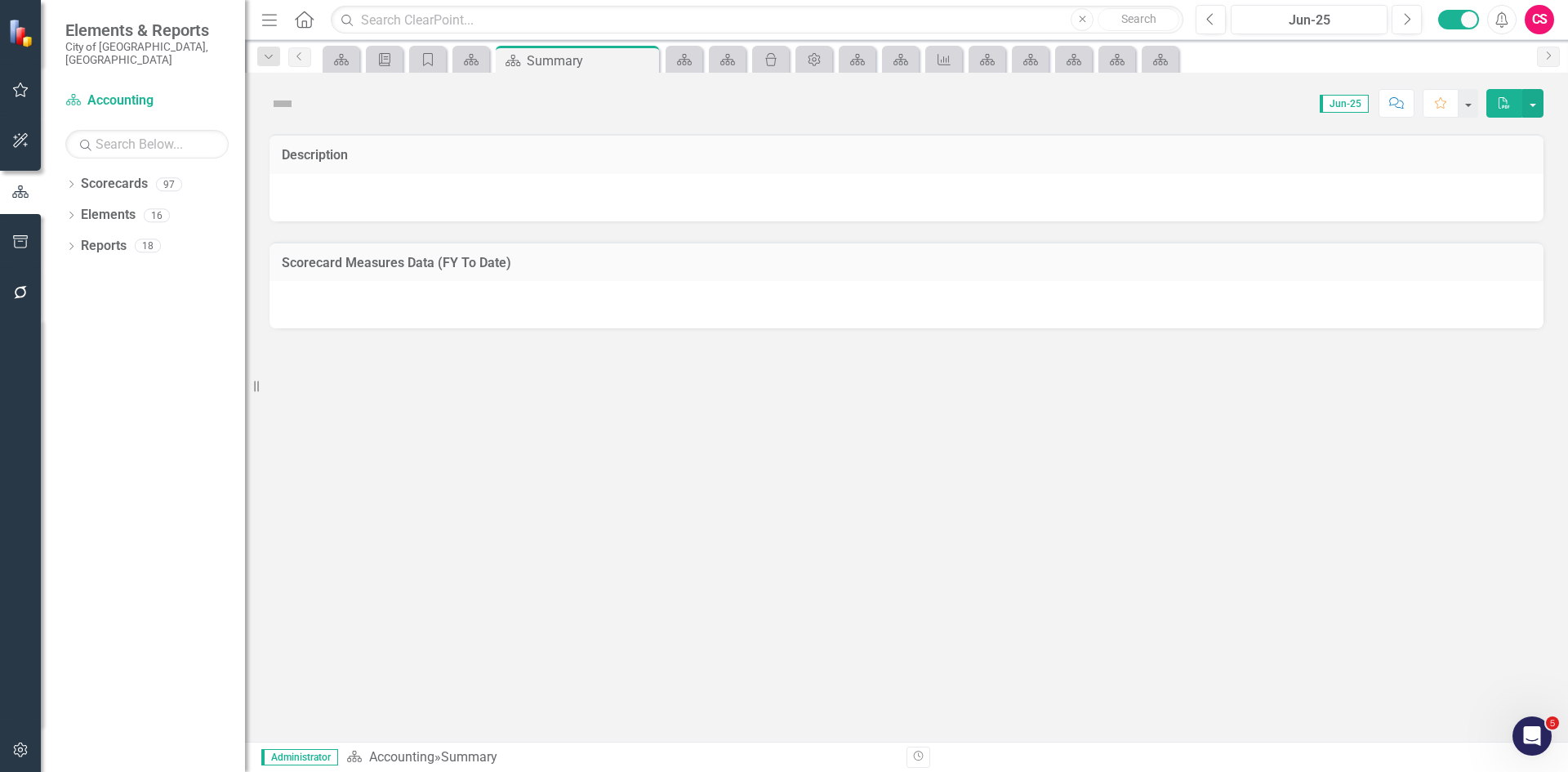 click 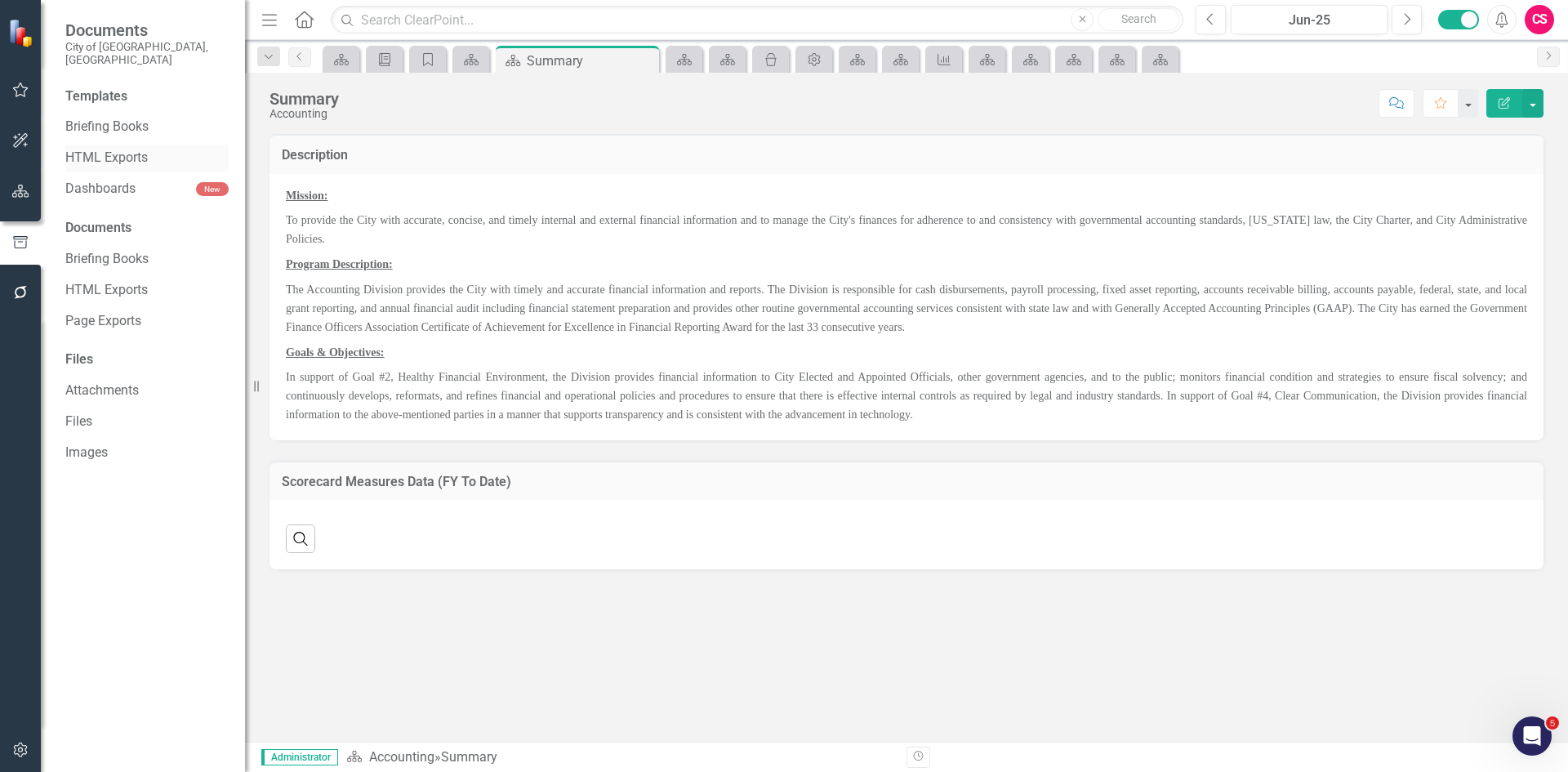 click on "HTML Exports" at bounding box center (147, 158) 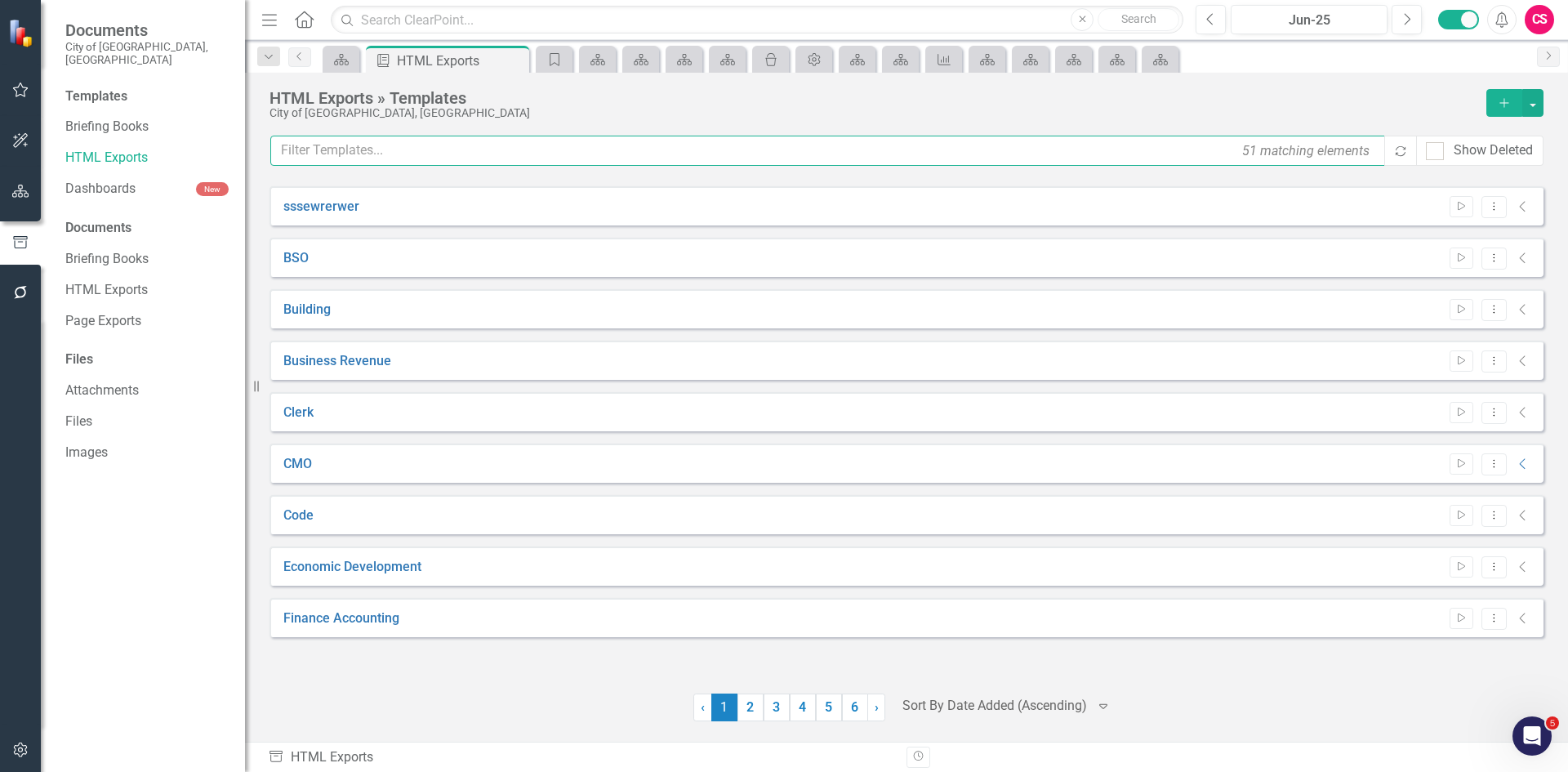click at bounding box center [828, 150] 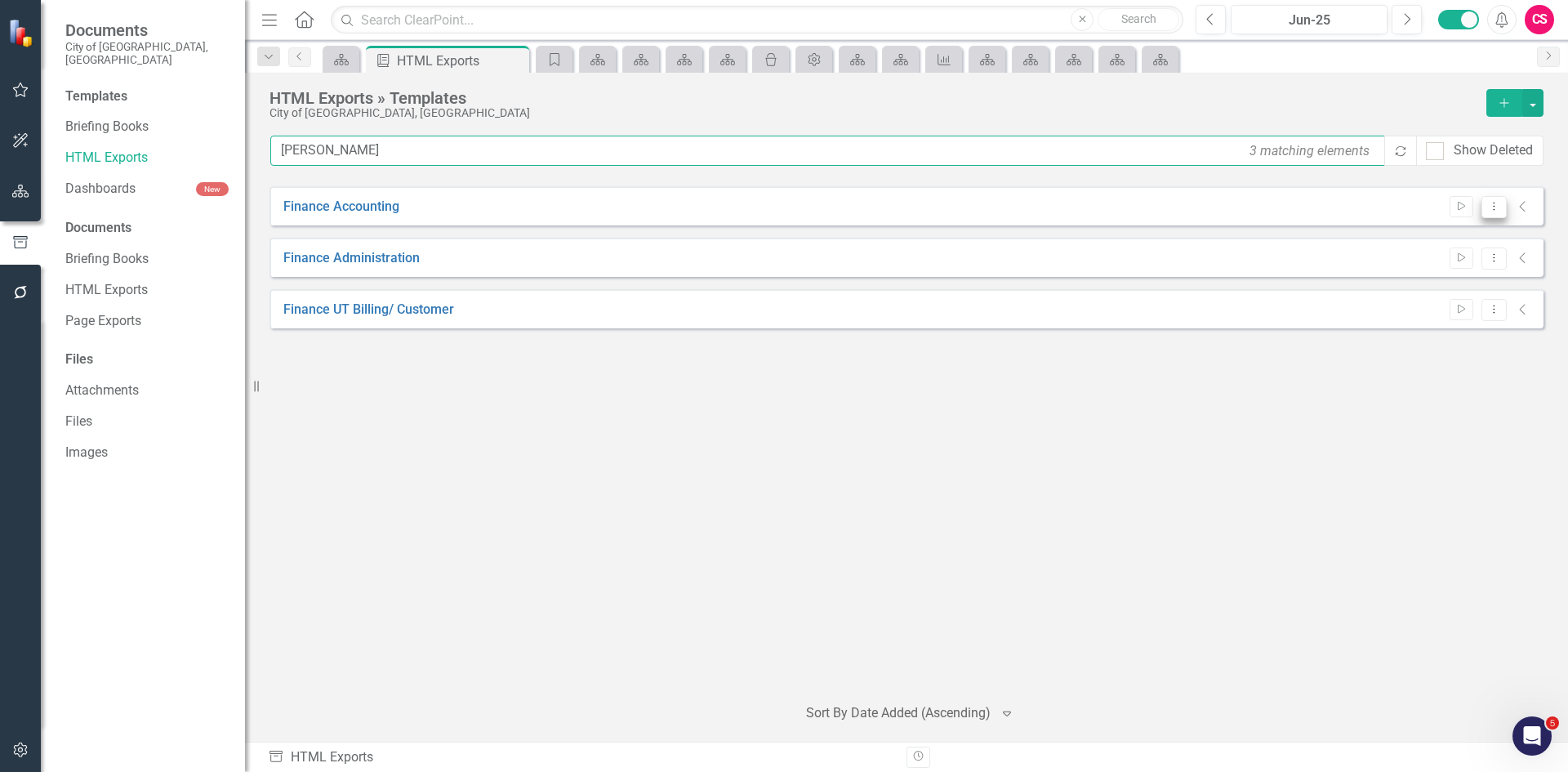 type on "finan" 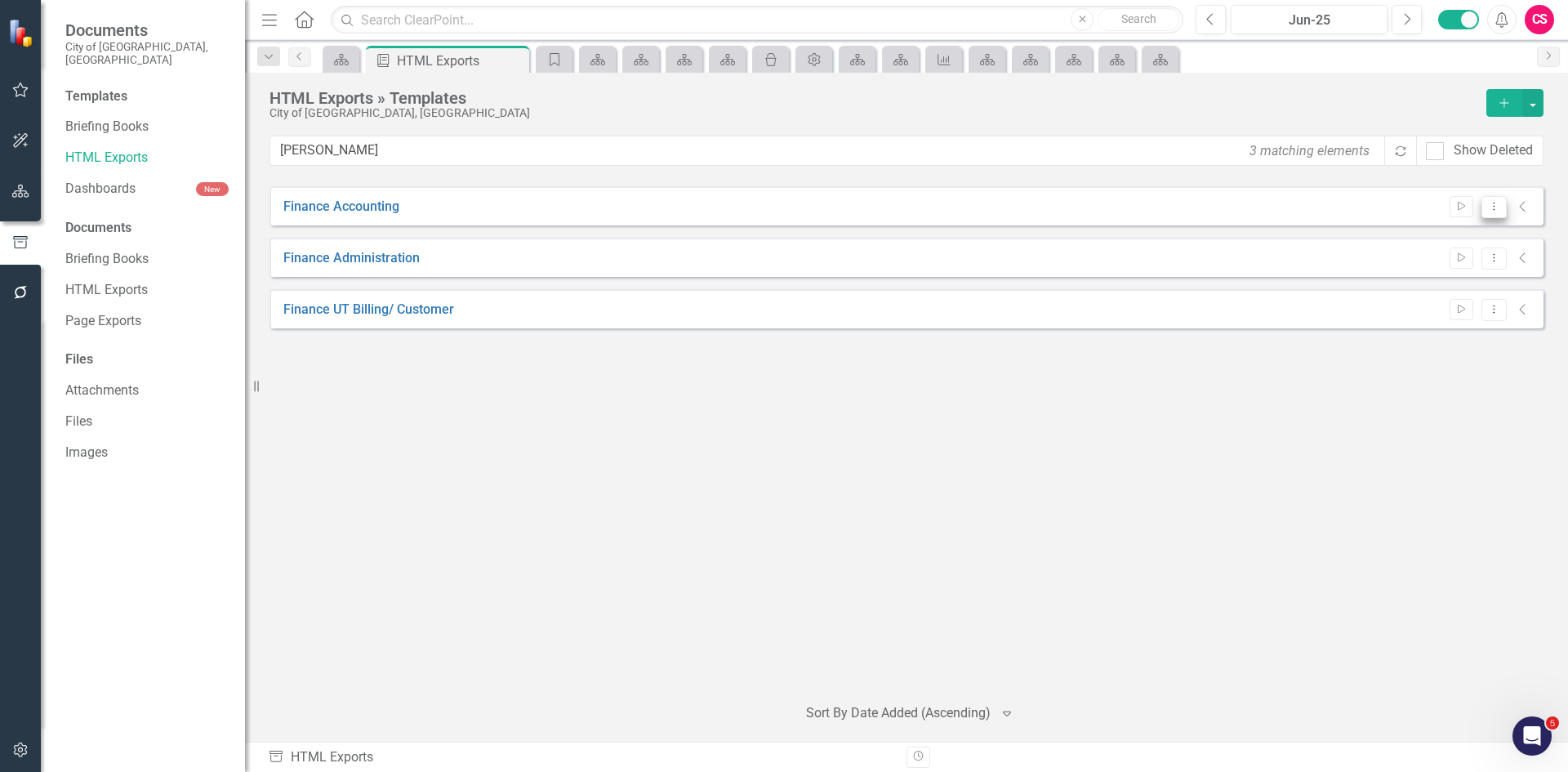 click on "Dropdown Menu" 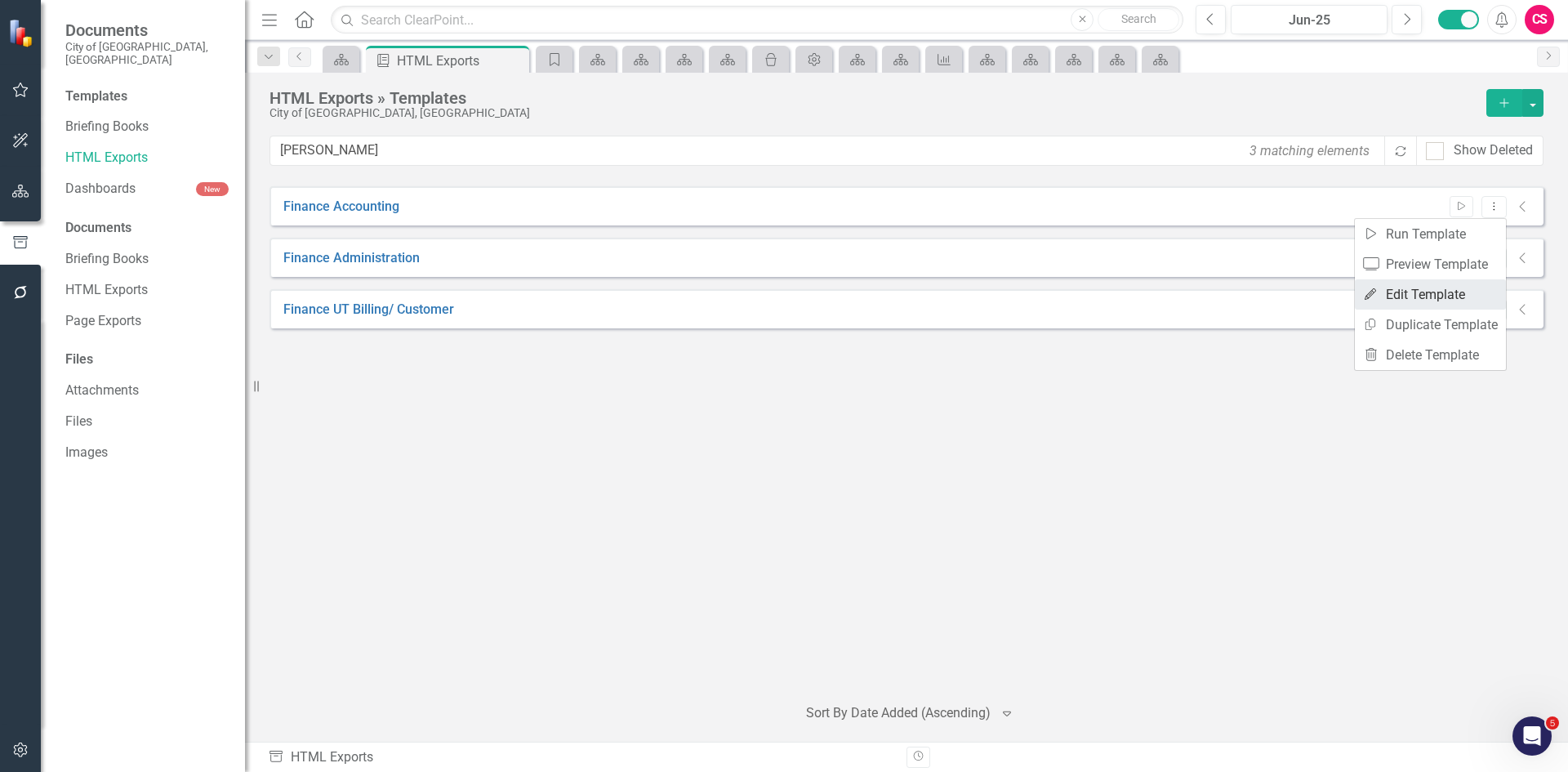 click on "Edit Edit Template" at bounding box center [1430, 294] 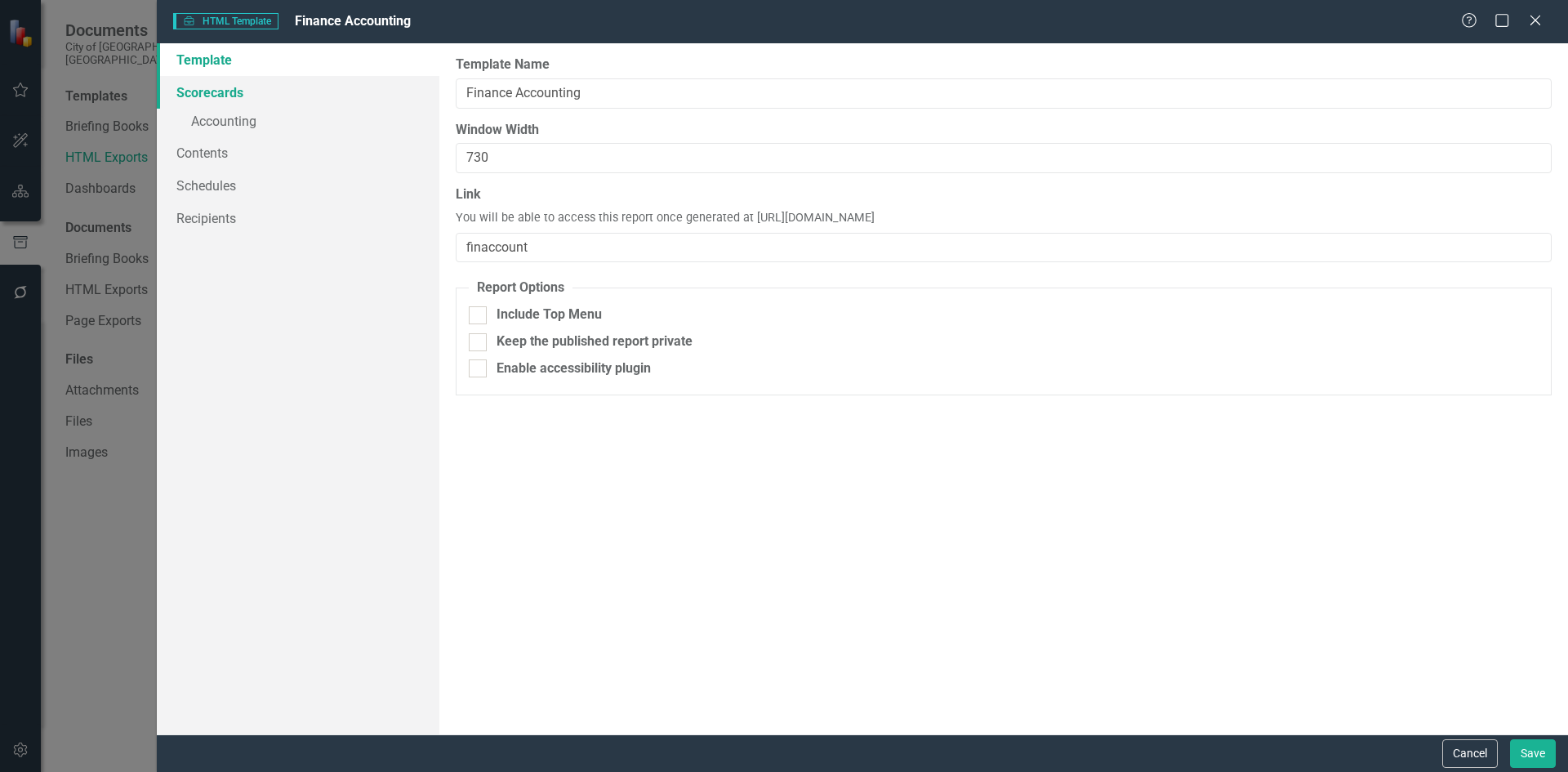 click on "Scorecards" at bounding box center (298, 92) 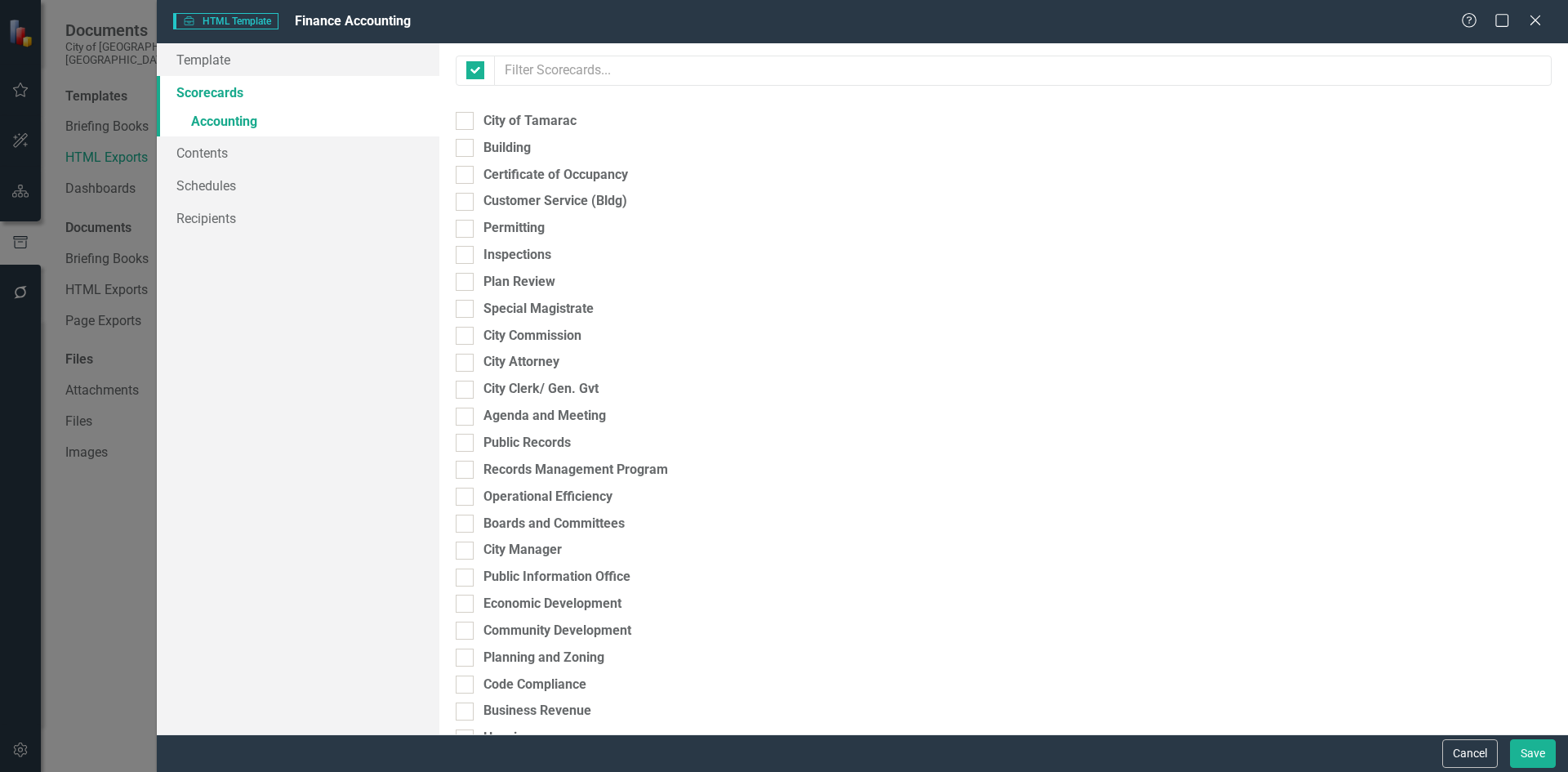 checkbox on "false" 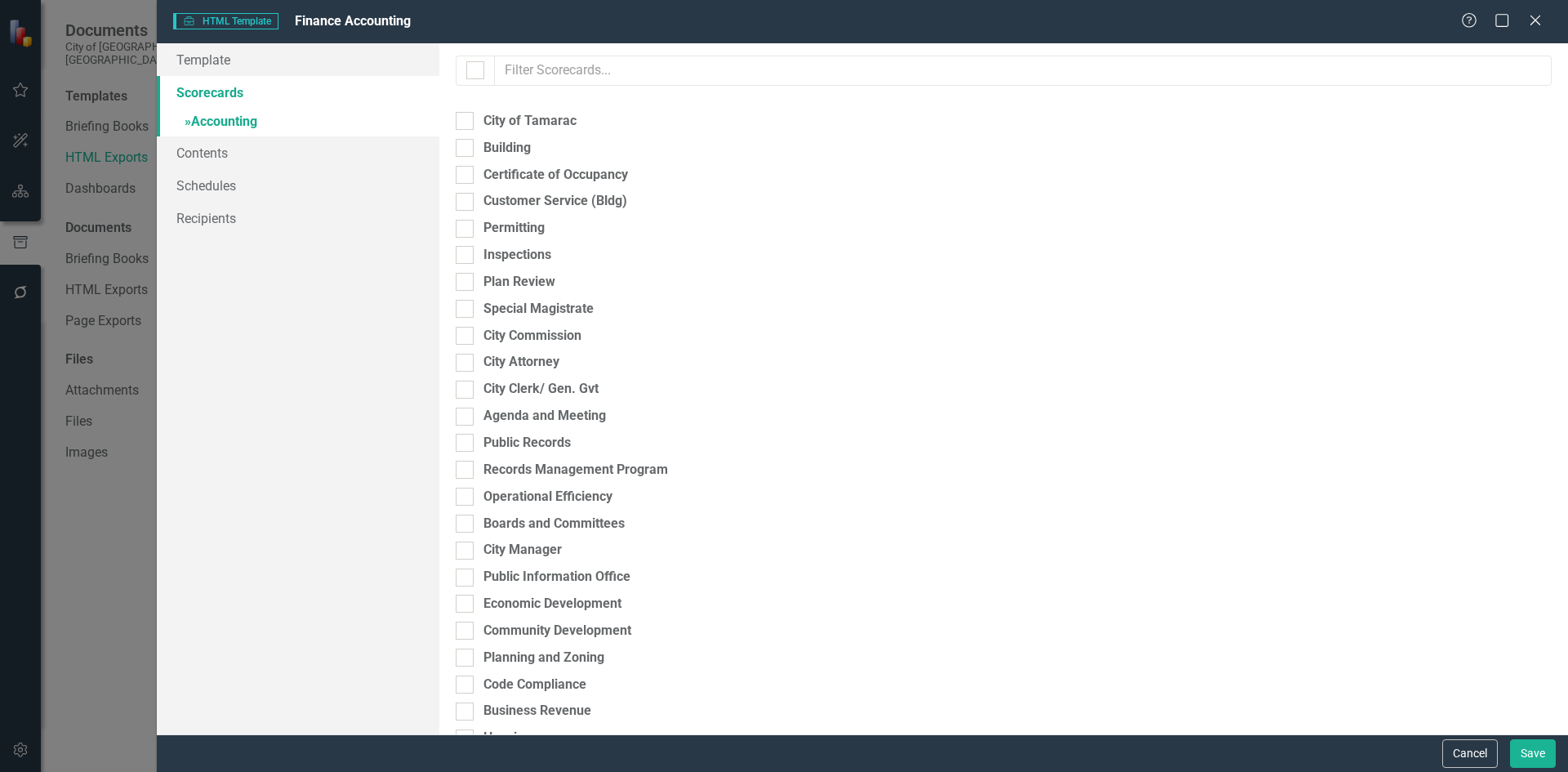 click on "»  Accounting" at bounding box center (298, 123) 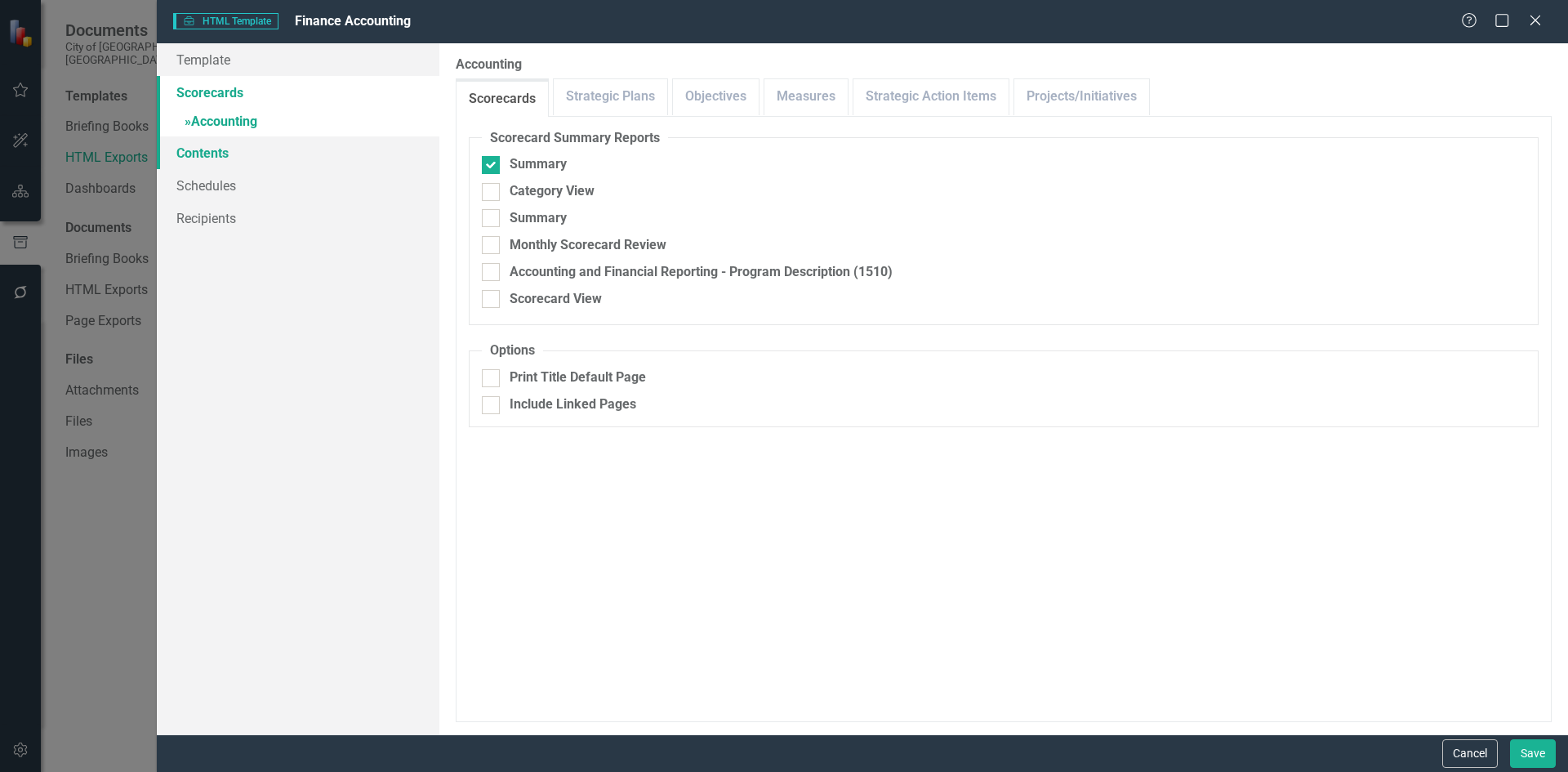 click on "Contents" at bounding box center [298, 153] 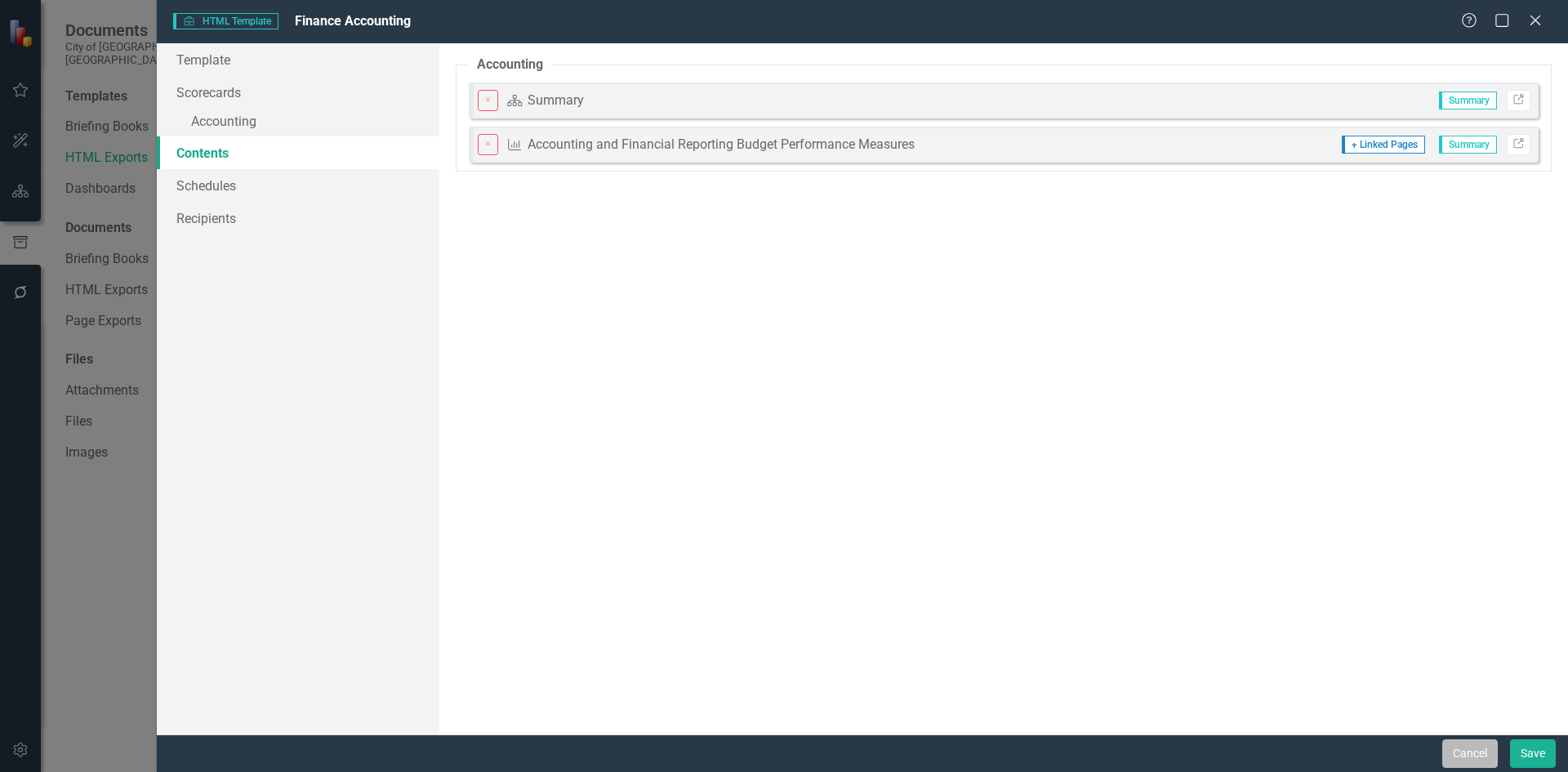 click on "Cancel" at bounding box center [1470, 753] 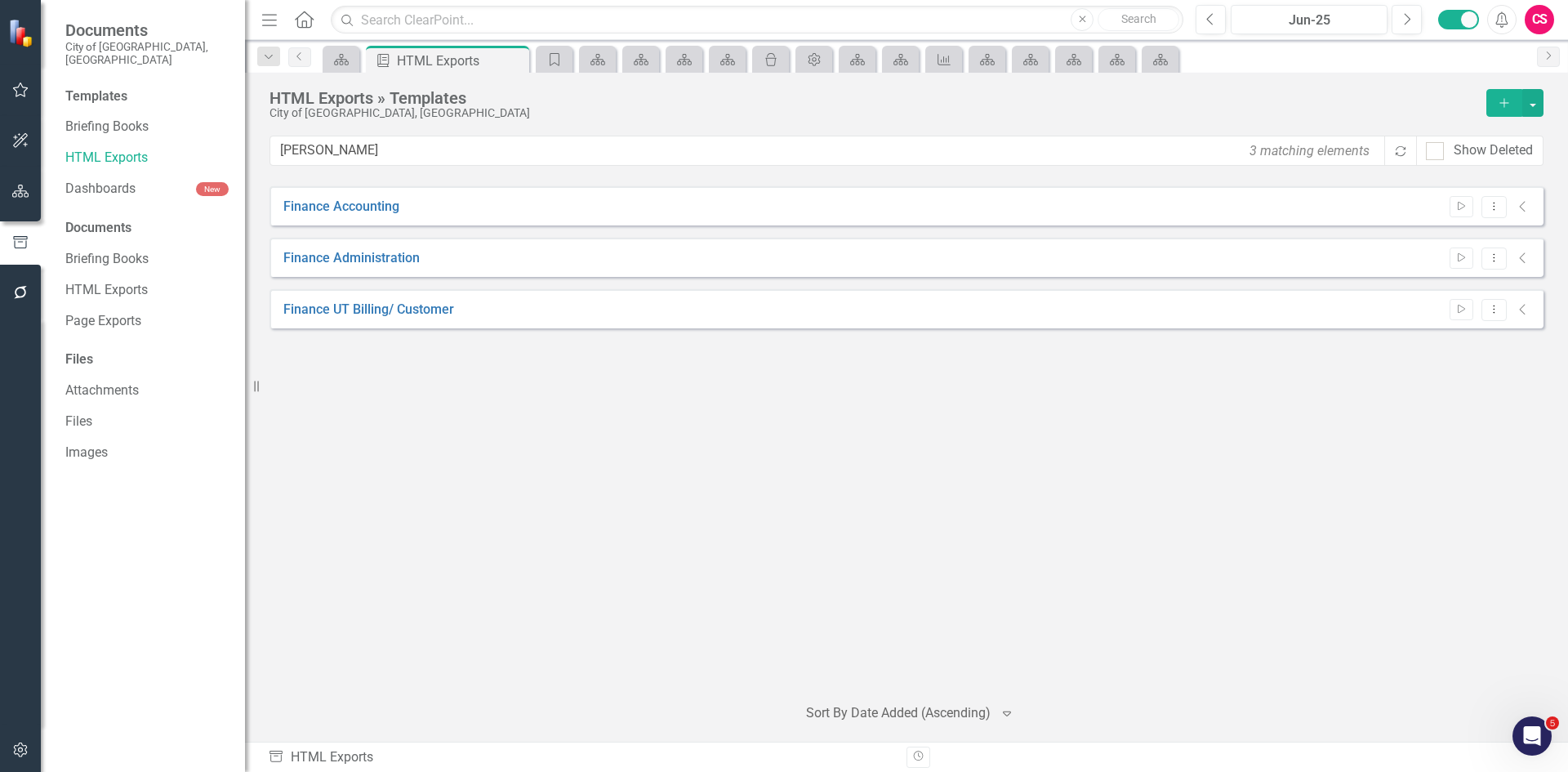 click at bounding box center [20, 192] 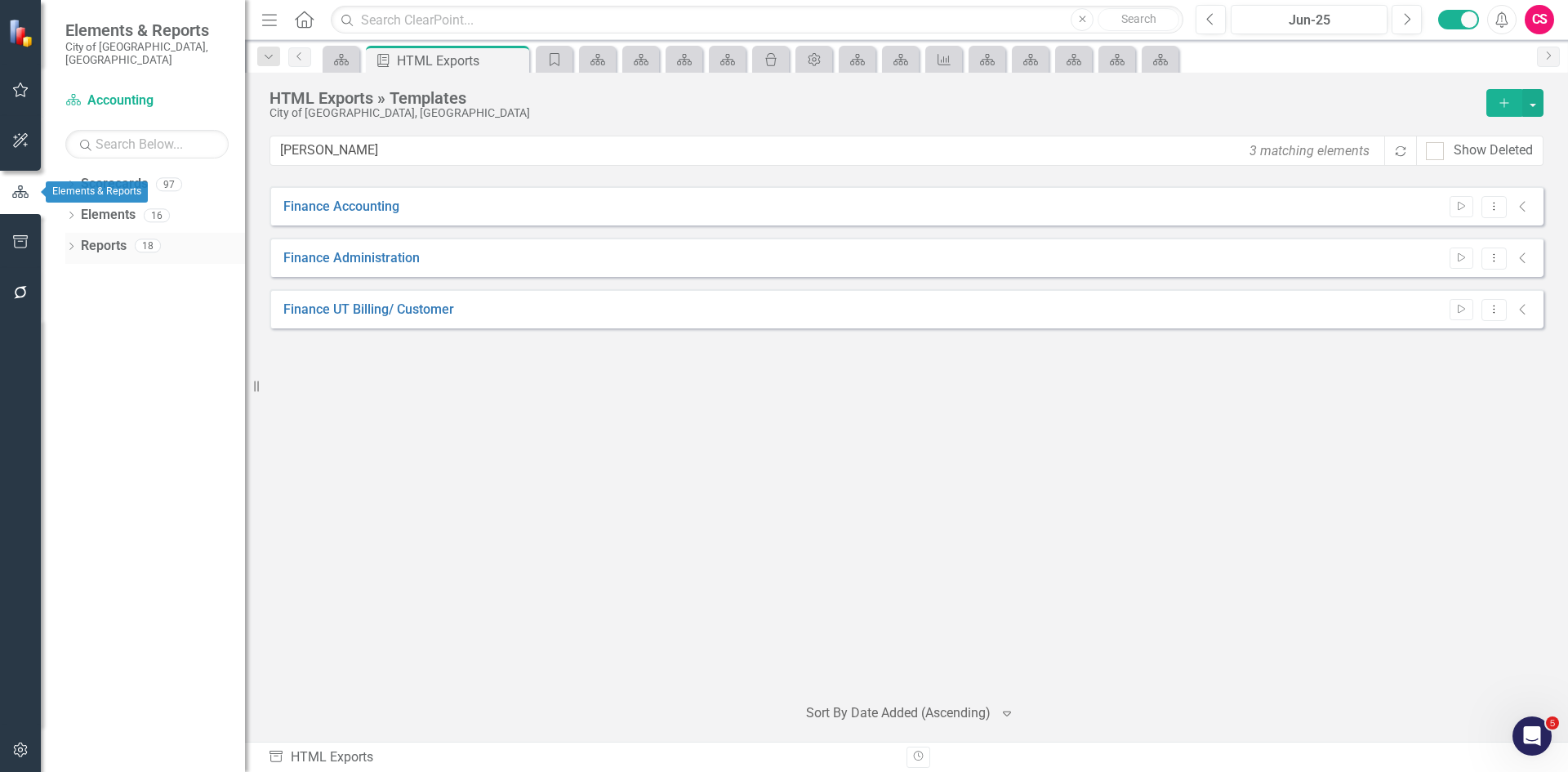 drag, startPoint x: 97, startPoint y: 238, endPoint x: 105, endPoint y: 230, distance: 11.313708 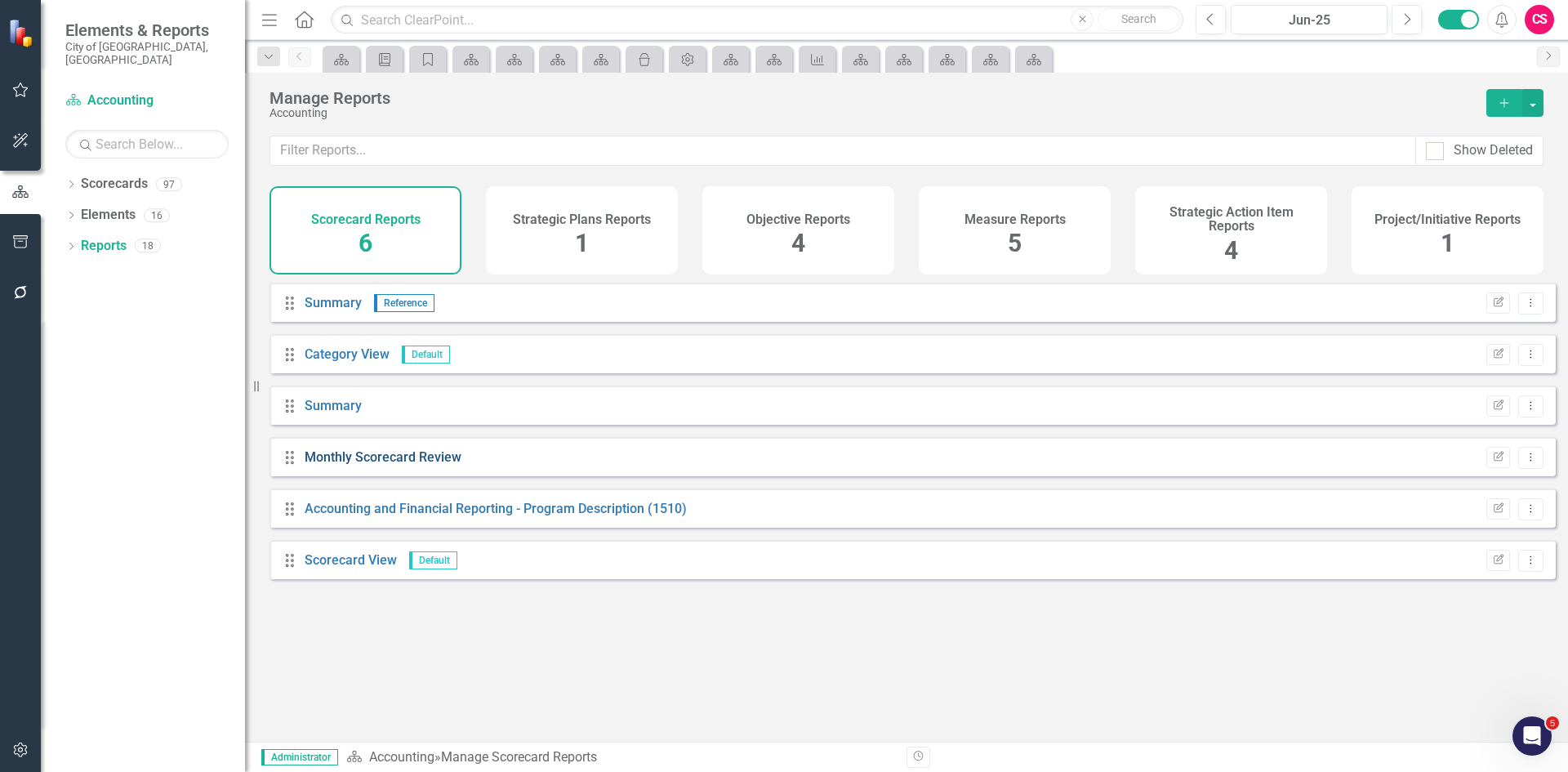 click on "Monthly Scorecard Review" at bounding box center [383, 457] 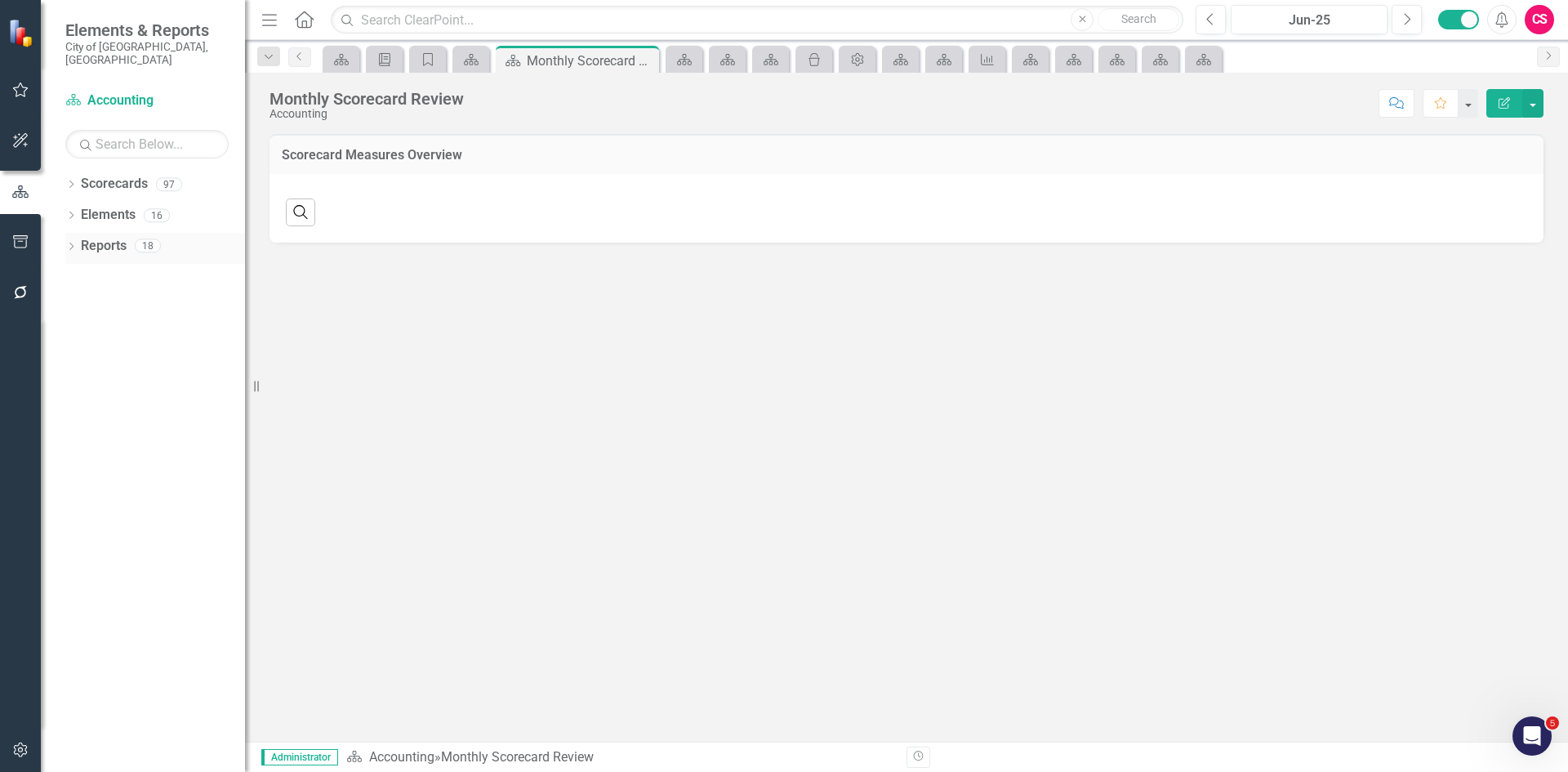 click on "Reports" at bounding box center [104, 246] 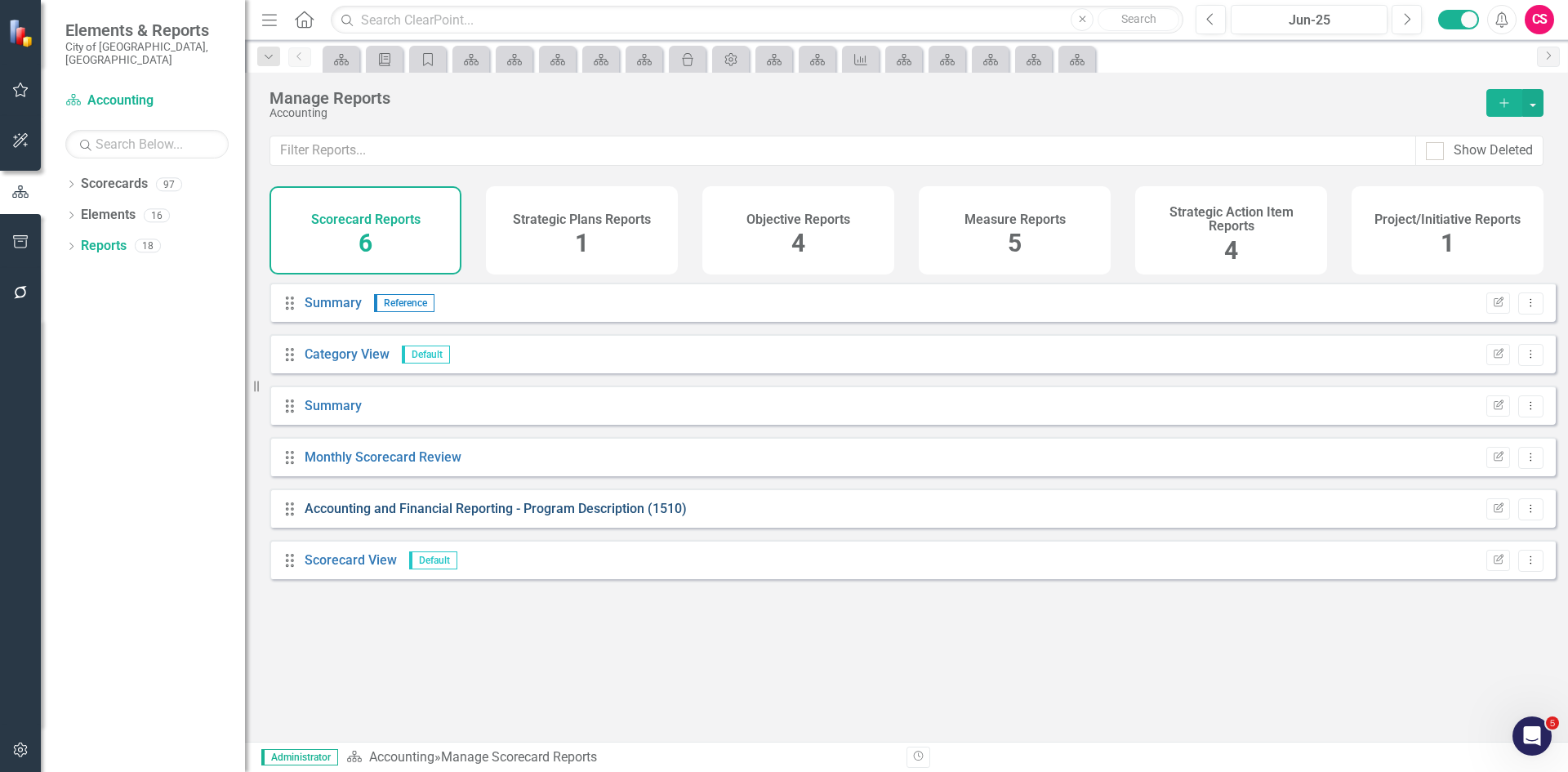 click on "Accounting and Financial Reporting - Program Description (1510)" at bounding box center (496, 508) 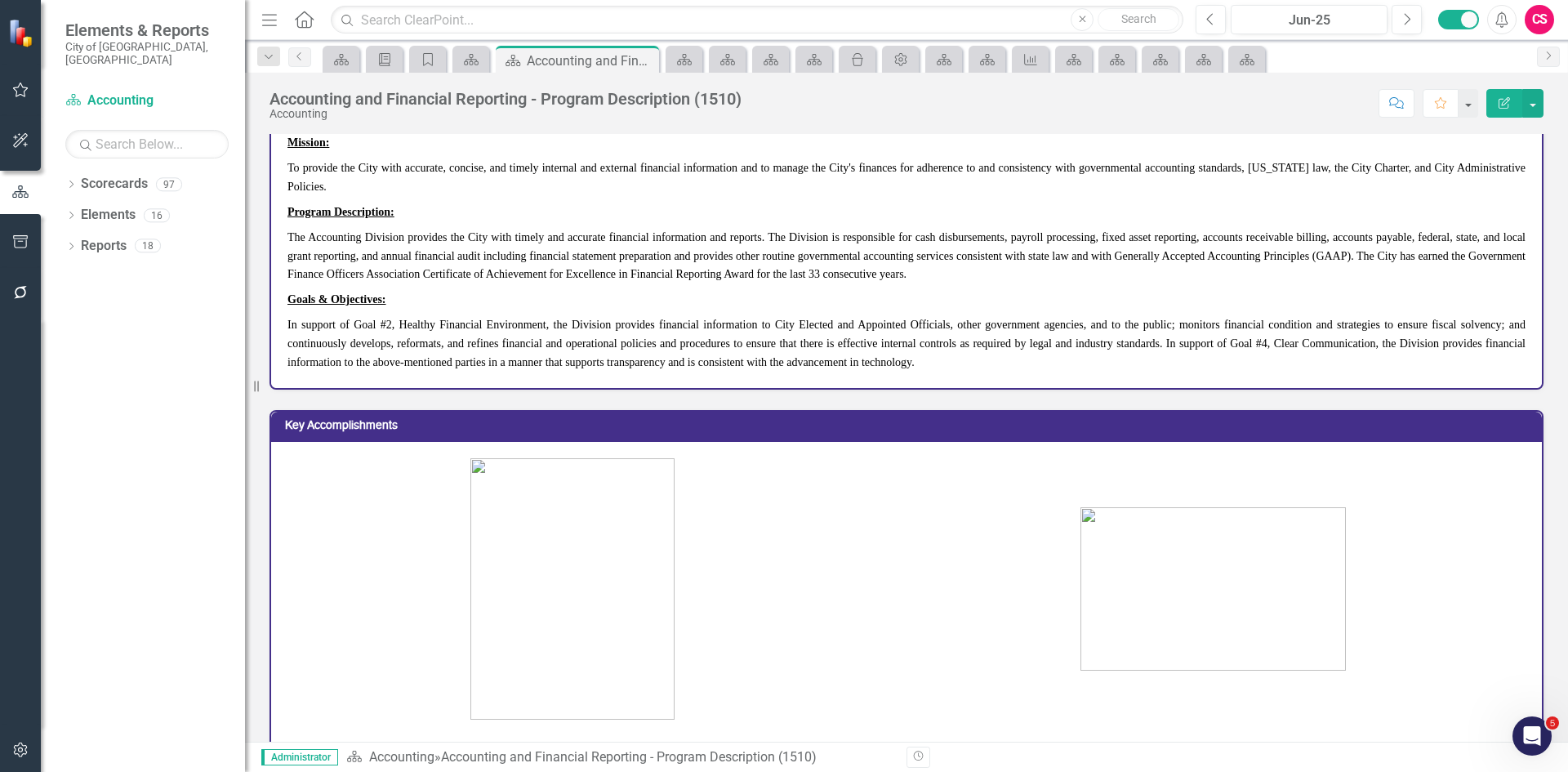 scroll, scrollTop: 0, scrollLeft: 0, axis: both 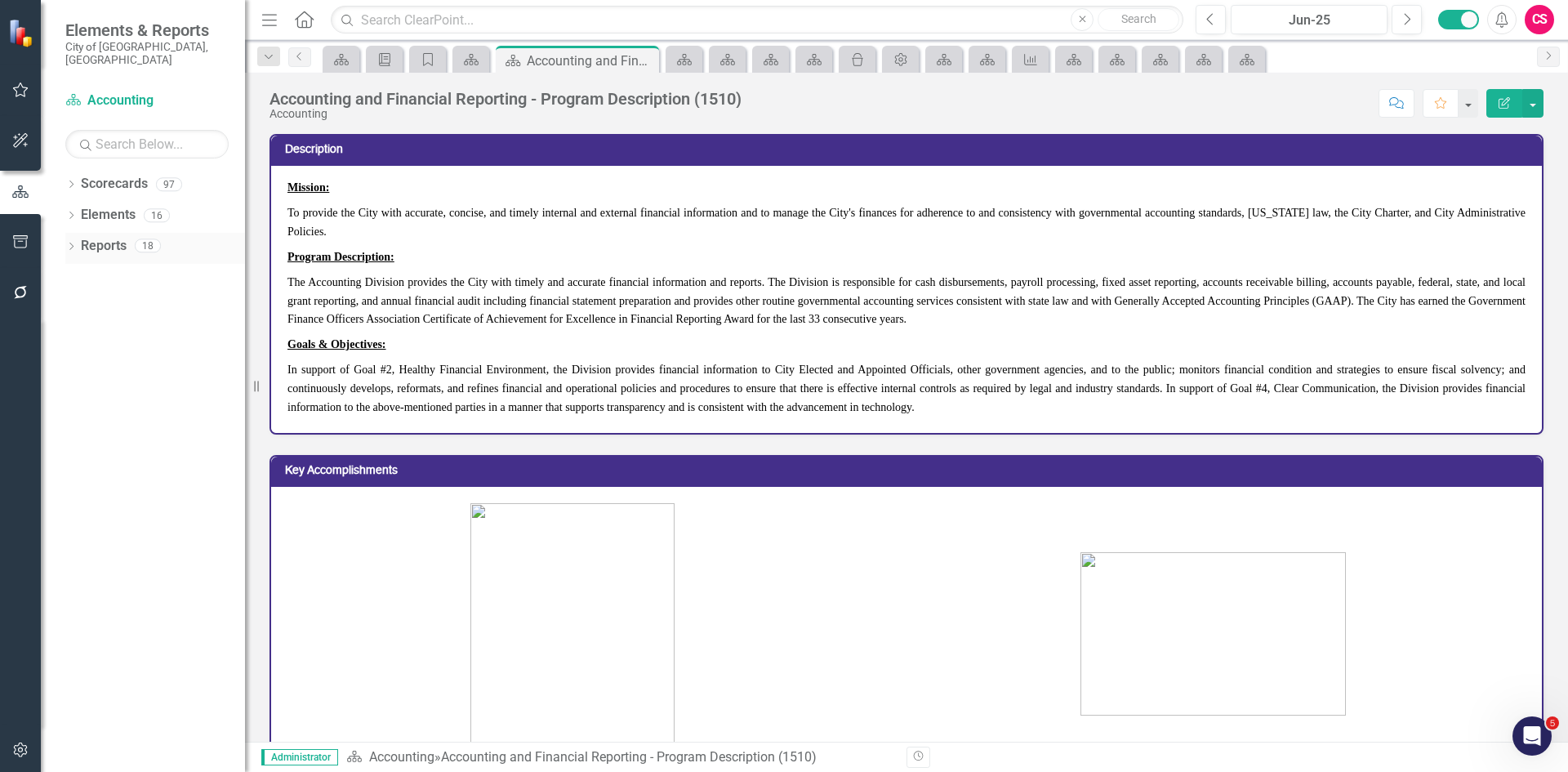 click on "Reports" at bounding box center (104, 246) 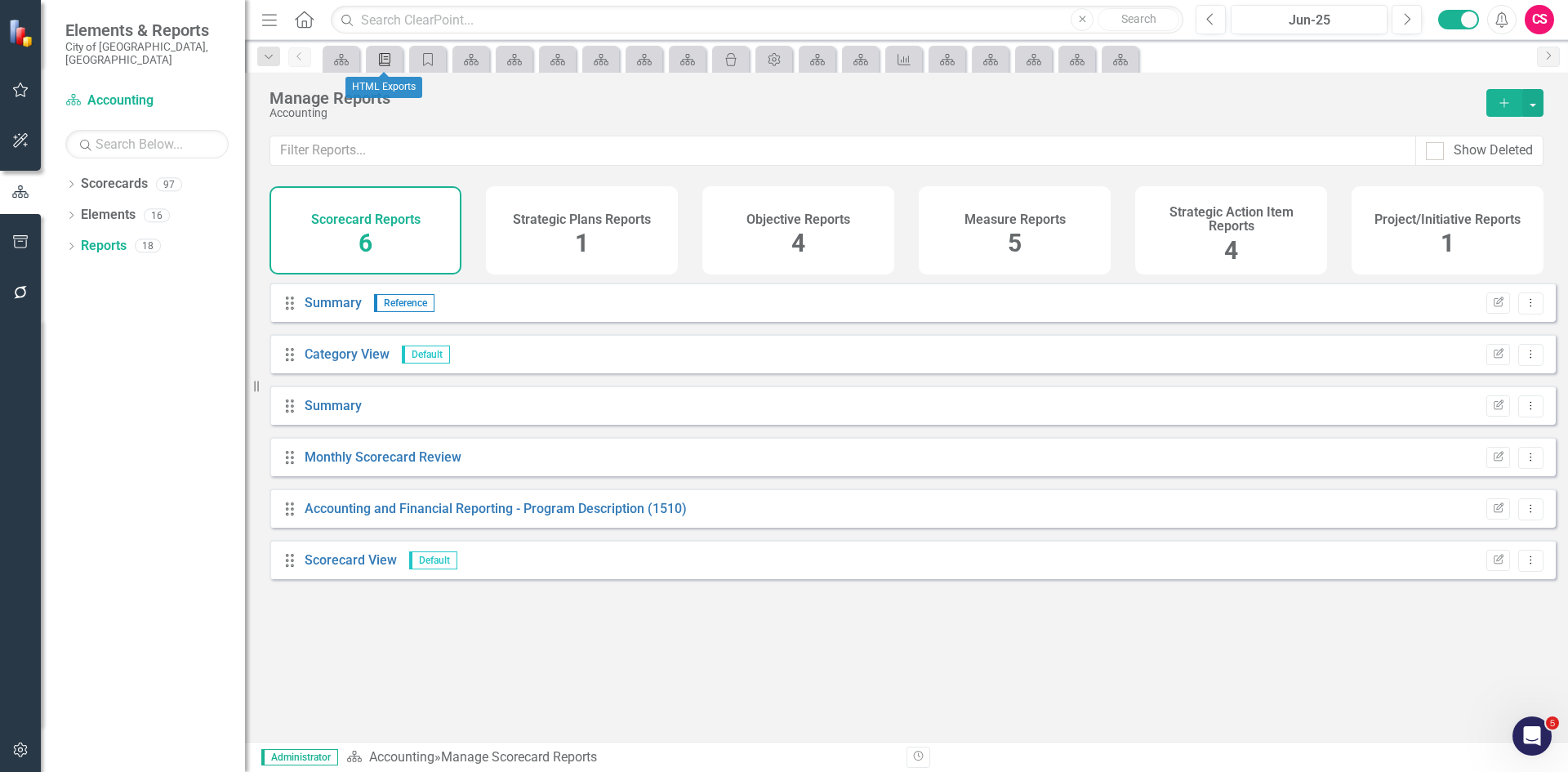 click on "Briefing Book Template" 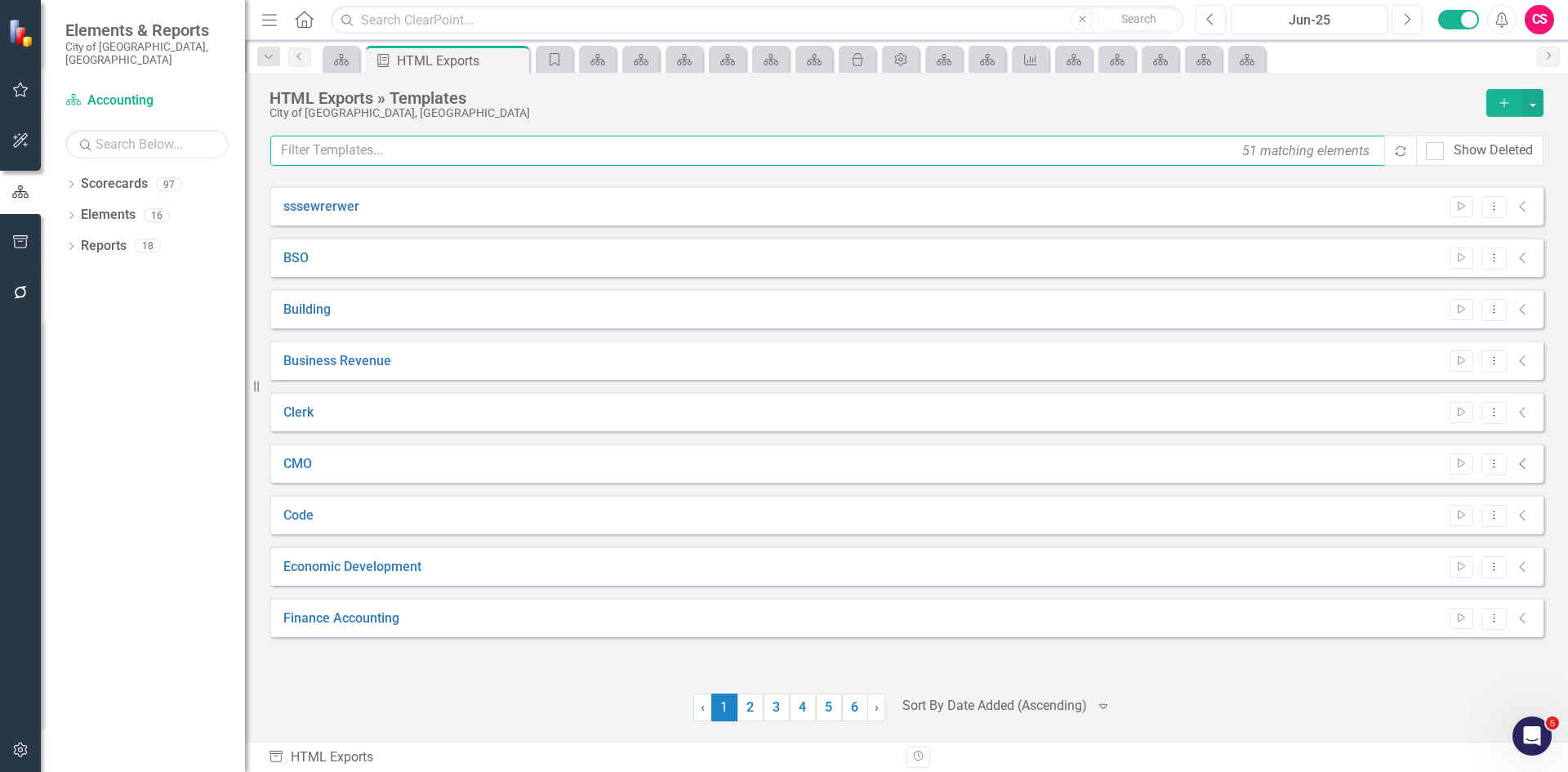 click at bounding box center (828, 150) 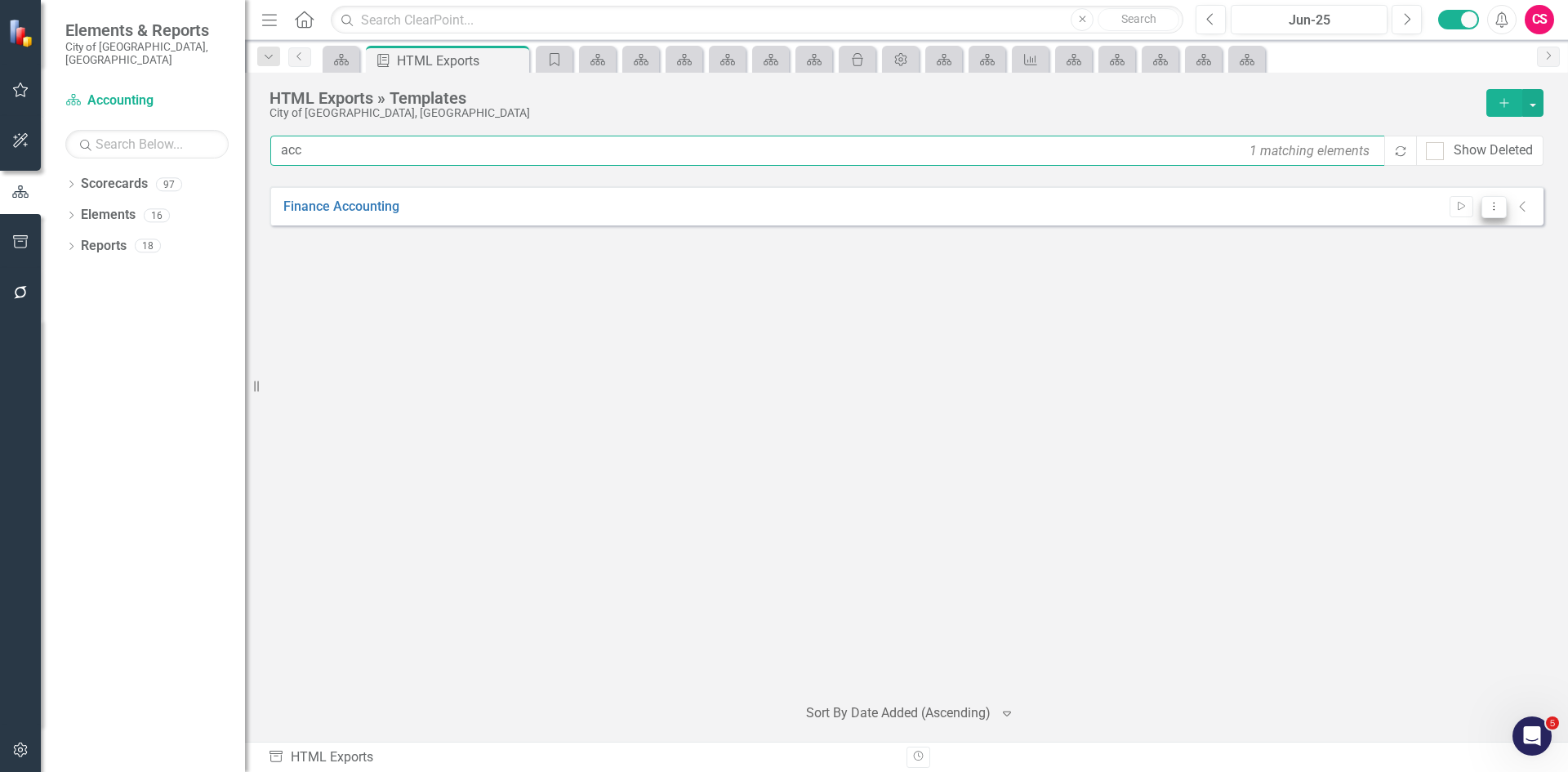 type on "acc" 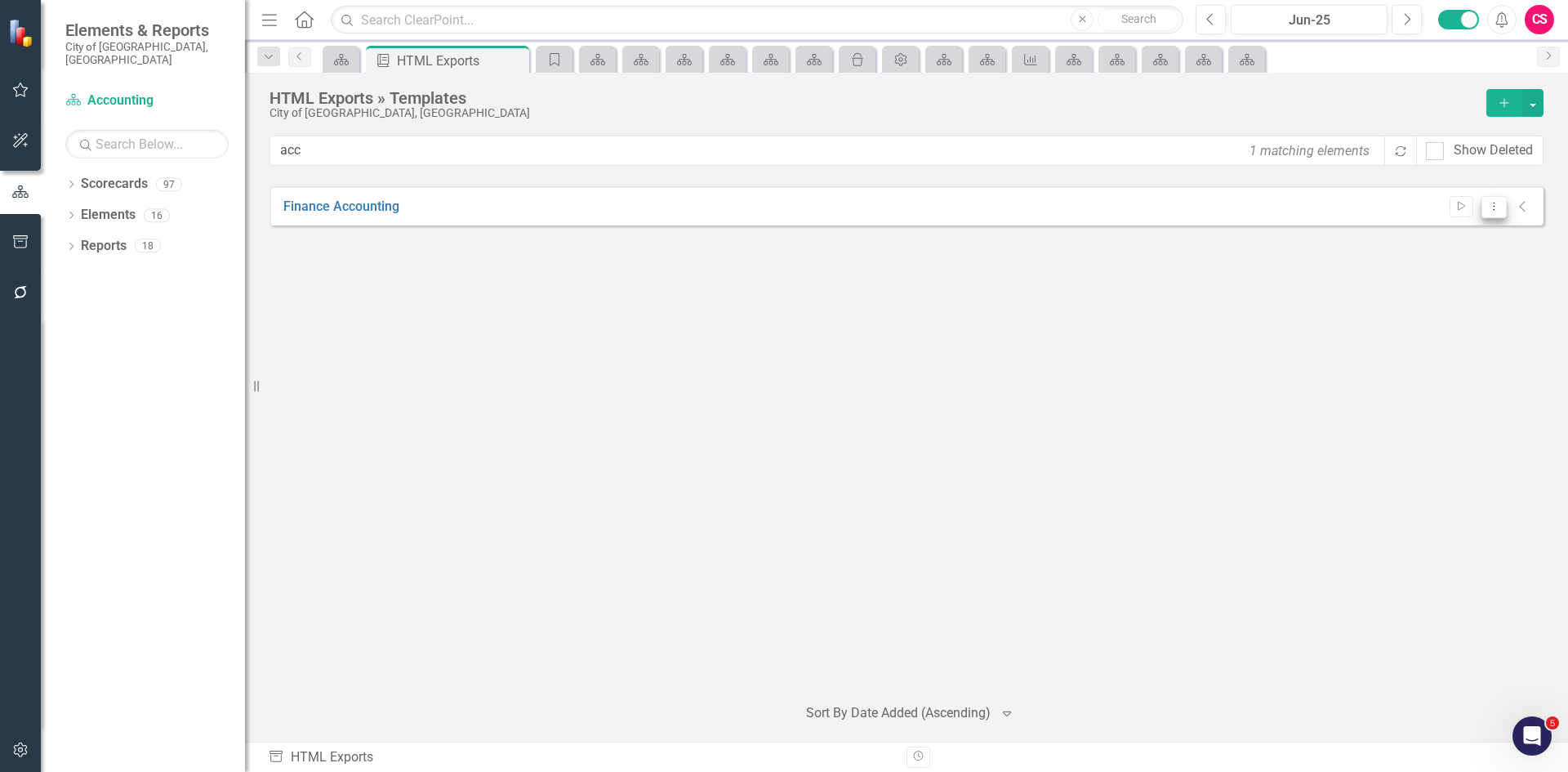 click on "Dropdown Menu" at bounding box center [1494, 207] 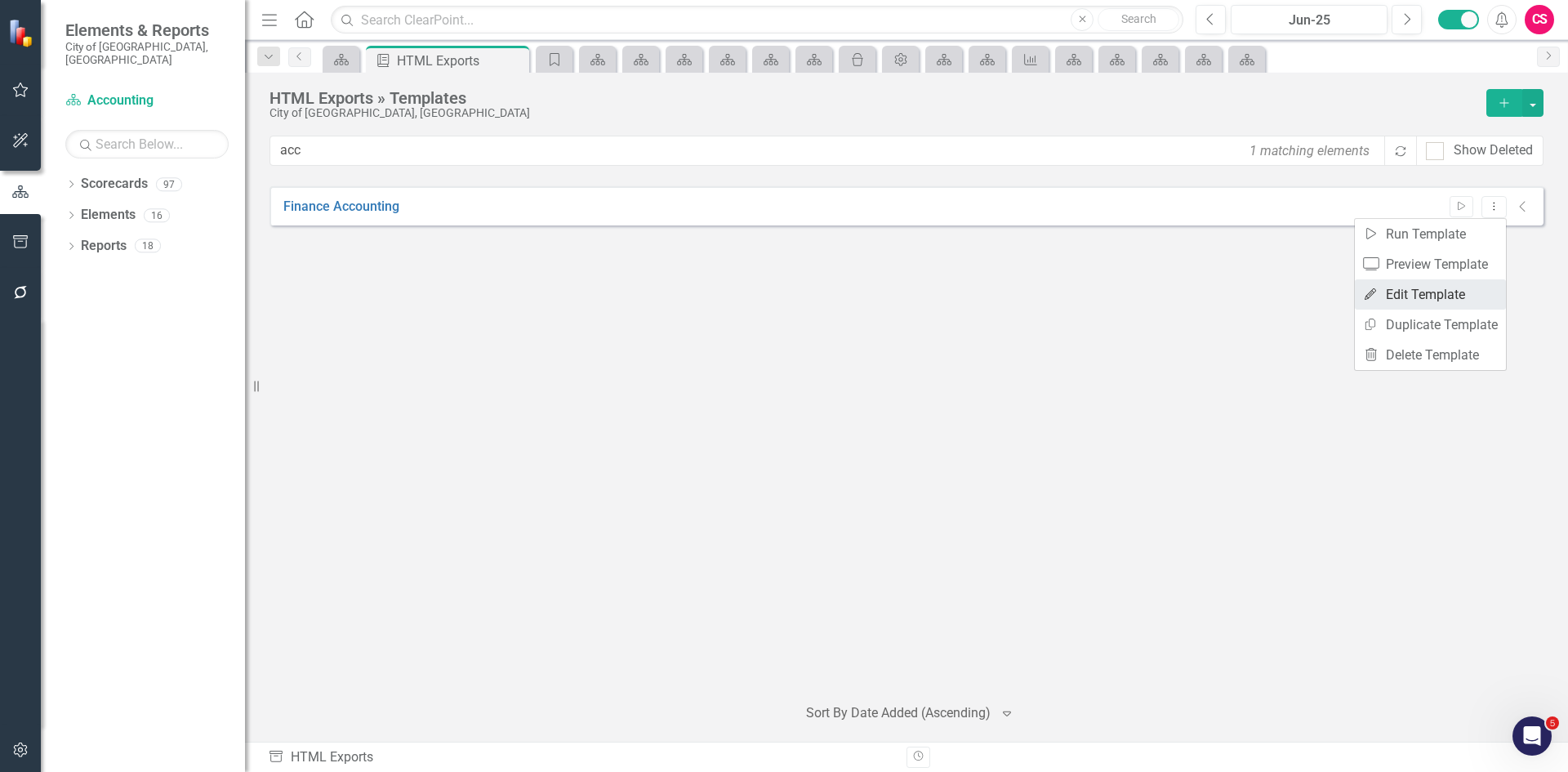 click on "Edit Edit Template" at bounding box center [1430, 294] 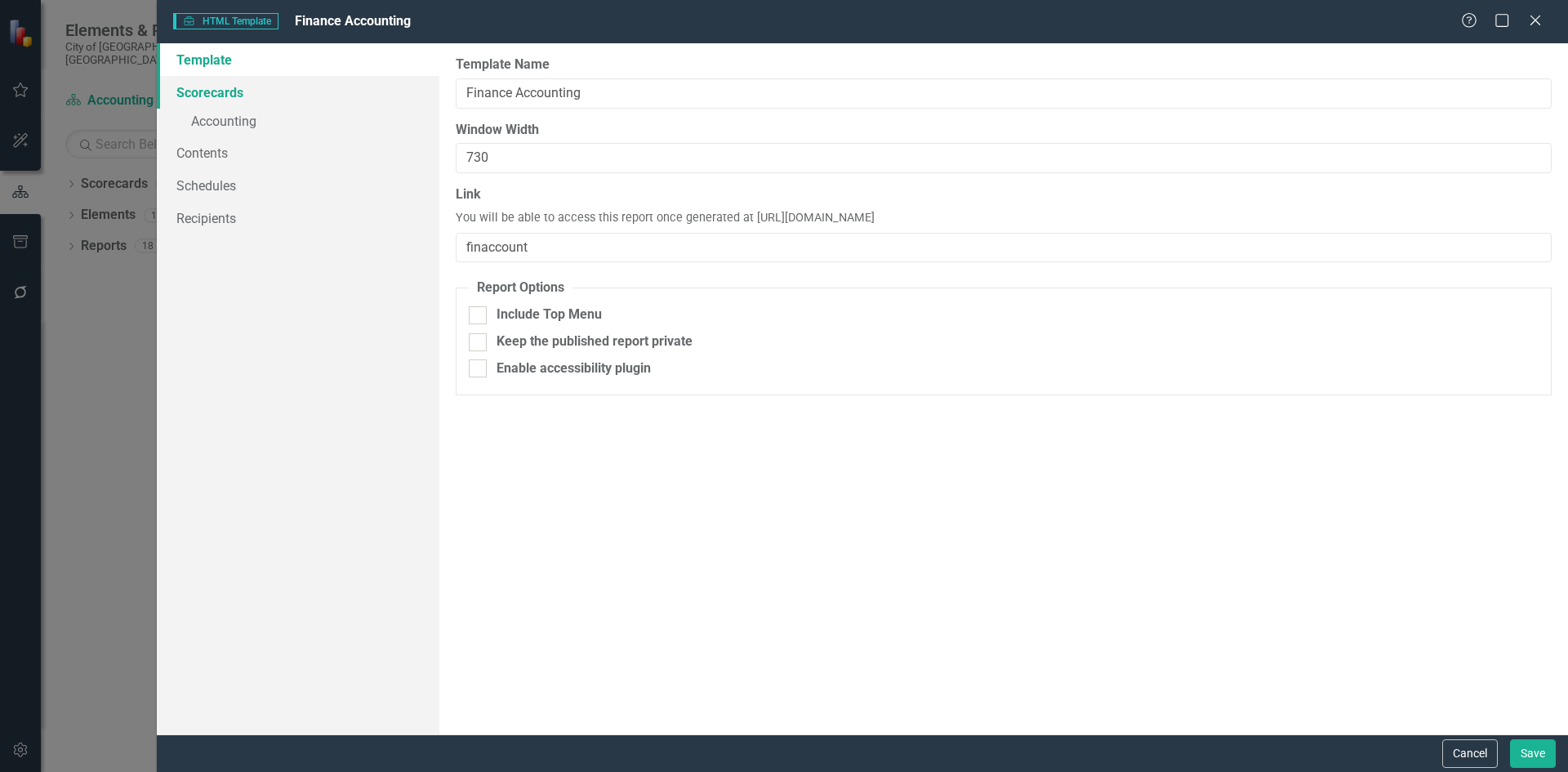 click on "Scorecards" at bounding box center (298, 92) 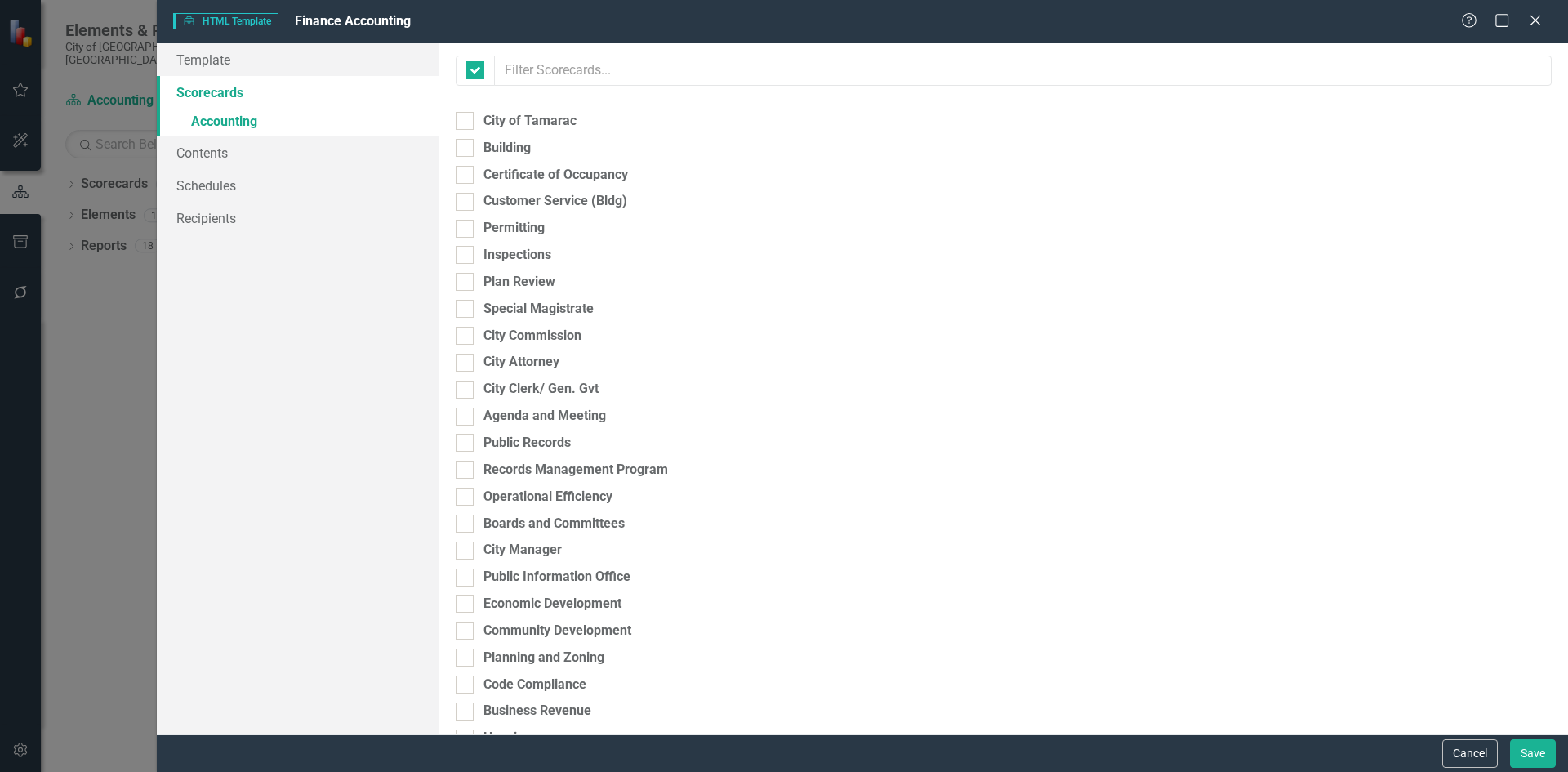 checkbox on "false" 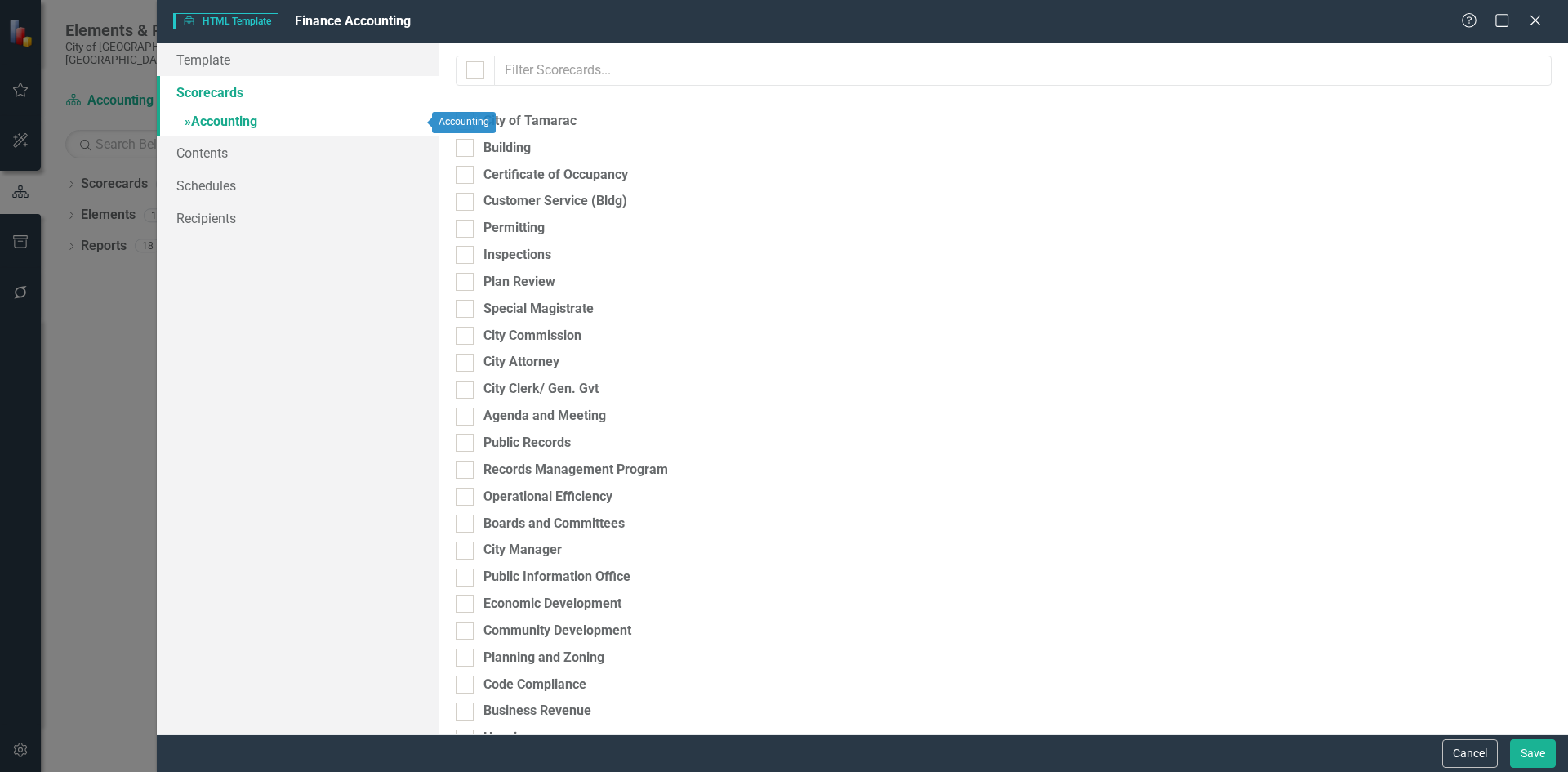 click on "»  Accounting" at bounding box center [298, 123] 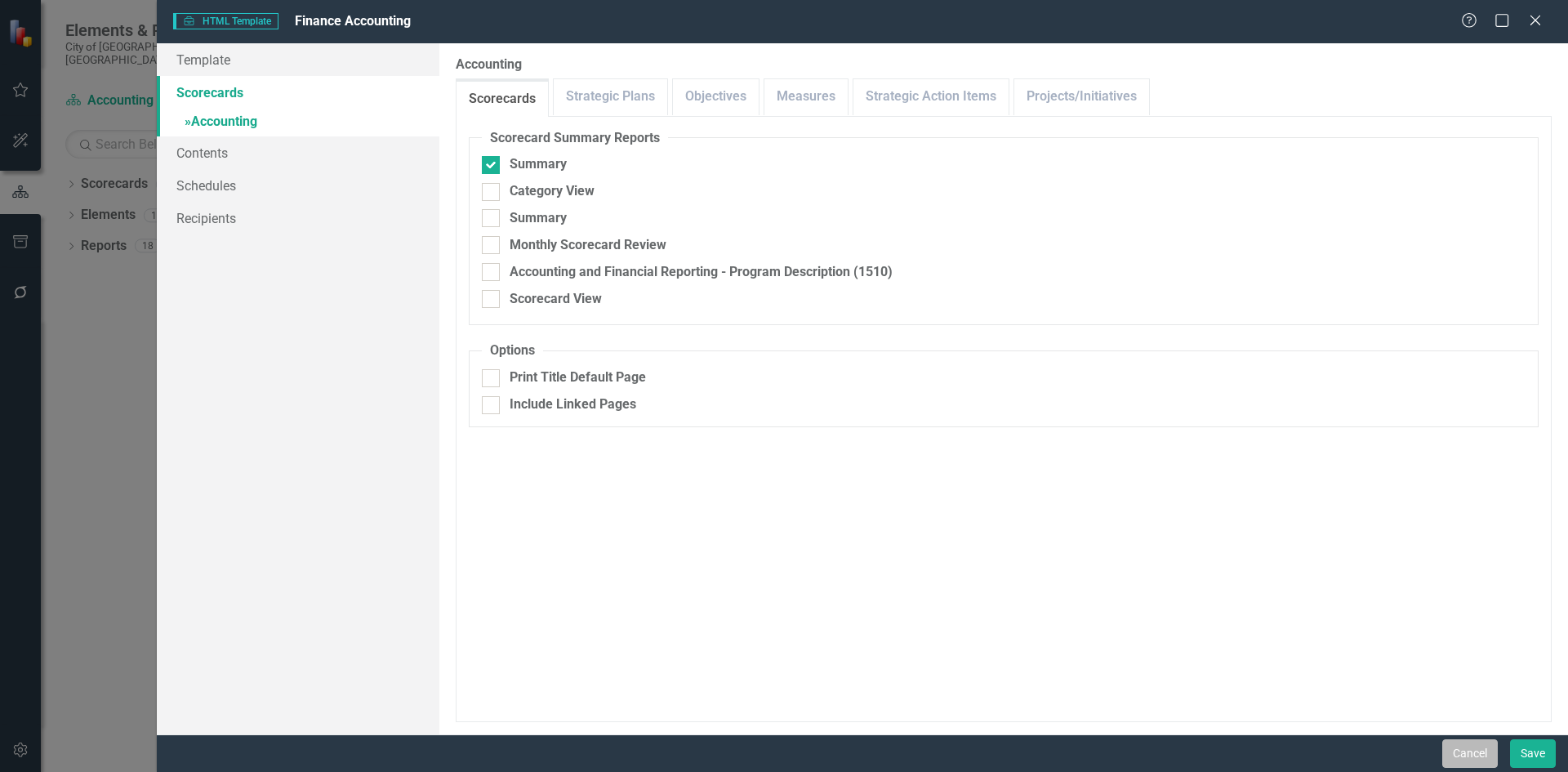 click on "Cancel" at bounding box center (1470, 753) 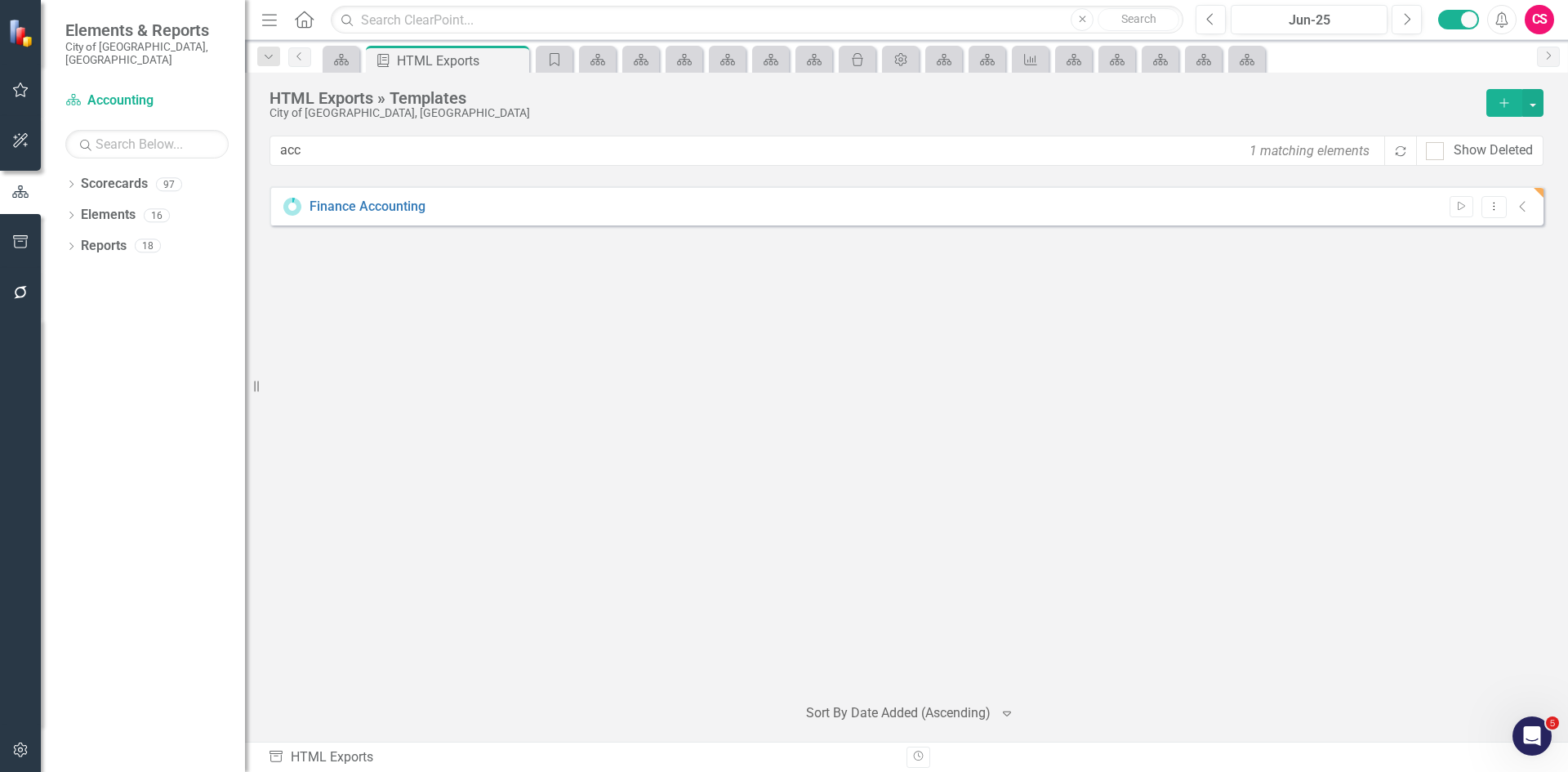 click on "Collapse" 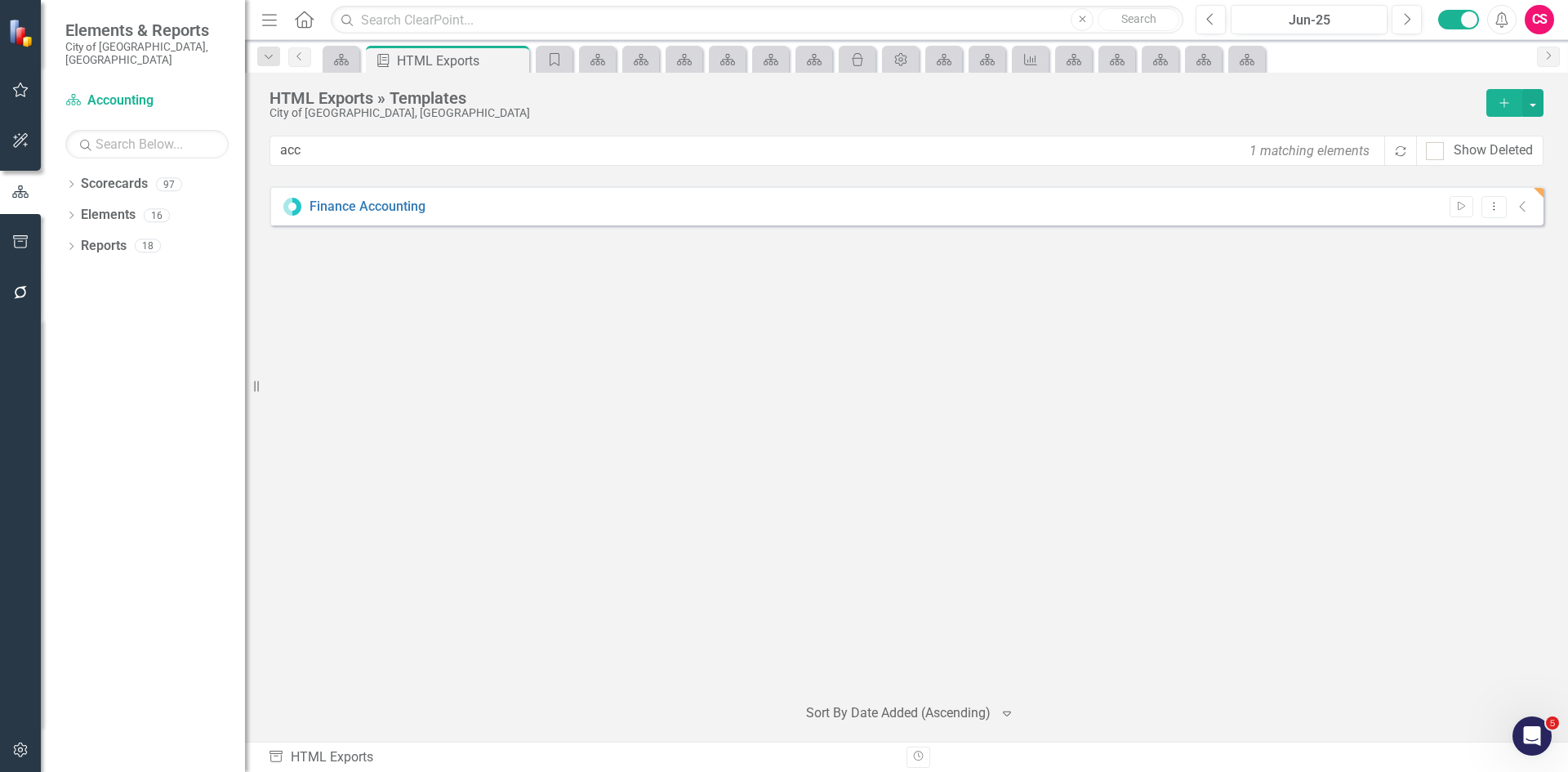 click on "Collapse" 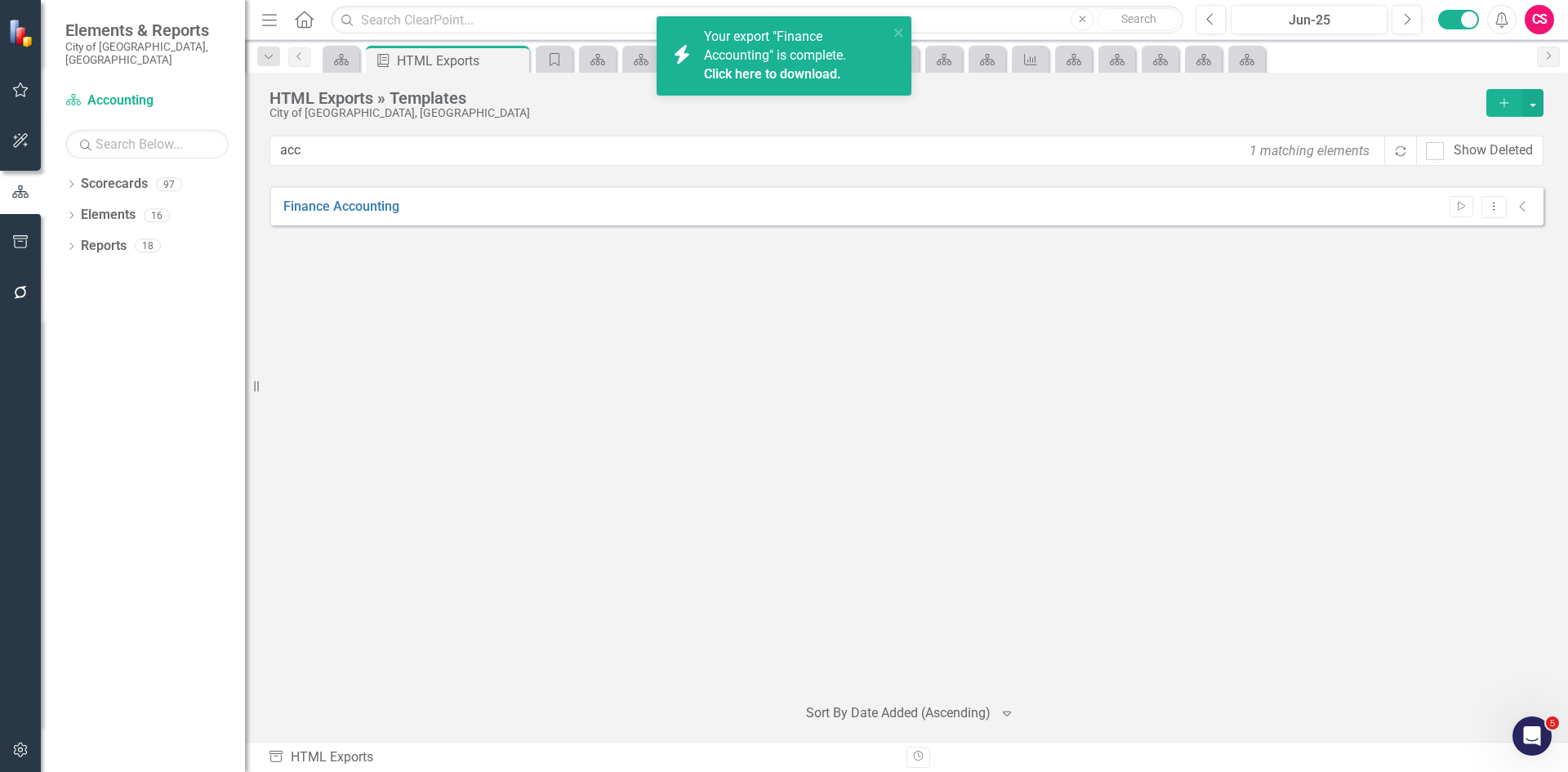 click on "Collapse" 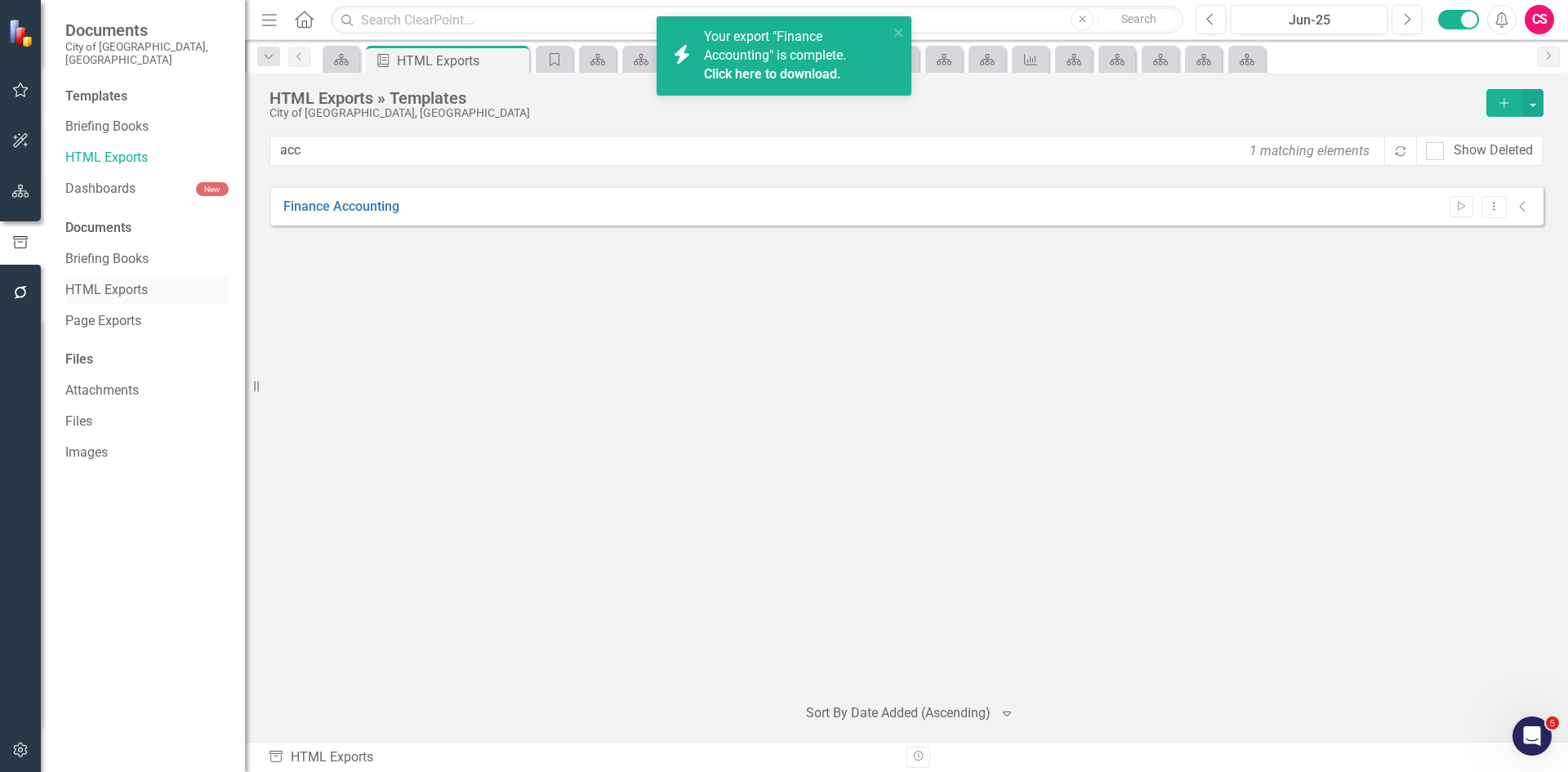 click on "HTML Exports" at bounding box center (147, 290) 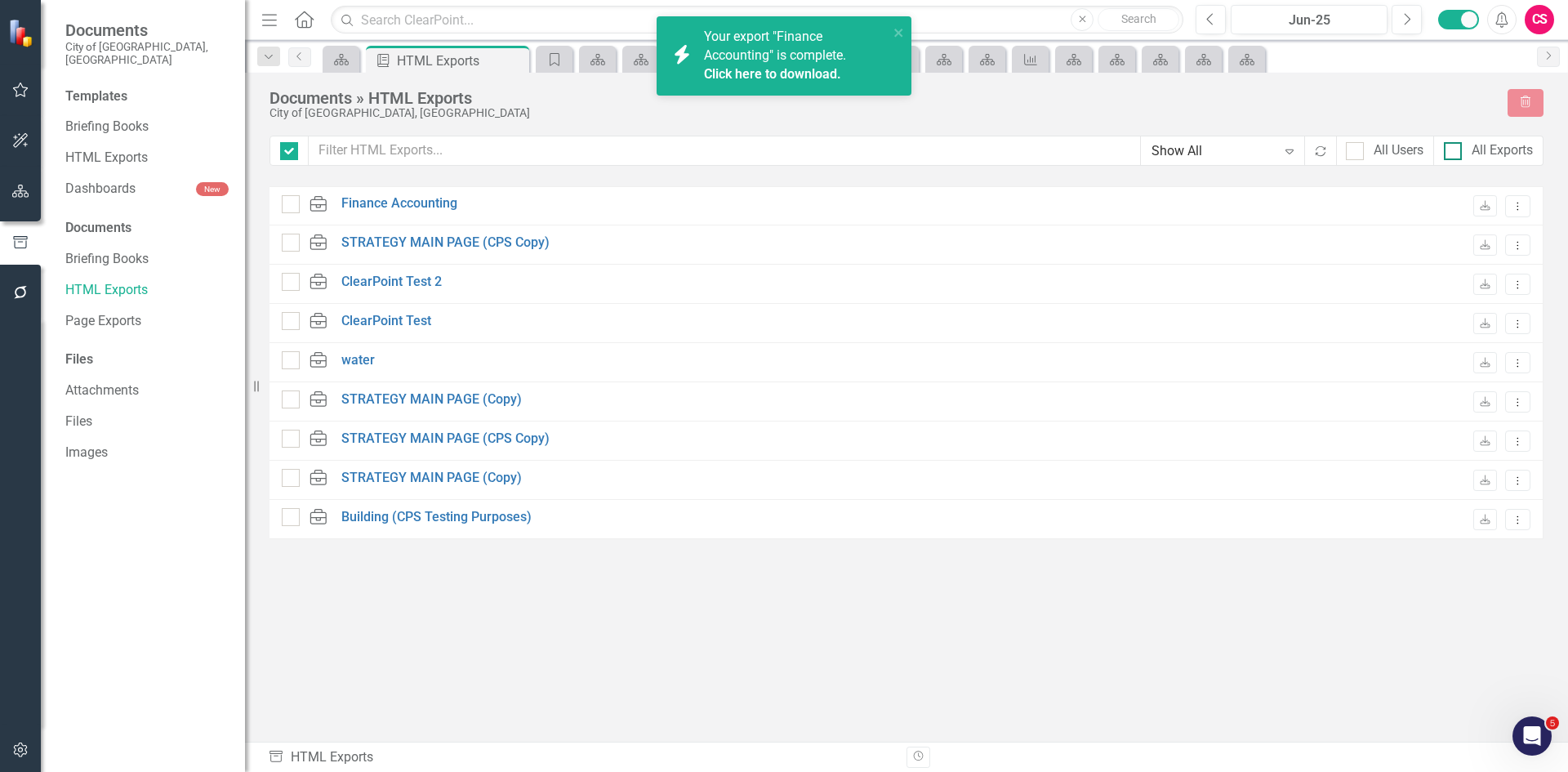 checkbox on "false" 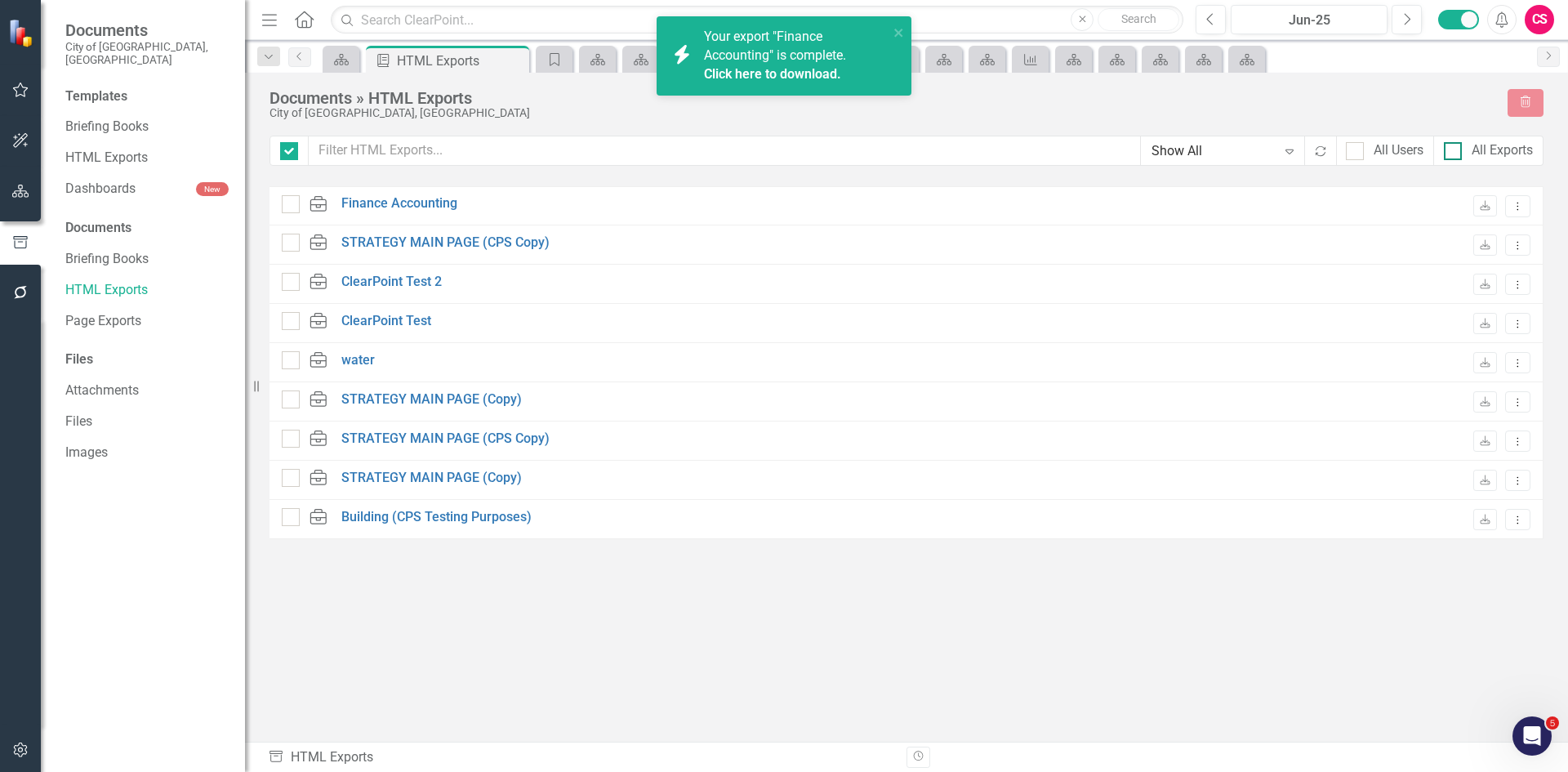drag, startPoint x: 1486, startPoint y: 159, endPoint x: 1476, endPoint y: 149, distance: 14.142136 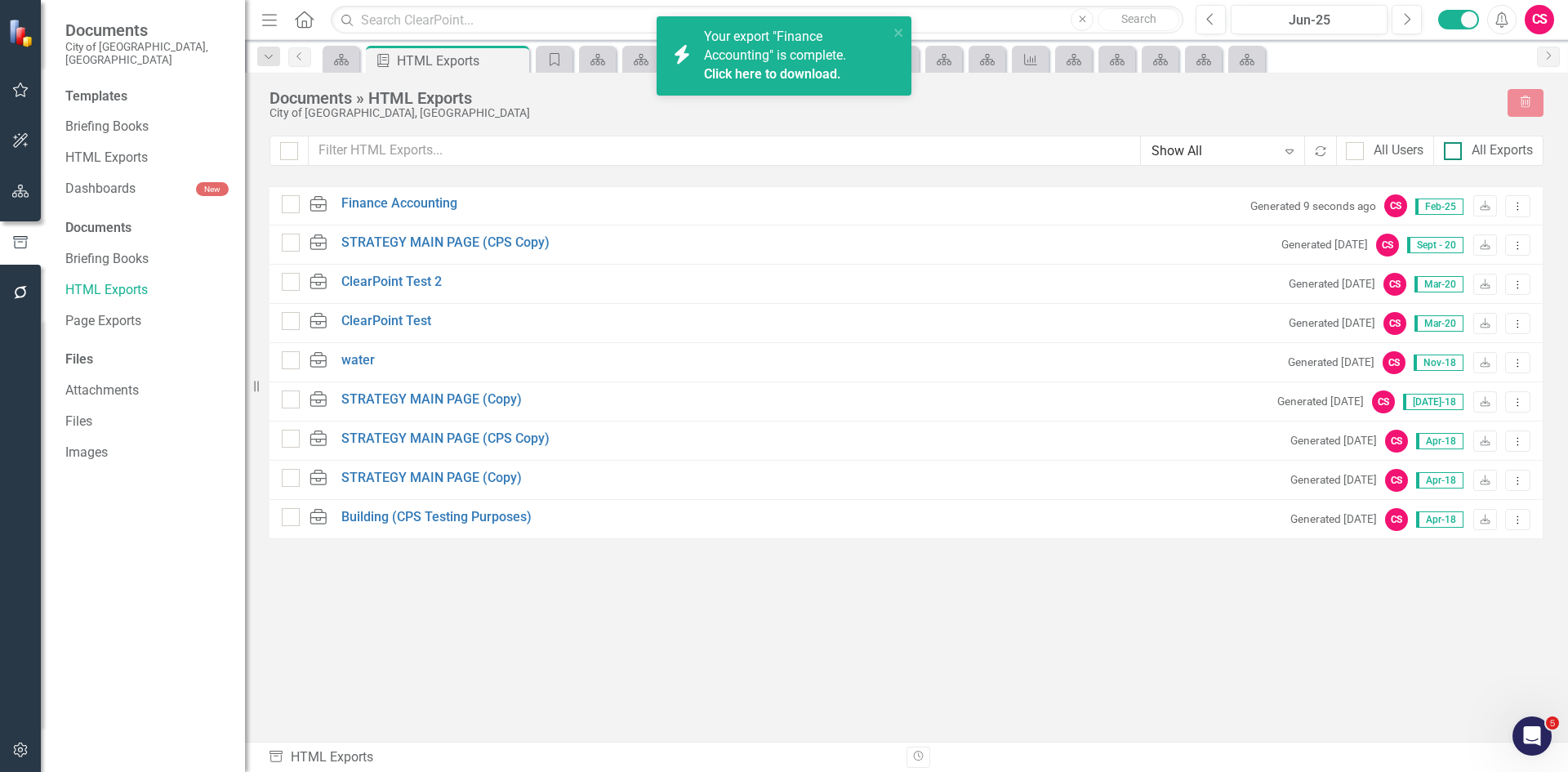 click on "All Exports" at bounding box center [1502, 150] 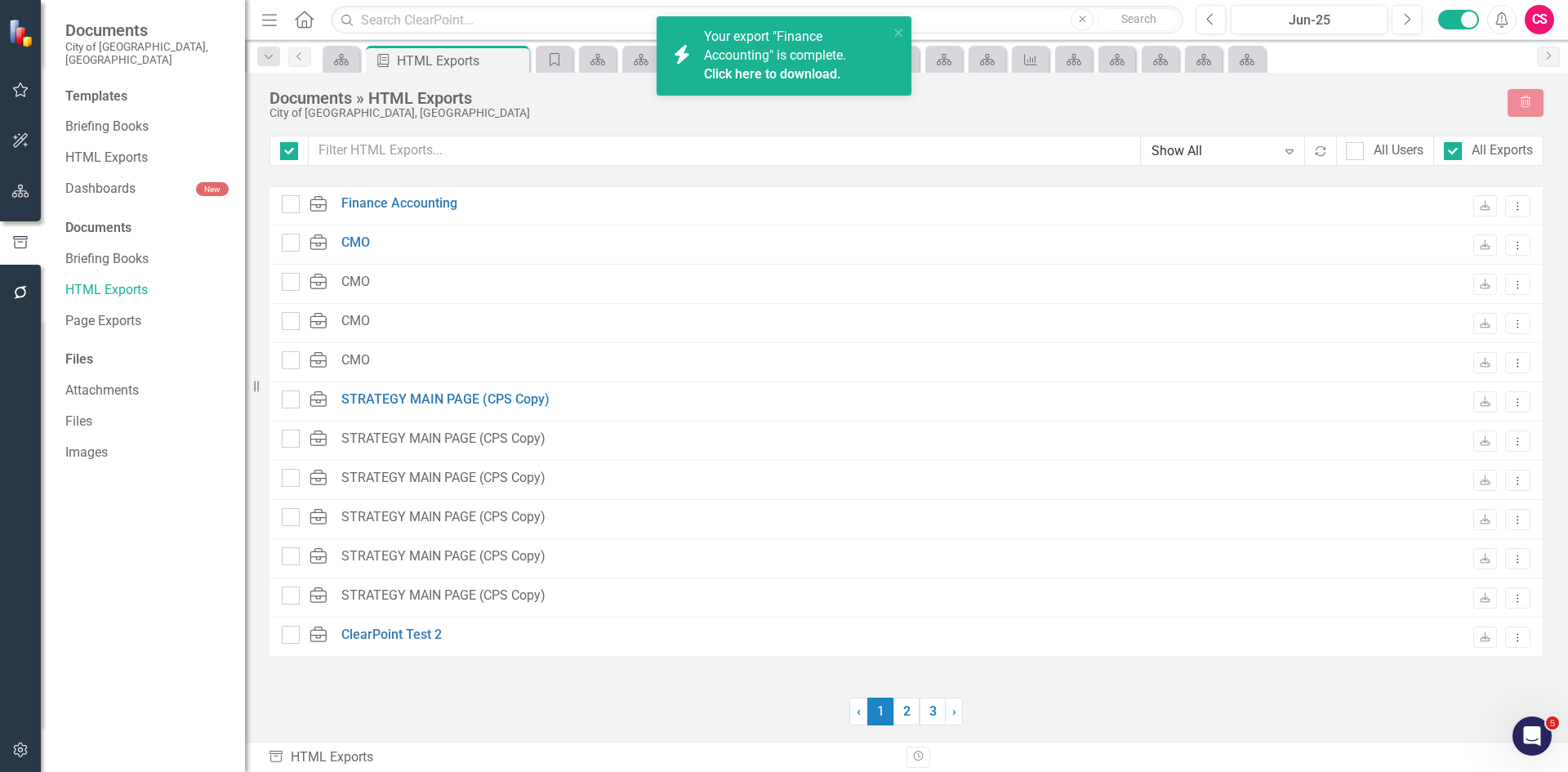 checkbox on "false" 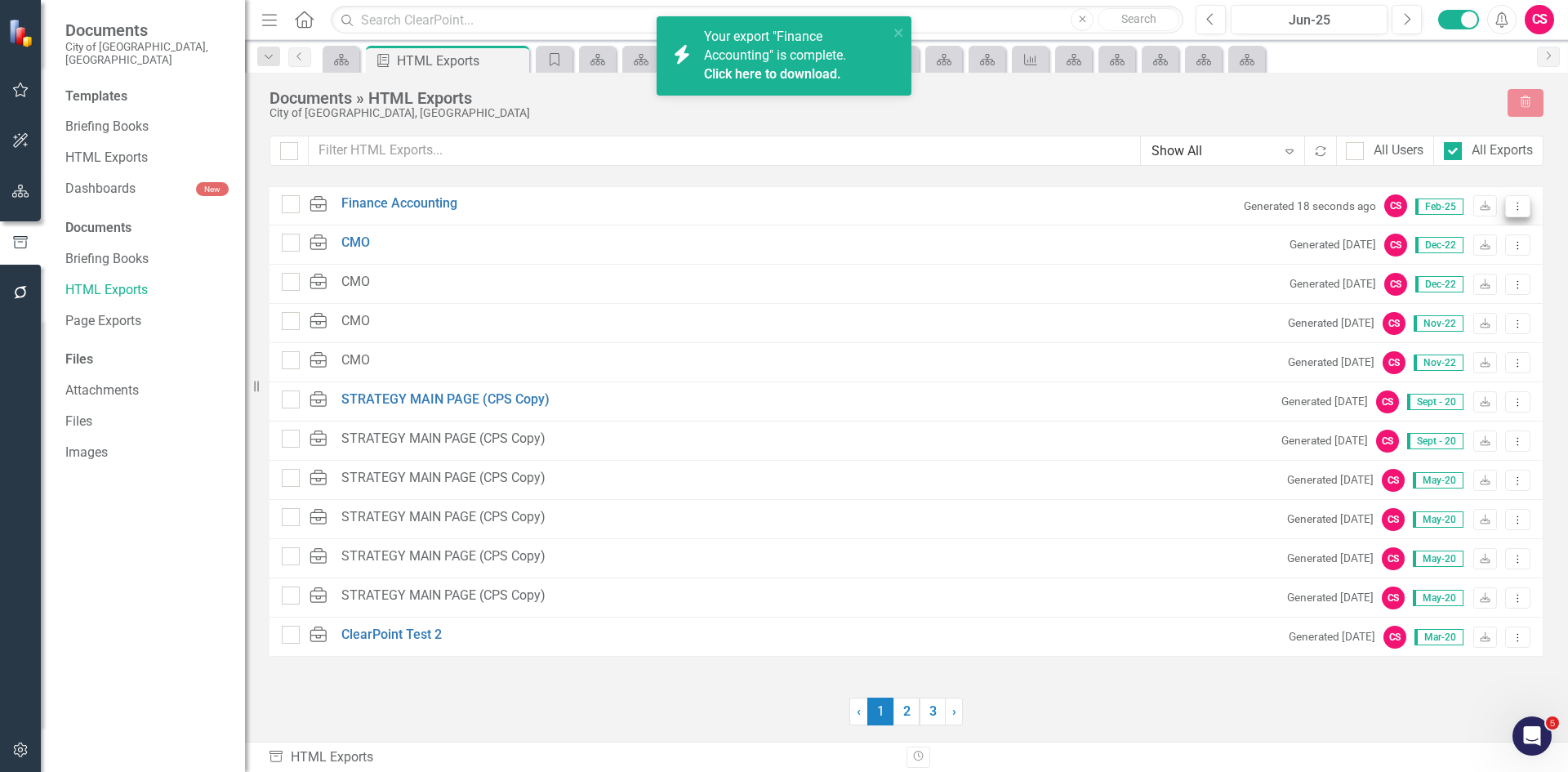 click on "Dropdown Menu" 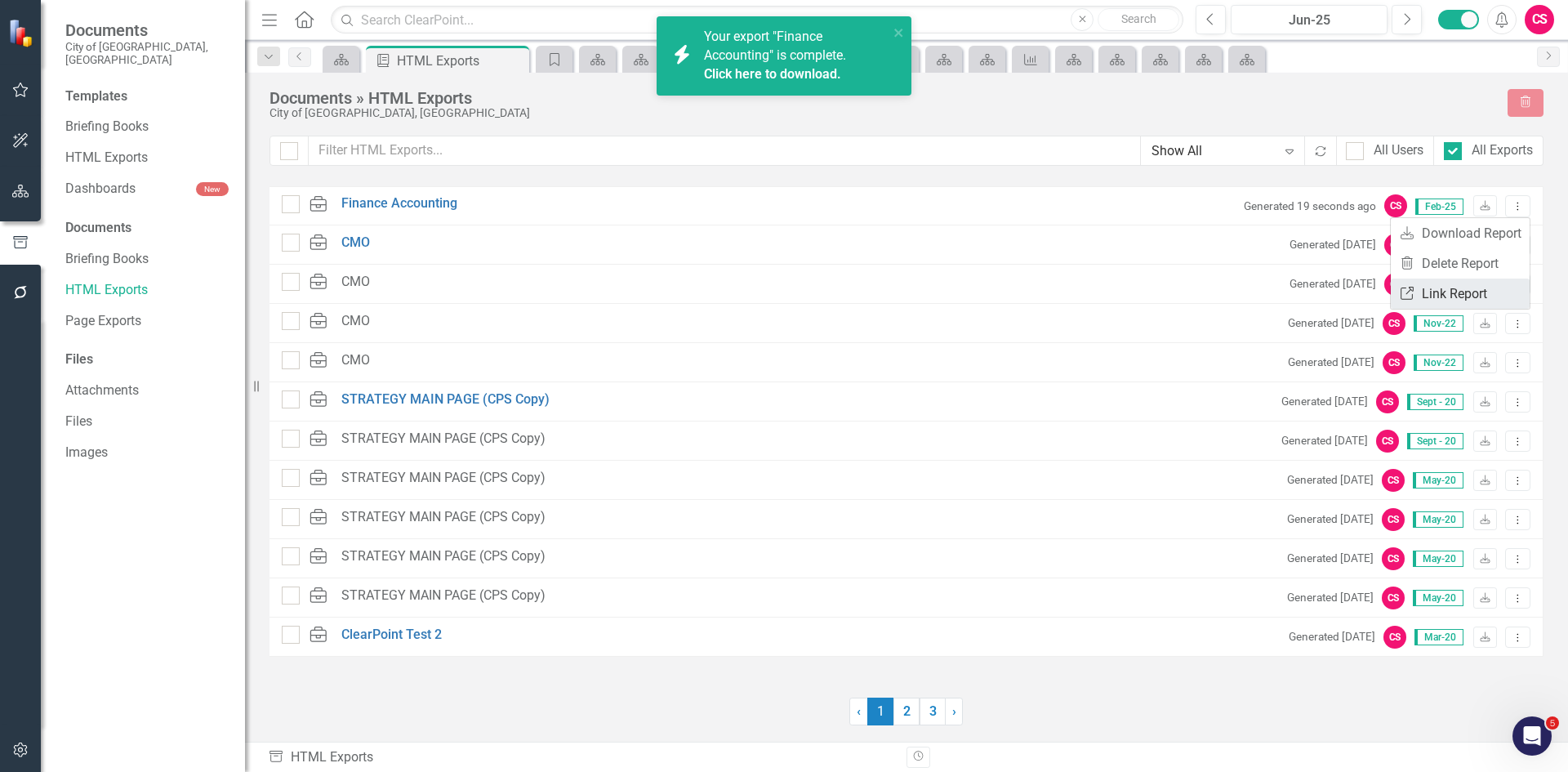 click on "Link Link Report" at bounding box center [1460, 293] 